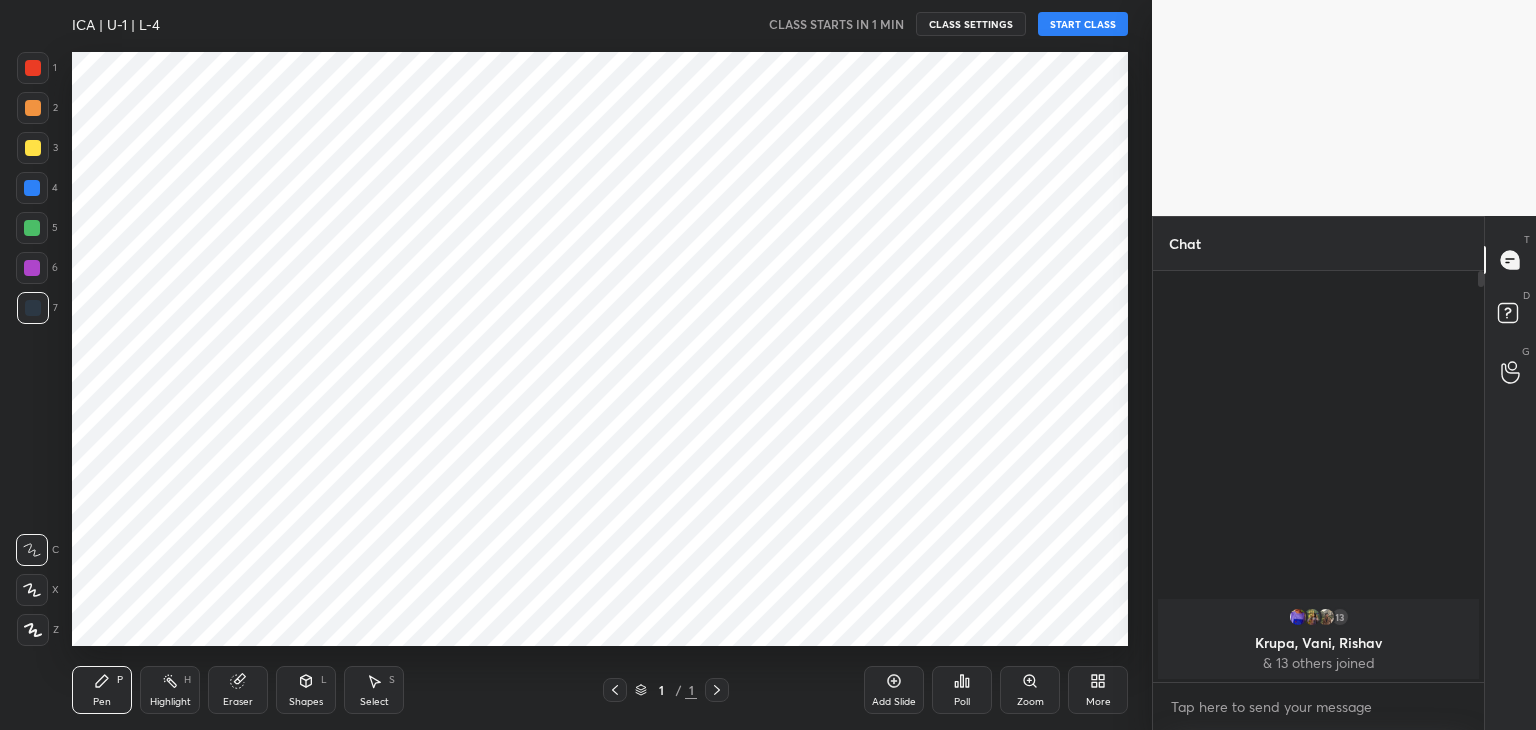 scroll, scrollTop: 0, scrollLeft: 0, axis: both 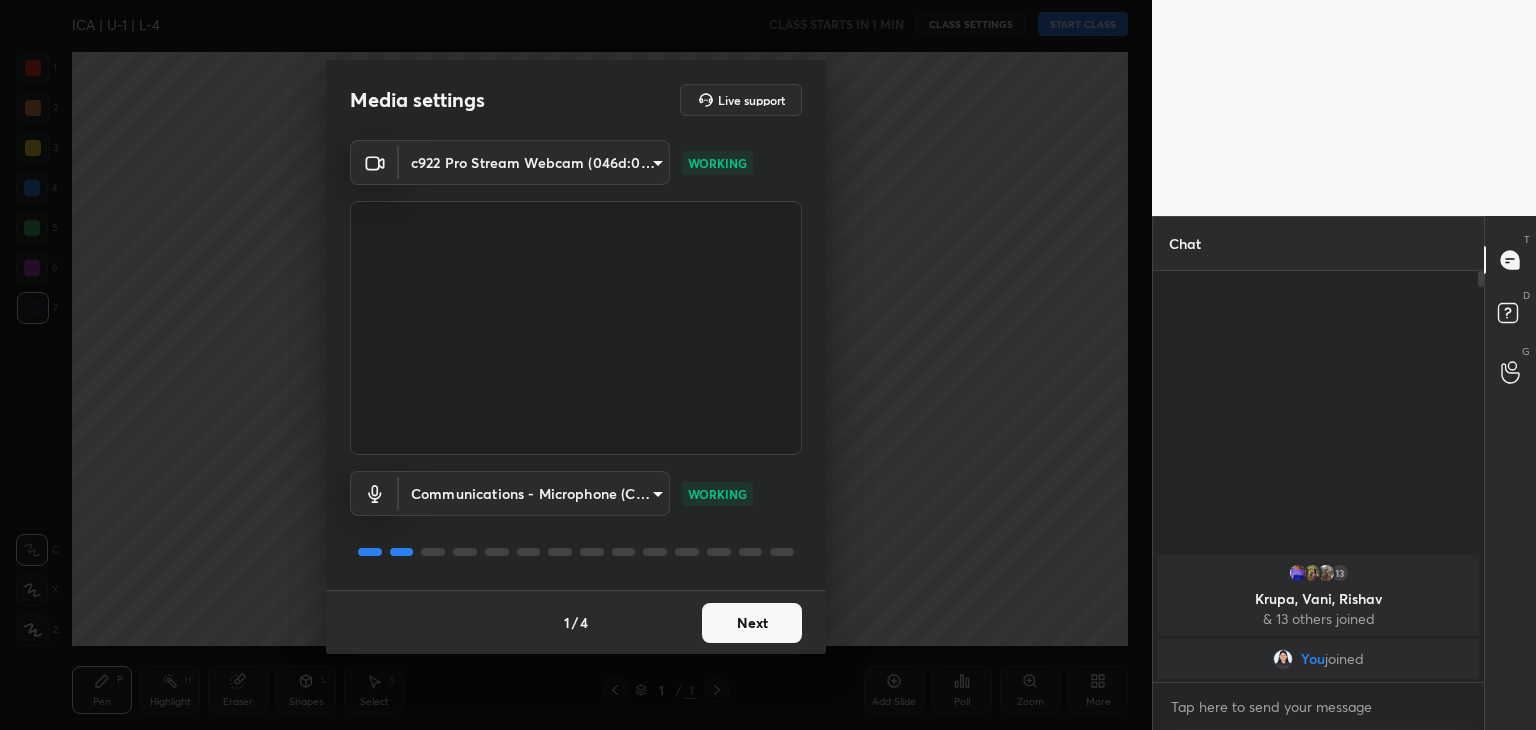 click on "Next" at bounding box center [752, 623] 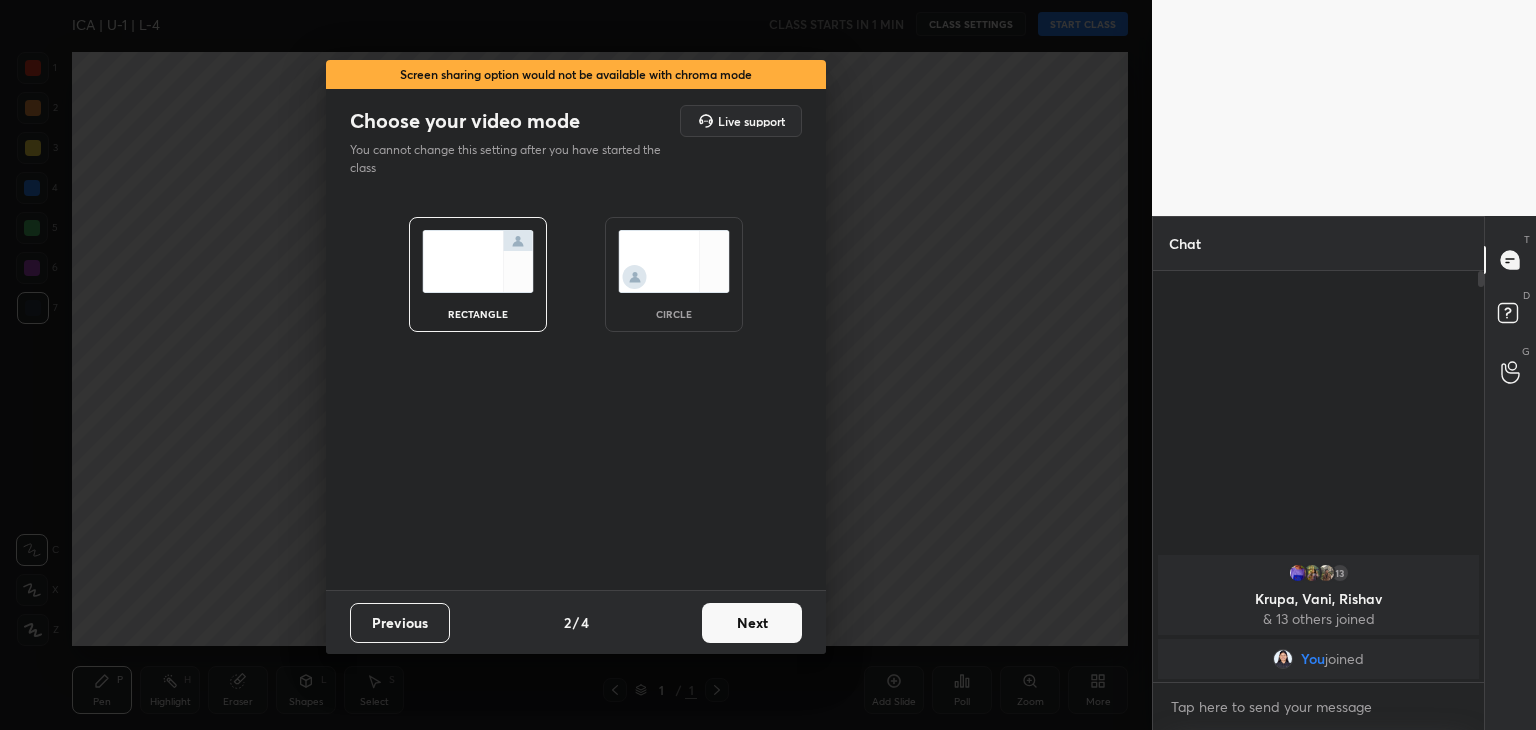 click on "Next" at bounding box center (752, 623) 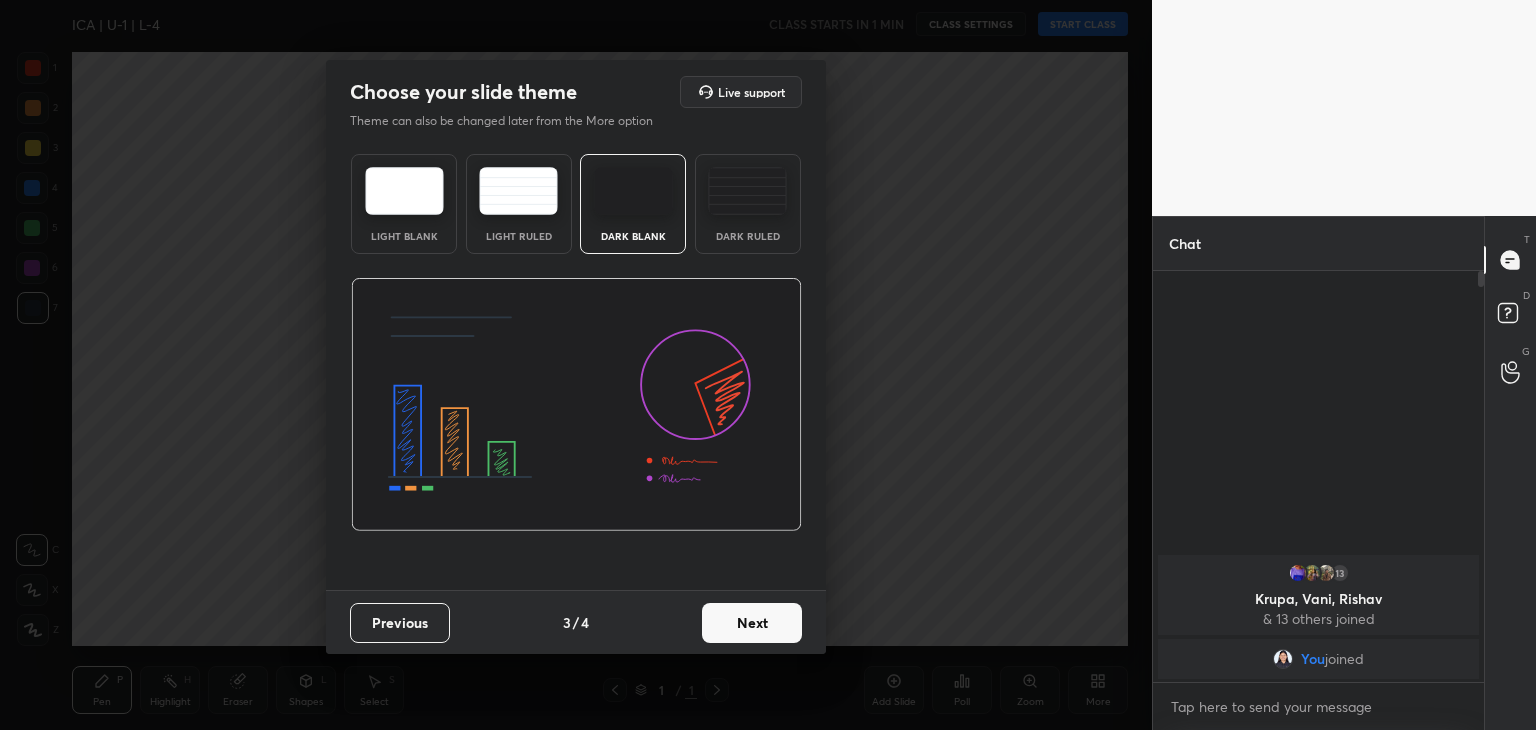 click at bounding box center (747, 191) 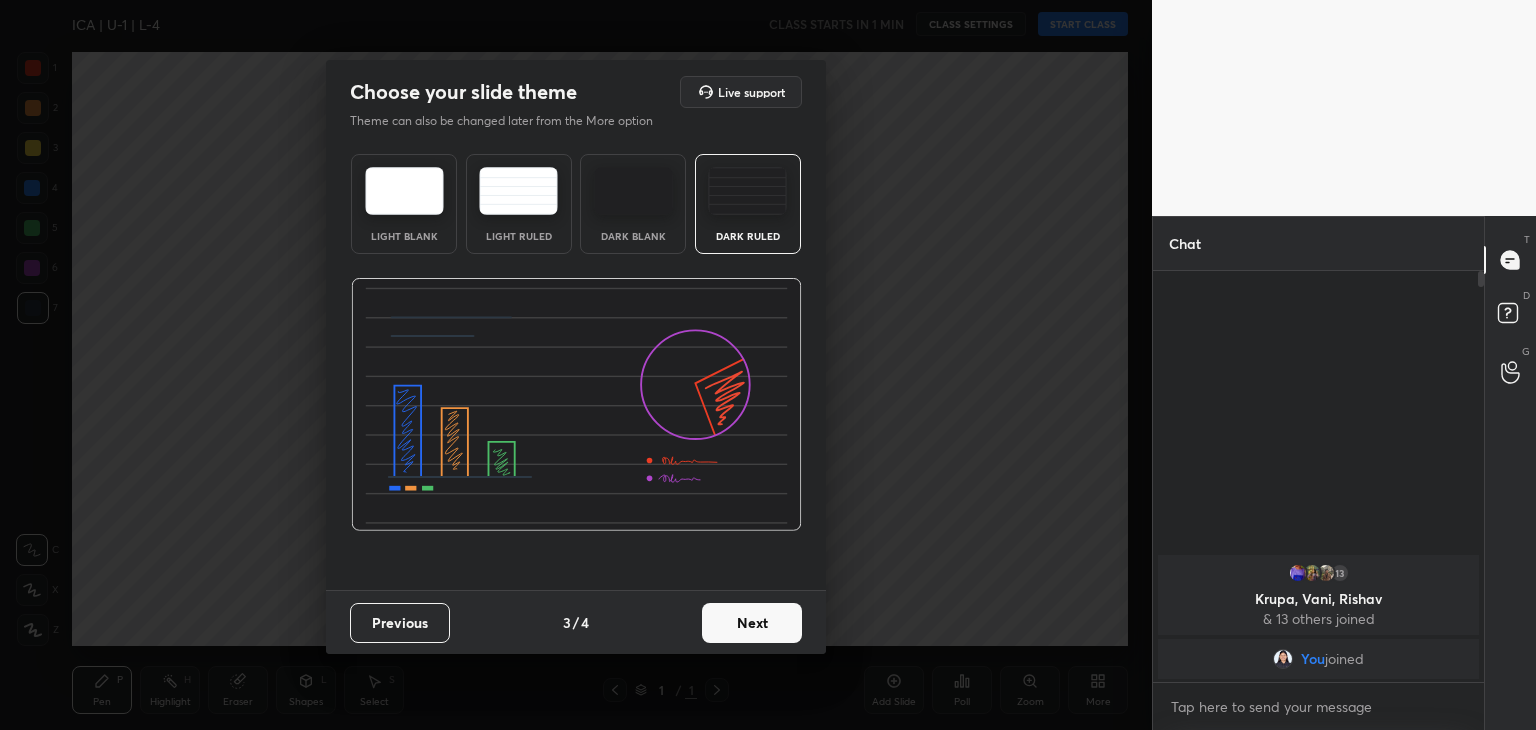 click on "Next" at bounding box center [752, 623] 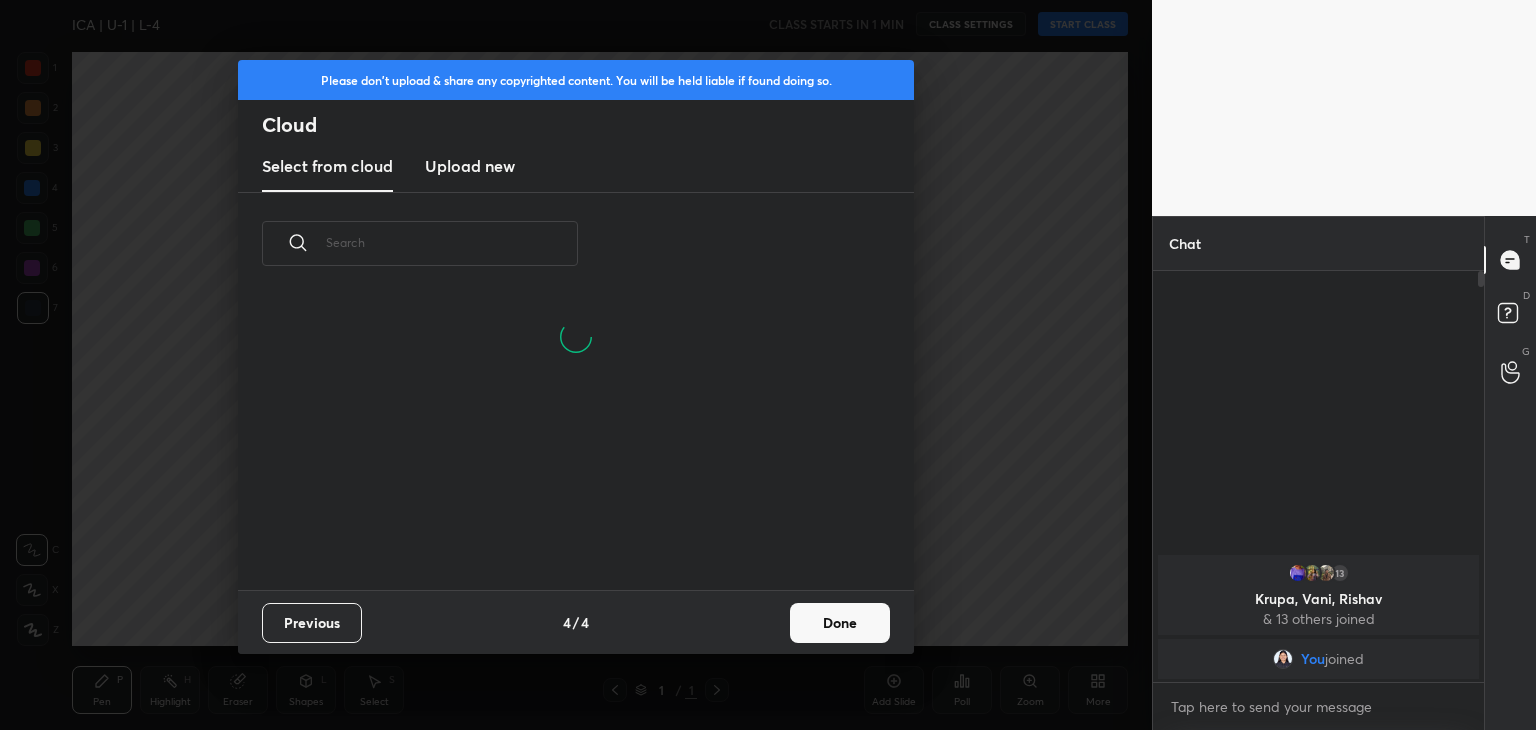 scroll, scrollTop: 6, scrollLeft: 10, axis: both 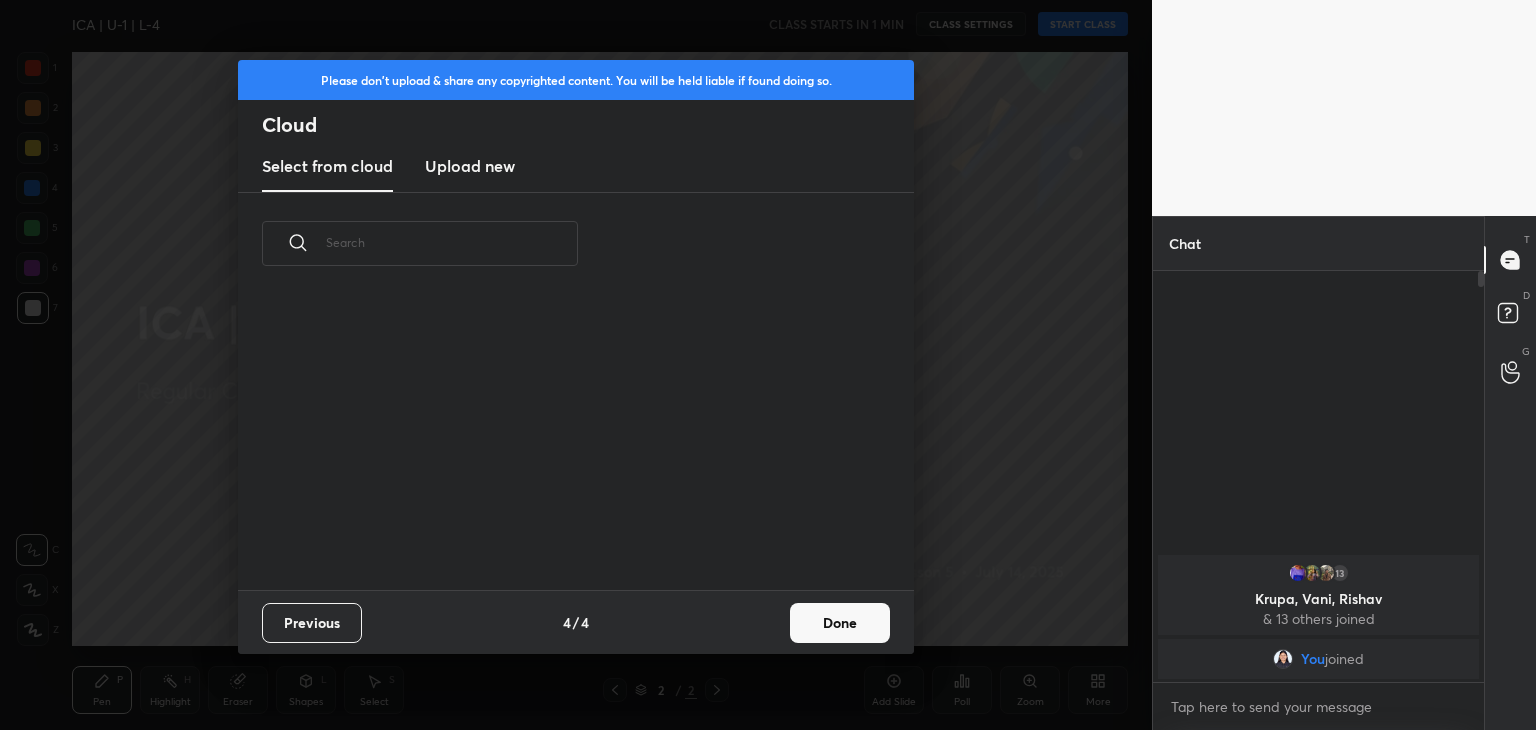 click on "Upload new" at bounding box center [470, 166] 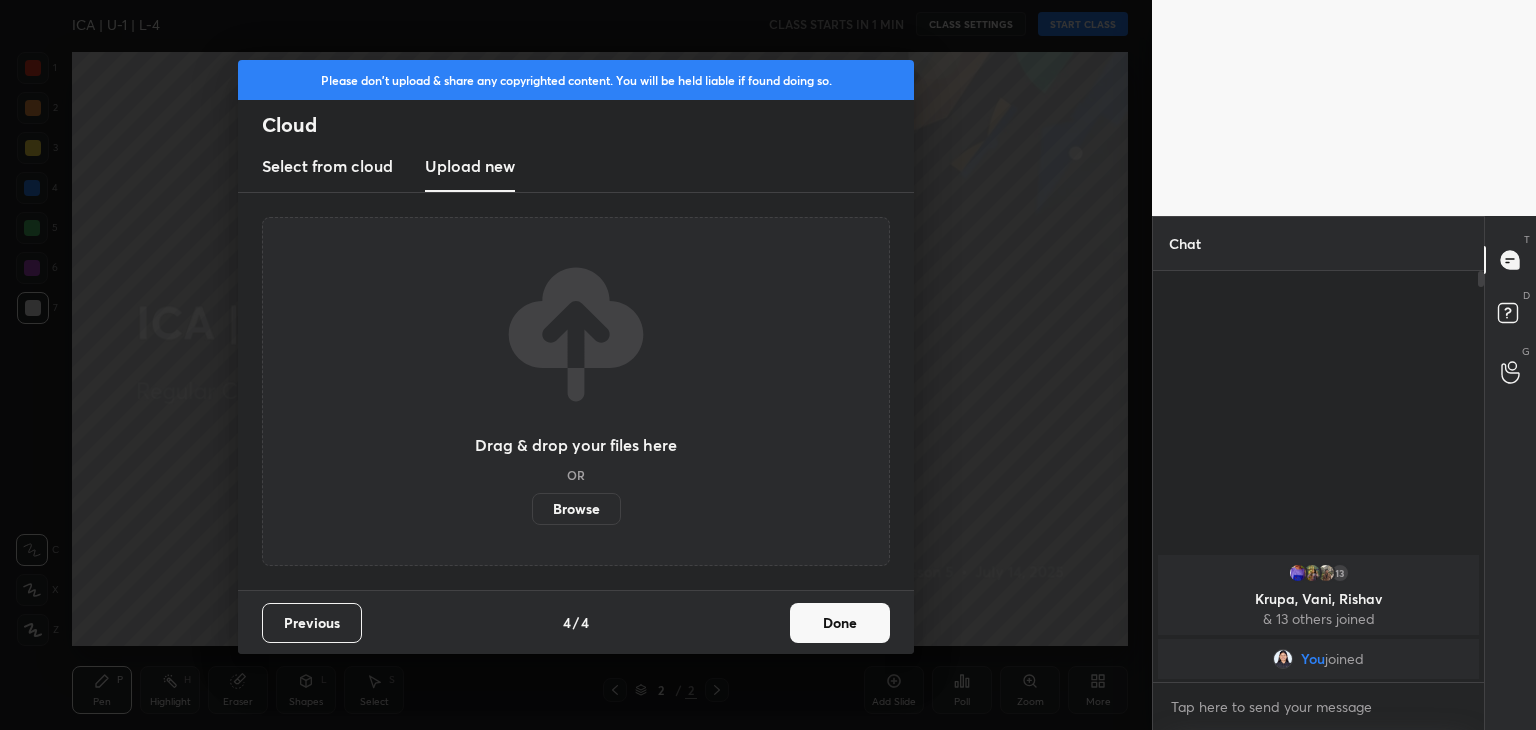 click on "Browse" at bounding box center [576, 509] 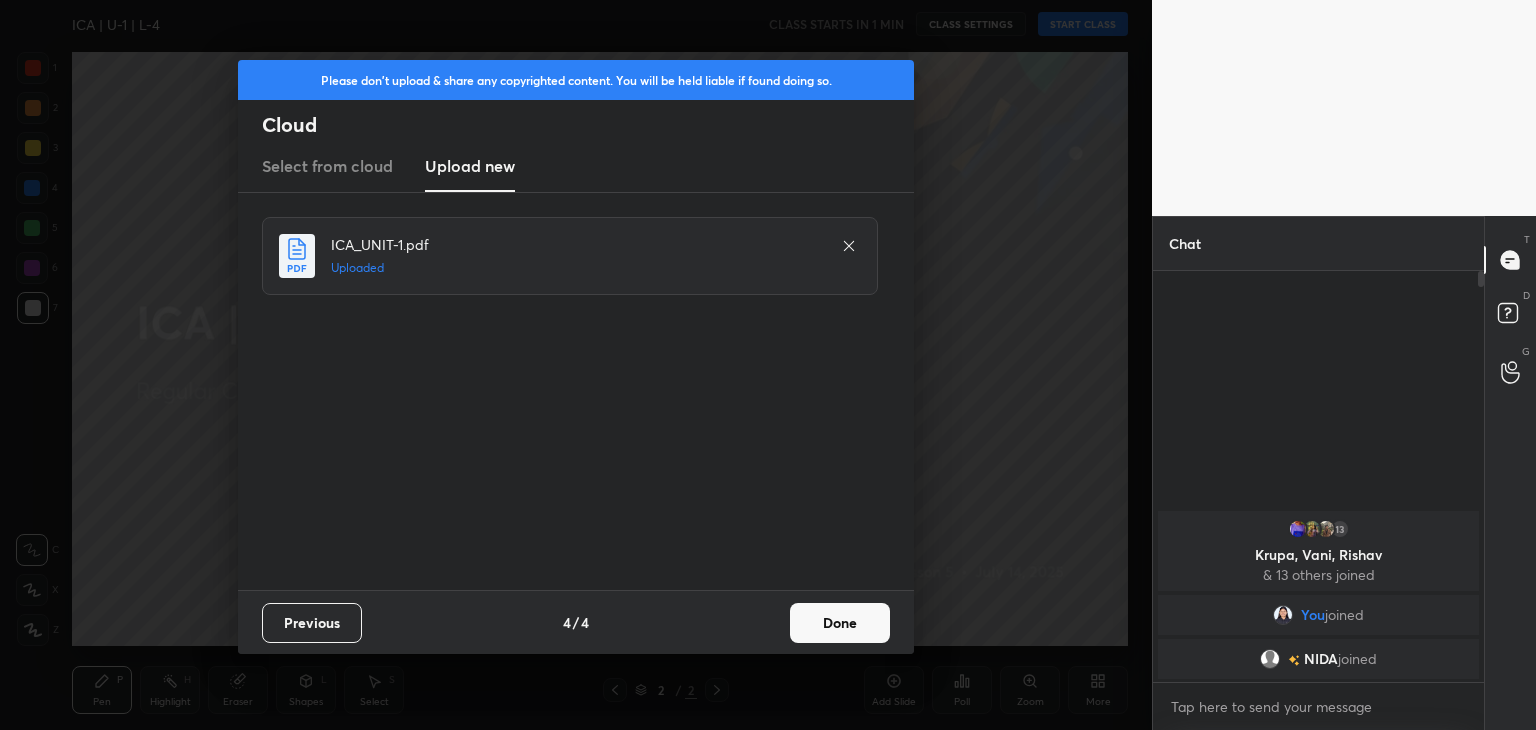 click on "Done" at bounding box center [840, 623] 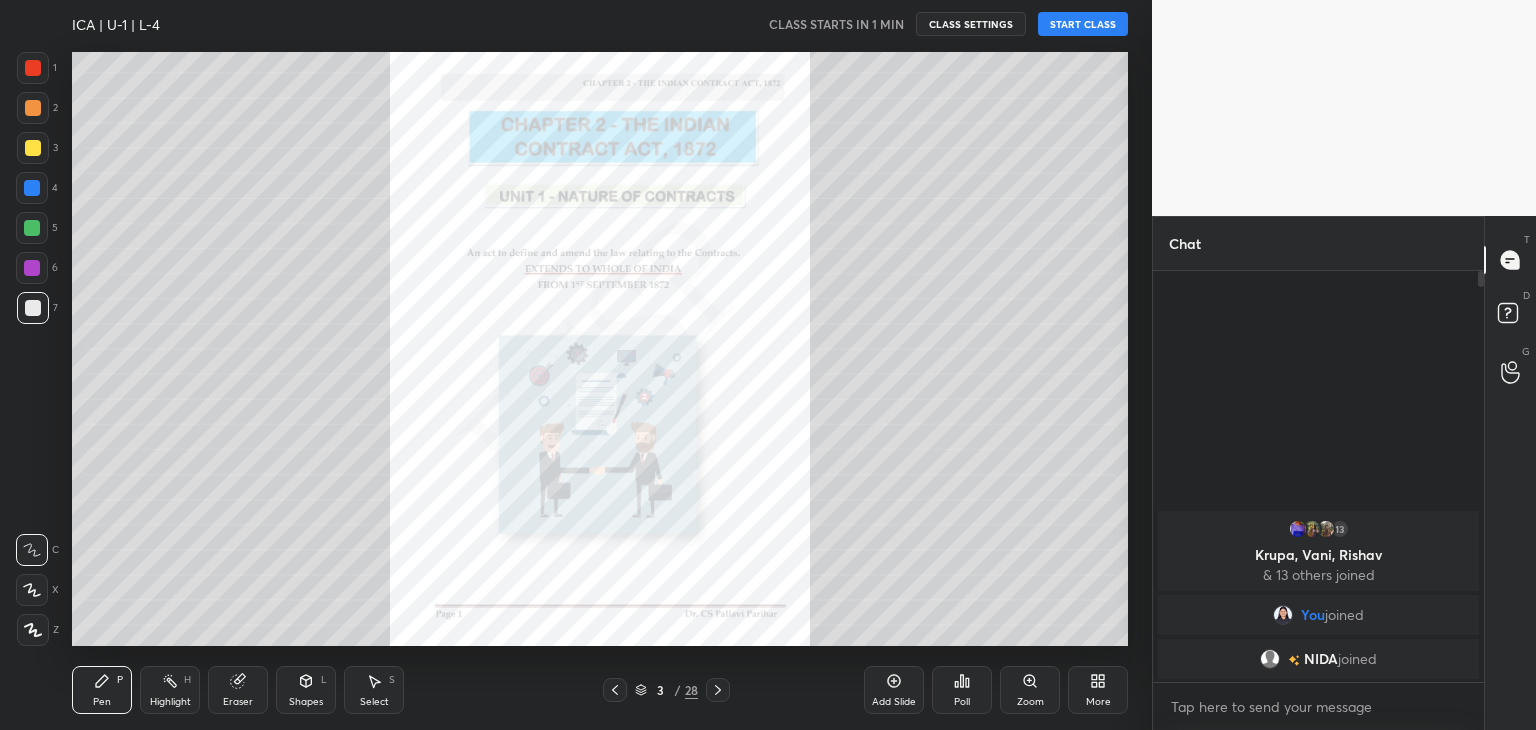 click 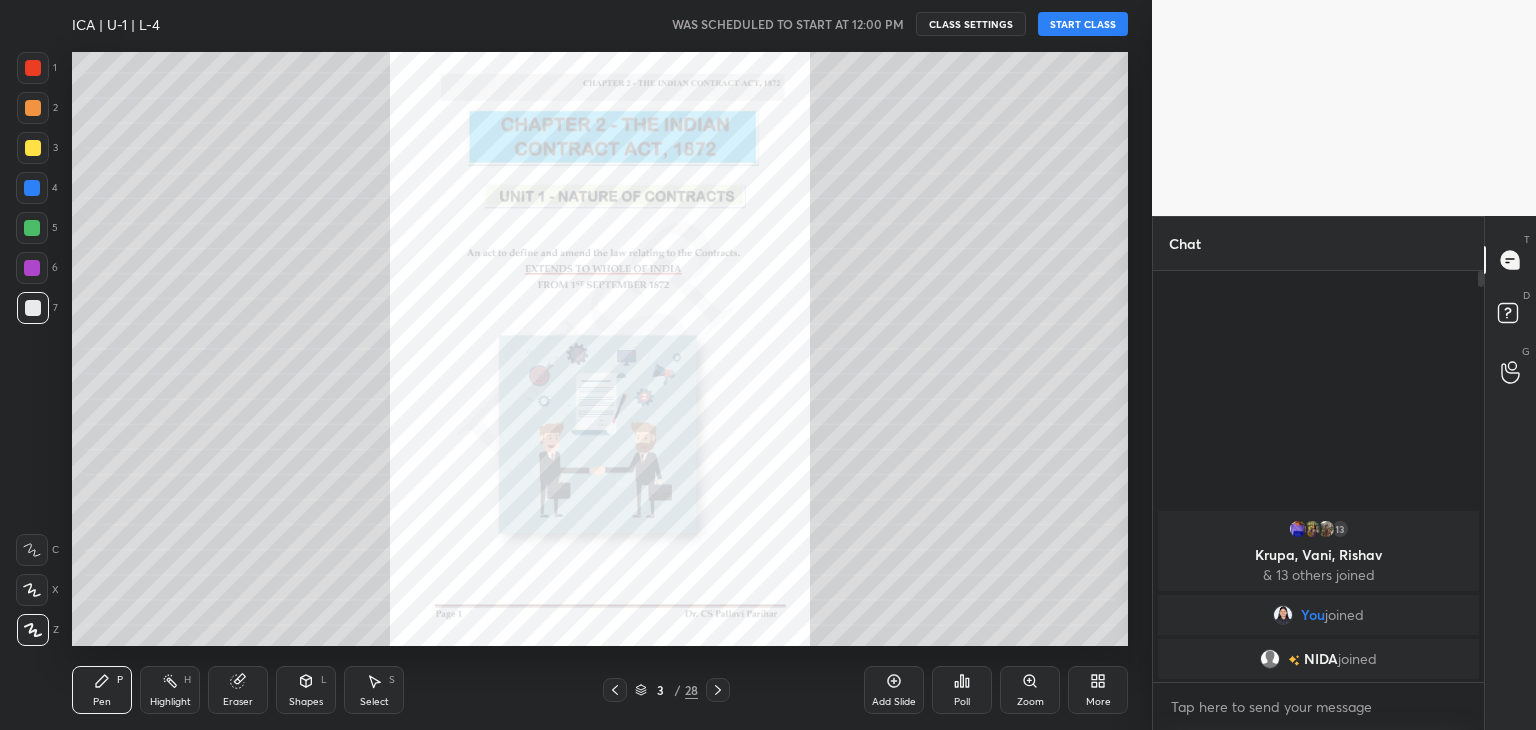 drag, startPoint x: 30, startPoint y: 150, endPoint x: 29, endPoint y: 166, distance: 16.03122 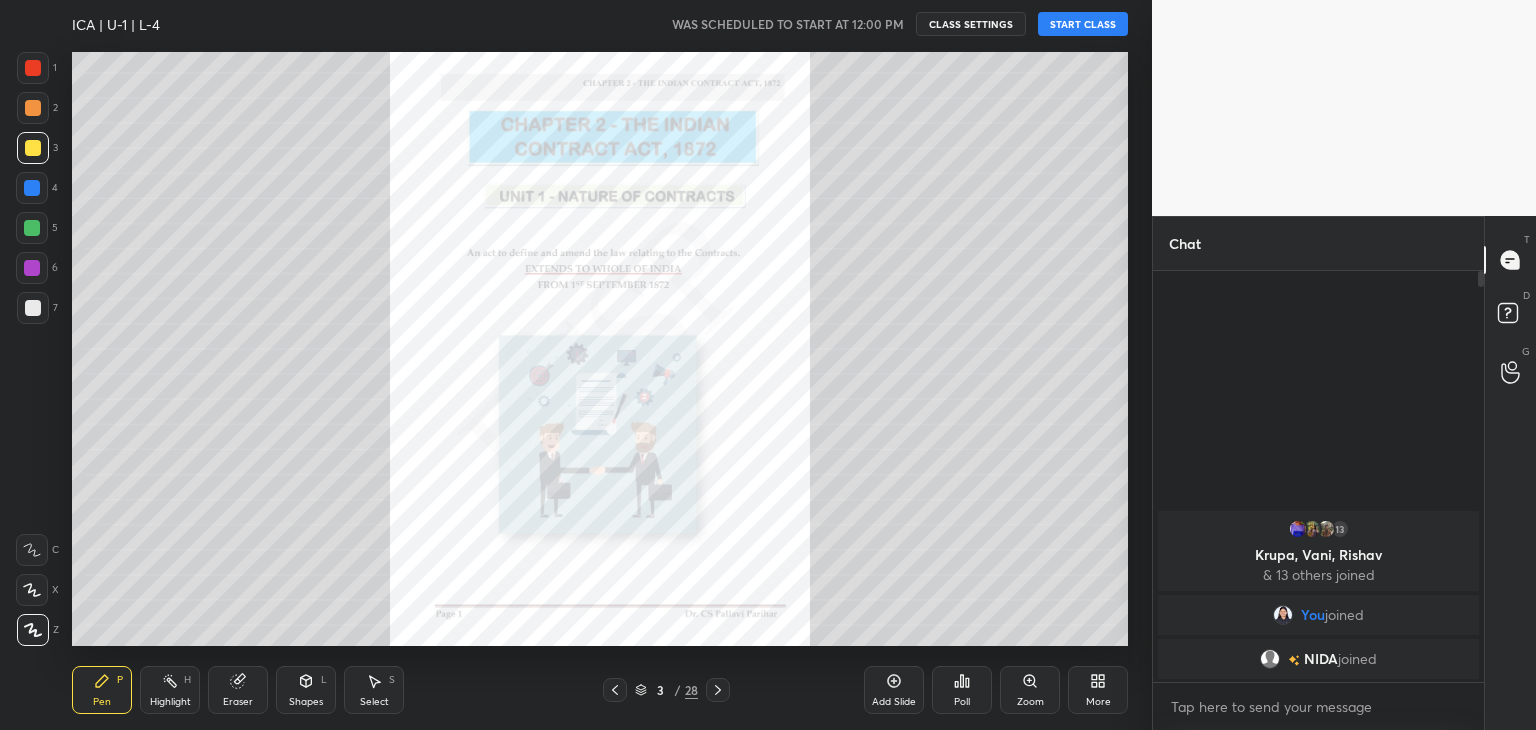 drag, startPoint x: 236, startPoint y: 688, endPoint x: 217, endPoint y: 664, distance: 30.610456 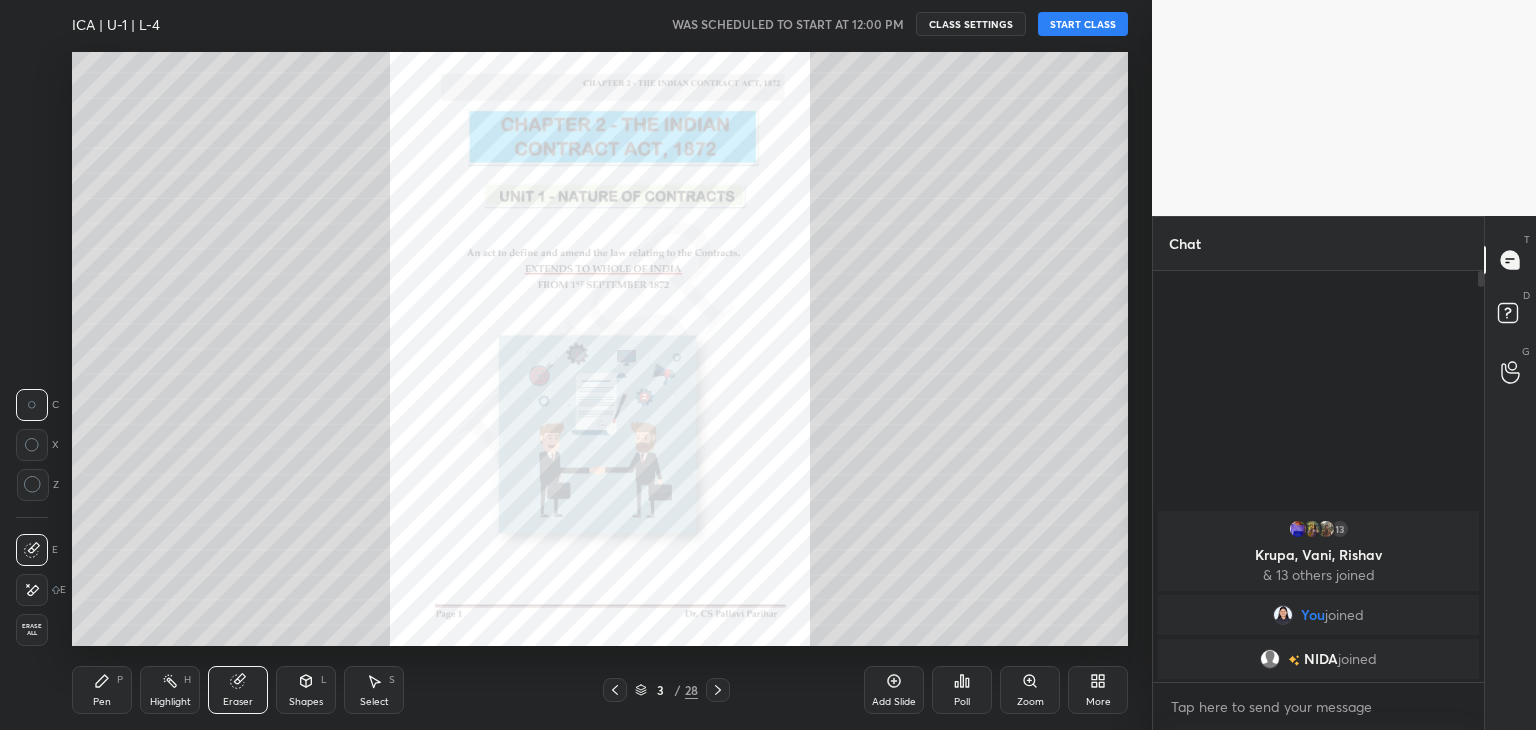 drag, startPoint x: 32, startPoint y: 485, endPoint x: 64, endPoint y: 545, distance: 68 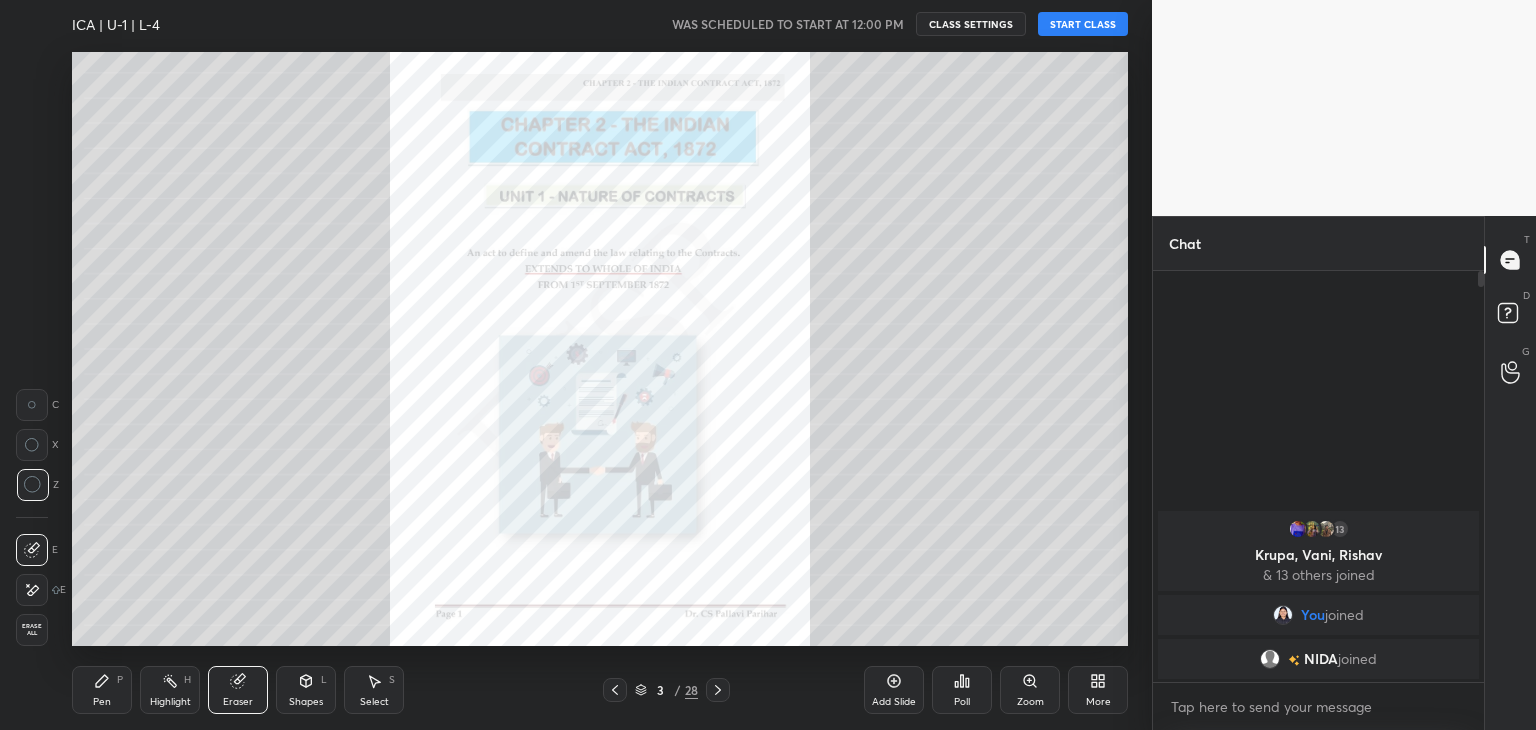 drag, startPoint x: 98, startPoint y: 689, endPoint x: 127, endPoint y: 681, distance: 30.083218 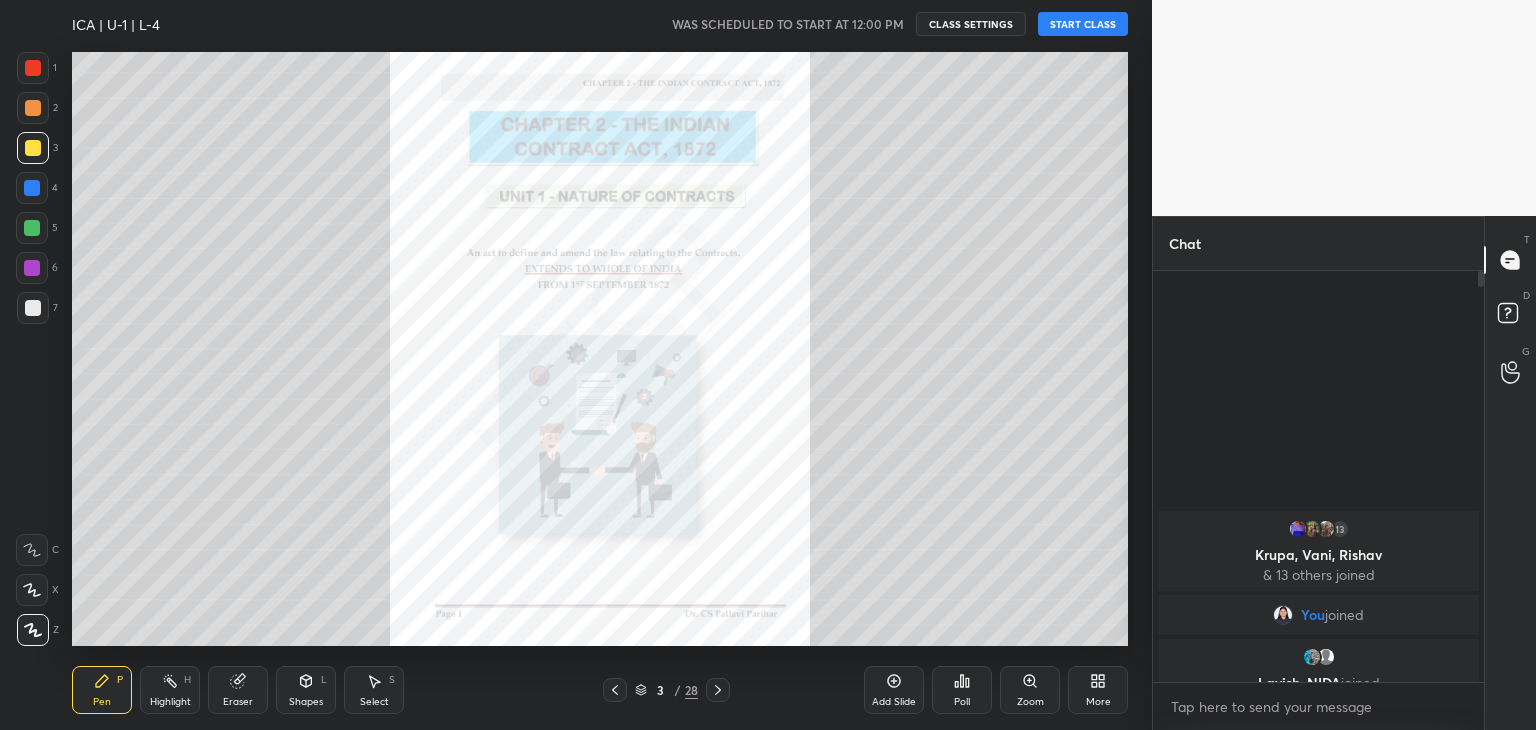 click 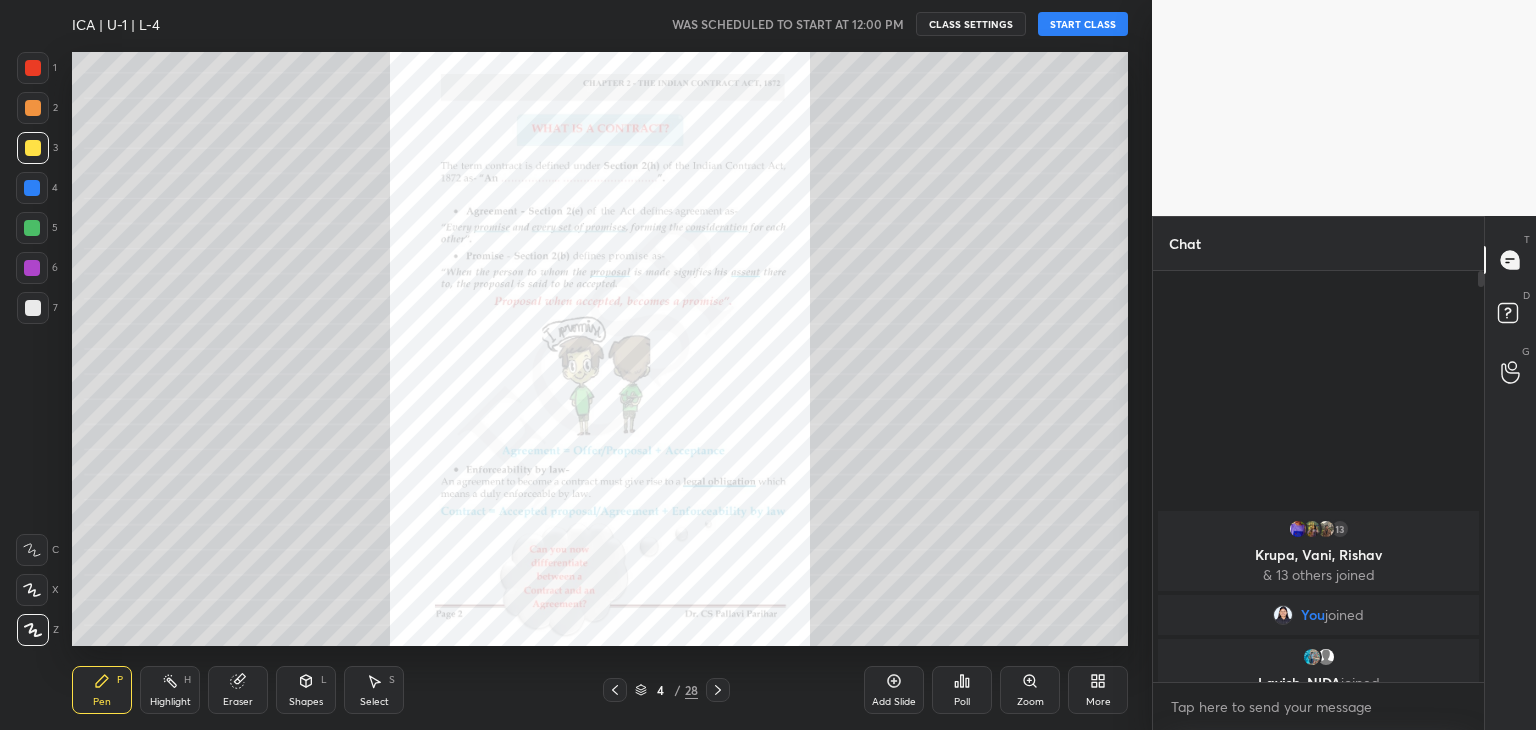 click 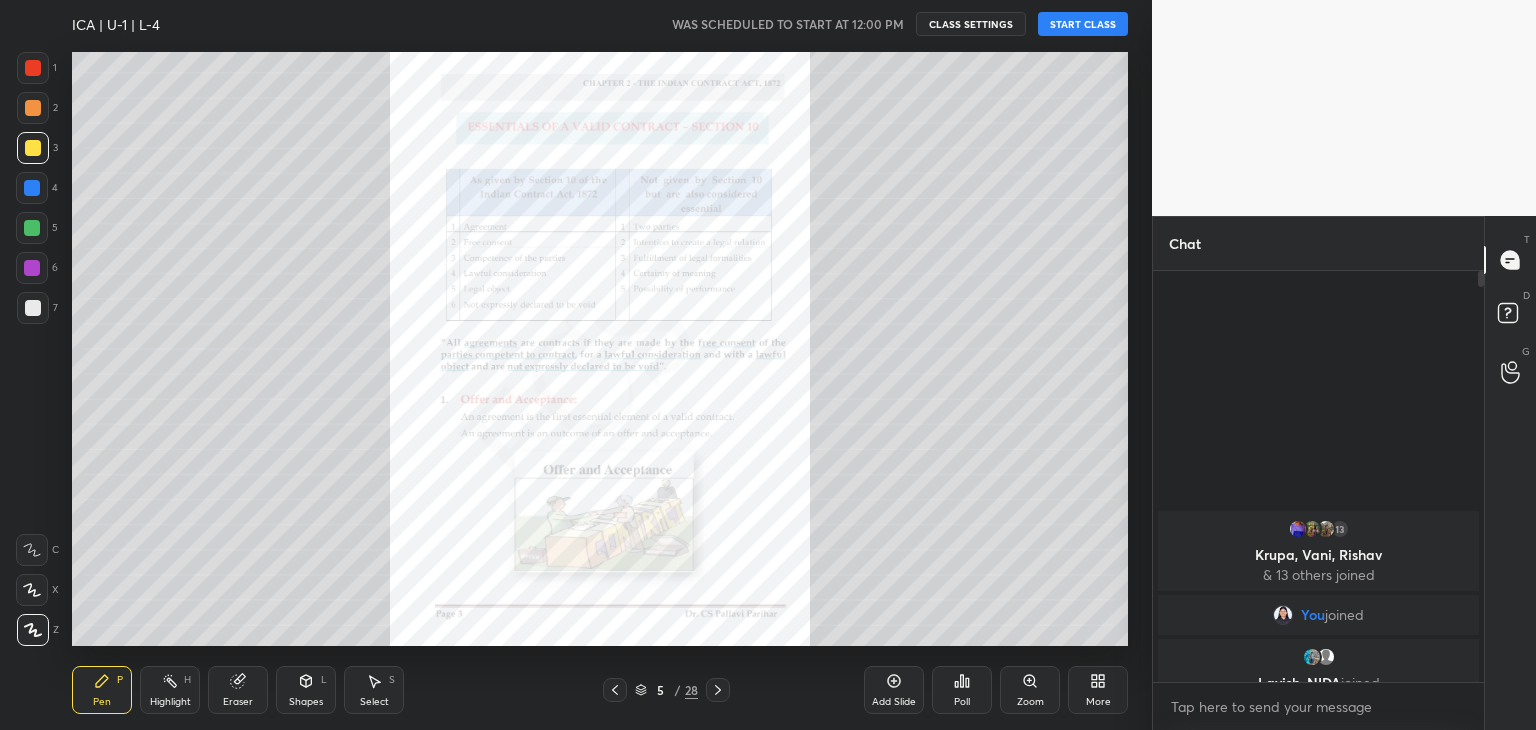 click 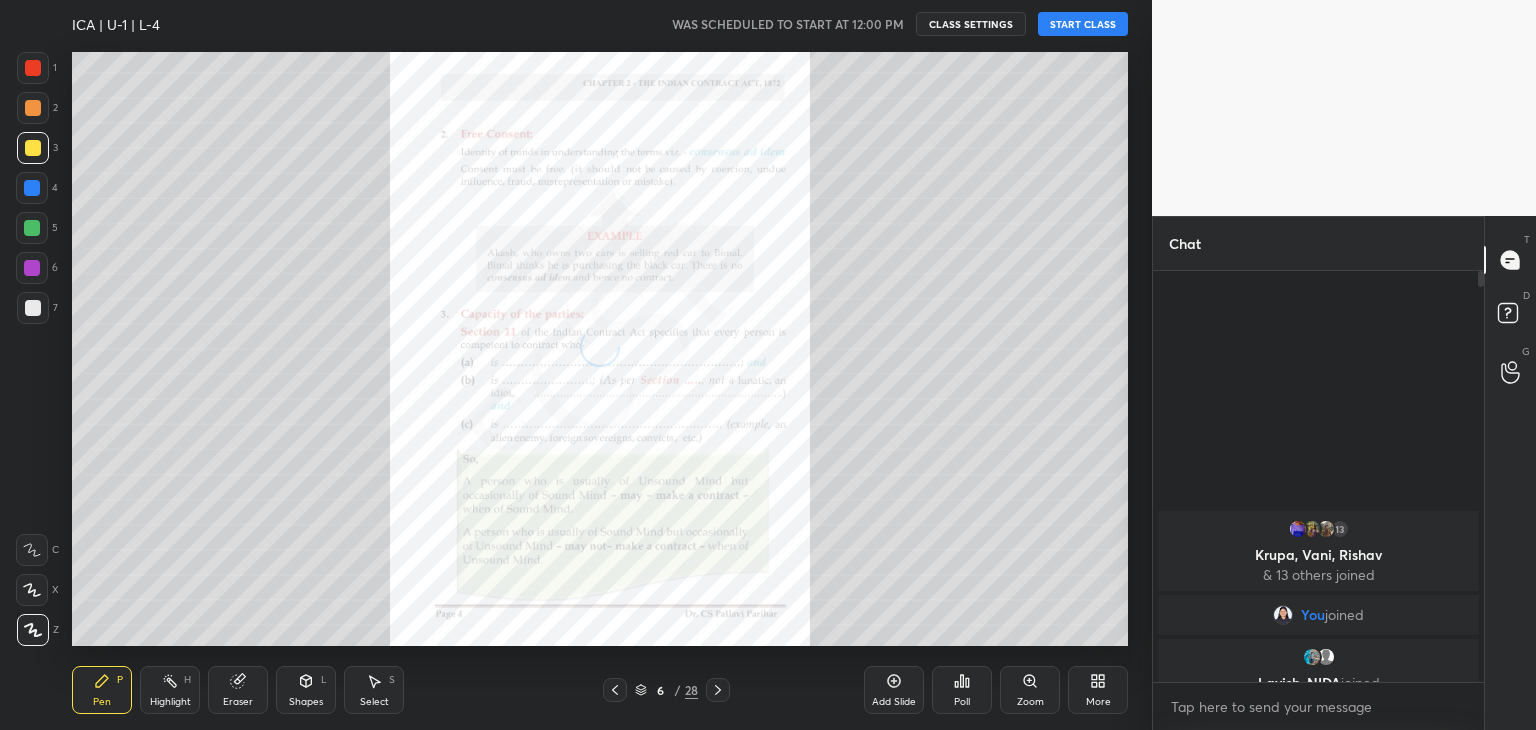 click 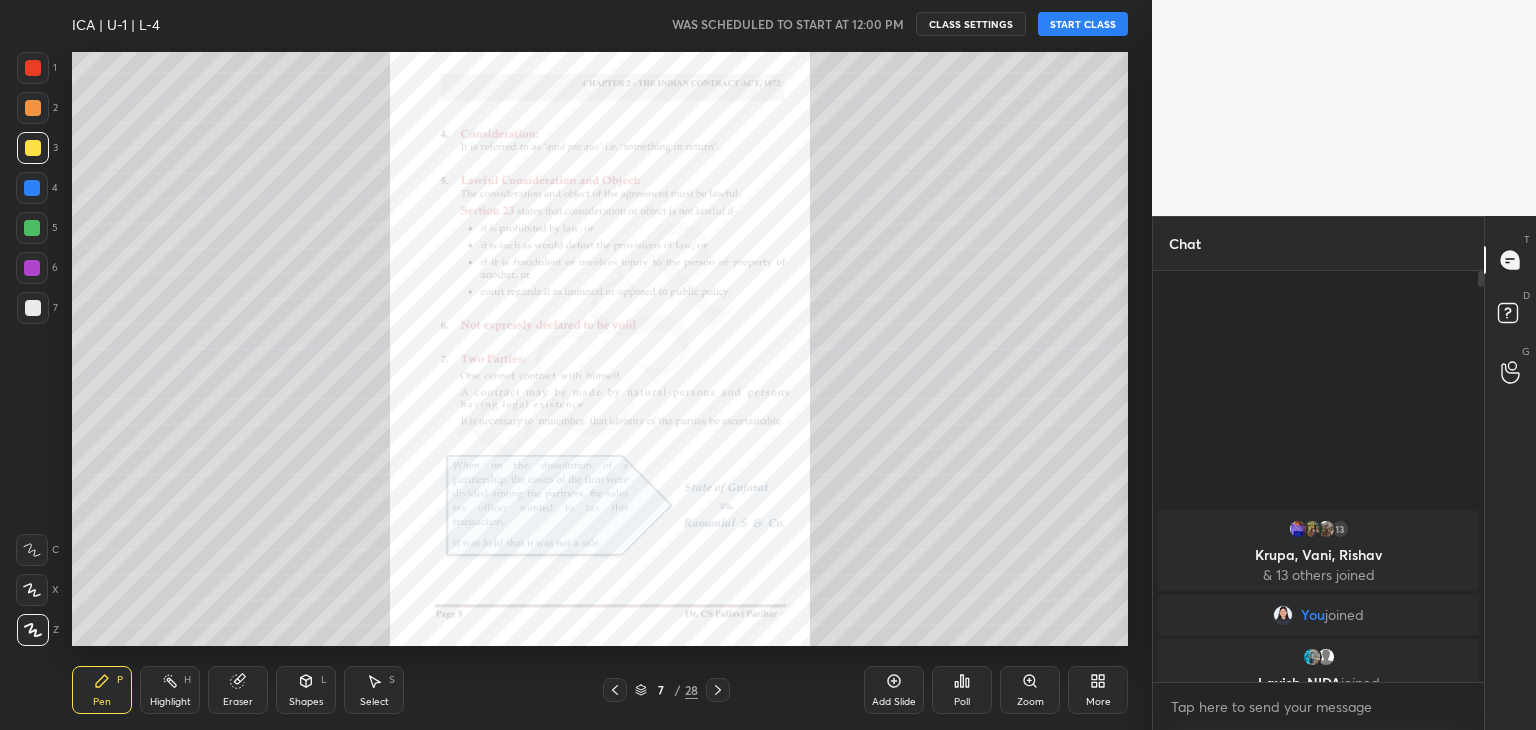 click 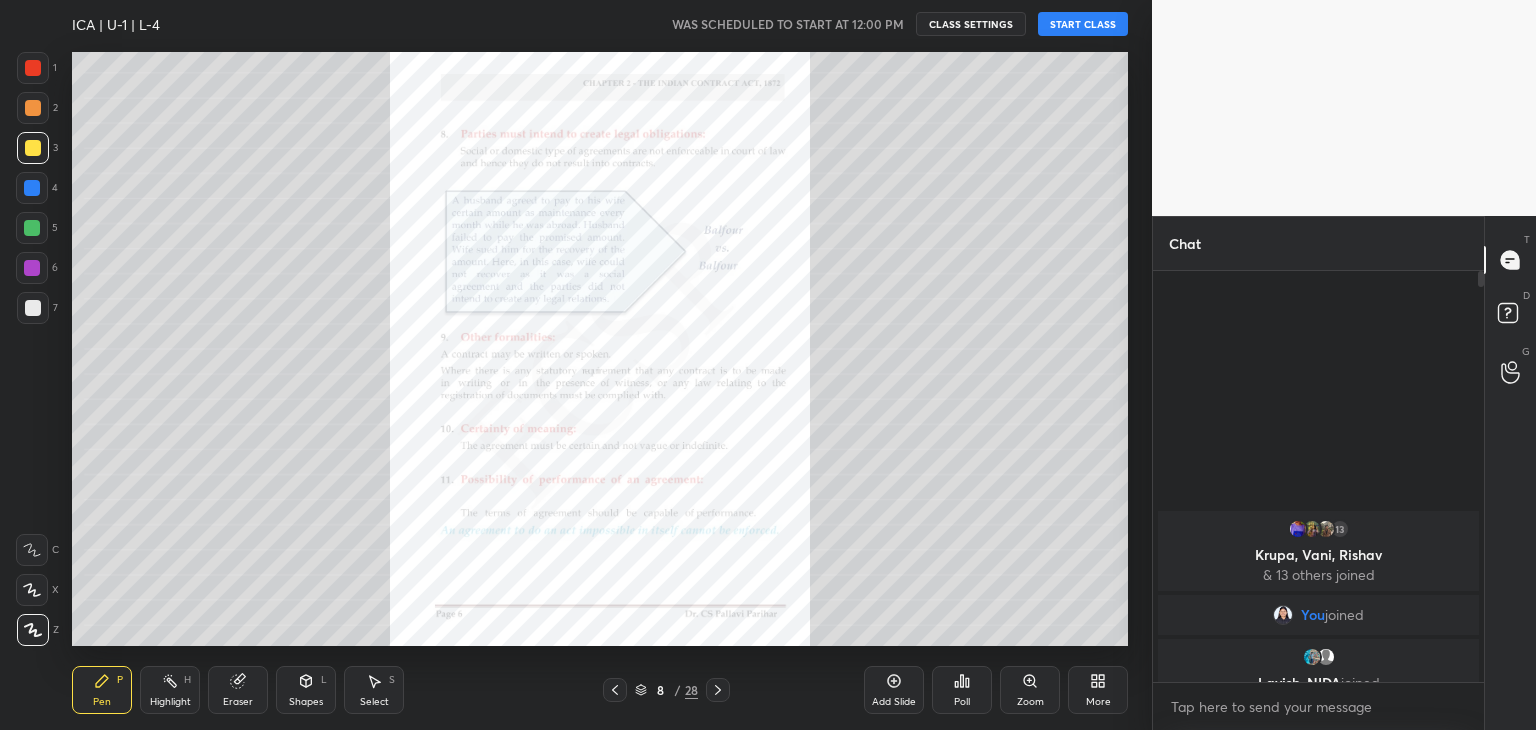 click 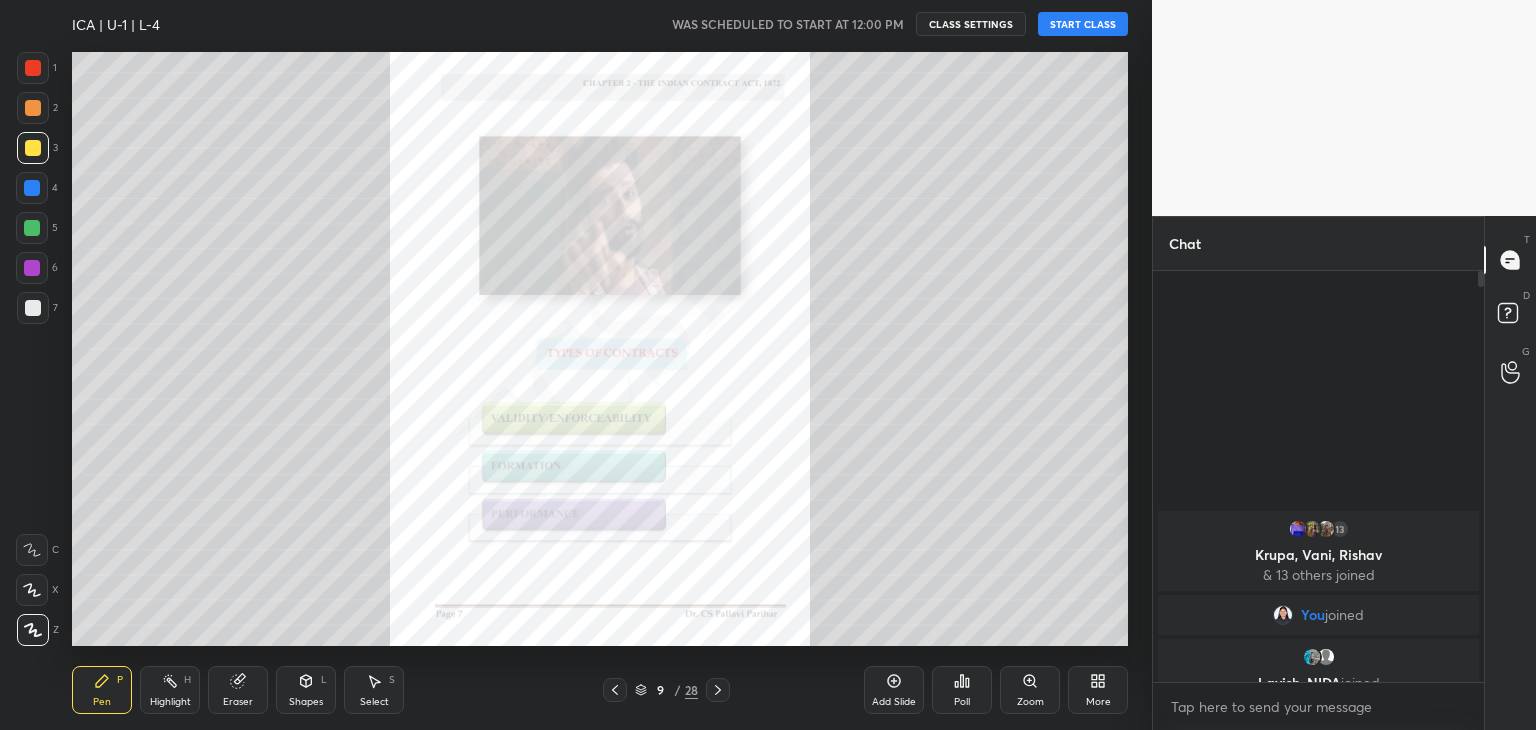 click 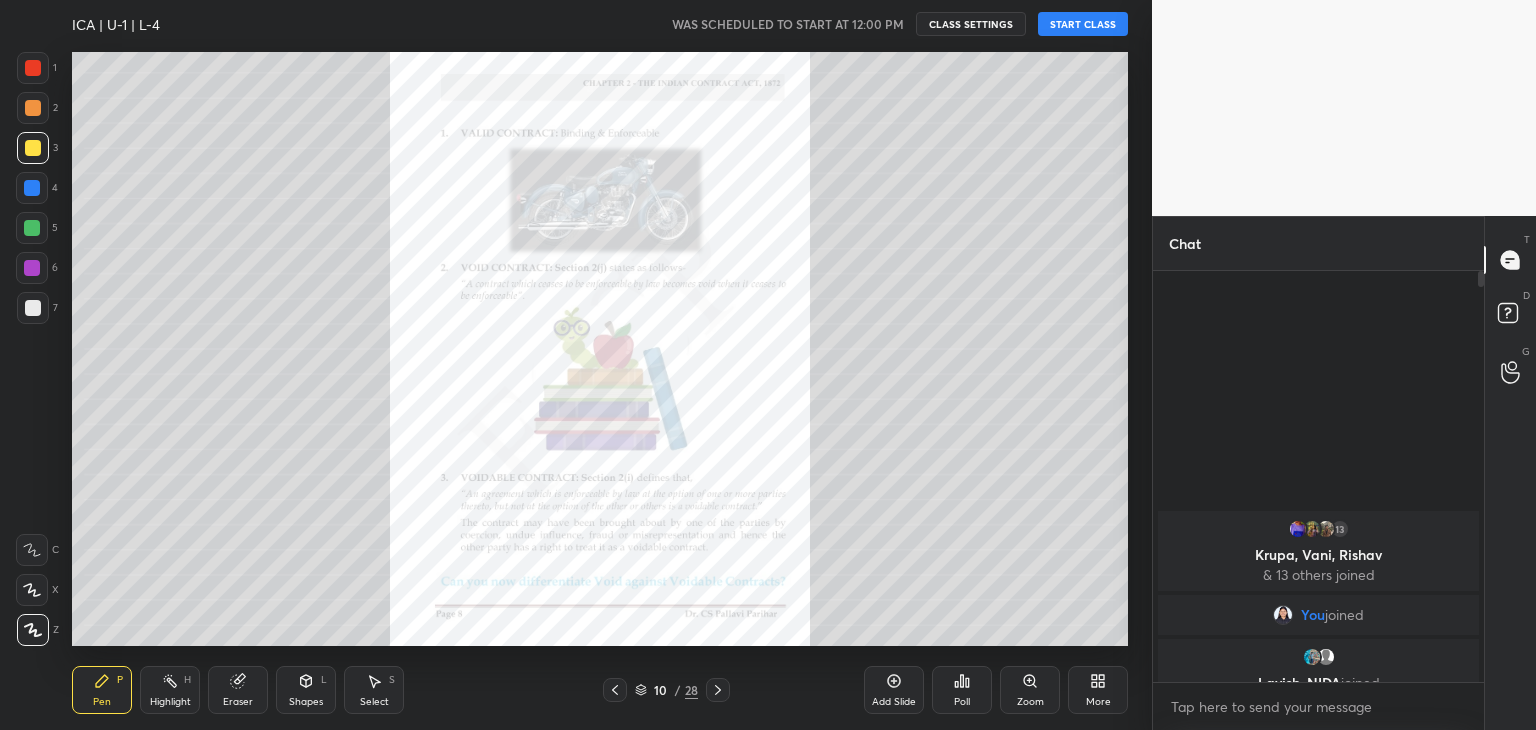 click 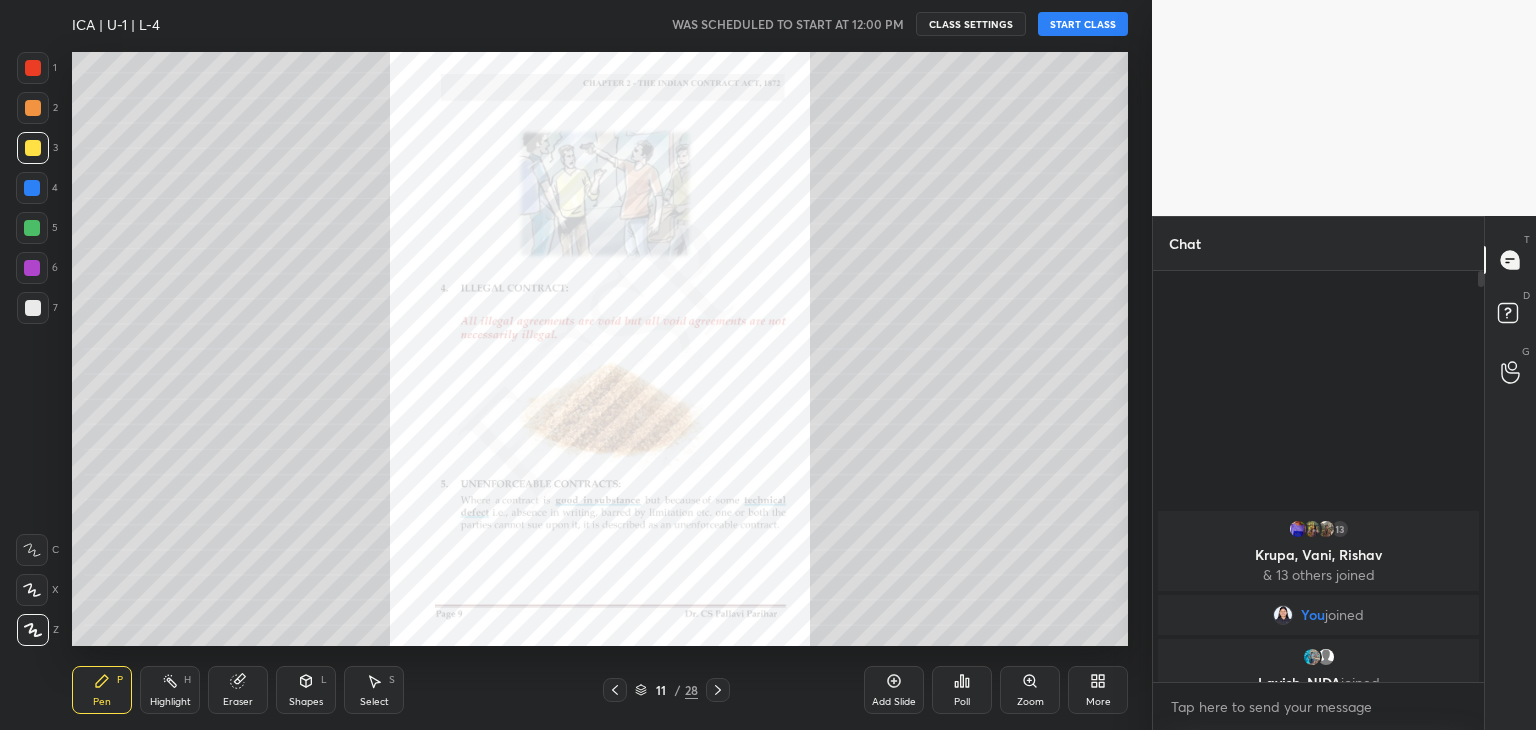 click 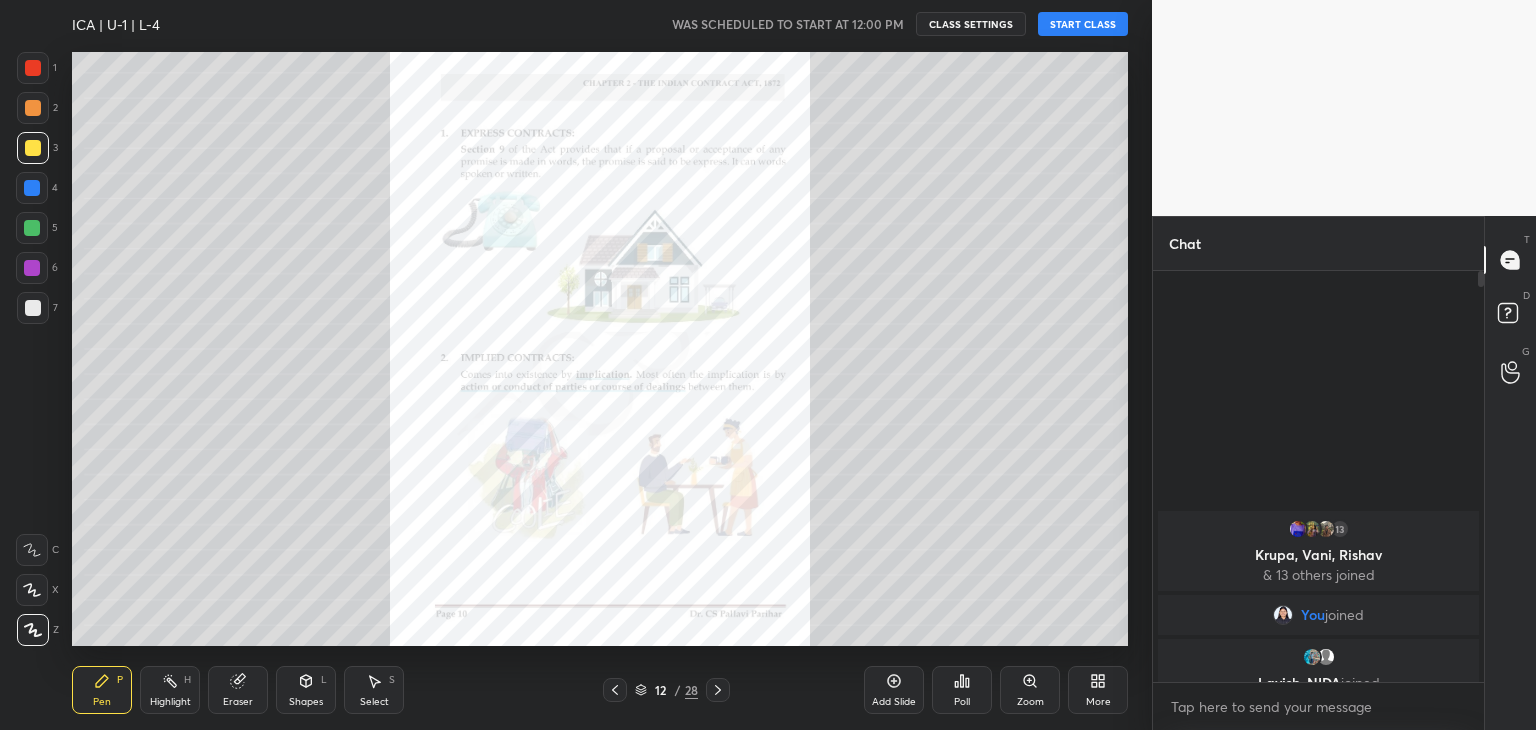 click 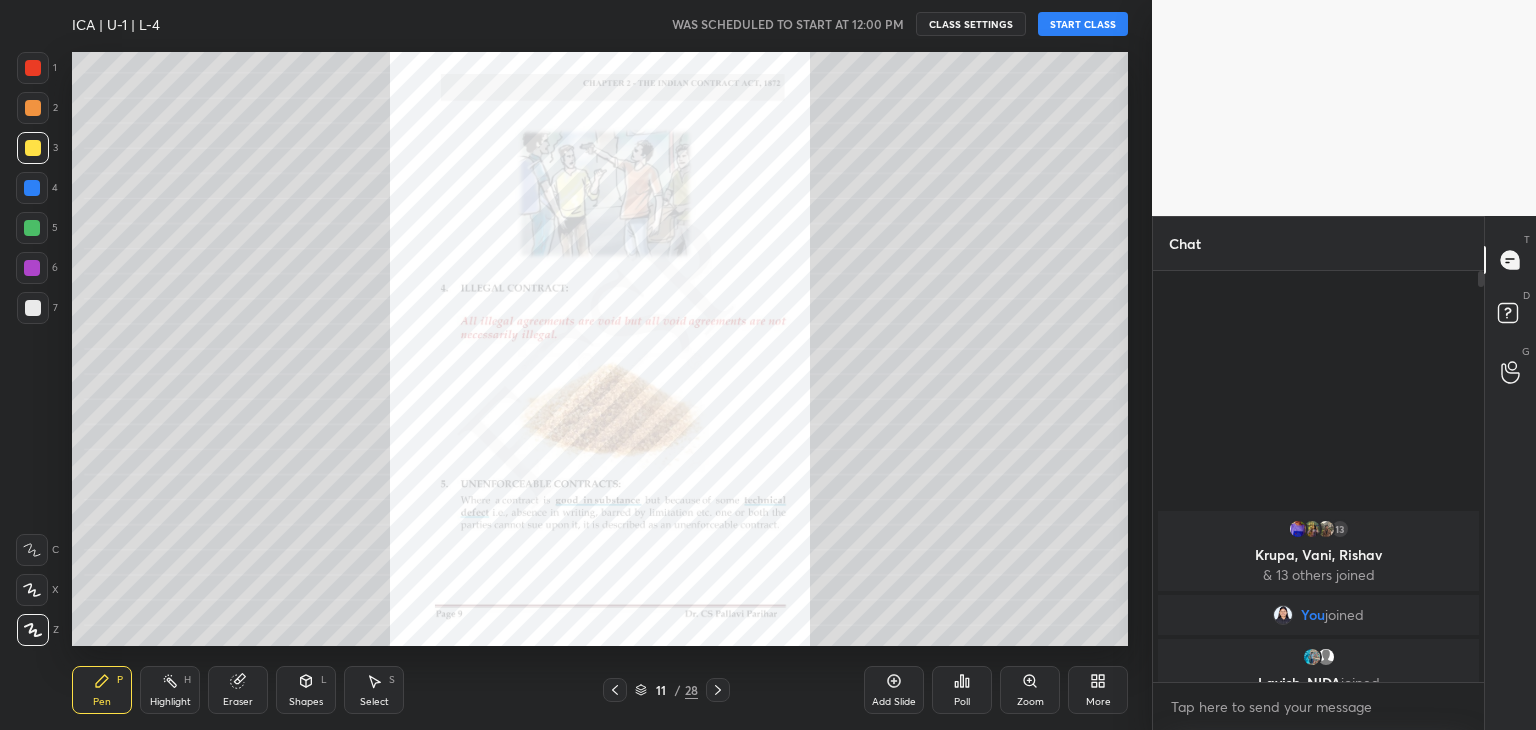 click 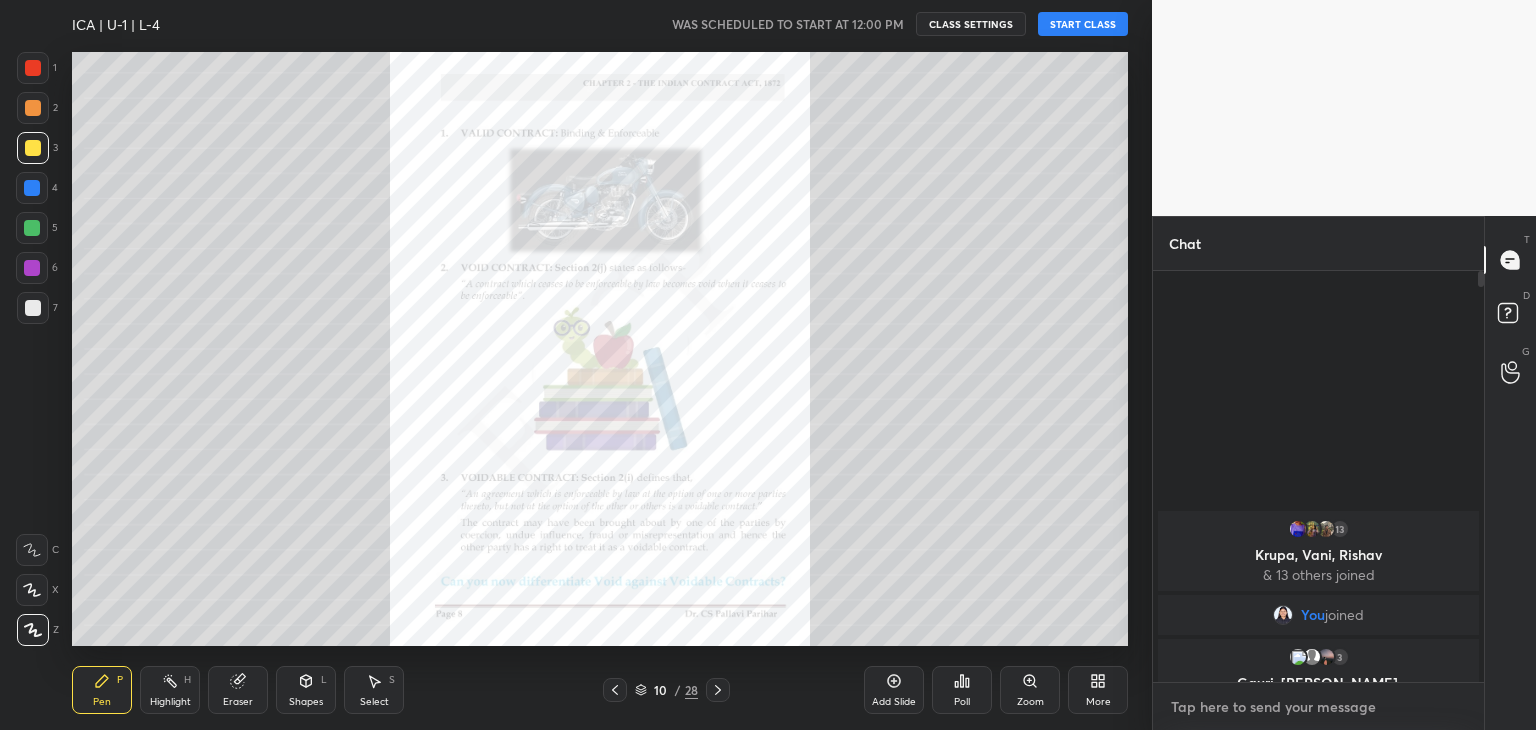 click at bounding box center [1318, 707] 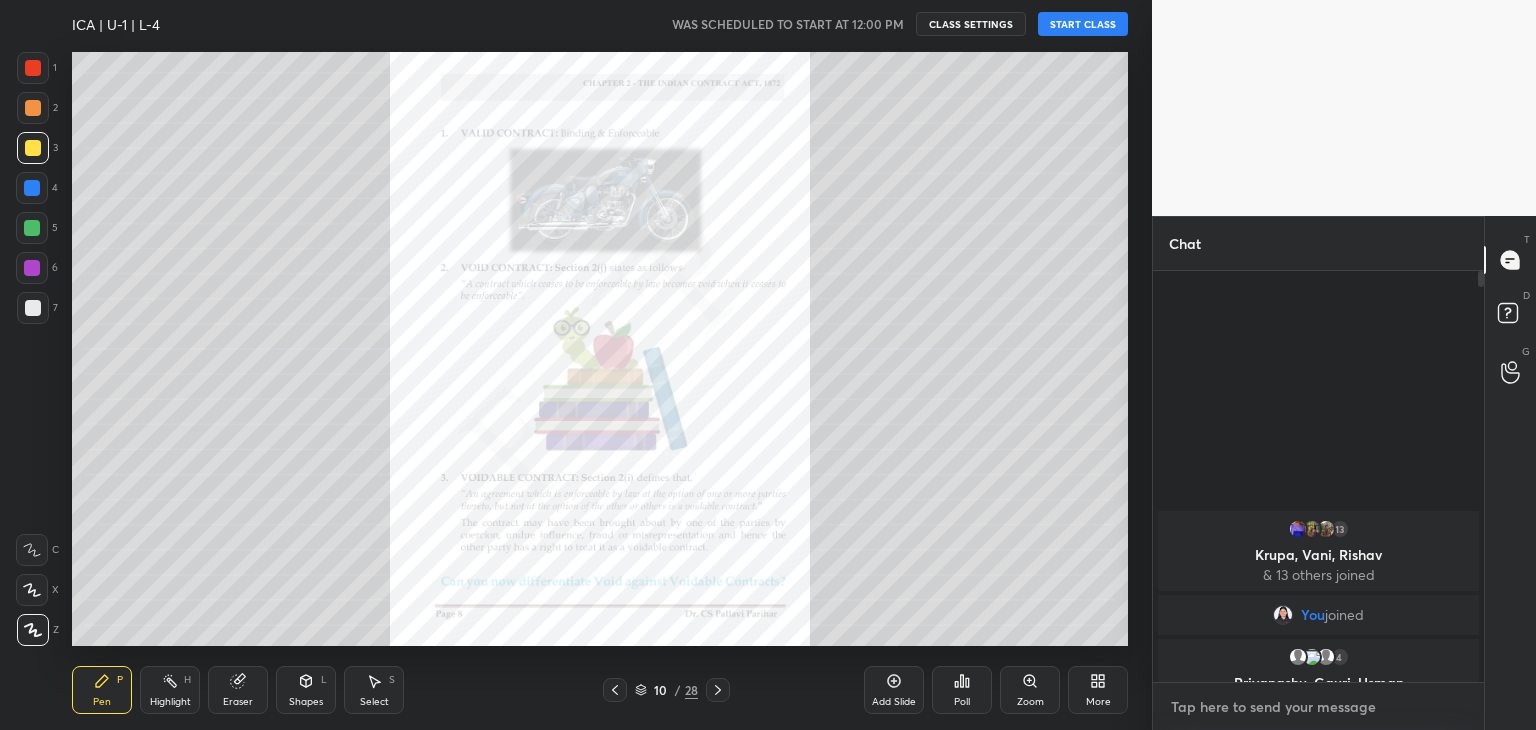 paste on "Our Tele Group-
[URL][DOMAIN_NAME]" 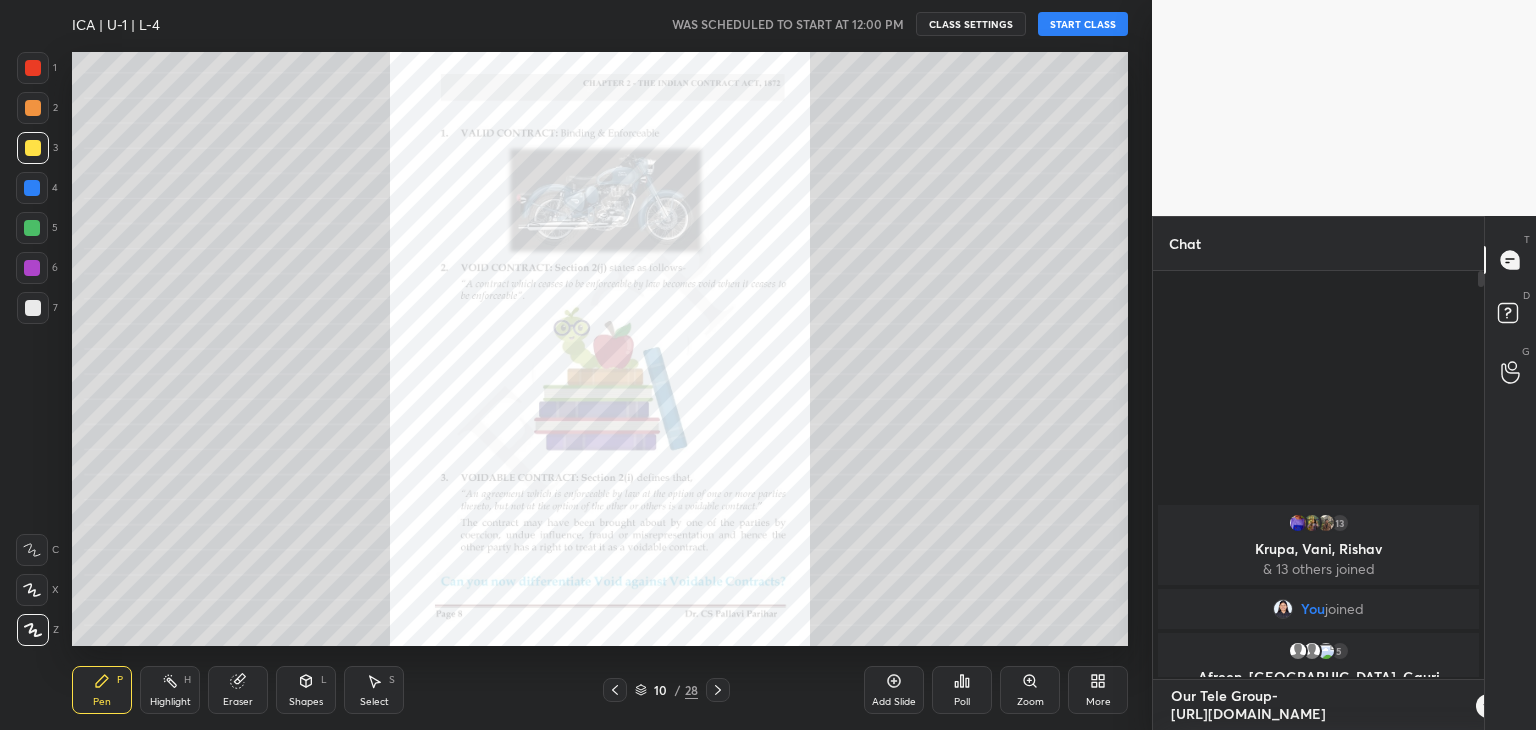 type on "Our Tele Group-
[URL][DOMAIN_NAME]" 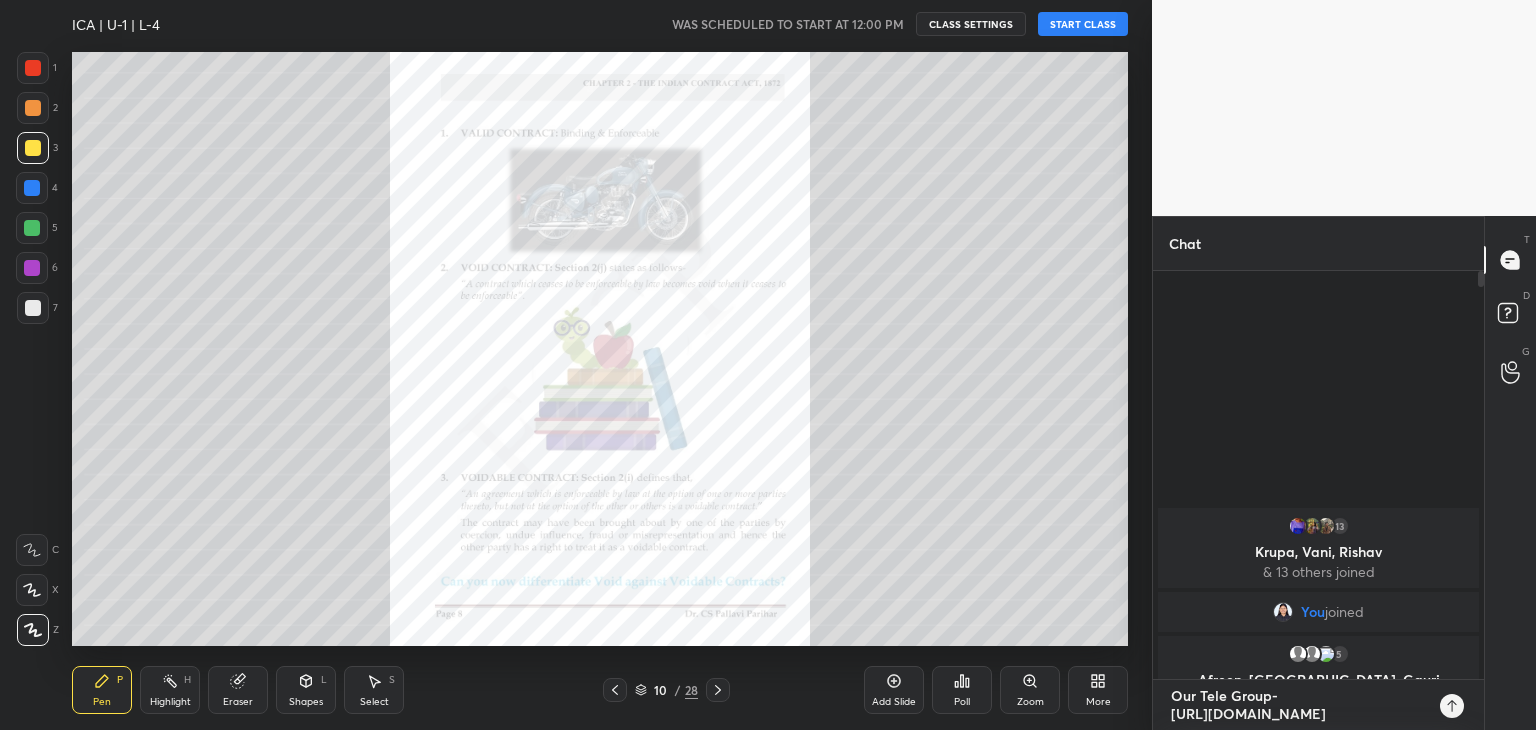 type 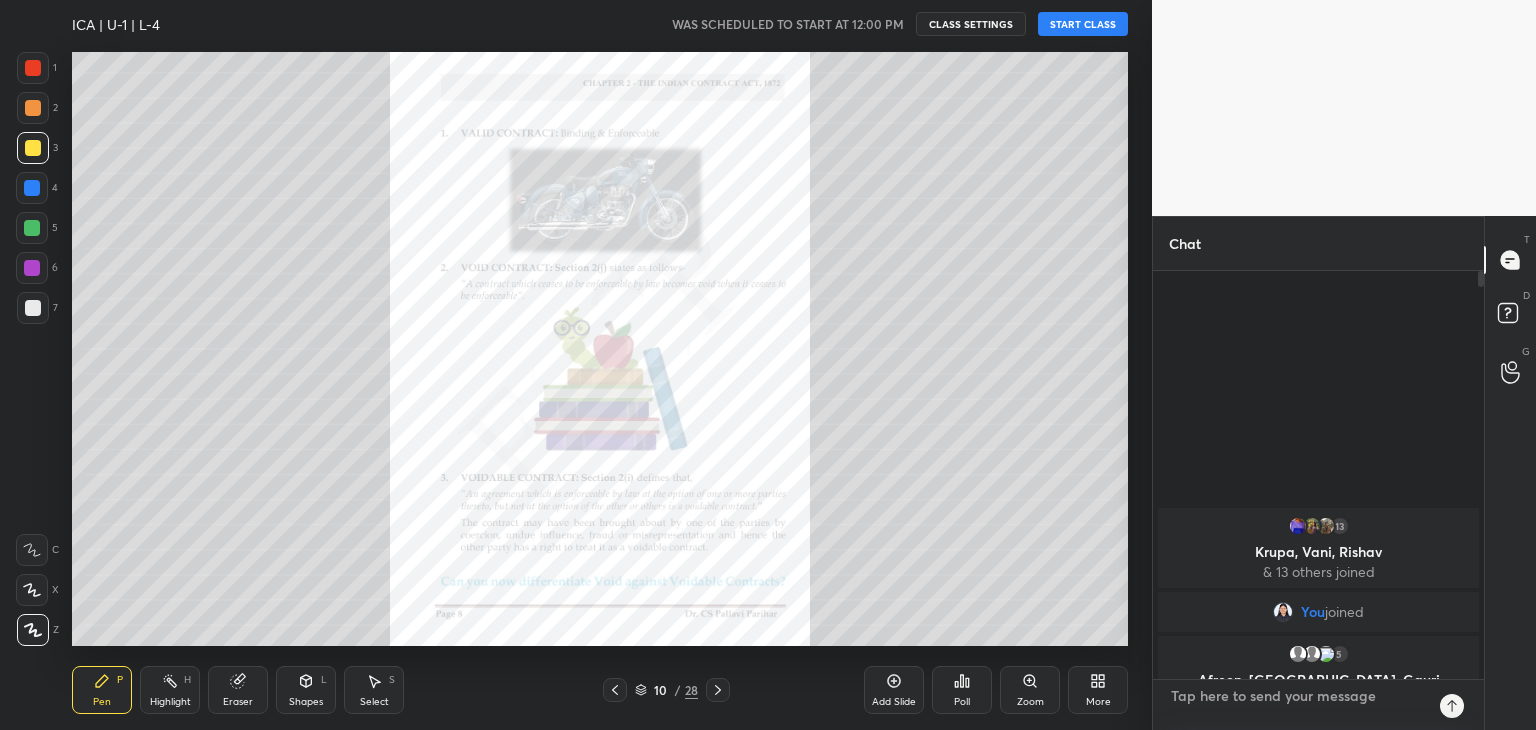scroll, scrollTop: 6, scrollLeft: 6, axis: both 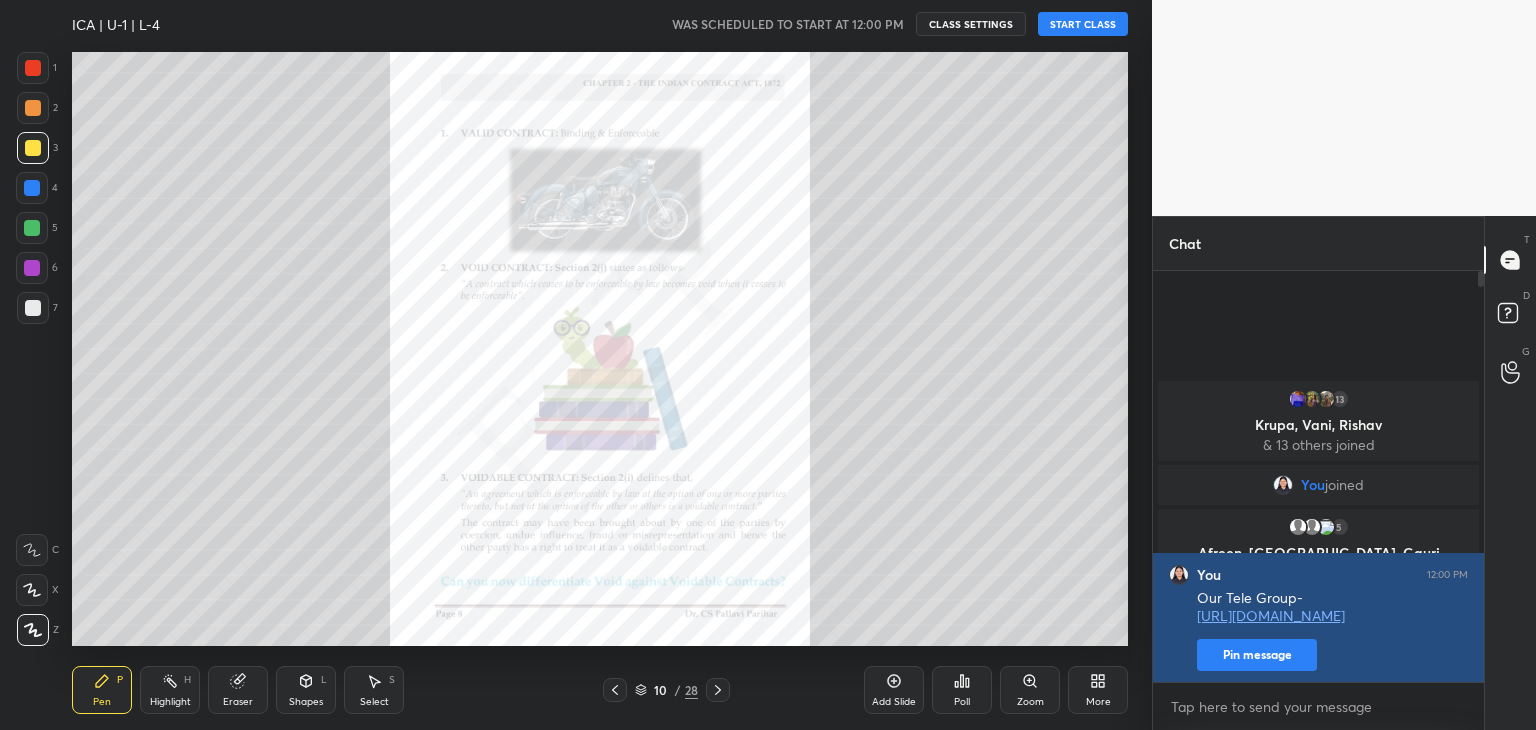 click on "Pin message" at bounding box center (1257, 655) 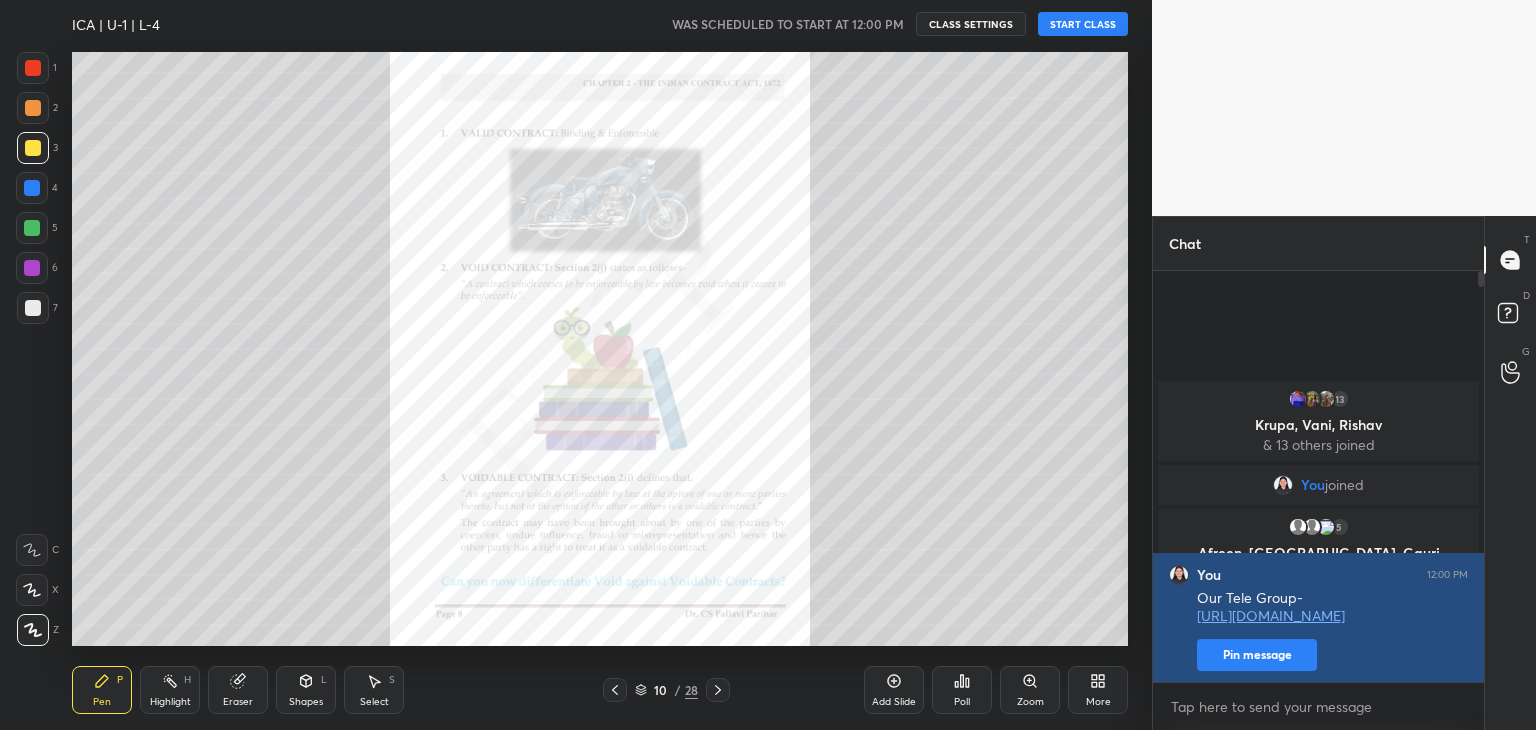 scroll, scrollTop: 349, scrollLeft: 325, axis: both 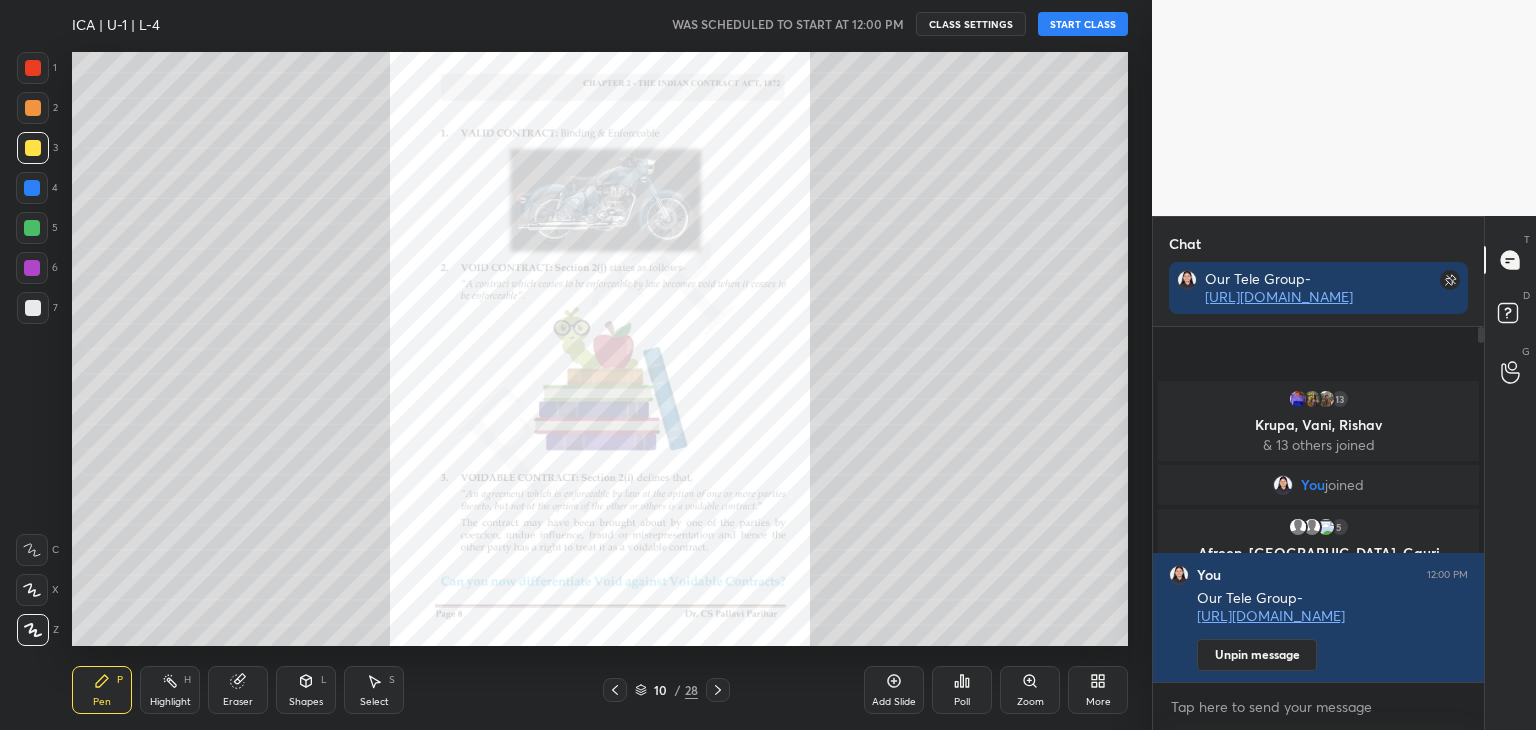 click on "START CLASS" at bounding box center (1083, 24) 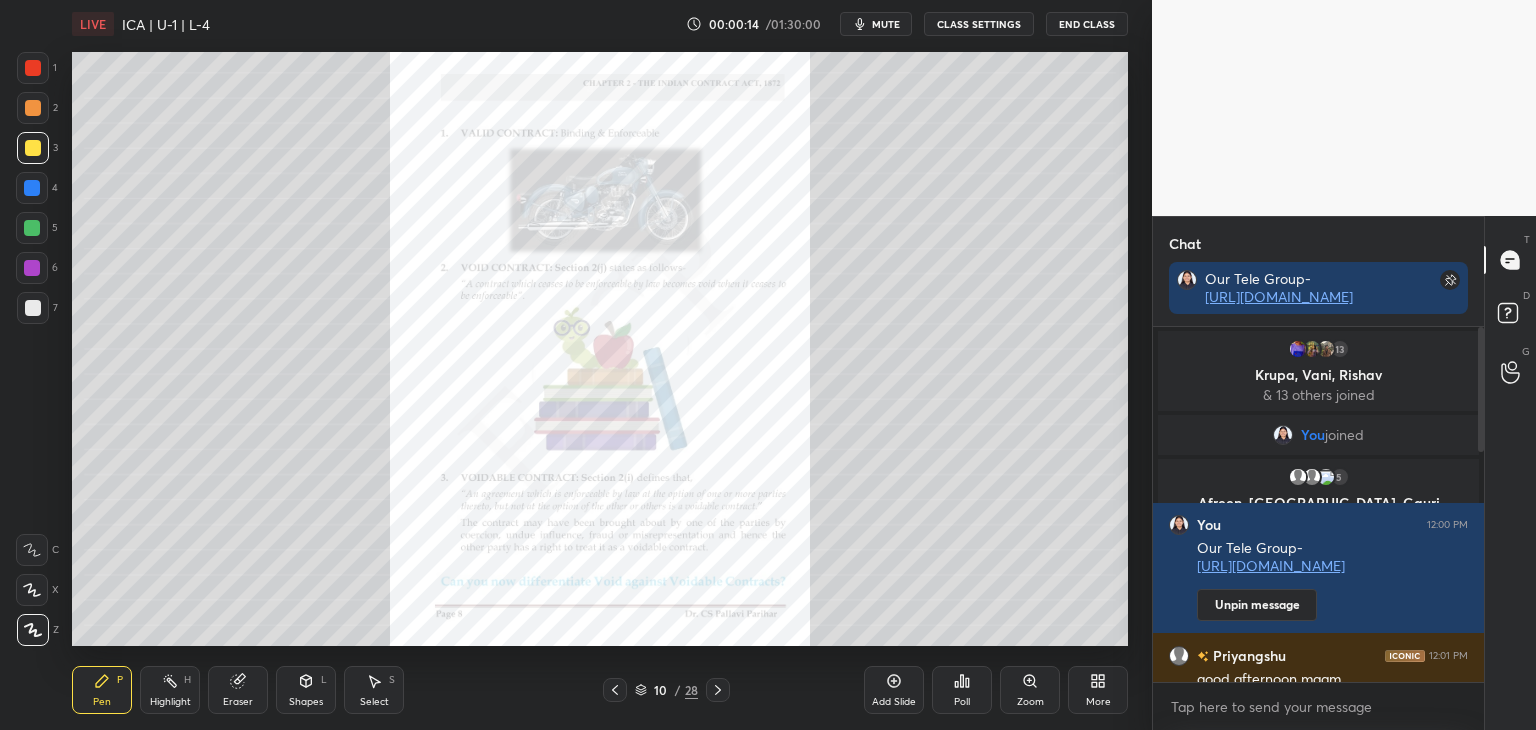 scroll, scrollTop: 676, scrollLeft: 0, axis: vertical 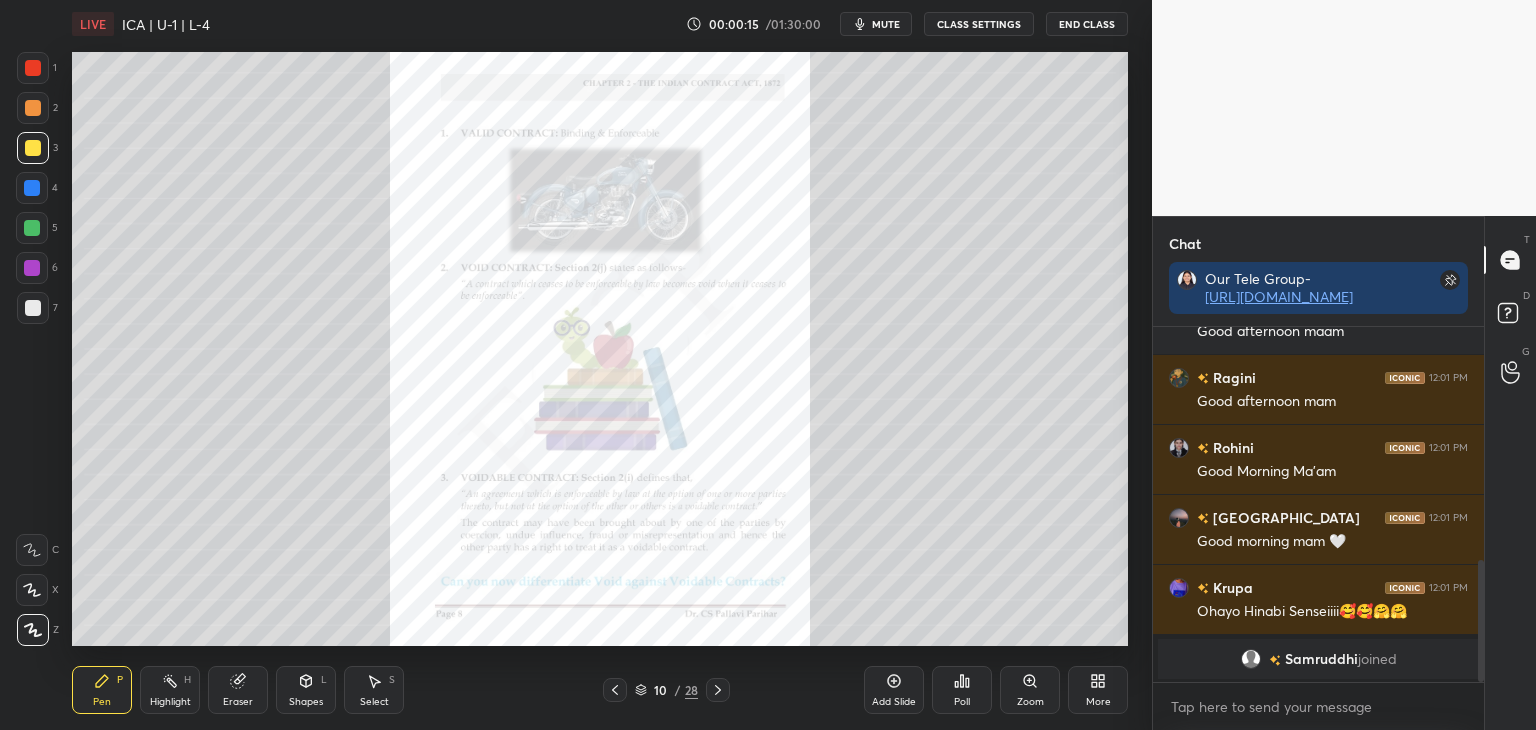 drag, startPoint x: 1482, startPoint y: 438, endPoint x: 1478, endPoint y: 407, distance: 31.257 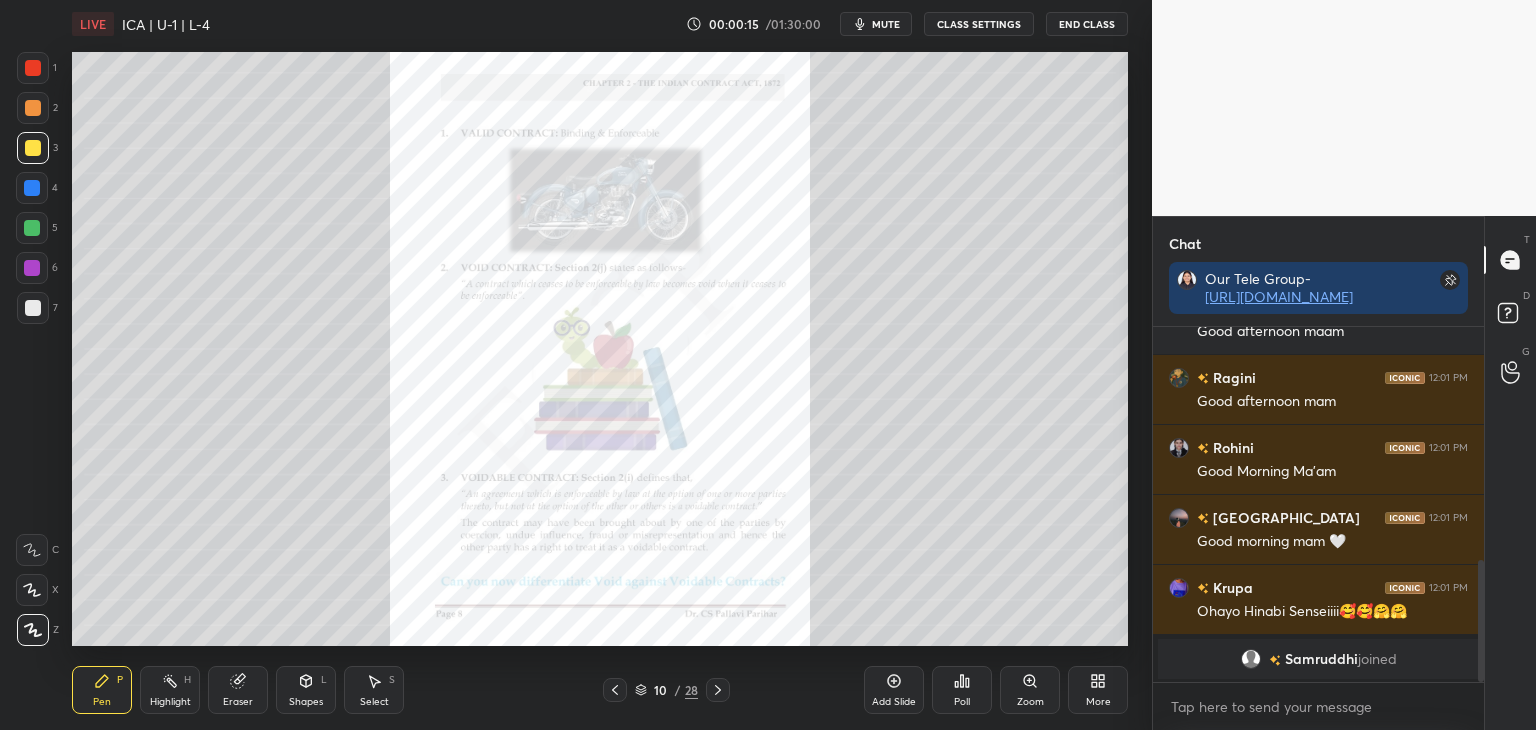 click at bounding box center [1478, 504] 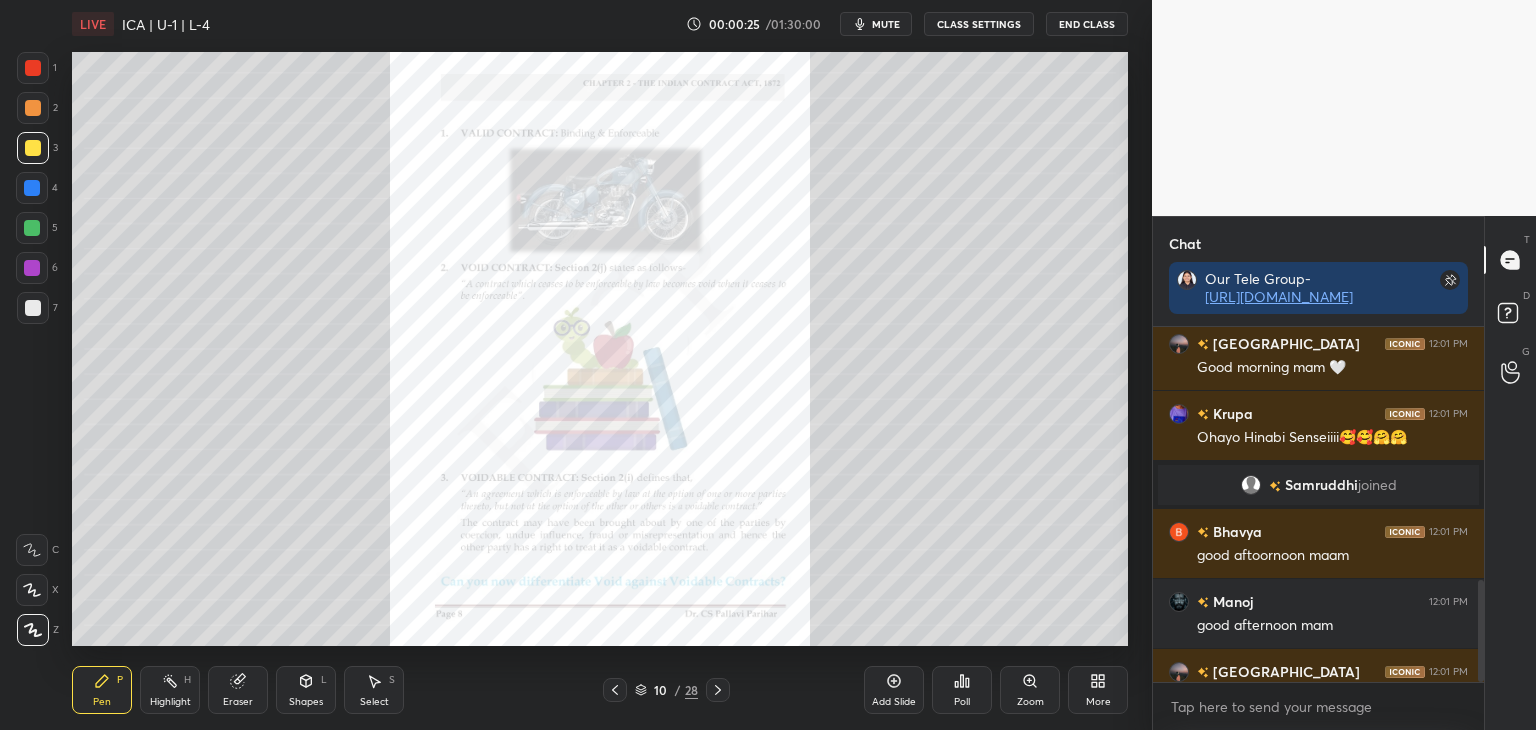 scroll, scrollTop: 886, scrollLeft: 0, axis: vertical 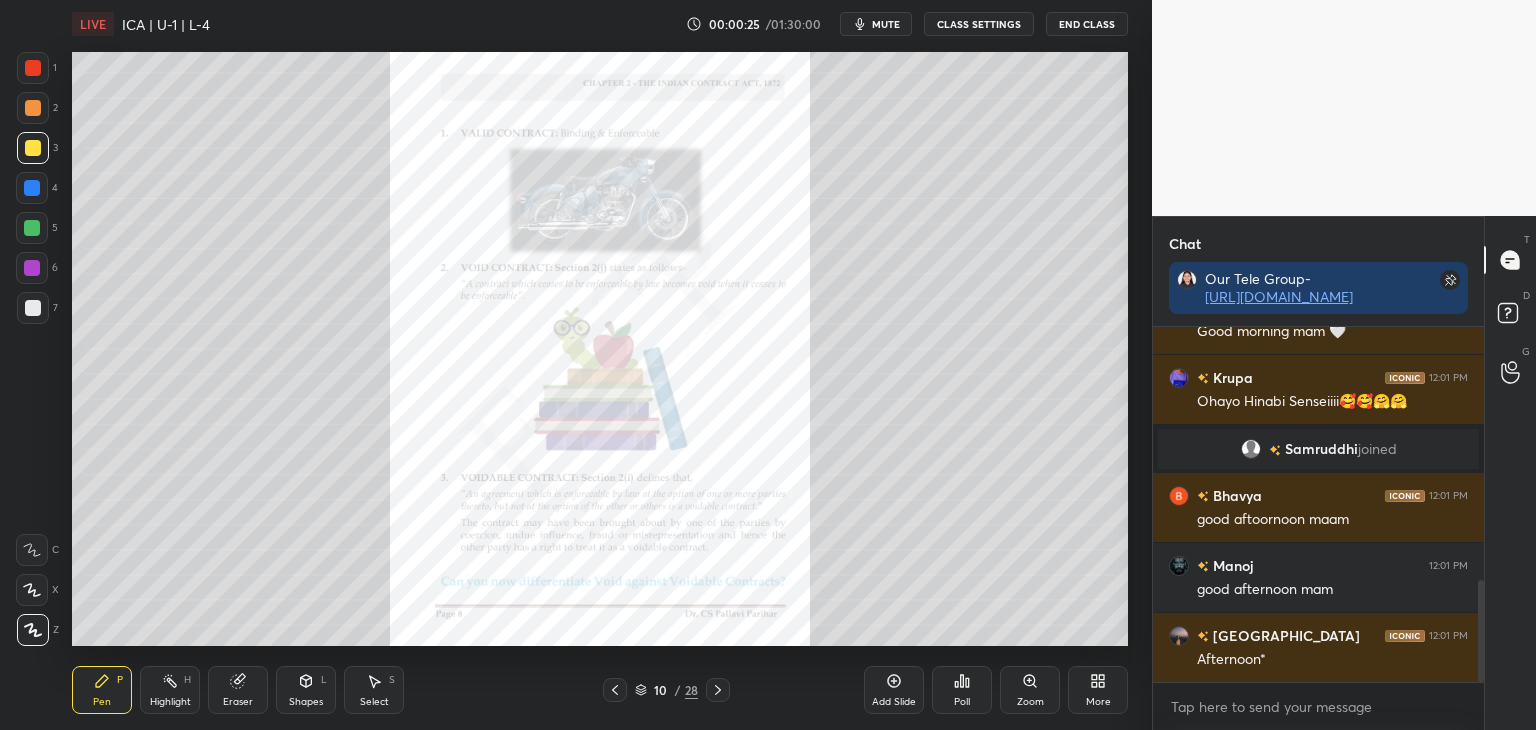 drag, startPoint x: 1480, startPoint y: 604, endPoint x: 1508, endPoint y: 776, distance: 174.26416 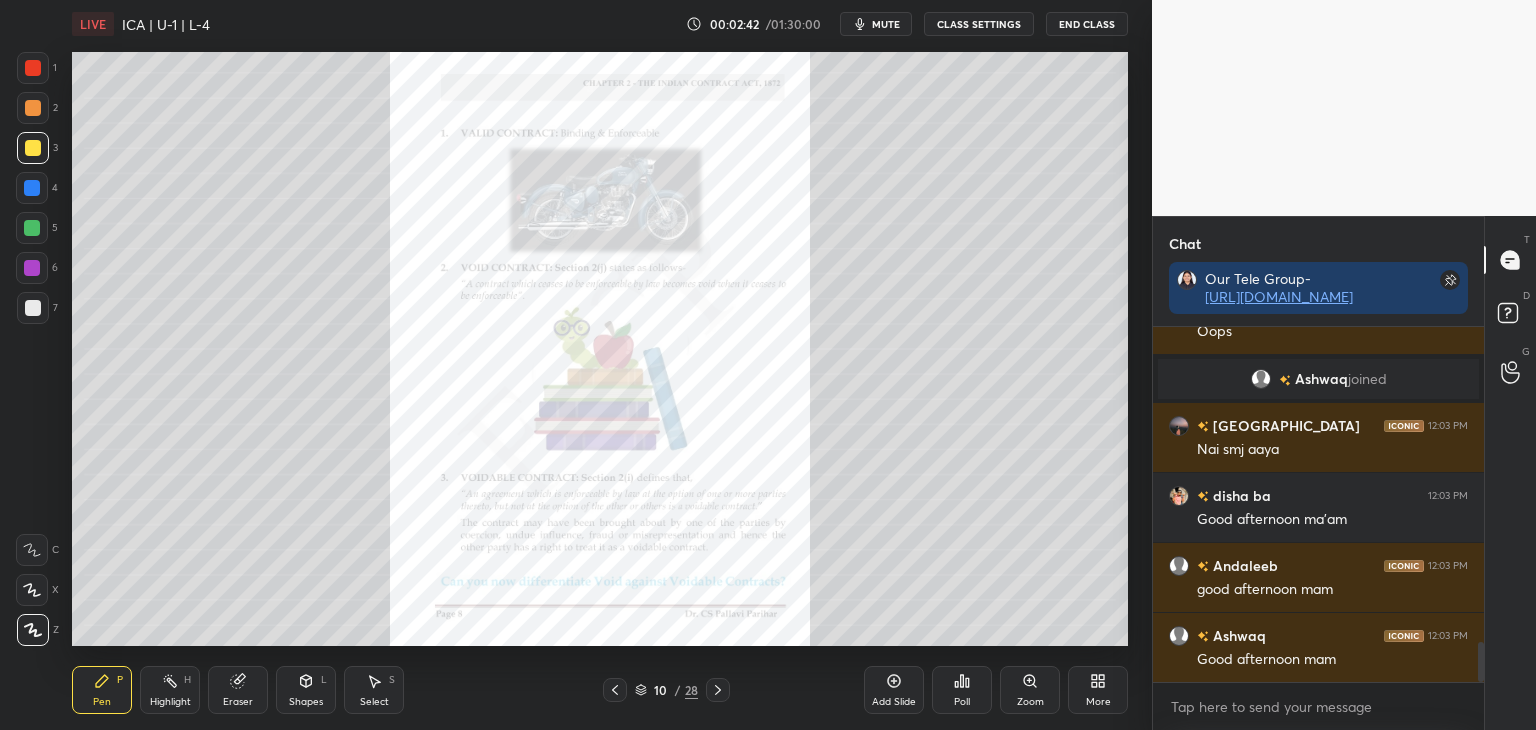 scroll, scrollTop: 2800, scrollLeft: 0, axis: vertical 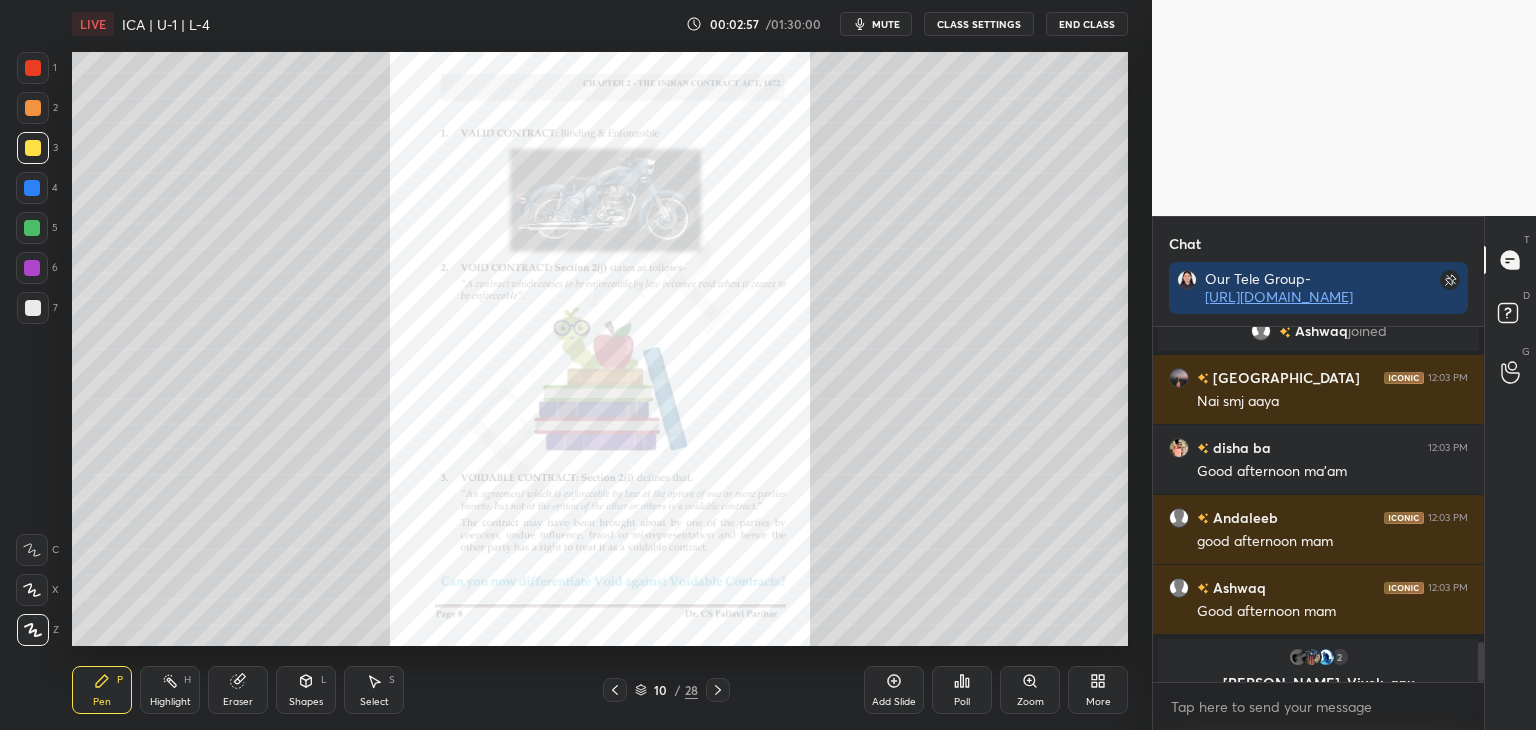 drag, startPoint x: 1480, startPoint y: 670, endPoint x: 1486, endPoint y: 703, distance: 33.54102 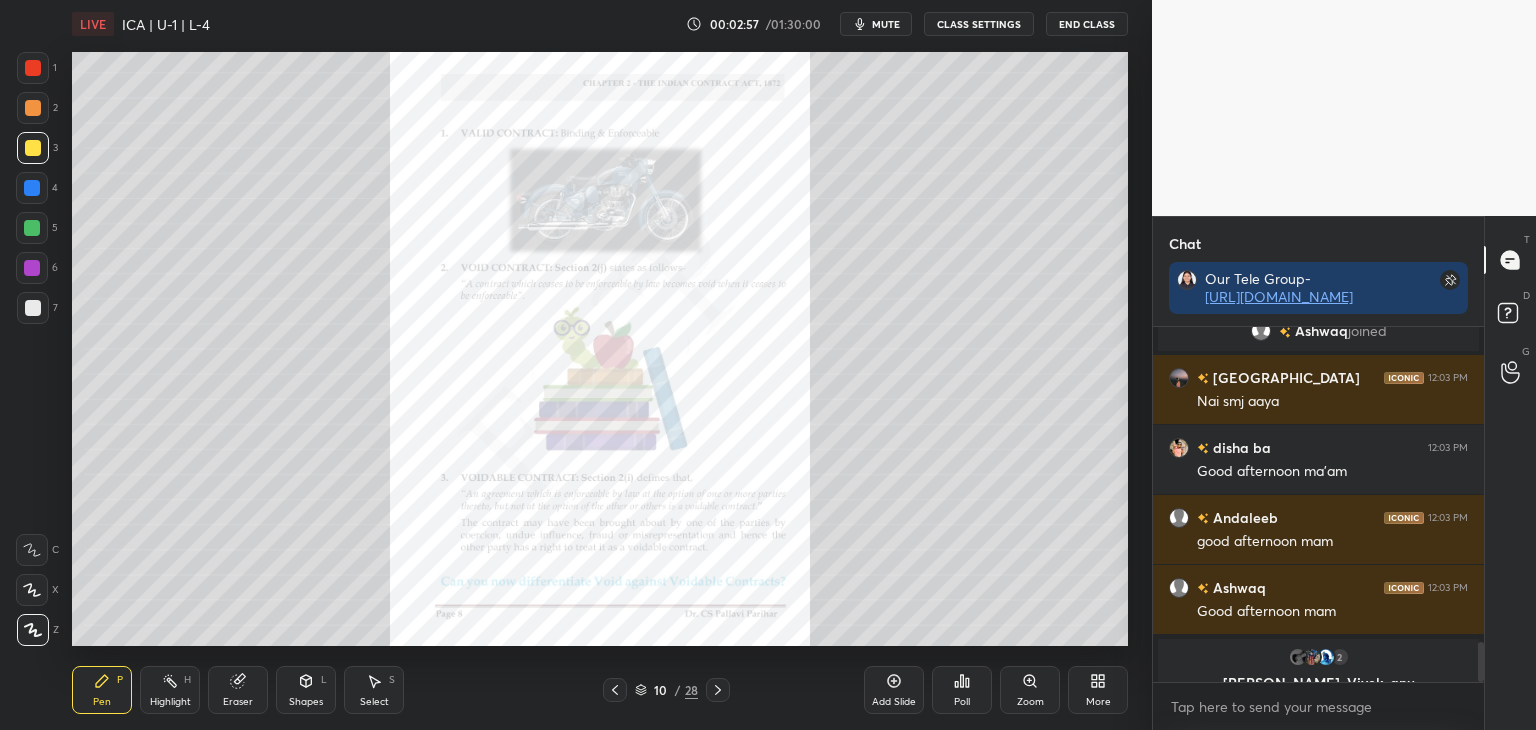 click on "Chat Our Tele Group-
[URL][DOMAIN_NAME] Ragini 12:03 PM Oops Ashwaq  joined Chandni 12:03 PM Nai smj aaya disha ba 12:03 PM Good afternoon ma'am Andaleeb 12:03 PM good afternoon mam [PERSON_NAME] 12:03 PM Good afternoon mam 2 [PERSON_NAME], [PERSON_NAME], anu &  2 others  joined JUMP TO LATEST Enable hand raising Enable raise hand to speak to learners. Once enabled, chat will be turned off temporarily. Enable x   introducing Raise a hand with a doubt Now learners can raise their hand along with a doubt  How it works? Doubts asked by learners will show up here NEW DOUBTS ASKED No one has raised a hand yet Can't raise hand Looks like educator just invited you to speak. Please wait before you can raise your hand again. Got it T Messages (T) D Doubts (D) G Raise Hand (G)" at bounding box center (1344, 473) 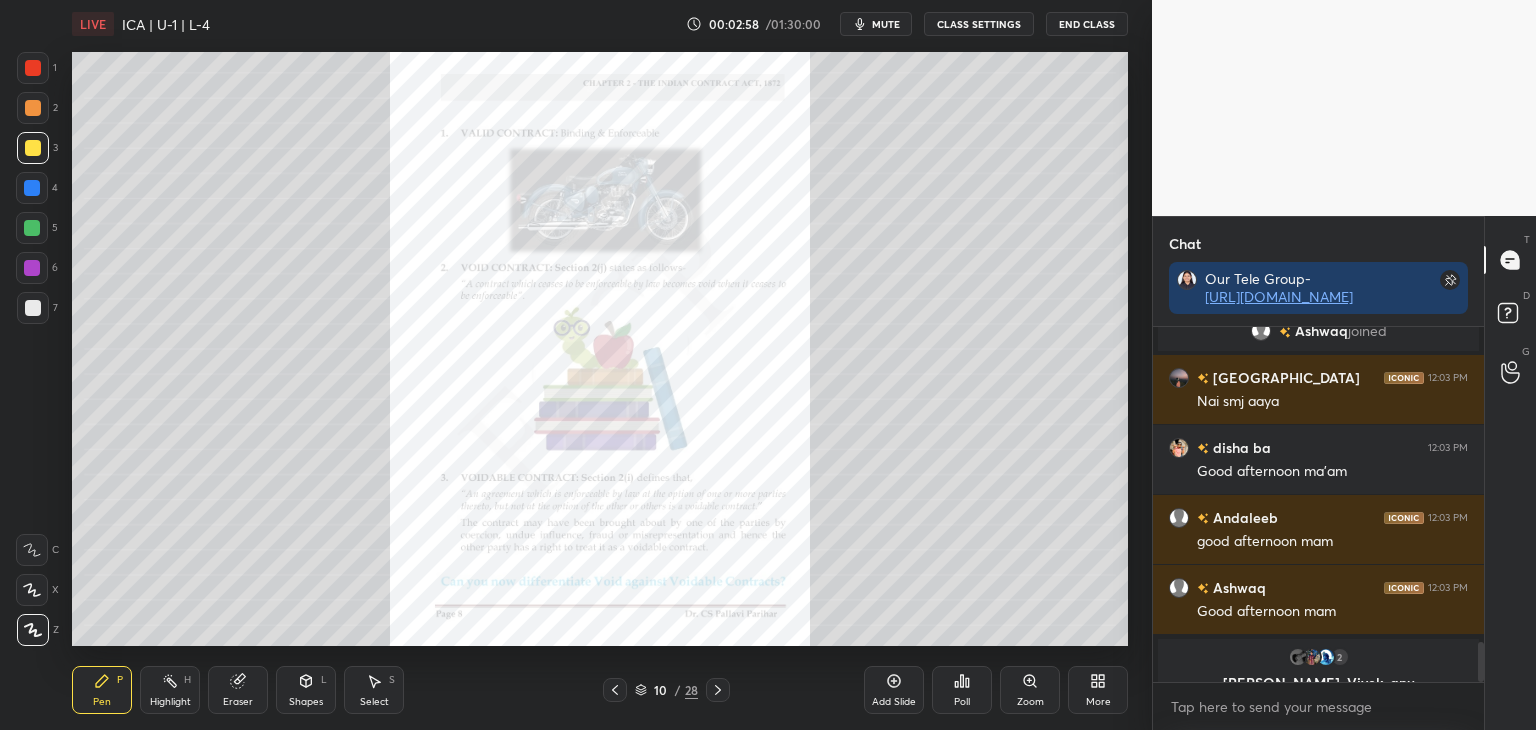 drag, startPoint x: 1480, startPoint y: 657, endPoint x: 1483, endPoint y: 672, distance: 15.297058 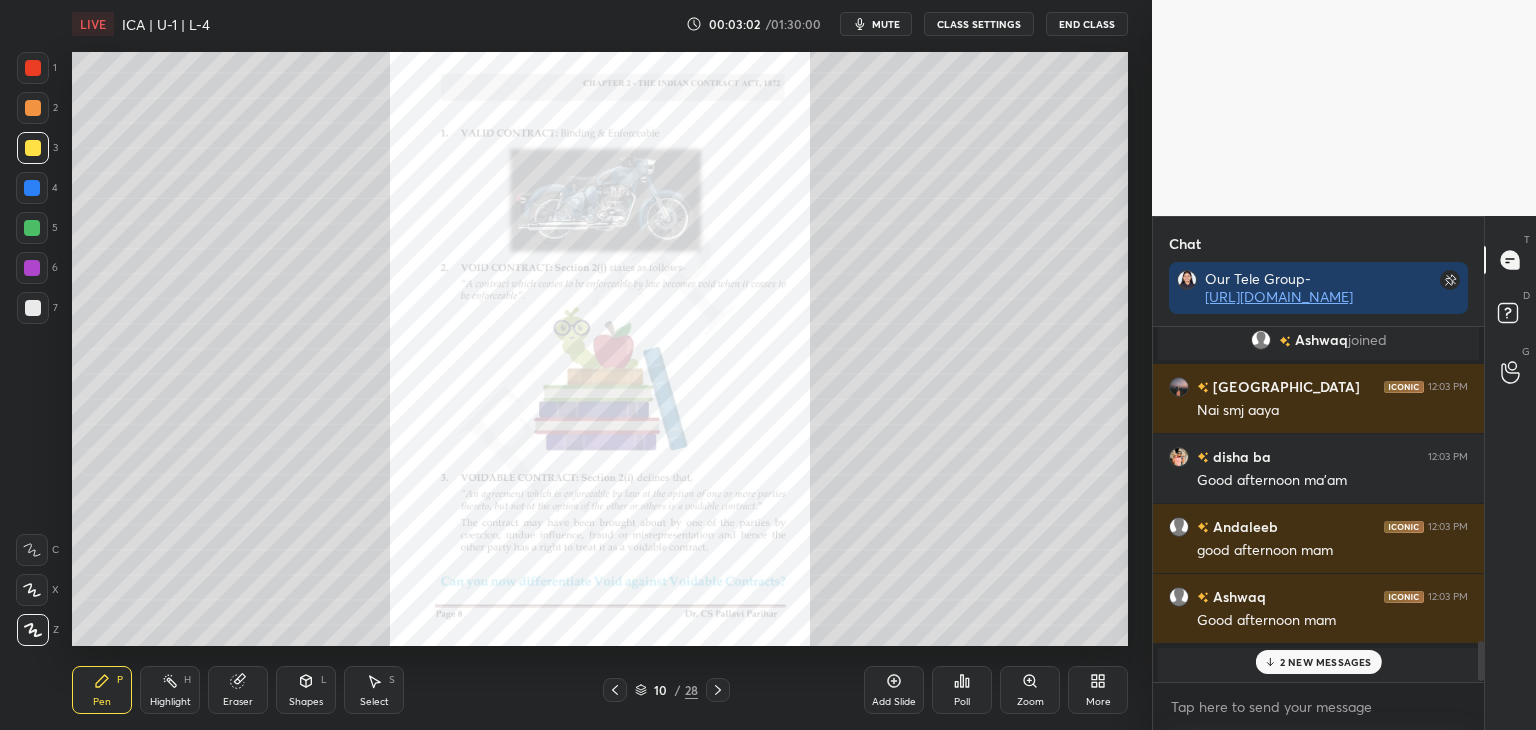 scroll, scrollTop: 2800, scrollLeft: 0, axis: vertical 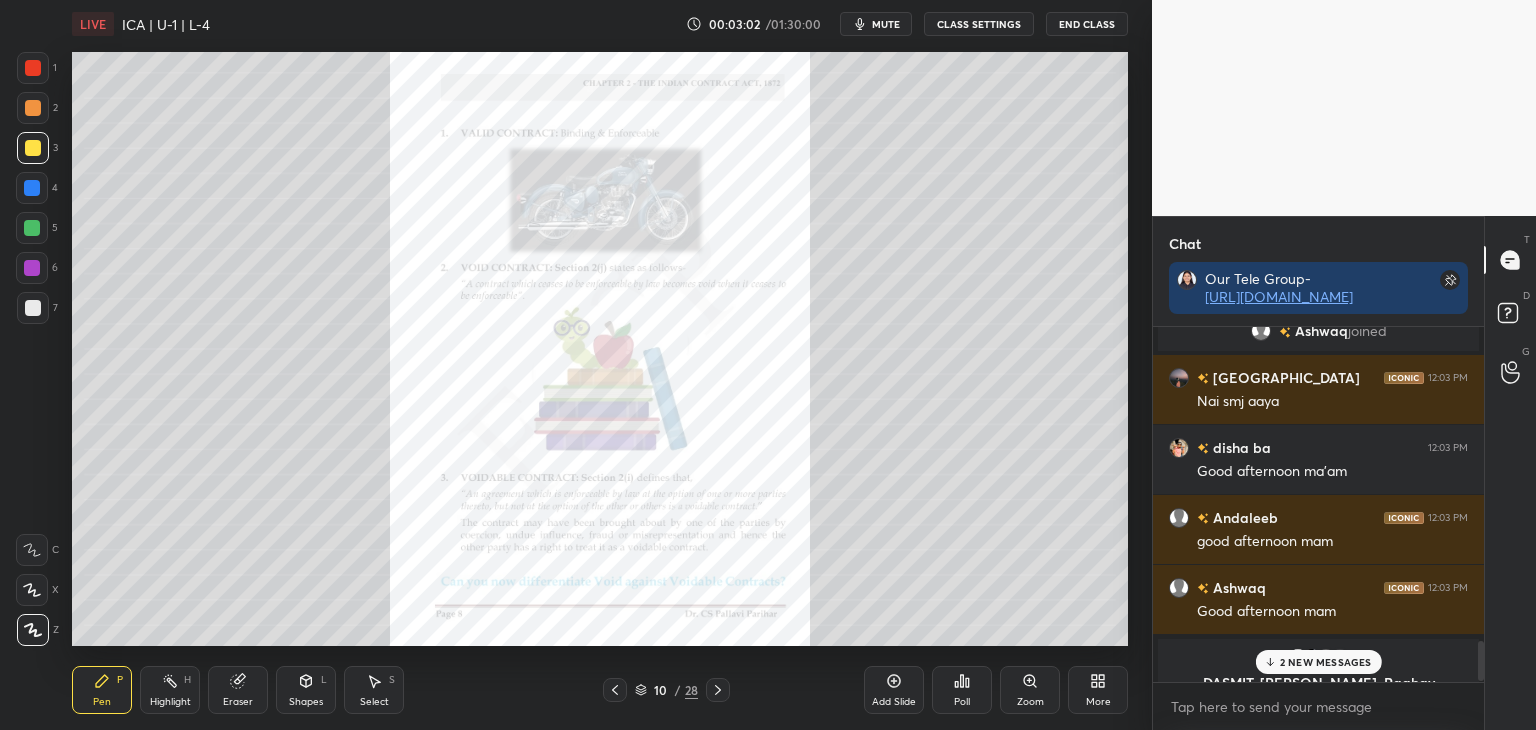 drag, startPoint x: 1482, startPoint y: 663, endPoint x: 1482, endPoint y: 675, distance: 12 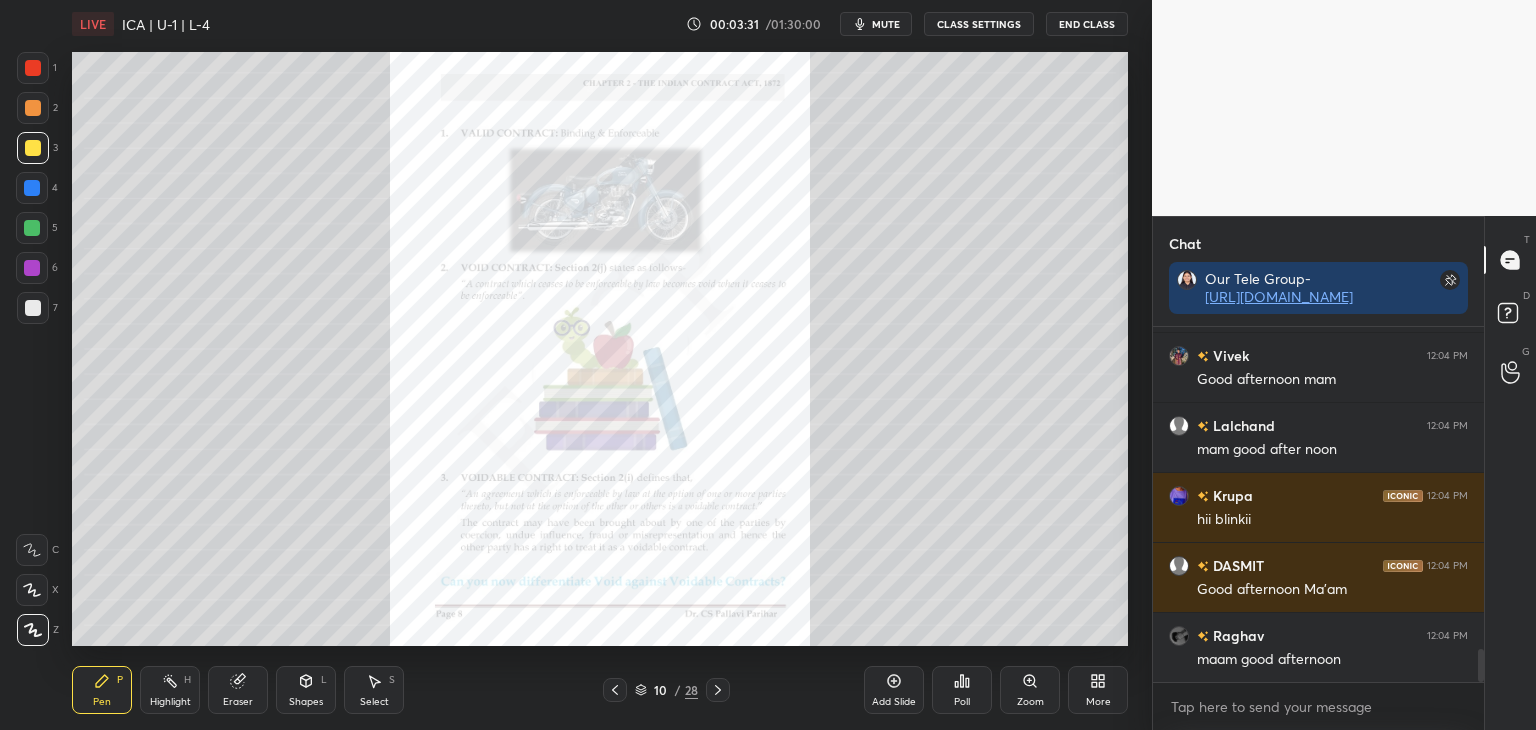 scroll, scrollTop: 3478, scrollLeft: 0, axis: vertical 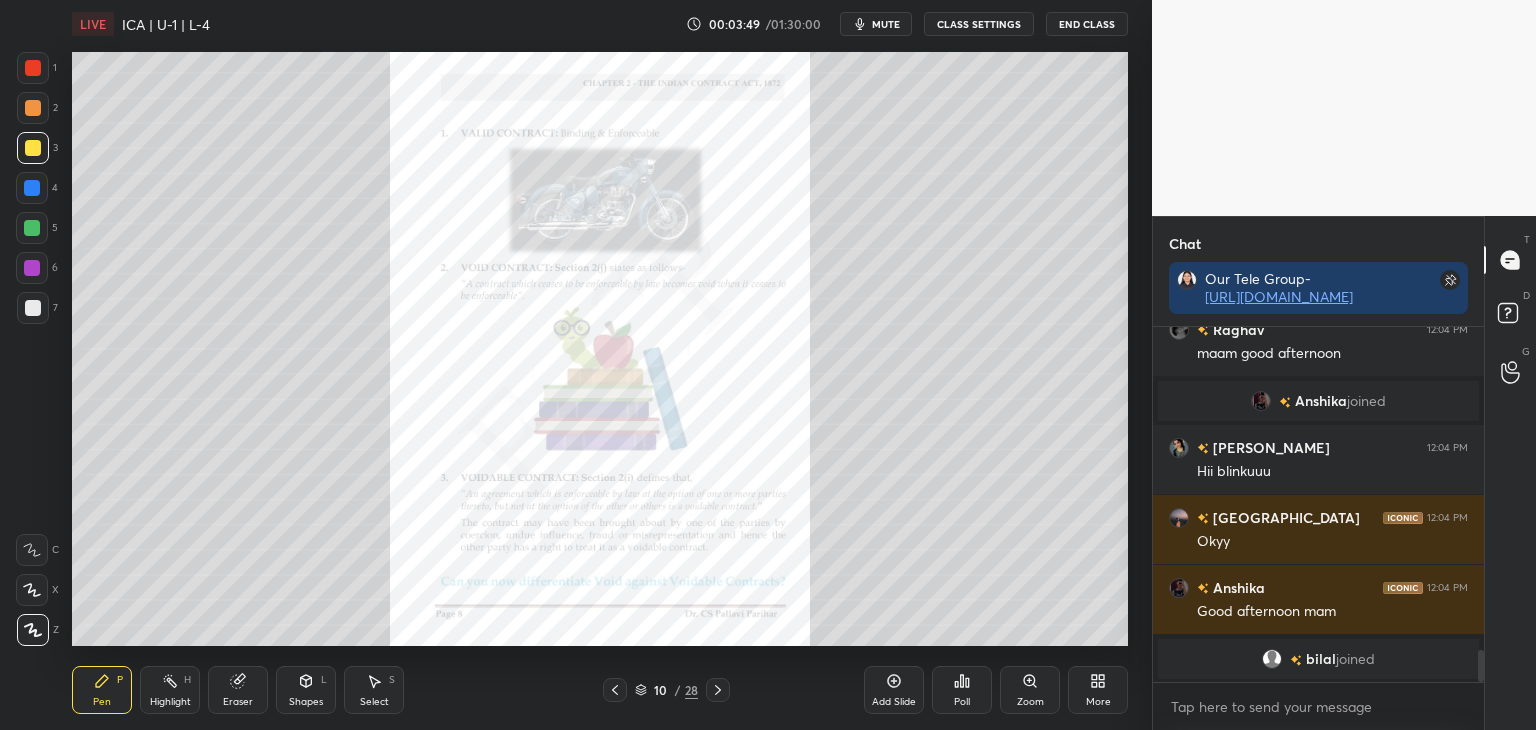 drag, startPoint x: 1480, startPoint y: 663, endPoint x: 1483, endPoint y: 678, distance: 15.297058 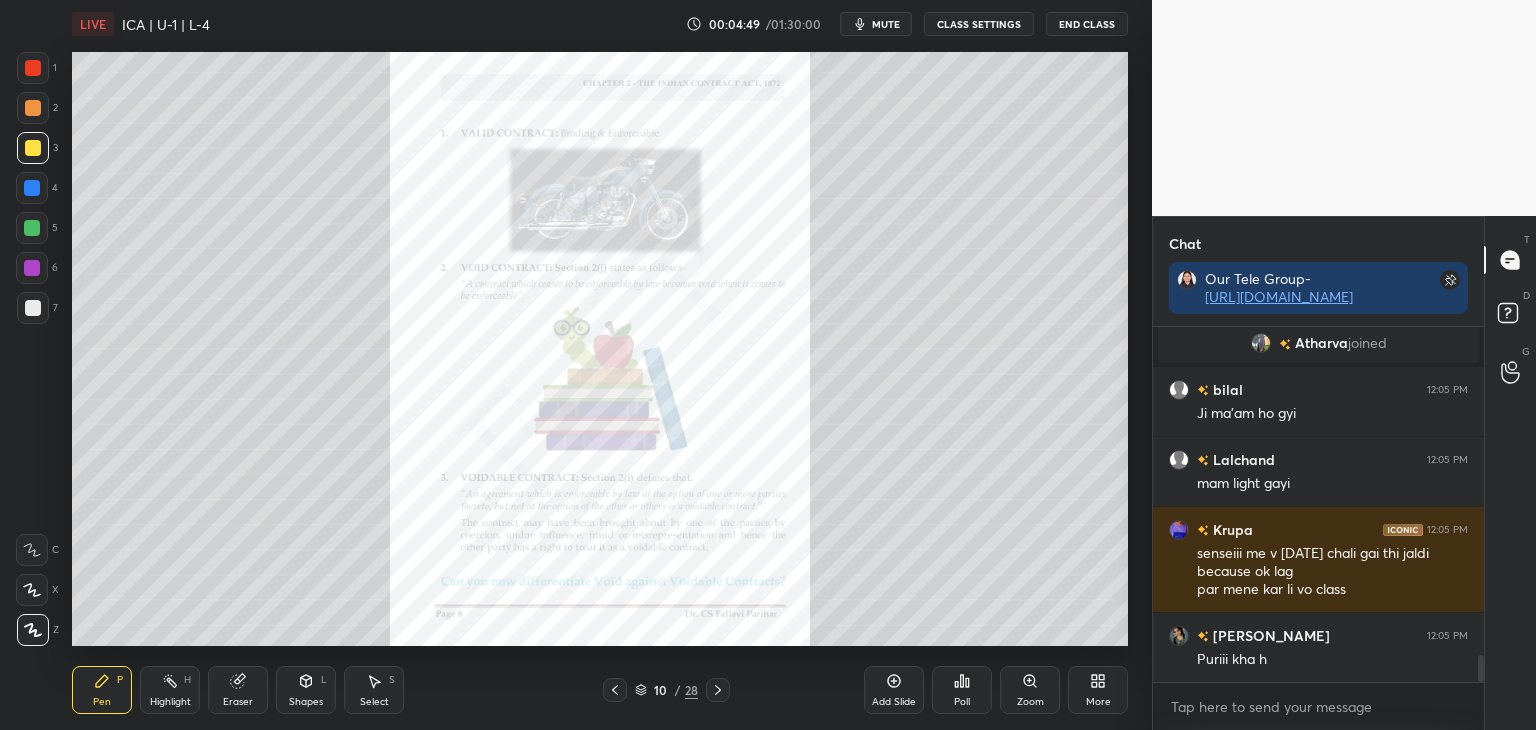scroll, scrollTop: 4308, scrollLeft: 0, axis: vertical 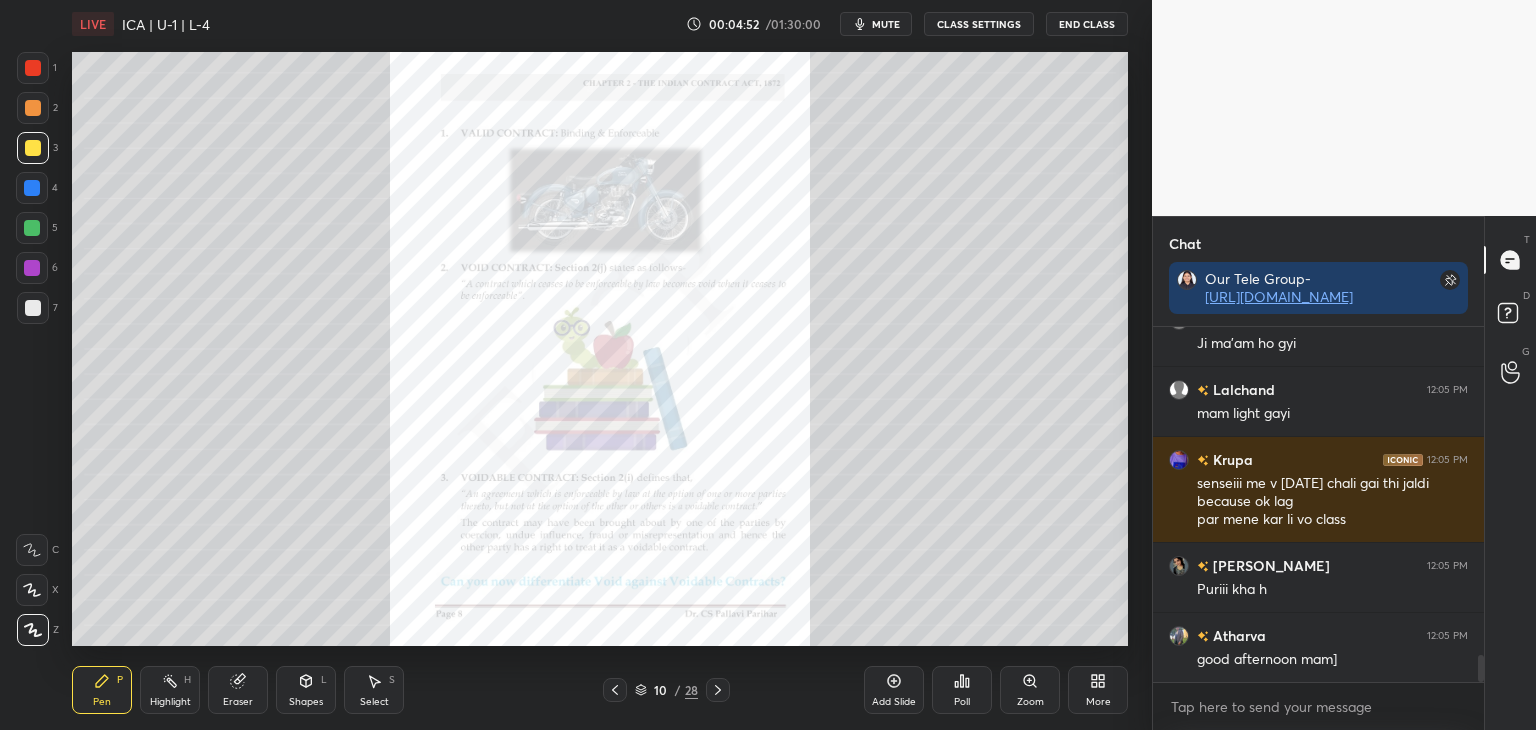 click on "Chat Our Tele Group-
[URL][DOMAIN_NAME] Atharva  joined bilal 12:05 PM Ji ma'am ho gyi Lalchand 12:05 PM mam light gayi Krupa 12:05 PM senseiii me v [DATE] chali gai thi jaldi because ok lag
par mene kar li vo class [GEOGRAPHIC_DATA] 12:05 PM Puriii kha h Atharva 12:05 PM good afternoon mam] JUMP TO LATEST Enable hand raising Enable raise hand to speak to learners. Once enabled, chat will be turned off temporarily. Enable x   introducing Raise a hand with a doubt Now learners can raise their hand along with a doubt  How it works? Doubts asked by learners will show up here NEW DOUBTS ASKED No one has raised a hand yet Can't raise hand Looks like educator just invited you to speak. Please wait before you can raise your hand again. Got it T Messages (T) D Doubts (D) G Raise Hand (G)" at bounding box center [1344, 473] 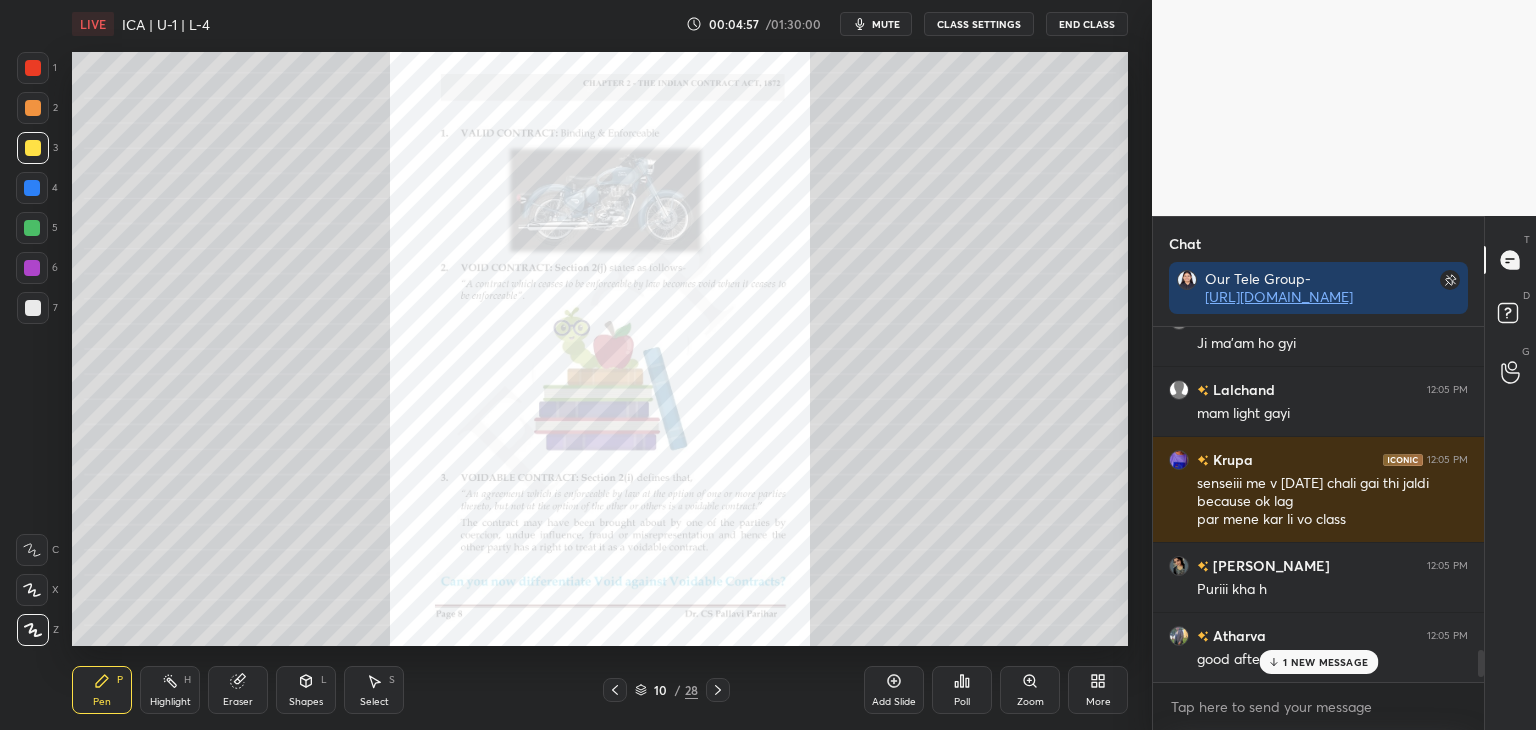 scroll, scrollTop: 4378, scrollLeft: 0, axis: vertical 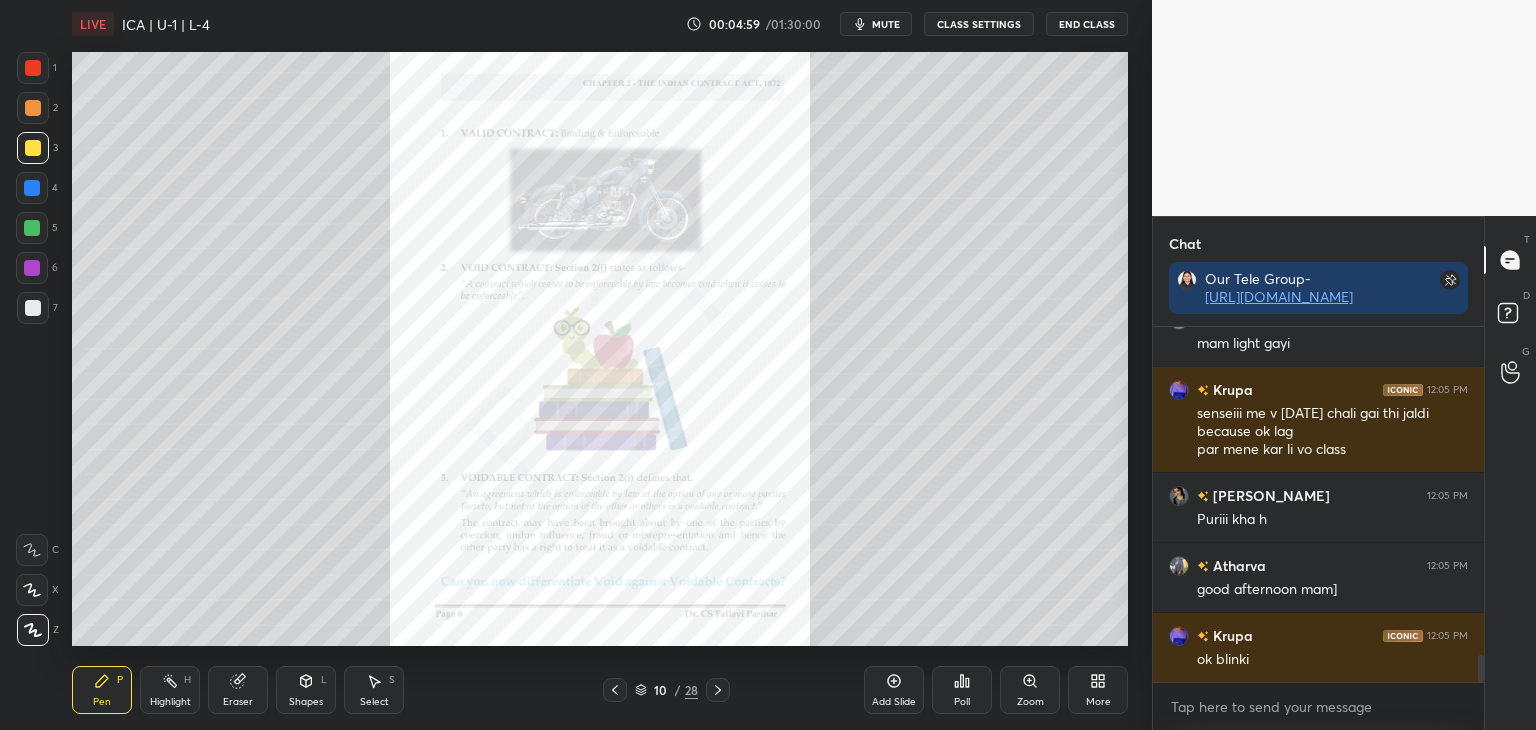 drag, startPoint x: 1482, startPoint y: 673, endPoint x: 1486, endPoint y: 685, distance: 12.649111 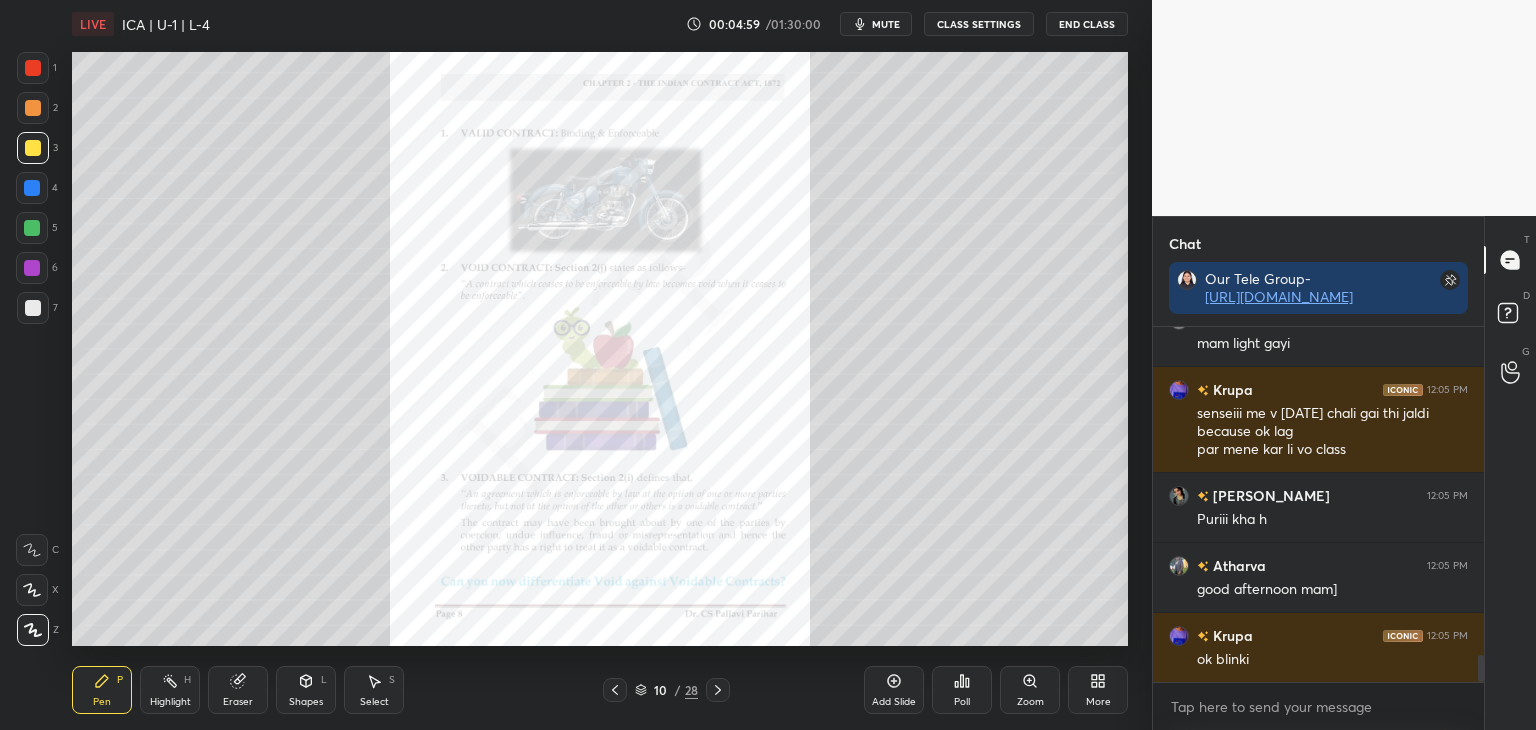 click on "Chat Our Tele Group-
[URL][DOMAIN_NAME] bilal 12:05 PM Ji ma'am ho gyi Lalchand 12:05 PM mam light gayi Krupa 12:05 PM senseiii me v [DATE] chali gai thi jaldi because ok lag
par mene kar li vo class [PERSON_NAME] 12:05 PM Puriii kha h Atharva 12:05 PM good afternoon mam] Krupa 12:05 PM ok blinki JUMP TO LATEST Enable hand raising Enable raise hand to speak to learners. Once enabled, chat will be turned off temporarily. Enable x   introducing Raise a hand with a doubt Now learners can raise their hand along with a doubt  How it works? Doubts asked by learners will show up here NEW DOUBTS ASKED No one has raised a hand yet Can't raise hand Looks like educator just invited you to speak. Please wait before you can raise your hand again. Got it T Messages (T) D Doubts (D) G Raise Hand (G)" at bounding box center (1344, 473) 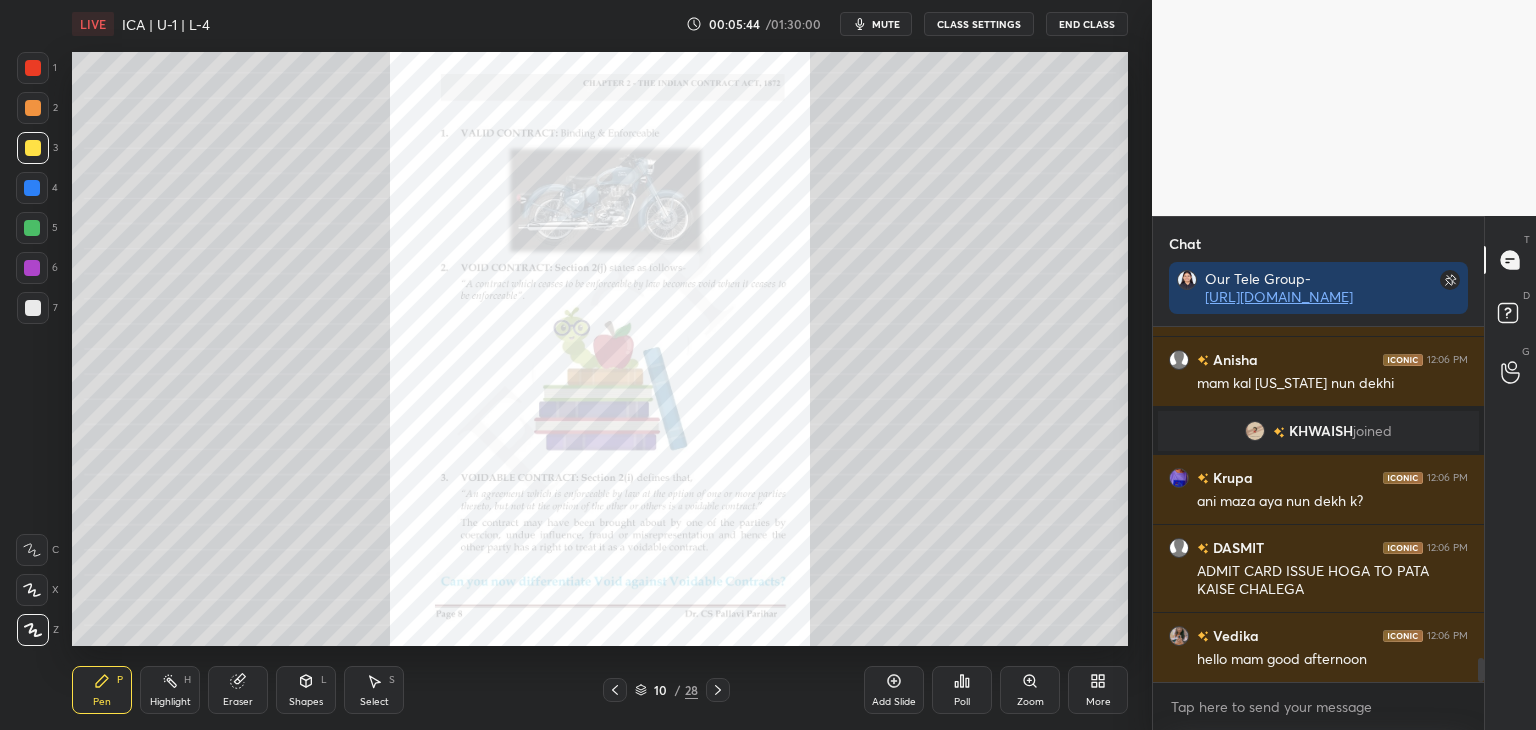 scroll, scrollTop: 5026, scrollLeft: 0, axis: vertical 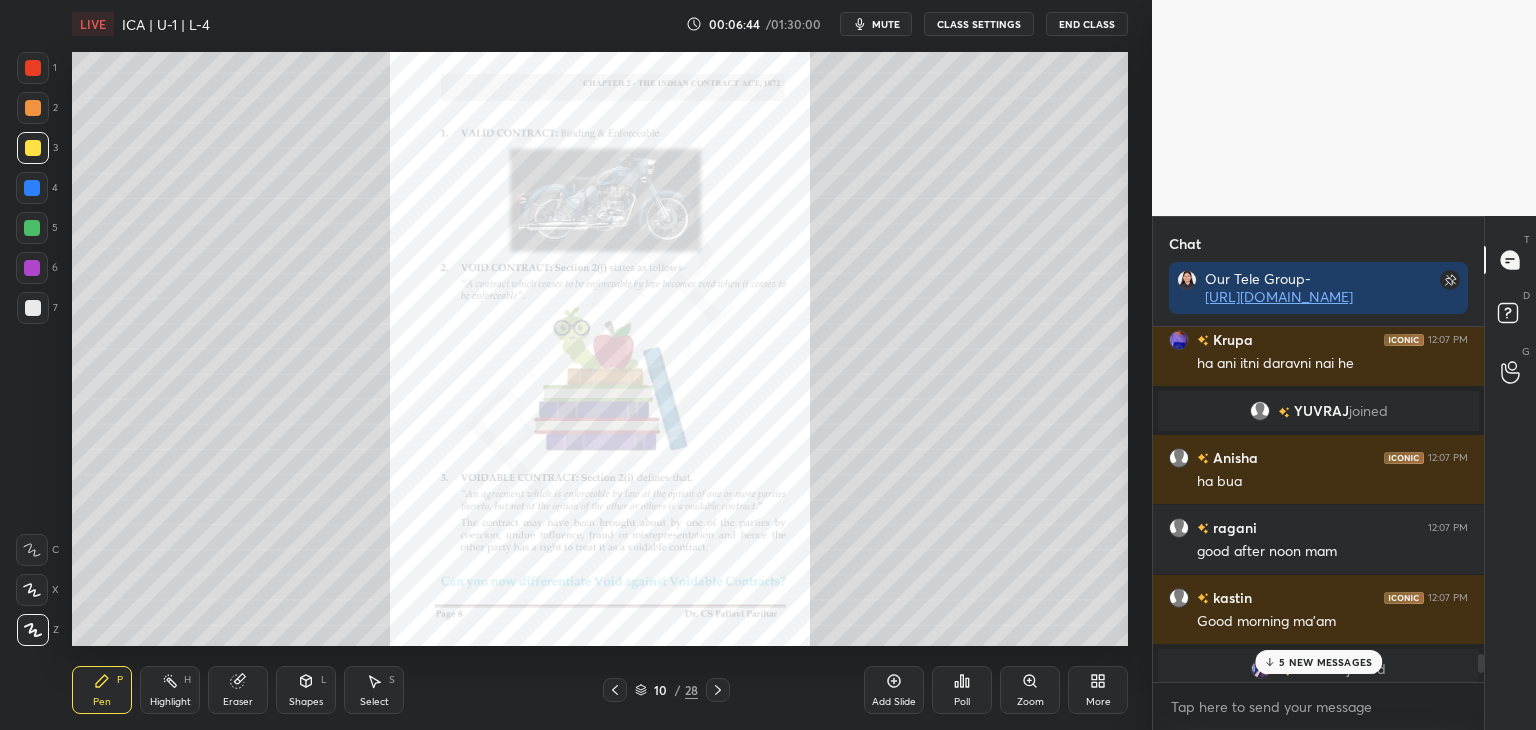 drag, startPoint x: 1480, startPoint y: 671, endPoint x: 1491, endPoint y: 717, distance: 47.296936 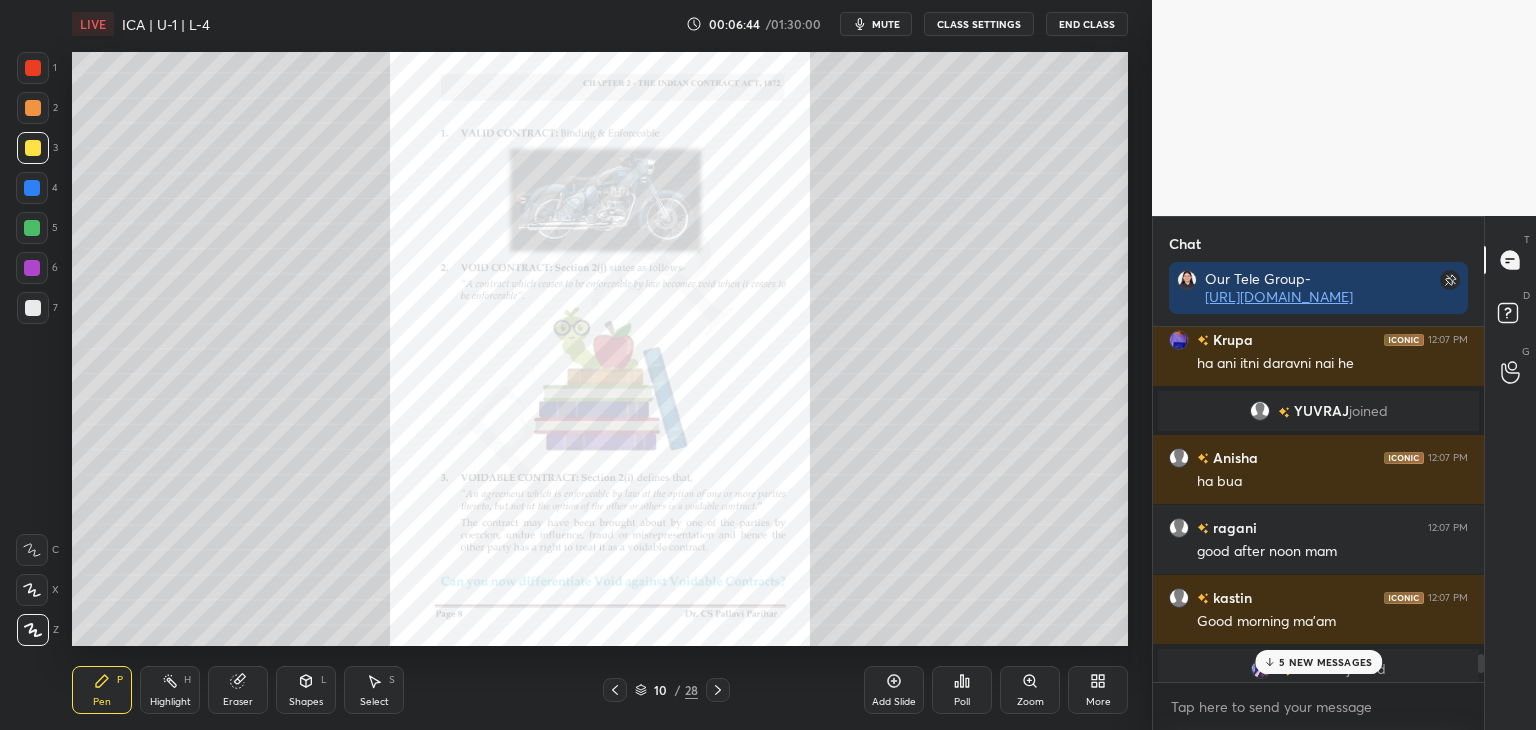 click on "Chat Our Tele Group-
[URL][DOMAIN_NAME] DASMIT 12:07 PM OK Krupa 12:07 PM ha ani itni daravni nai he YUVRAJ  joined [PERSON_NAME] 12:07 PM ha bua ragani 12:07 PM good after noon mam kastin 12:07 PM Good morning ma'am [PERSON_NAME]  joined [PERSON_NAME] 12:07 PM Haa anisha exorcist dekhoo Anisha 12:07 PM mam horror mast hoti hai Krupa 12:07 PM ani conjuring dekhi he? 5 NEW MESSAGES Enable hand raising Enable raise hand to speak to learners. Once enabled, chat will be turned off temporarily. Enable x   introducing Raise a hand with a doubt Now learners can raise their hand along with a doubt  How it works? Doubts asked by learners will show up here NEW DOUBTS ASKED No one has raised a hand yet Can't raise hand Looks like educator just invited you to speak. Please wait before you can raise your hand again. Got it T Messages (T) D Doubts (D) G Raise Hand (G)" at bounding box center [1344, 473] 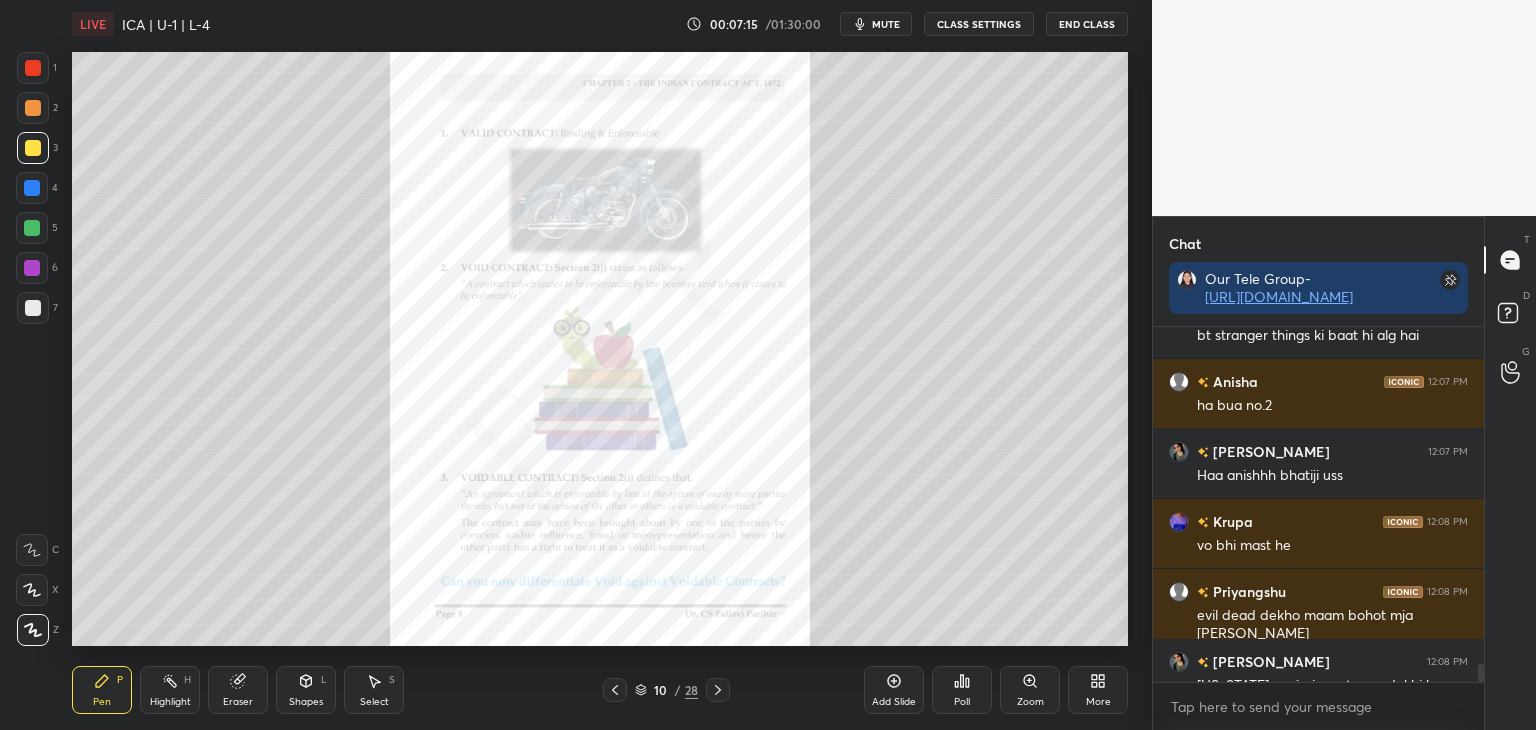 scroll, scrollTop: 6690, scrollLeft: 0, axis: vertical 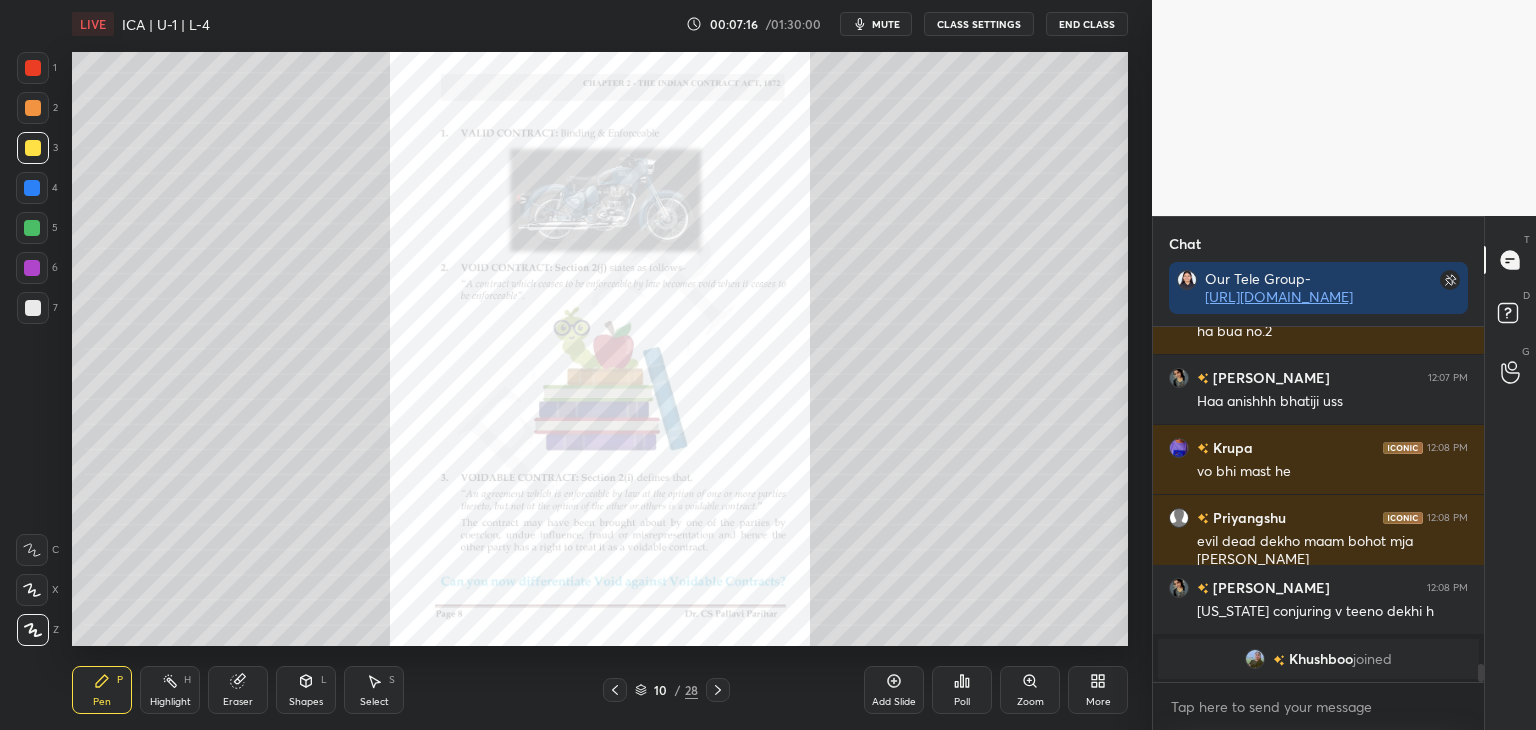 drag, startPoint x: 1483, startPoint y: 665, endPoint x: 1490, endPoint y: 721, distance: 56.435802 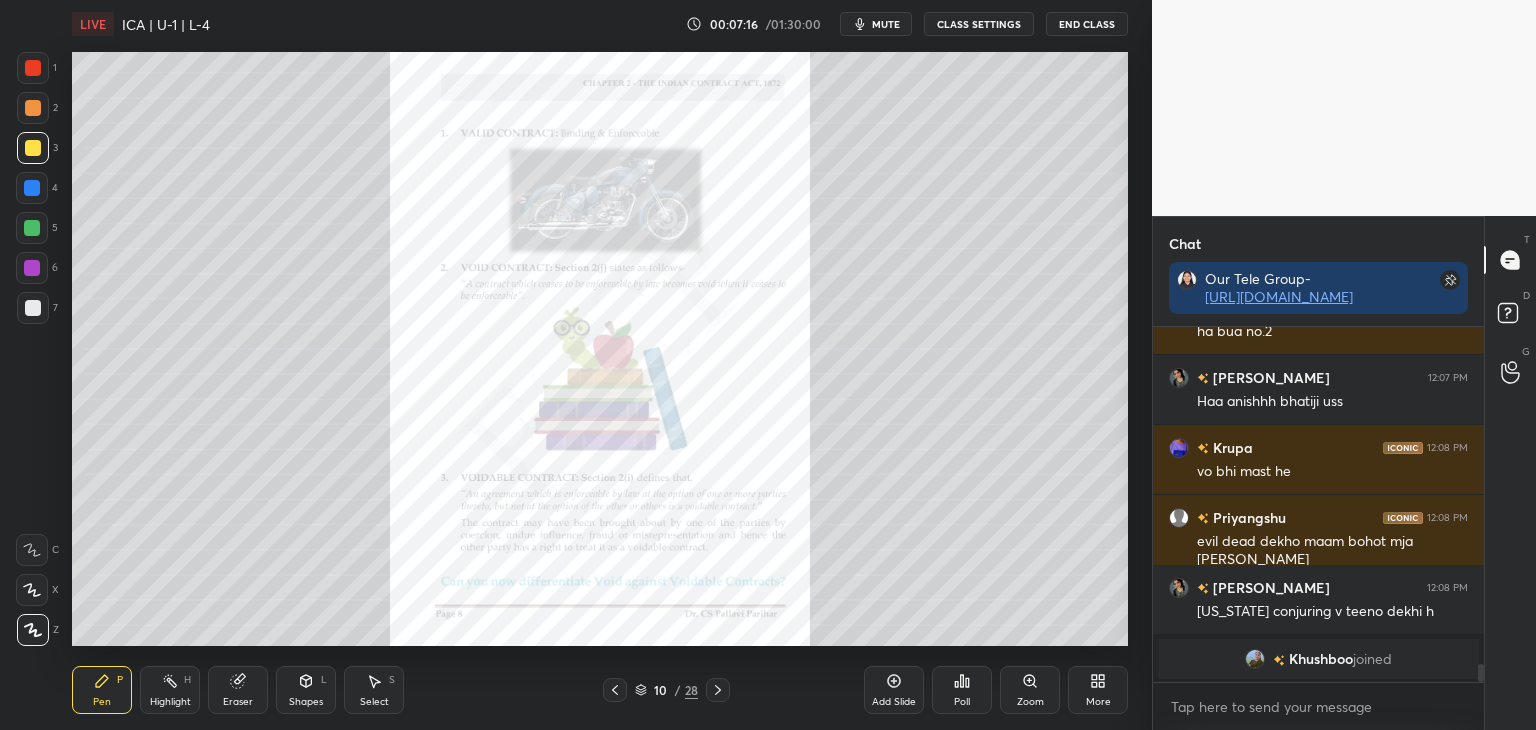 click on "Chat Our Tele Group-
[URL][DOMAIN_NAME] Raghav 12:07 PM bt stranger things ki baat hi alg hai Anisha 12:07 PM ha bua no.2 [PERSON_NAME] 12:07 PM Haa anishhh bhatiji uss Krupa 12:08 PM vo bhi mast he [GEOGRAPHIC_DATA] 12:08 PM evil dead dekho maam bohot mja ayega [GEOGRAPHIC_DATA] 12:08 PM [US_STATE] conjuring v teeno [PERSON_NAME]  joined JUMP TO LATEST Enable hand raising Enable raise hand to speak to learners. Once enabled, chat will be turned off temporarily. Enable x   introducing Raise a hand with a doubt Now learners can raise their hand along with a doubt  How it works? Doubts asked by learners will show up here NEW DOUBTS ASKED No one has raised a hand yet Can't raise hand Looks like educator just invited you to speak. Please wait before you can raise your hand again. Got it T Messages (T) D Doubts (D) G Raise Hand (G)" at bounding box center [1344, 473] 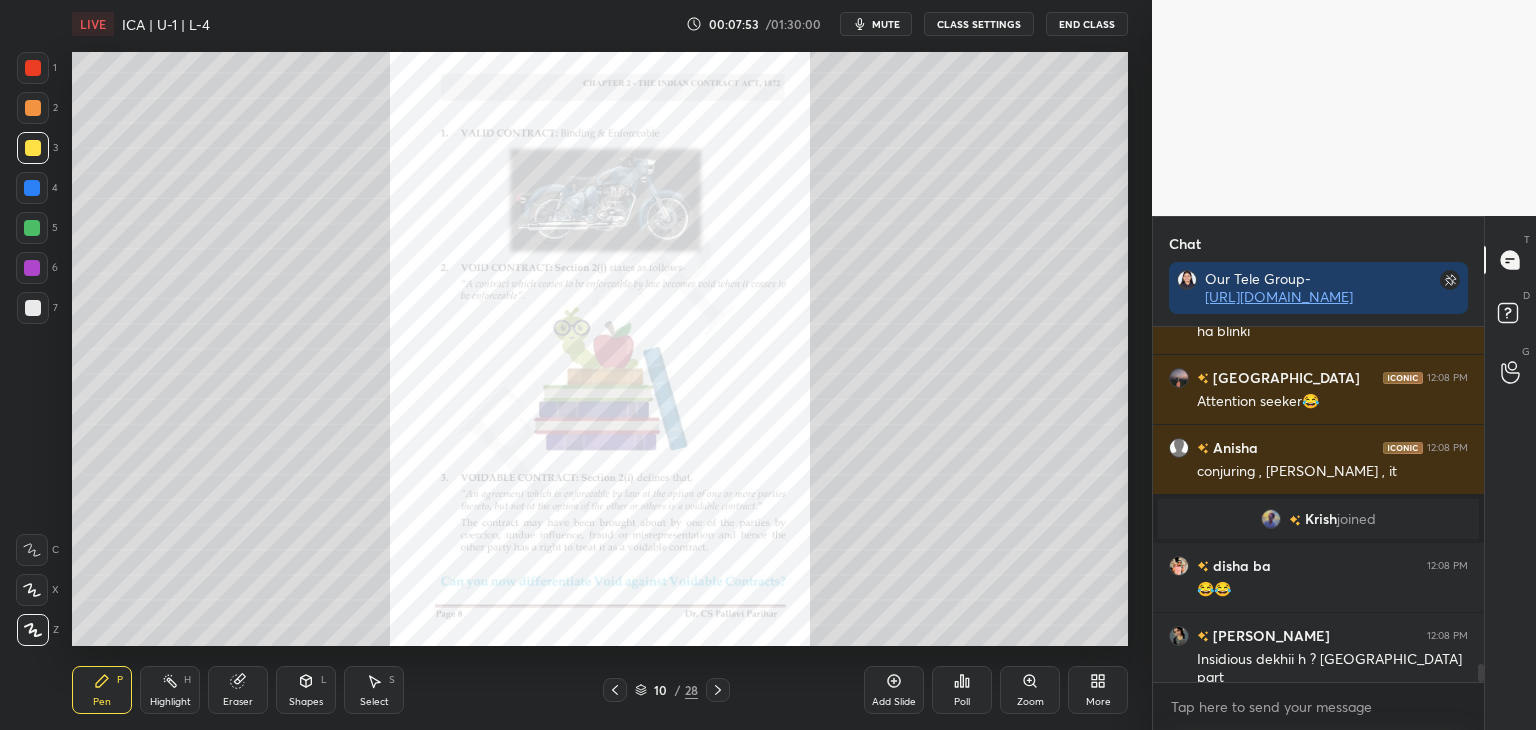 scroll, scrollTop: 6766, scrollLeft: 0, axis: vertical 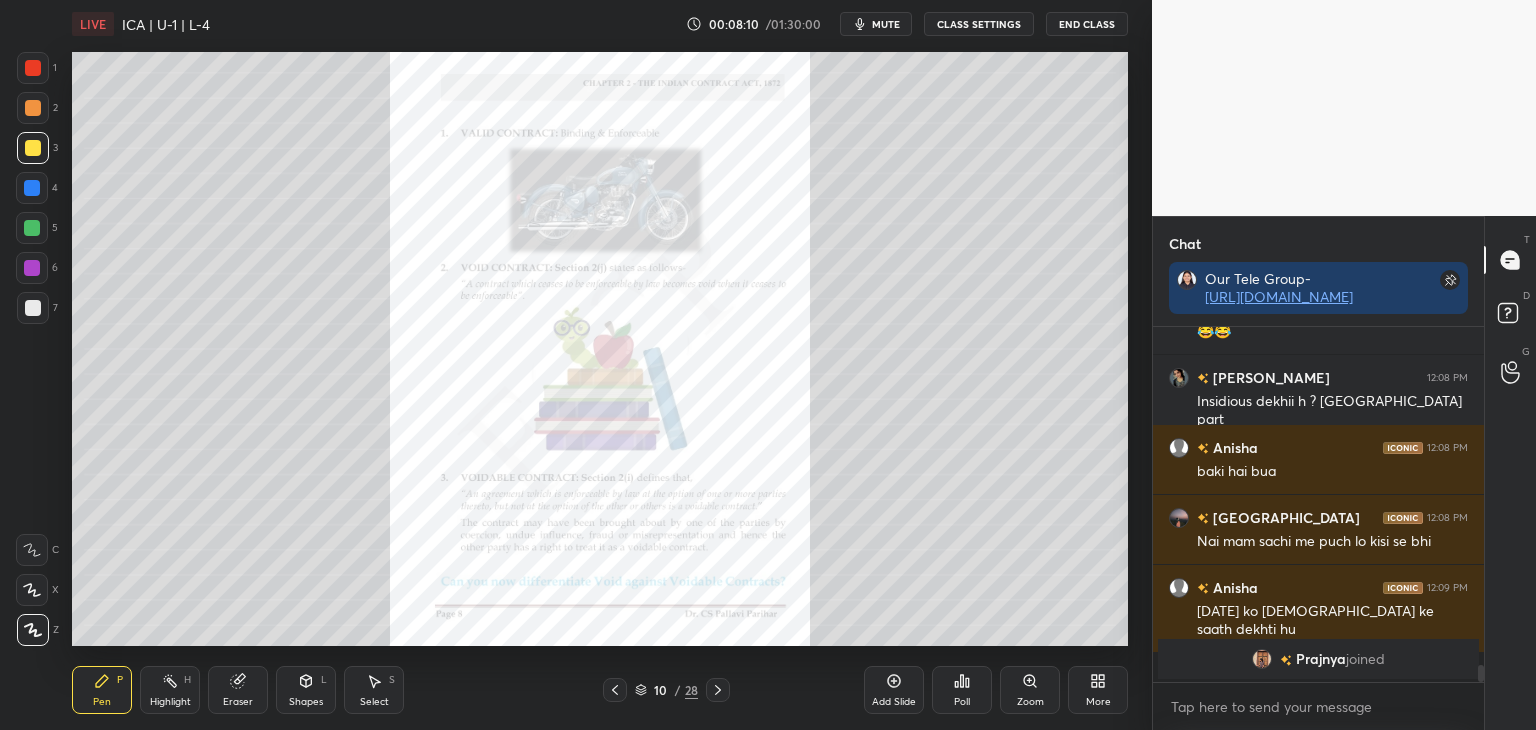 drag, startPoint x: 1480, startPoint y: 675, endPoint x: 1495, endPoint y: 693, distance: 23.43075 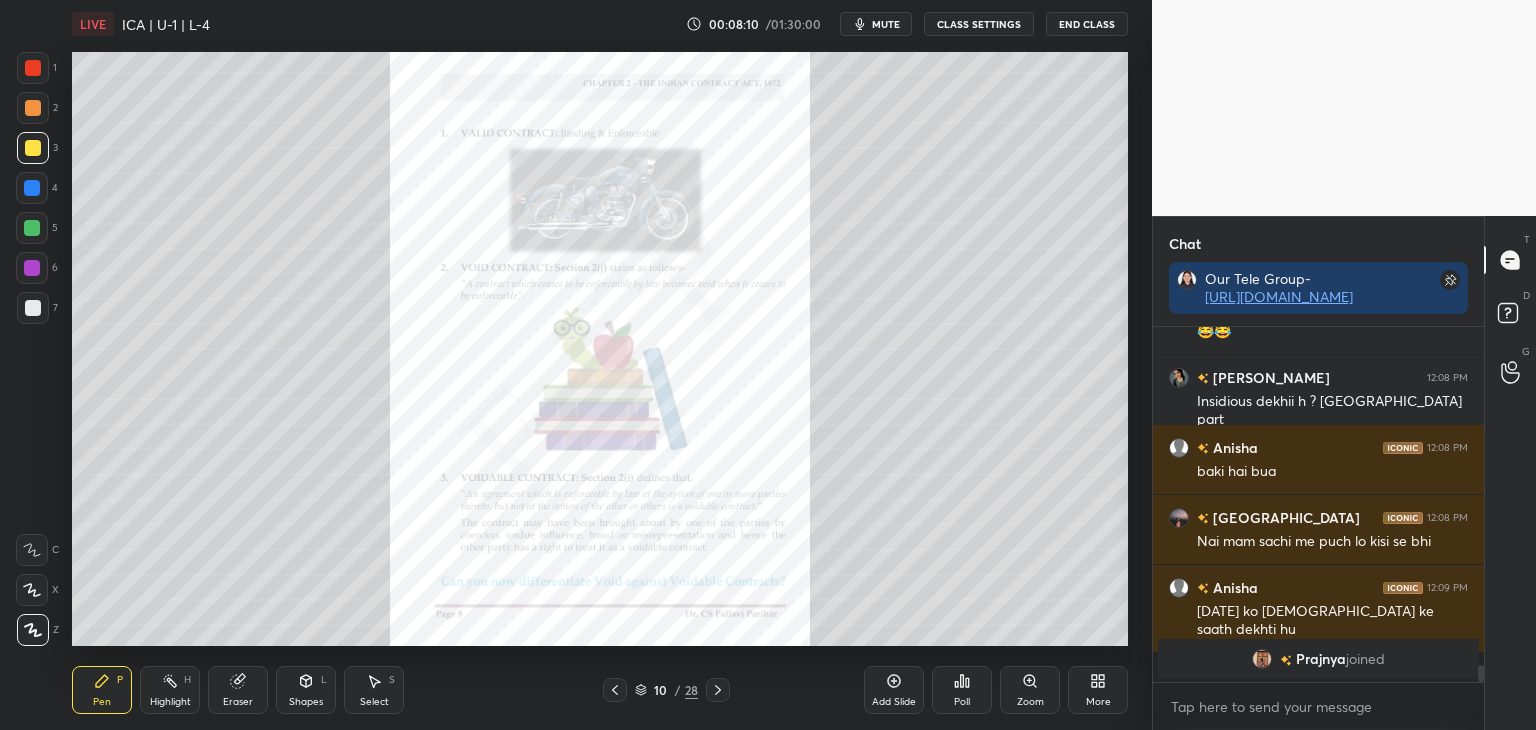 click on "Chat Our Tele Group-
[URL][DOMAIN_NAME] [PERSON_NAME]  joined disha ba 12:08 PM 😂😂 [GEOGRAPHIC_DATA] 12:08 PM Insidious dekhii h ? Sare part Anisha 12:08 PM baki hai bua [GEOGRAPHIC_DATA] 12:08 PM Nai mam sachi me puch lo kisi se bhi Anisha 12:09 PM [DATE] ko papa ke saath dekhti [PERSON_NAME]  joined JUMP TO LATEST Enable hand raising Enable raise hand to speak to learners. Once enabled, chat will be turned off temporarily. Enable x   introducing Raise a hand with a doubt Now learners can raise their hand along with a doubt  How it works? Doubts asked by learners will show up here NEW DOUBTS ASKED No one has raised a hand yet Can't raise hand Looks like educator just invited you to speak. Please wait before you can raise your hand again. Got it T Messages (T) D Doubts (D) G Raise Hand (G)" at bounding box center [1344, 473] 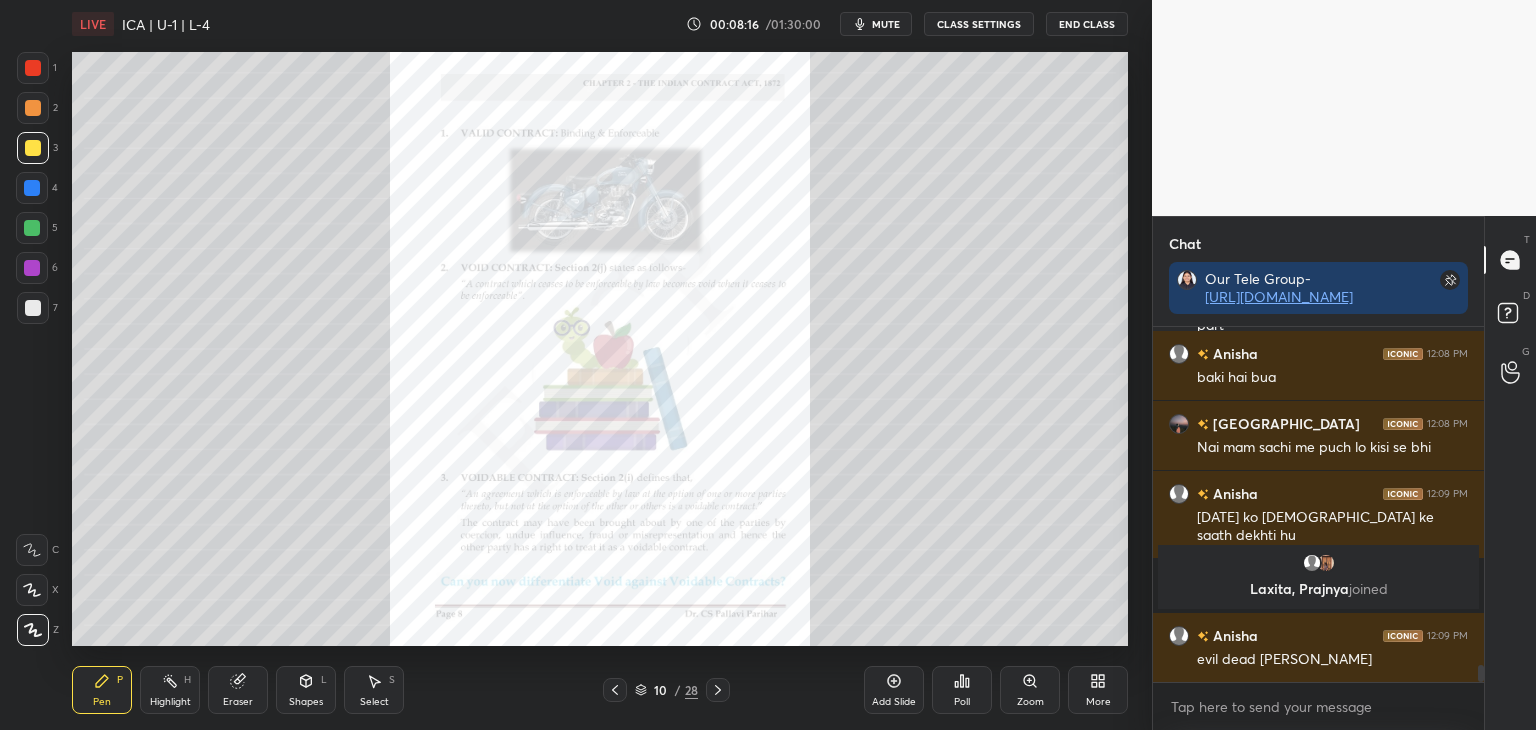 scroll, scrollTop: 6982, scrollLeft: 0, axis: vertical 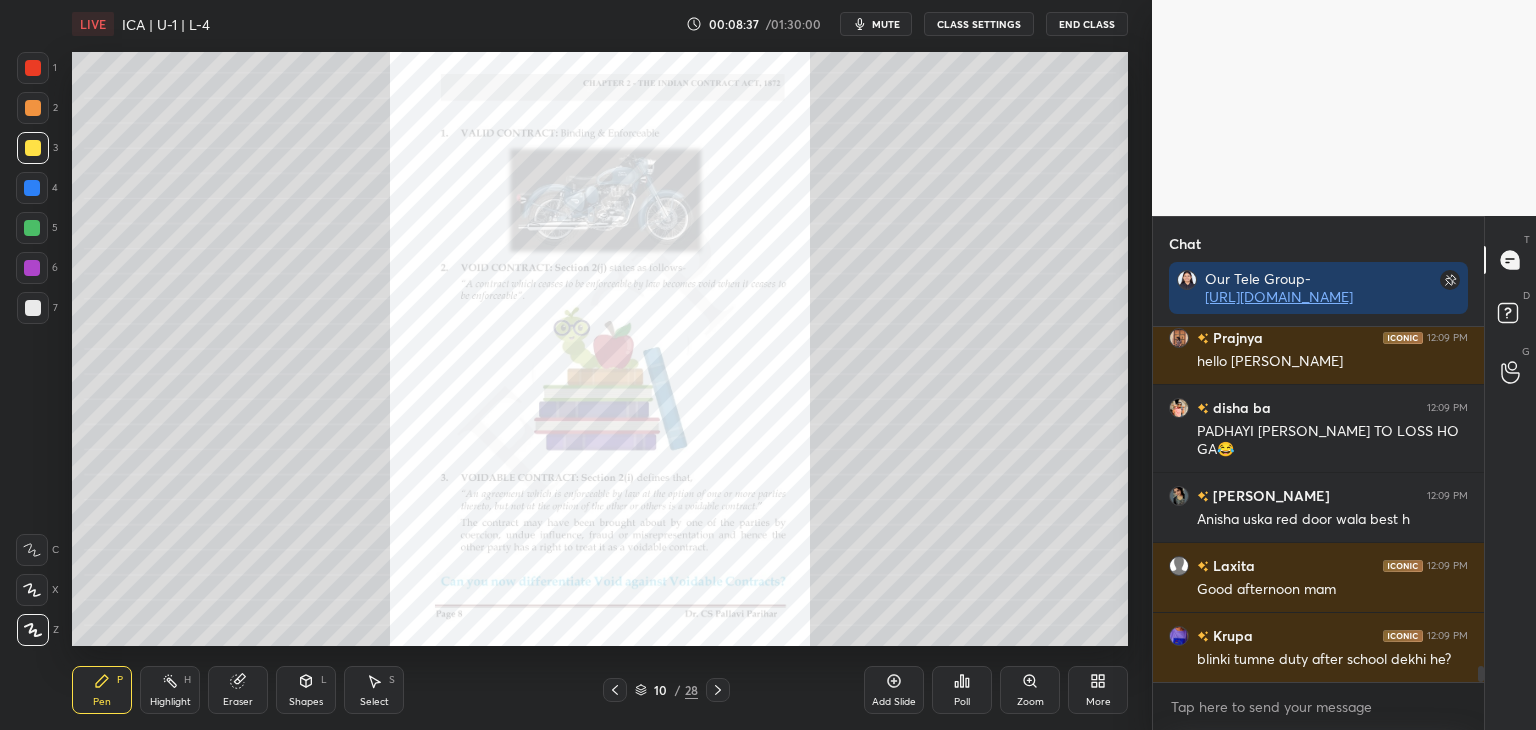 drag, startPoint x: 1480, startPoint y: 673, endPoint x: 1489, endPoint y: 700, distance: 28.460499 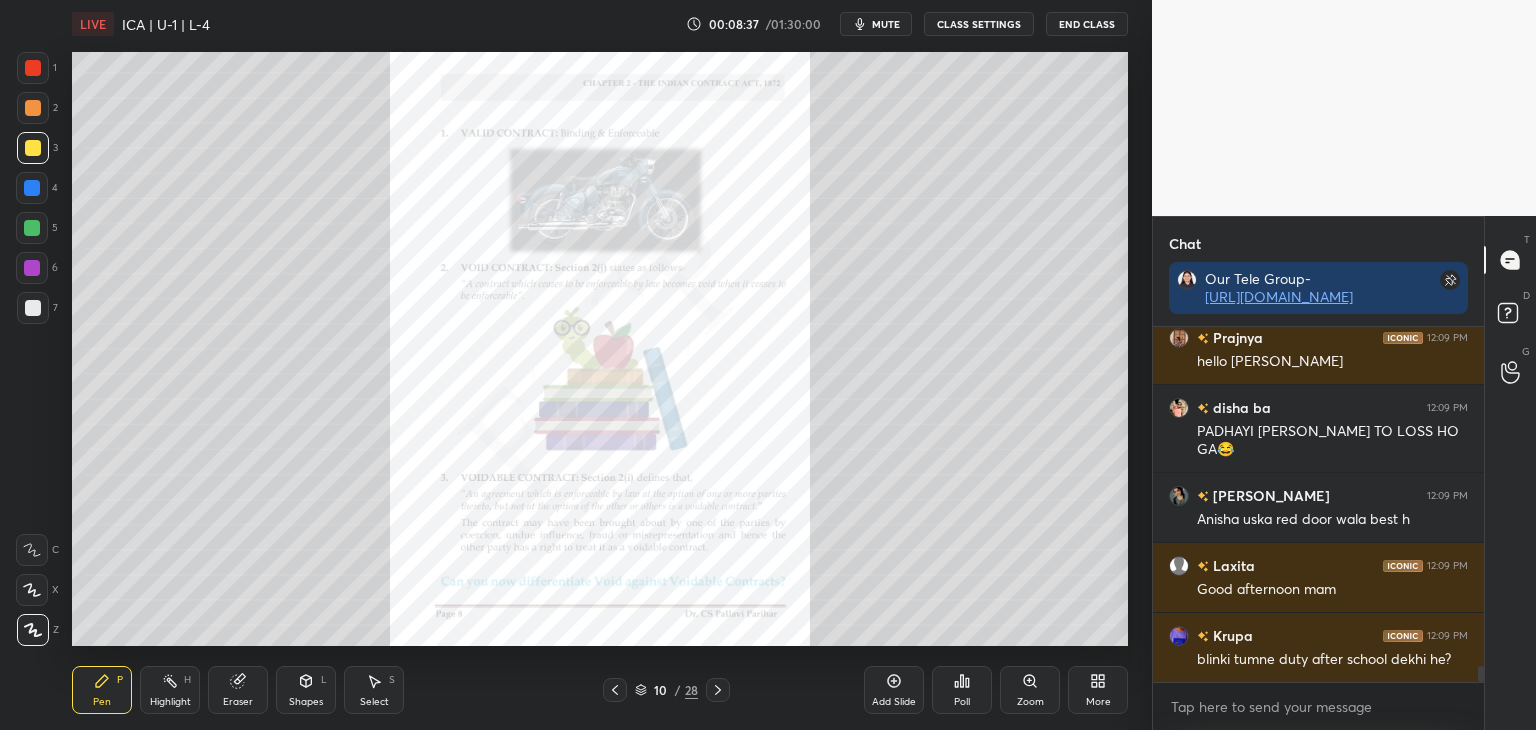 click on "Chat Our Tele Group-
[URL][DOMAIN_NAME] Anisha 12:09 PM evil dead achchi hai Prajnya 12:09 PM hello maam disha ba 12:09 PM PADHAYI [PERSON_NAME] TO LOSS HO GA😂 [GEOGRAPHIC_DATA] 12:09 PM Anisha uska red door wala best h Laxita 12:09 PM Good afternoon mam Krupa 12:09 PM blinki tumne duty after school dekhi he? JUMP TO LATEST Enable hand raising Enable raise hand to speak to learners. Once enabled, chat will be turned off temporarily. Enable x   introducing Raise a hand with a doubt Now learners can raise their hand along with a doubt  How it works? Doubts asked by learners will show up here NEW DOUBTS ASKED No one has raised a hand yet Can't raise hand Looks like educator just invited you to speak. Please wait before you can raise your hand again. Got it T Messages (T) D Doubts (D) G Raise Hand (G)" at bounding box center (1344, 473) 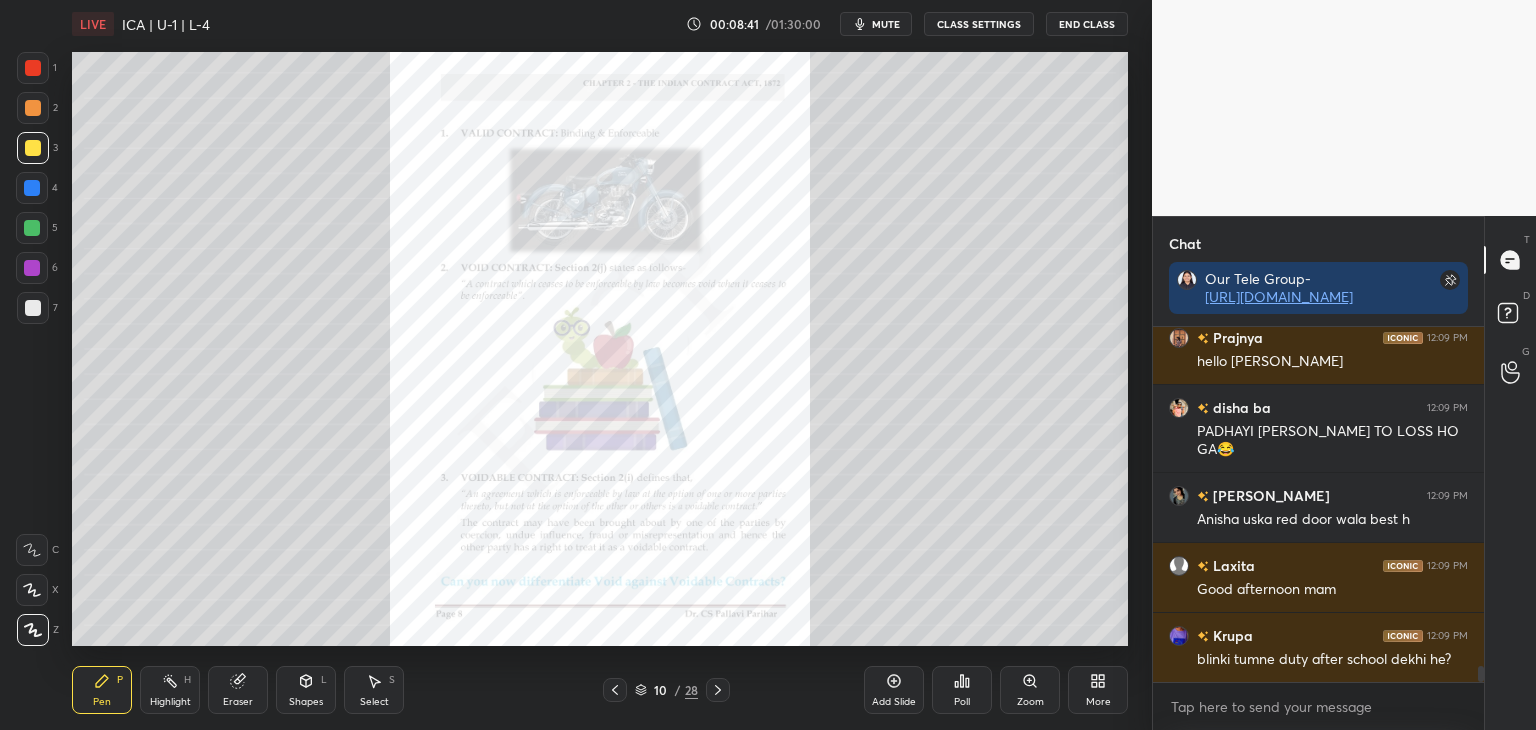 scroll, scrollTop: 7390, scrollLeft: 0, axis: vertical 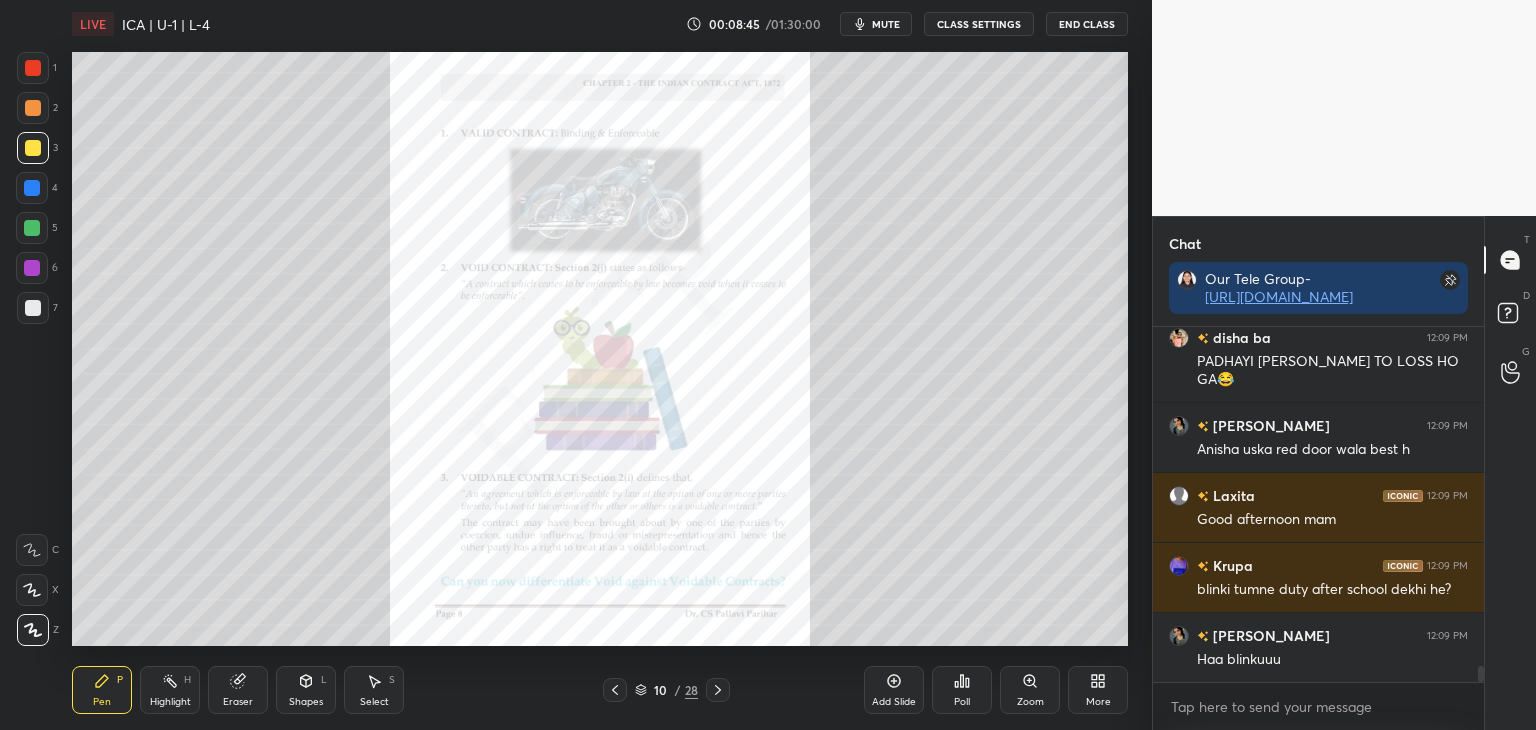 drag, startPoint x: 1481, startPoint y: 677, endPoint x: 1502, endPoint y: 739, distance: 65.459915 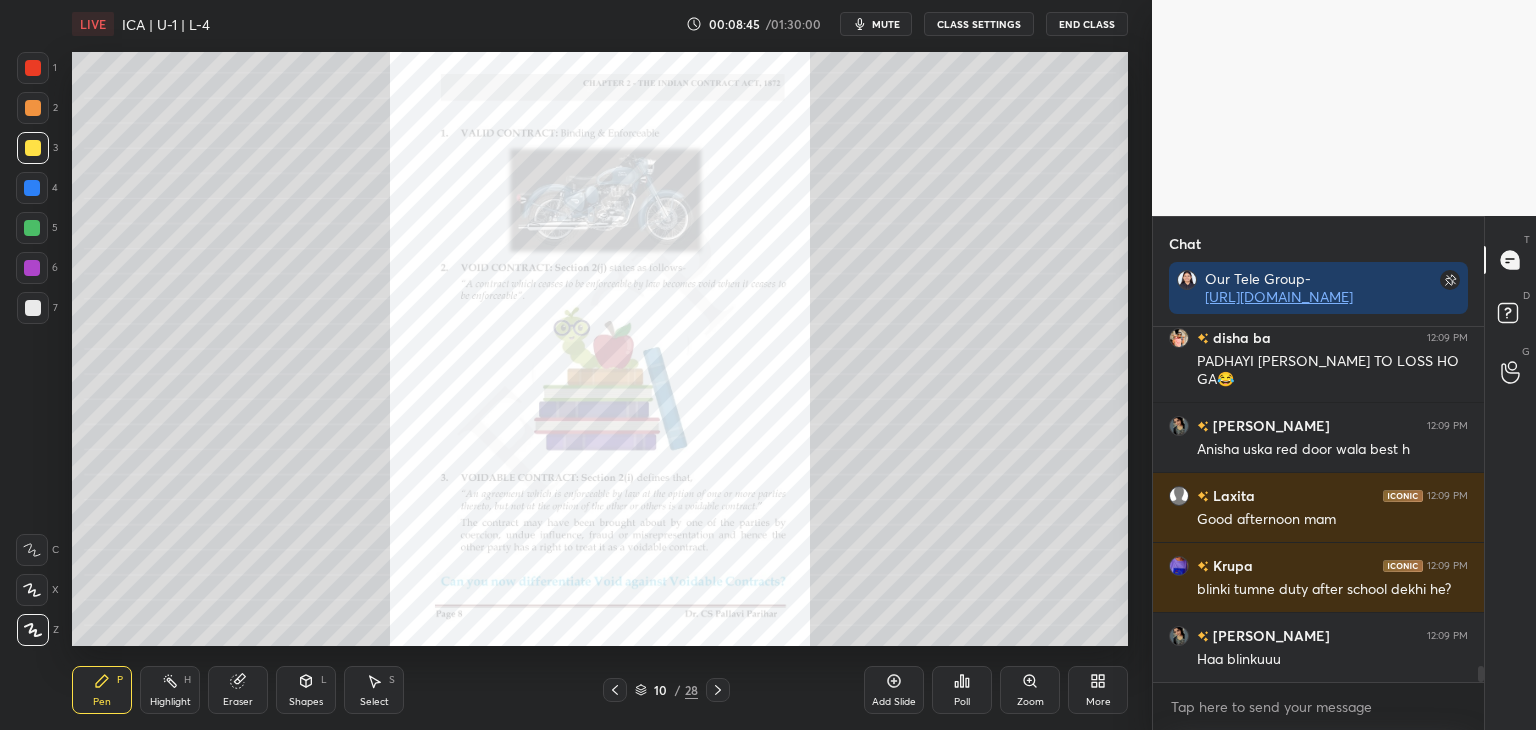 click on "1 2 3 4 5 6 7 C X Z C X Z E E Erase all   H H LIVE ICA | U-1 | L-4 00:08:45 /  01:30:00 mute CLASS SETTINGS End Class Setting up your live class Poll for   secs No correct answer Start poll Back ICA | U-1 | L-4 • L5 of Regular Course on Business Laws | for [DATE] & [DATE] [PERSON_NAME] Pen P Highlight H Eraser Shapes L Select S 10 / 28 Add Slide Poll Zoom More Chat Our Tele Group-
[URL][DOMAIN_NAME] Prajnya 12:09 PM hello maam disha ba 12:09 PM PADHAYI IGNOR KREGE TO LOSS HO GA😂 [GEOGRAPHIC_DATA] 12:09 PM Anisha uska red door wala best h Laxita 12:09 PM Good afternoon mam Krupa 12:09 PM blinki tumne duty after school dekhi he? [PERSON_NAME] 12:09 PM Haa blinkuuu JUMP TO LATEST Enable hand raising Enable raise hand to speak to learners. Once enabled, chat will be turned off temporarily. Enable x   introducing Raise a hand with a doubt Now learners can raise their hand along with a doubt  How it works? Doubts asked by learners will show up here NEW DOUBTS ASKED No one has raised a hand yet Can't raise hand" at bounding box center [768, 0] 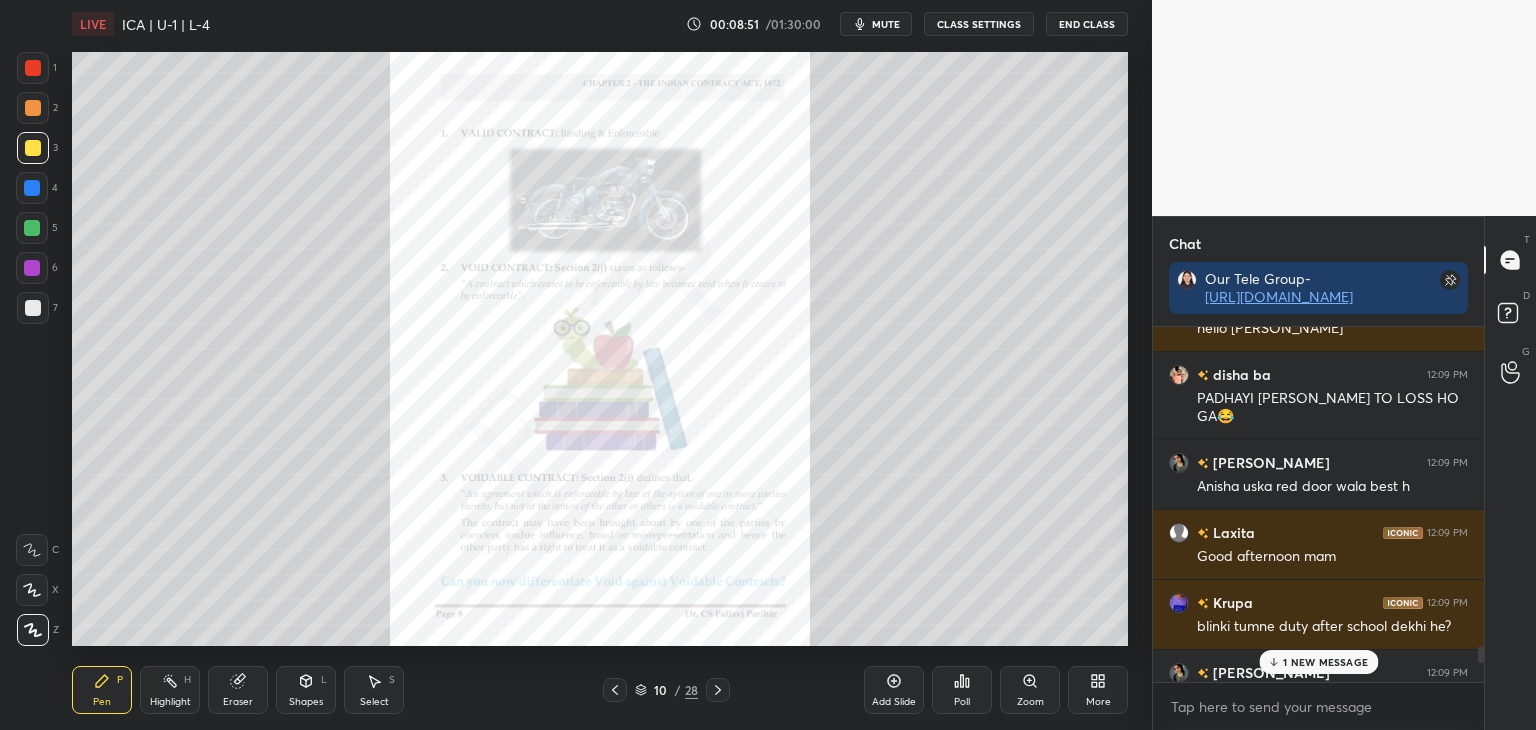 scroll, scrollTop: 7588, scrollLeft: 0, axis: vertical 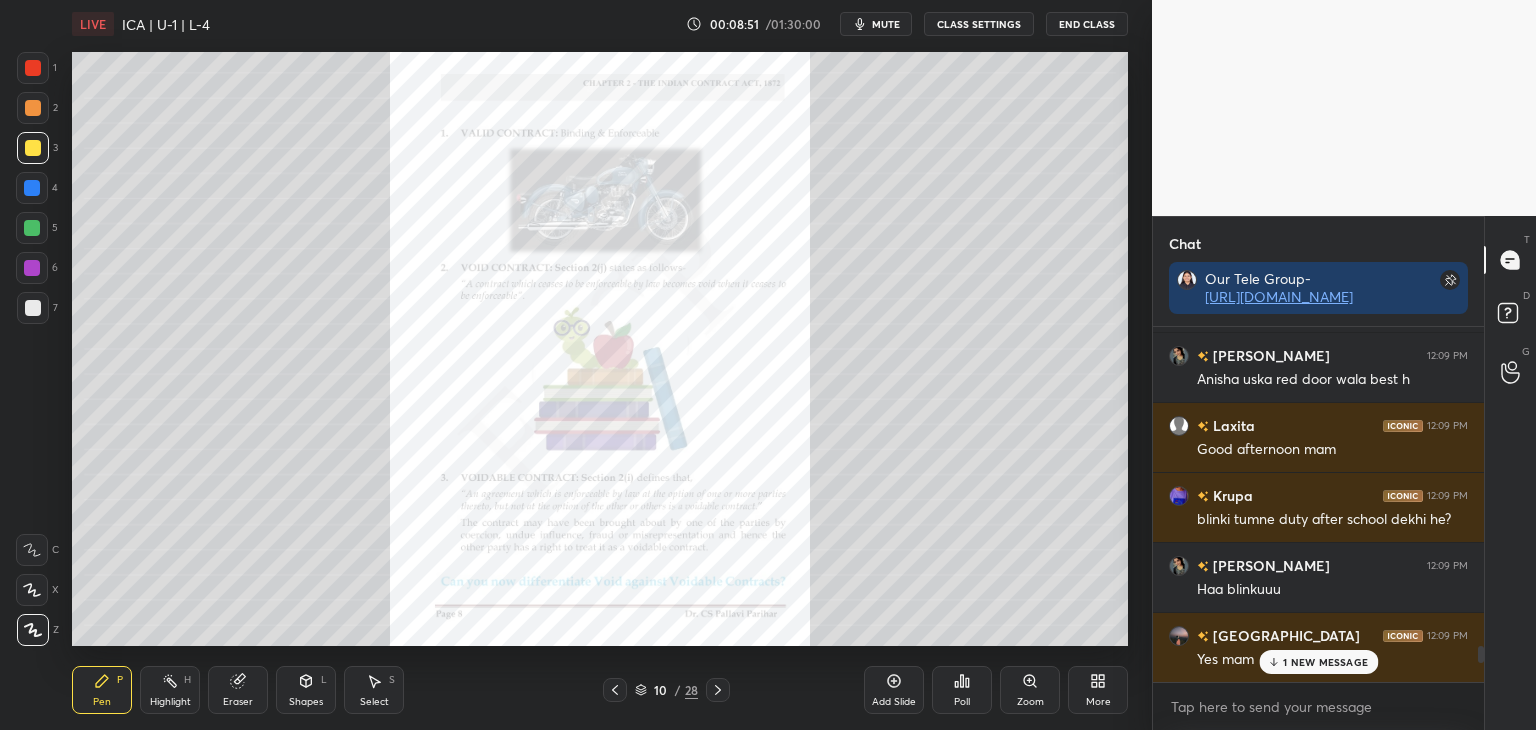 drag, startPoint x: 1480, startPoint y: 676, endPoint x: 1496, endPoint y: 753, distance: 78.64477 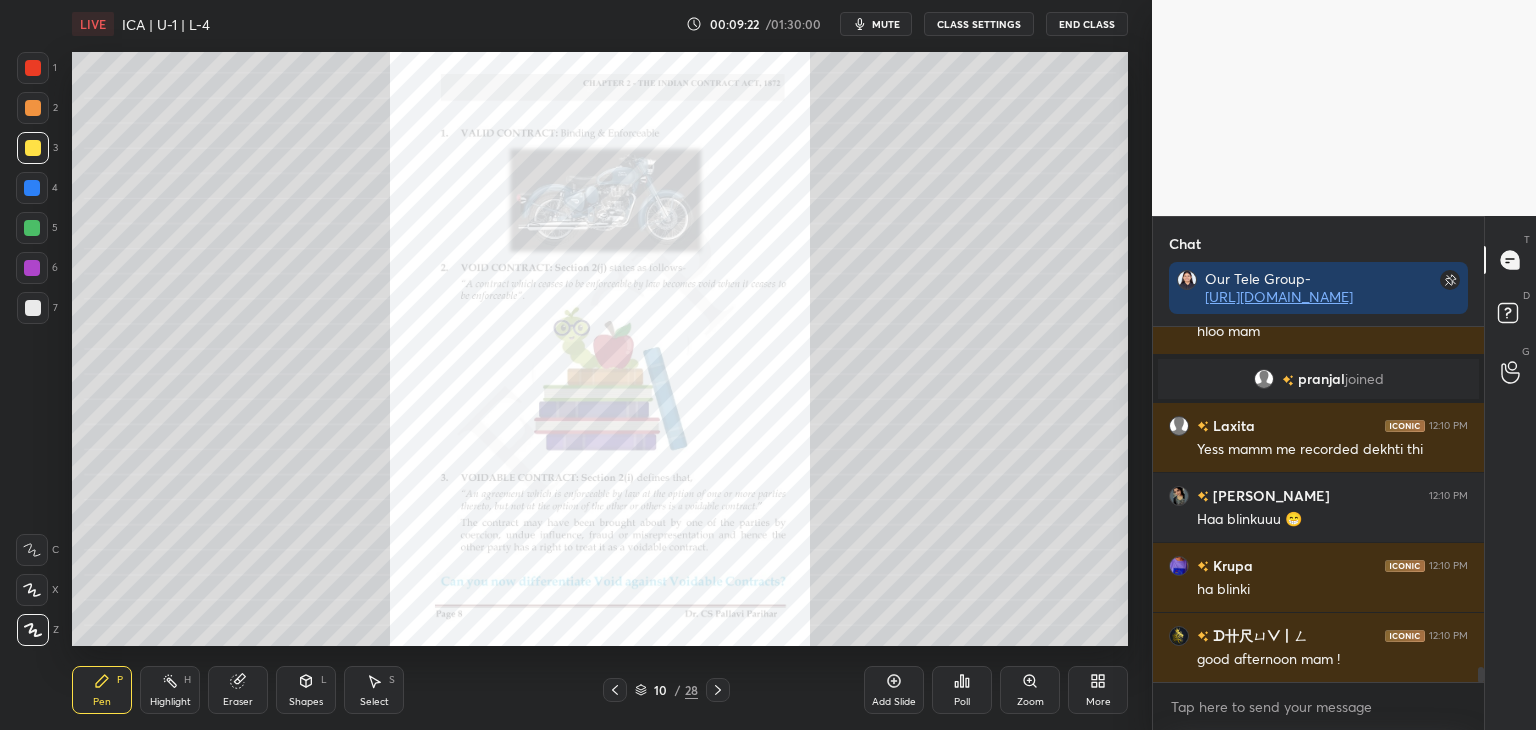 scroll, scrollTop: 7880, scrollLeft: 0, axis: vertical 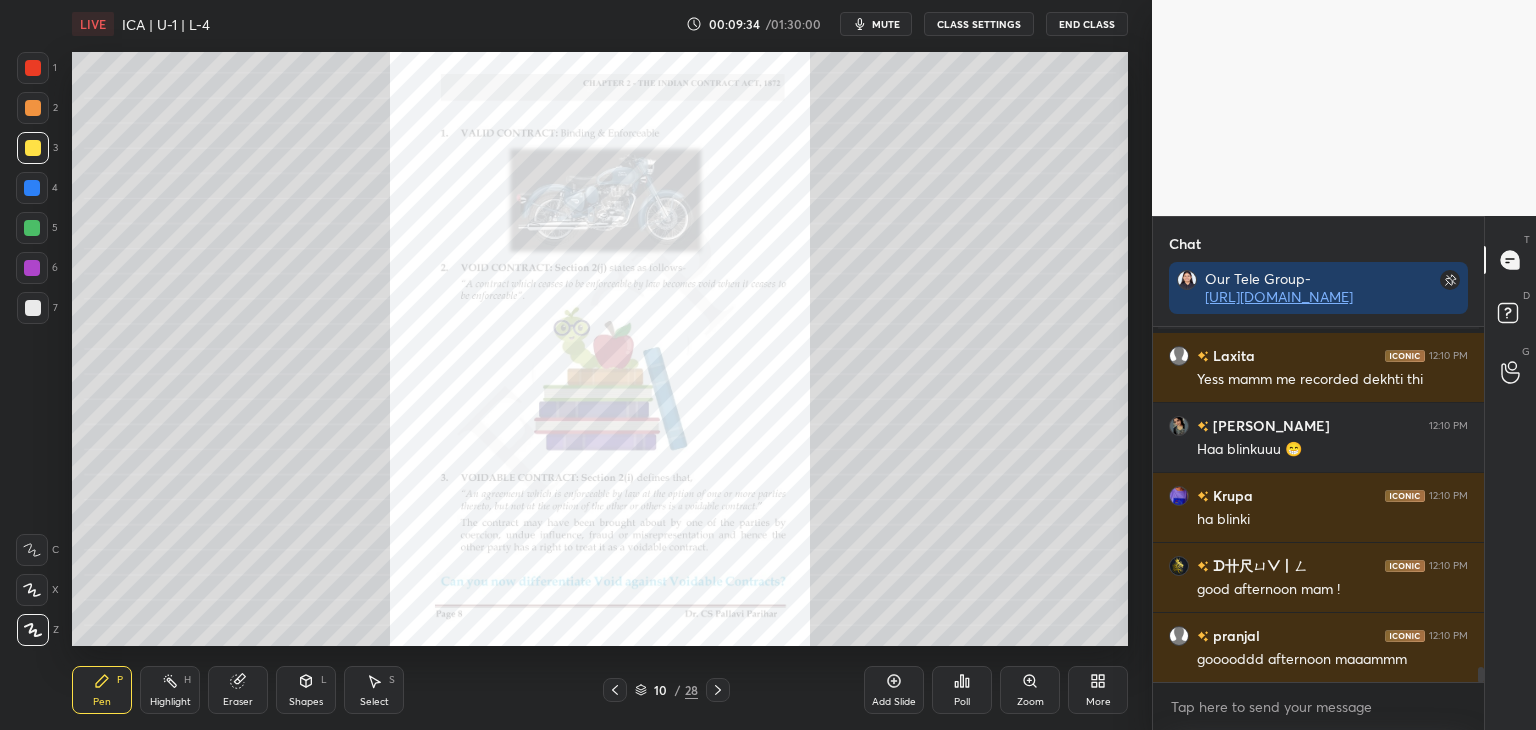 drag, startPoint x: 28, startPoint y: 264, endPoint x: 44, endPoint y: 267, distance: 16.27882 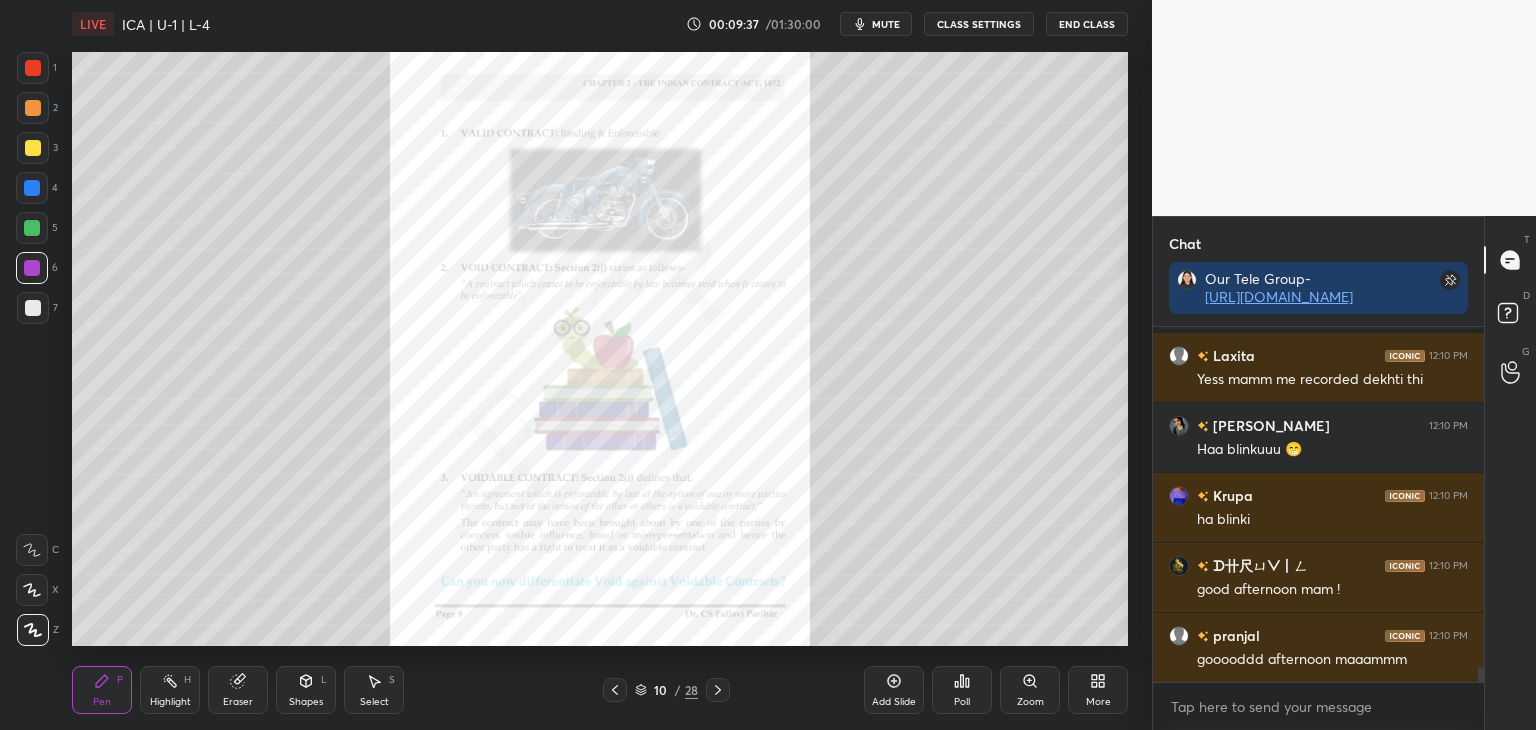 scroll, scrollTop: 7950, scrollLeft: 0, axis: vertical 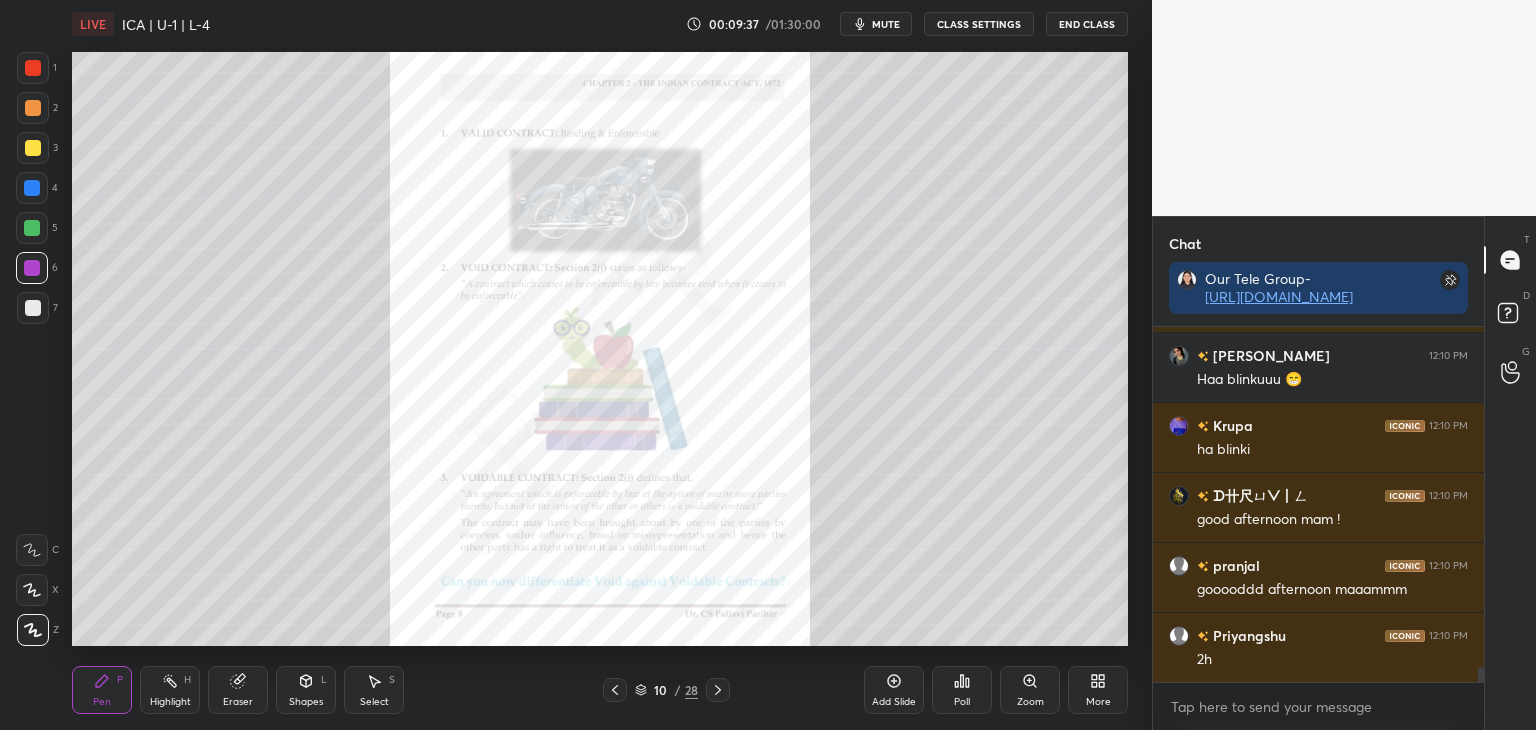 click at bounding box center (32, 188) 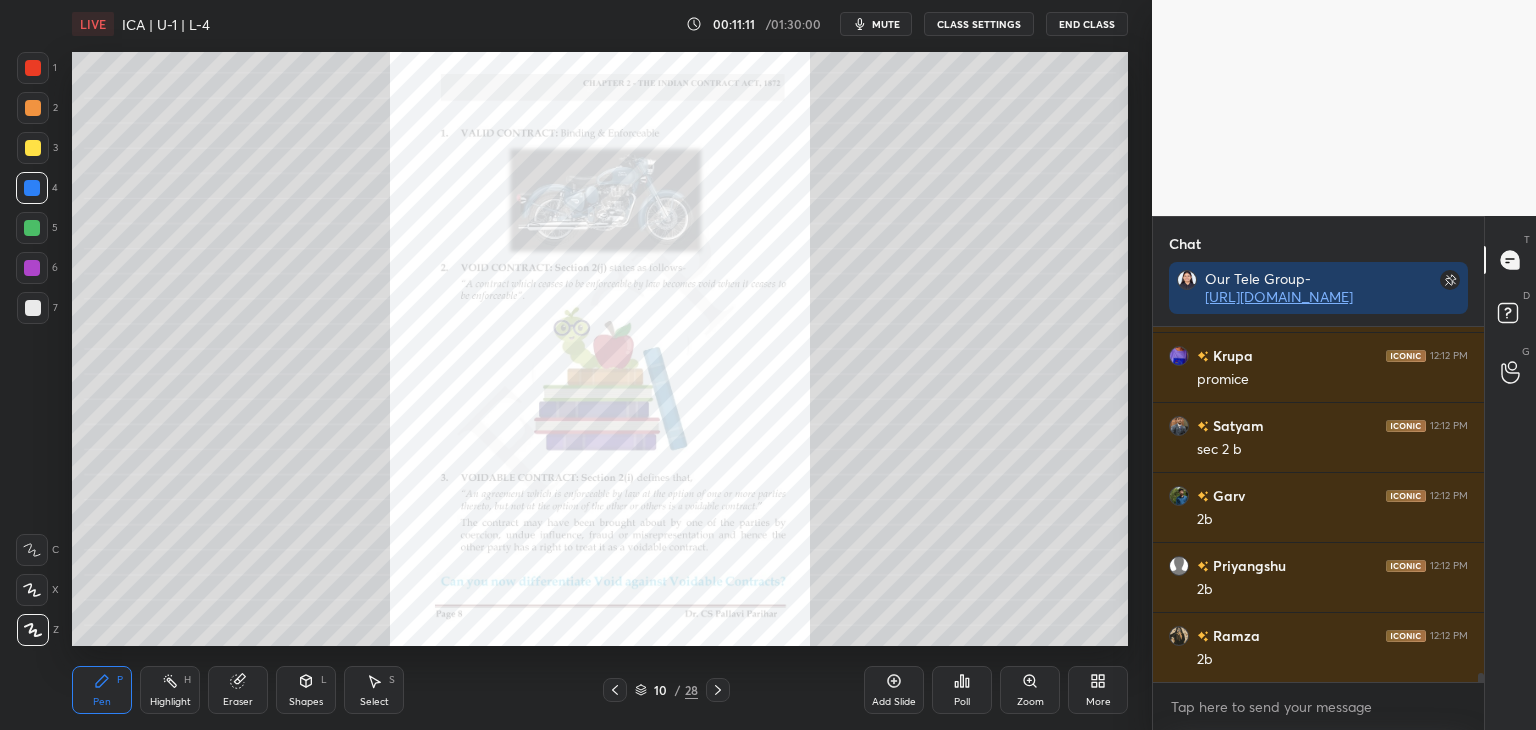 scroll, scrollTop: 13086, scrollLeft: 0, axis: vertical 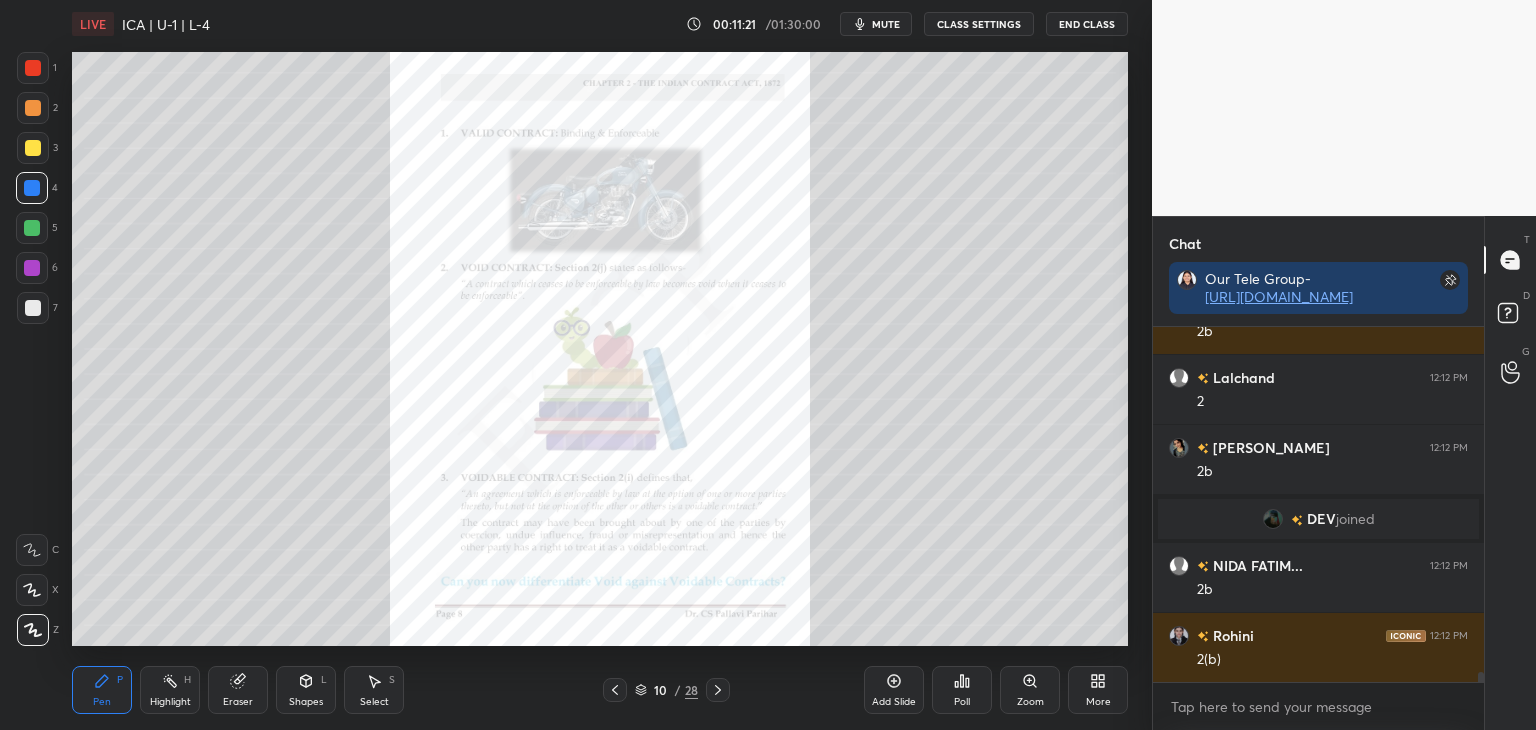 drag, startPoint x: 30, startPoint y: 147, endPoint x: 44, endPoint y: 150, distance: 14.3178215 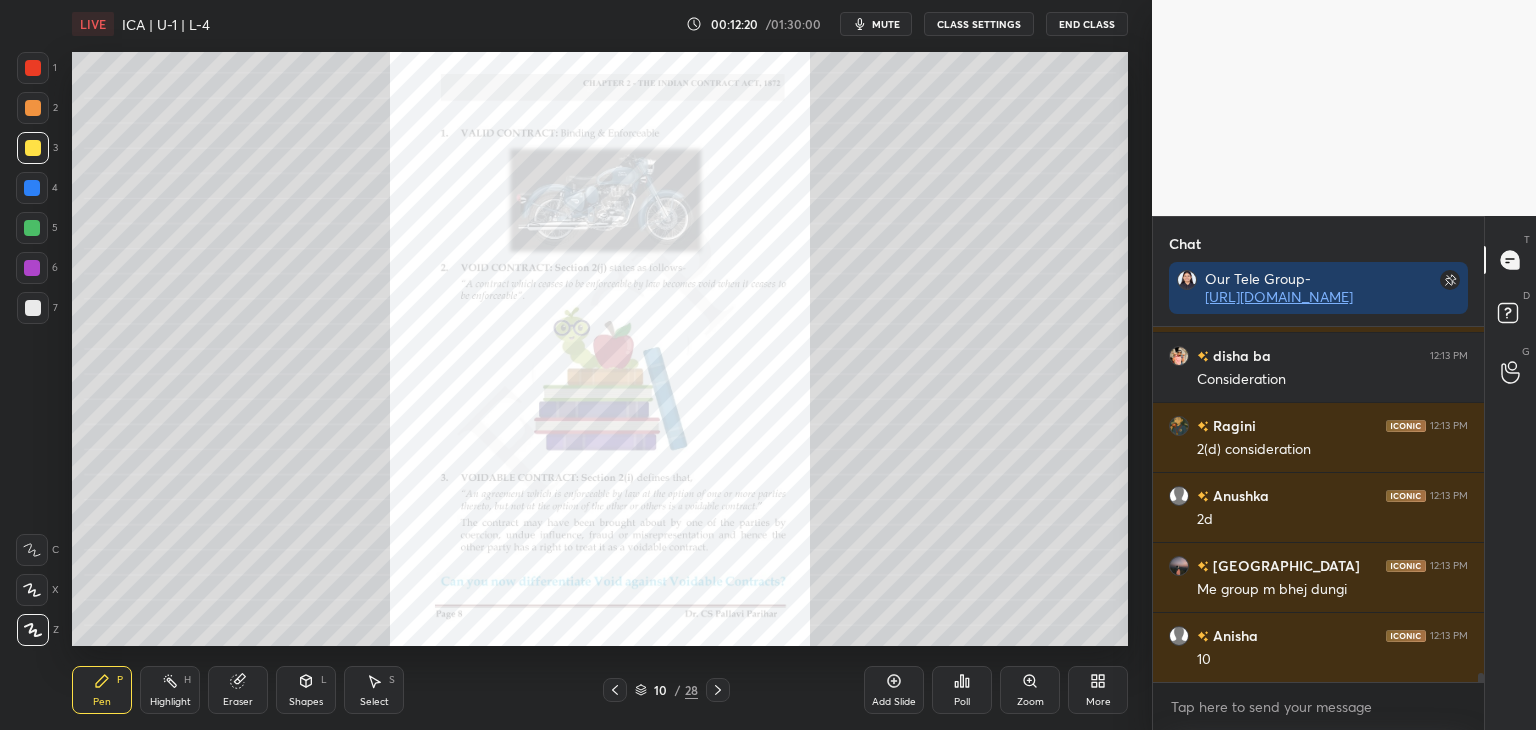 scroll, scrollTop: 13068, scrollLeft: 0, axis: vertical 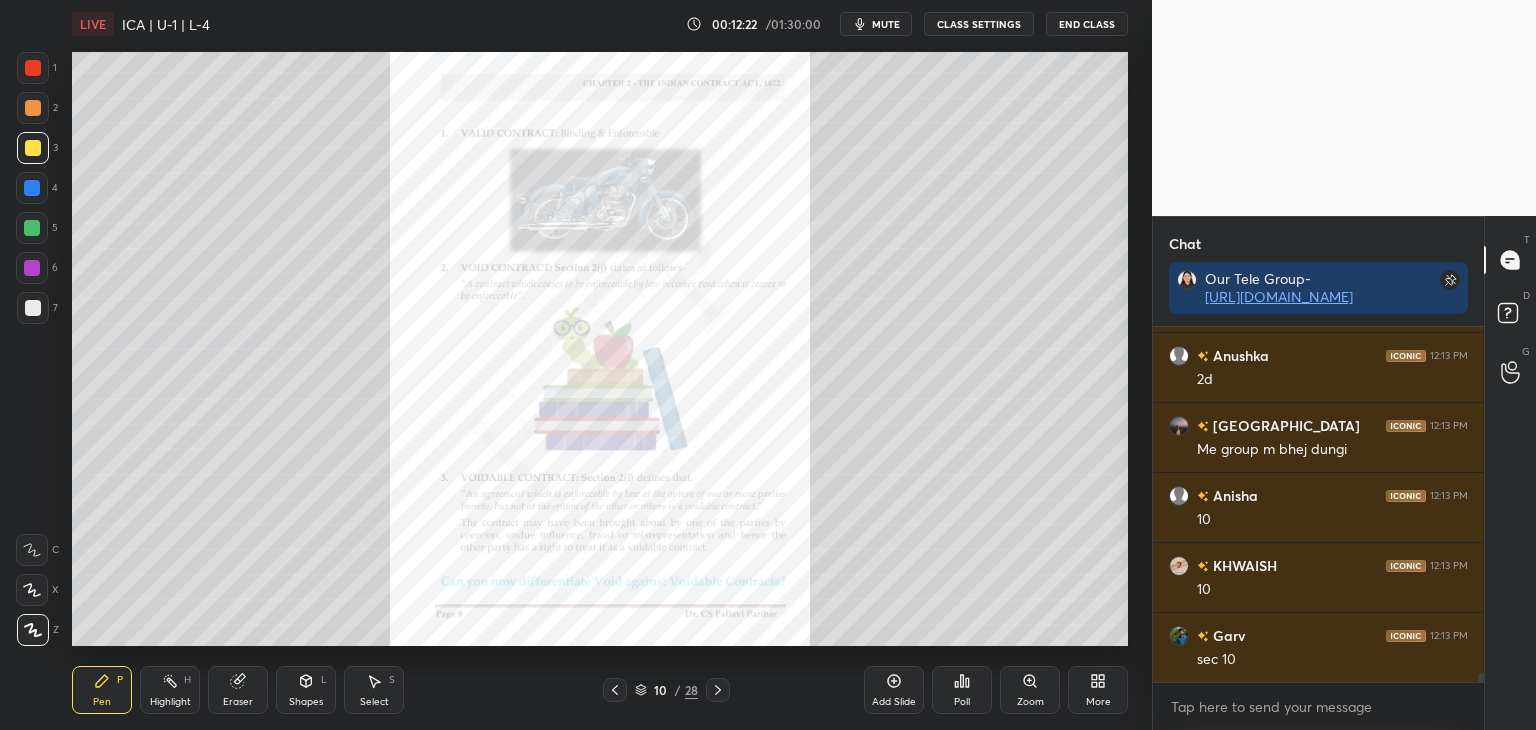 click at bounding box center (32, 228) 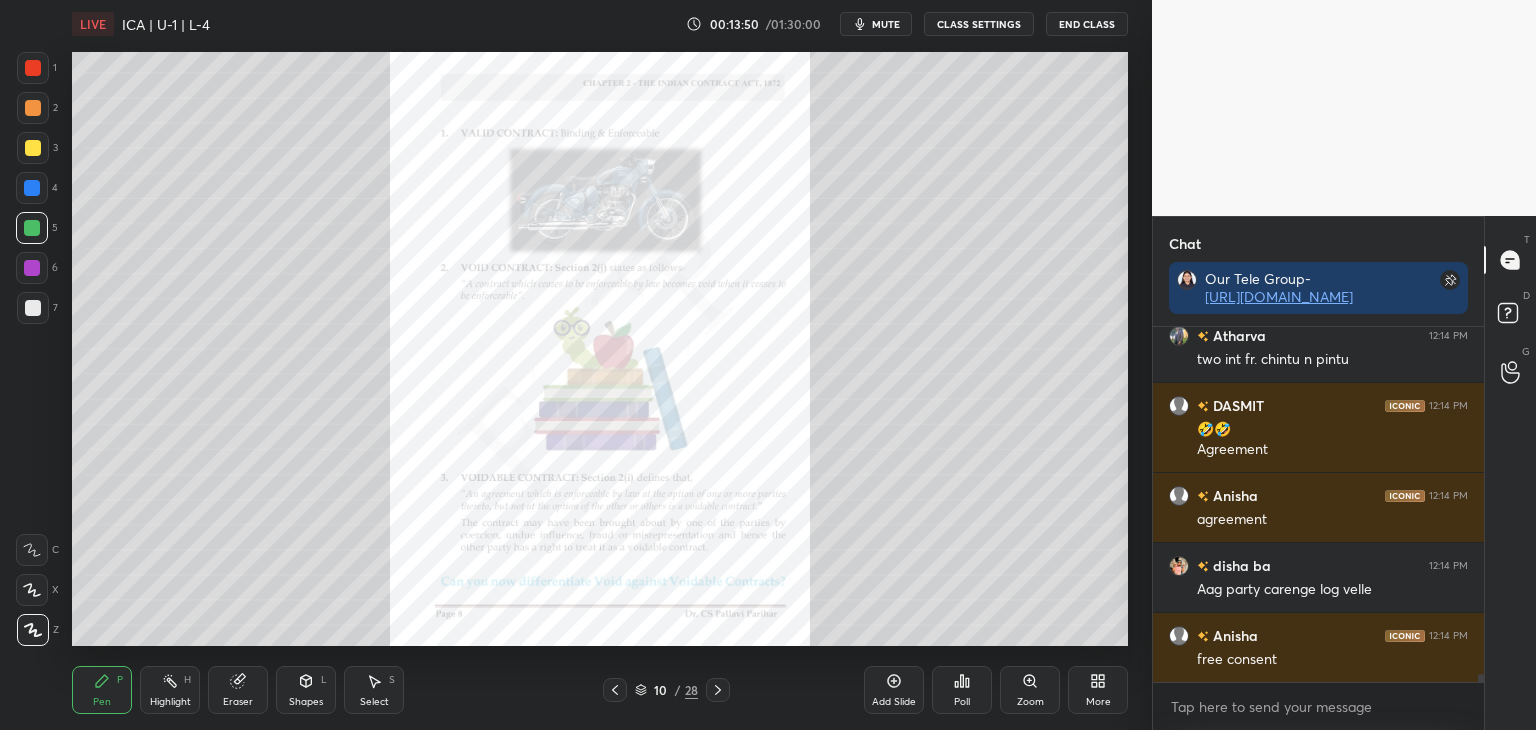 scroll, scrollTop: 14902, scrollLeft: 0, axis: vertical 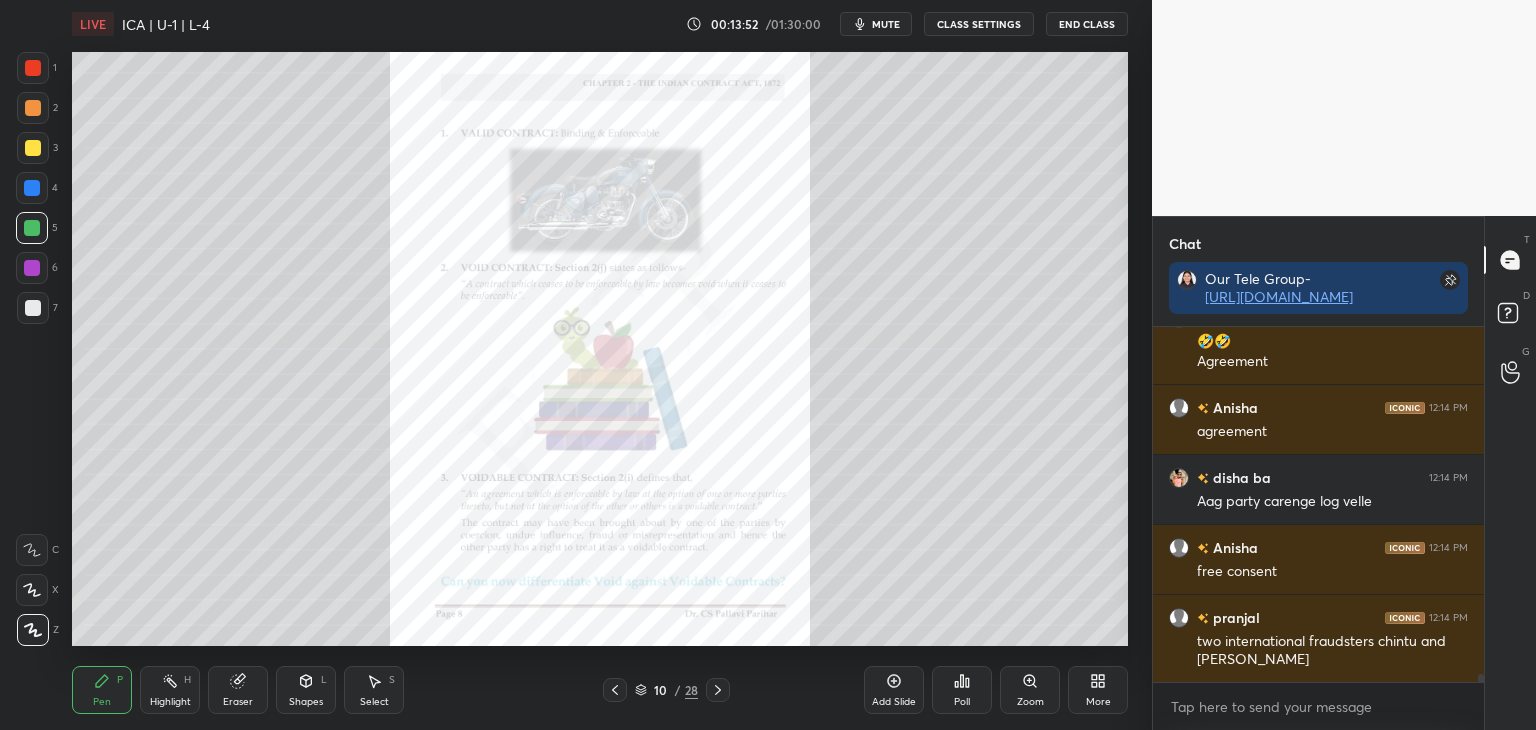 click at bounding box center [32, 188] 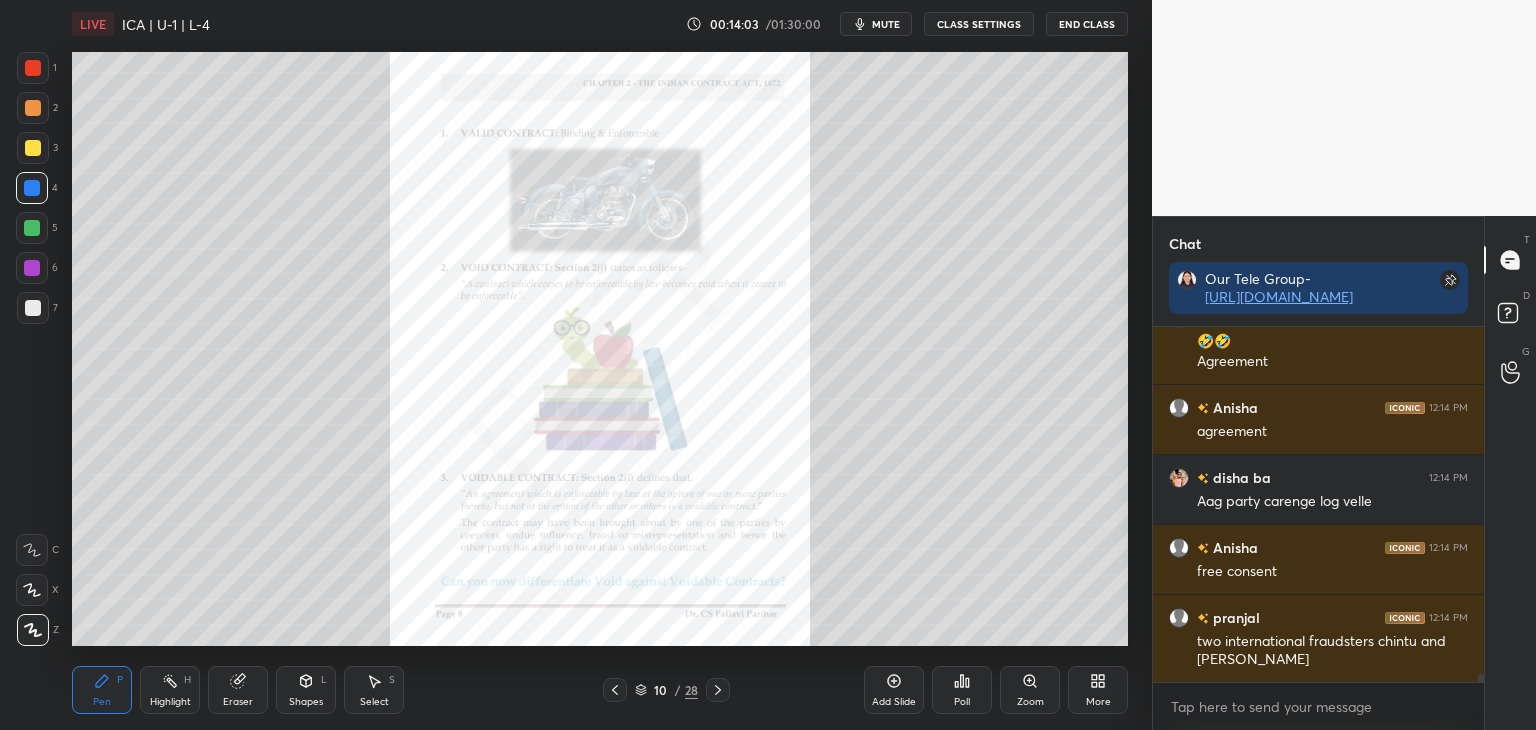 click at bounding box center (32, 228) 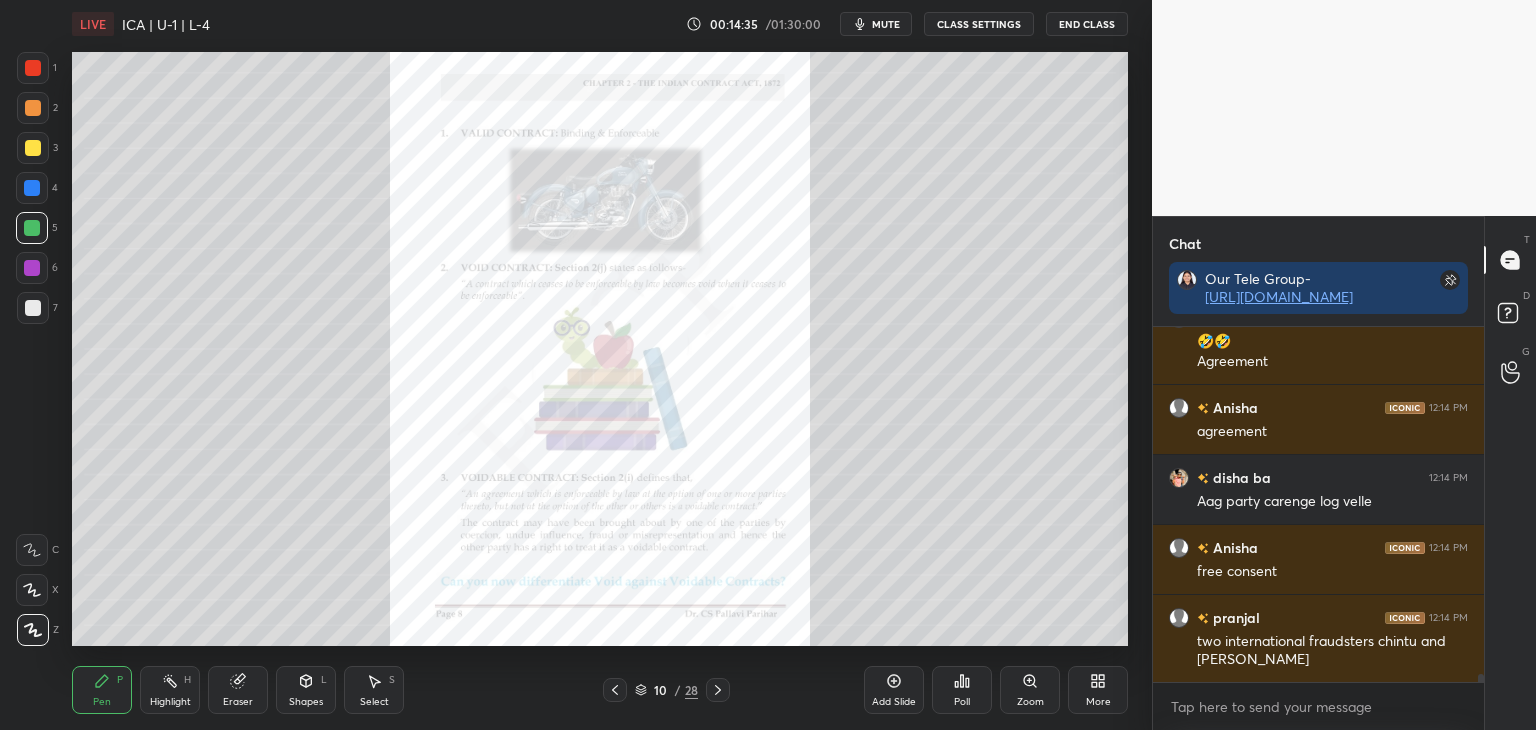 click on "mute" at bounding box center [886, 24] 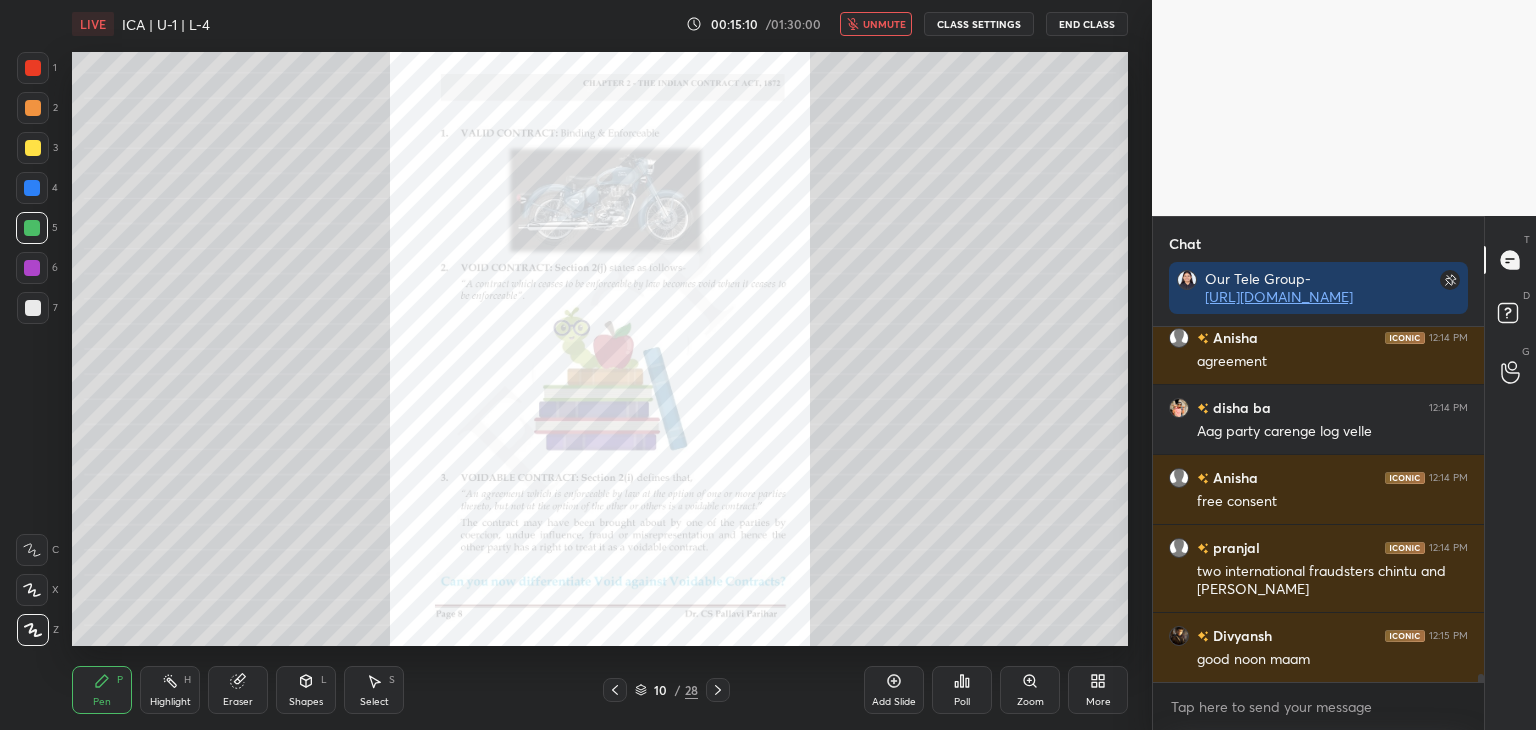 scroll, scrollTop: 15020, scrollLeft: 0, axis: vertical 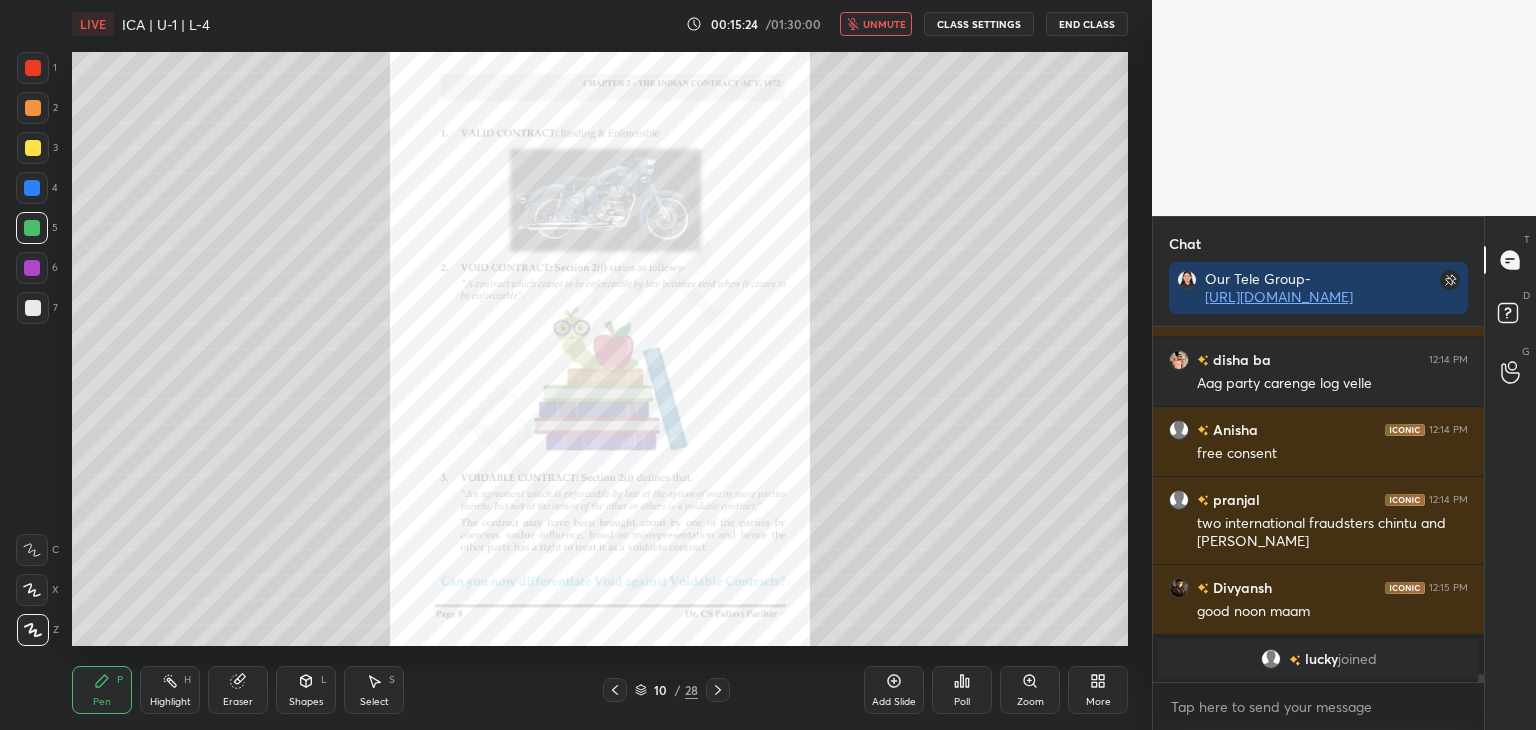 click on "unmute" at bounding box center (884, 24) 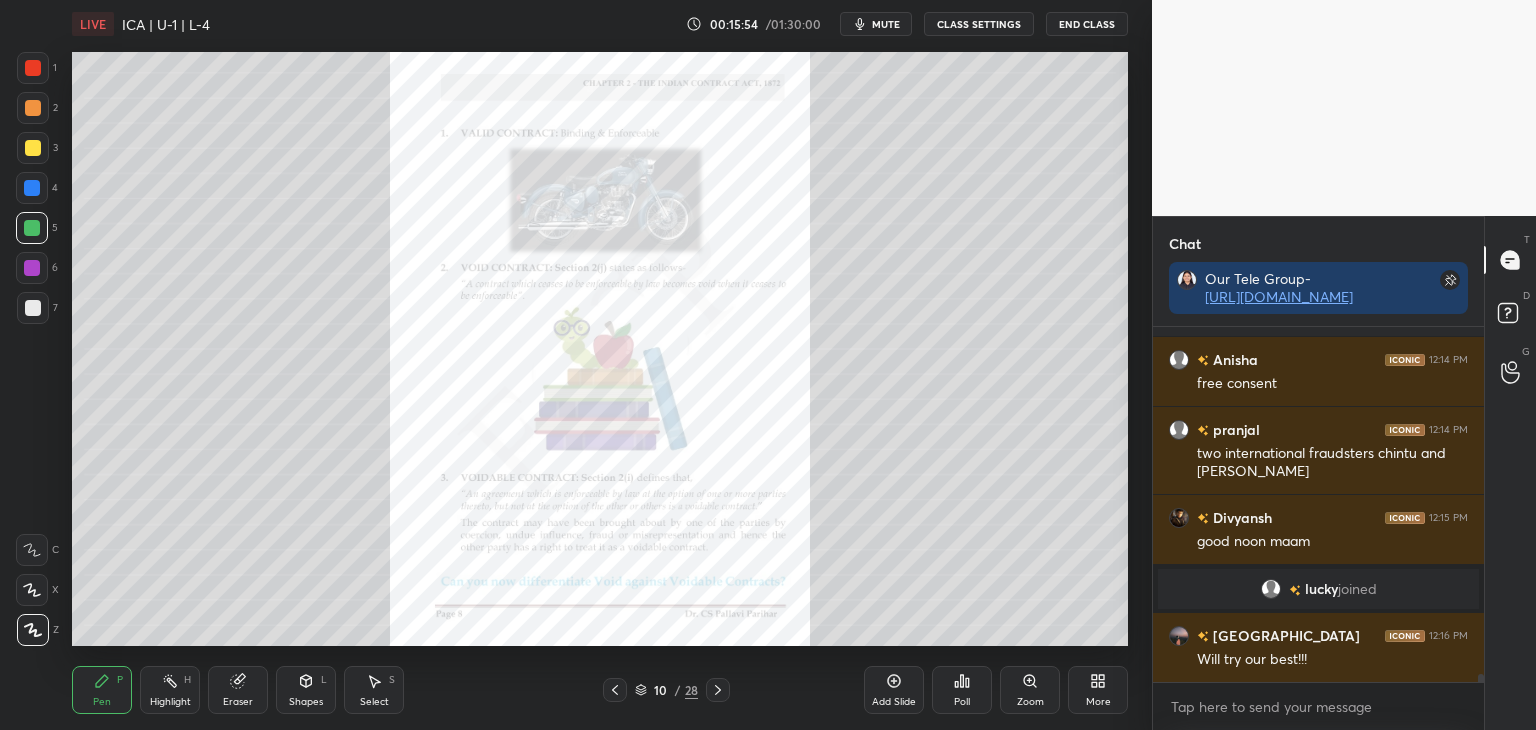 scroll, scrollTop: 14764, scrollLeft: 0, axis: vertical 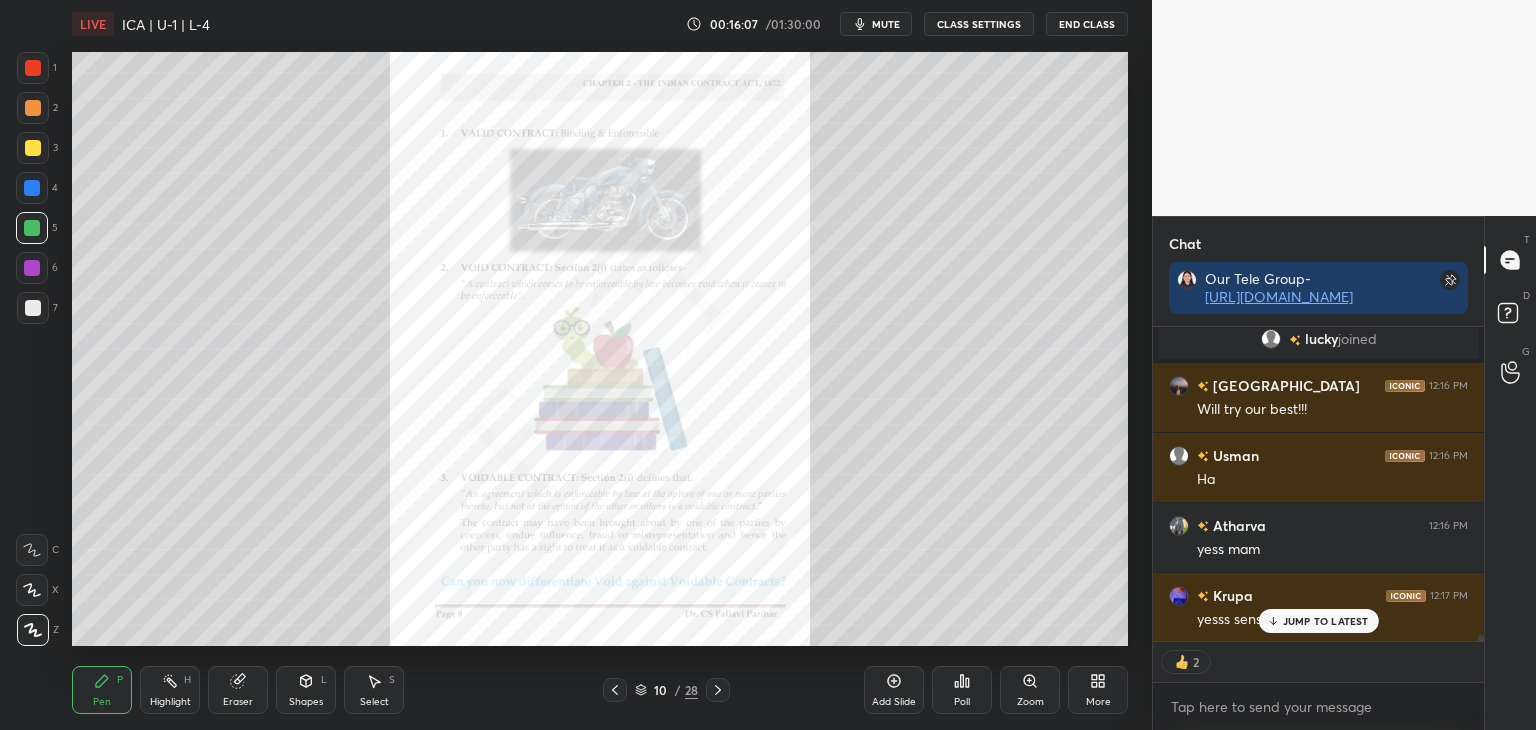 click at bounding box center (32, 188) 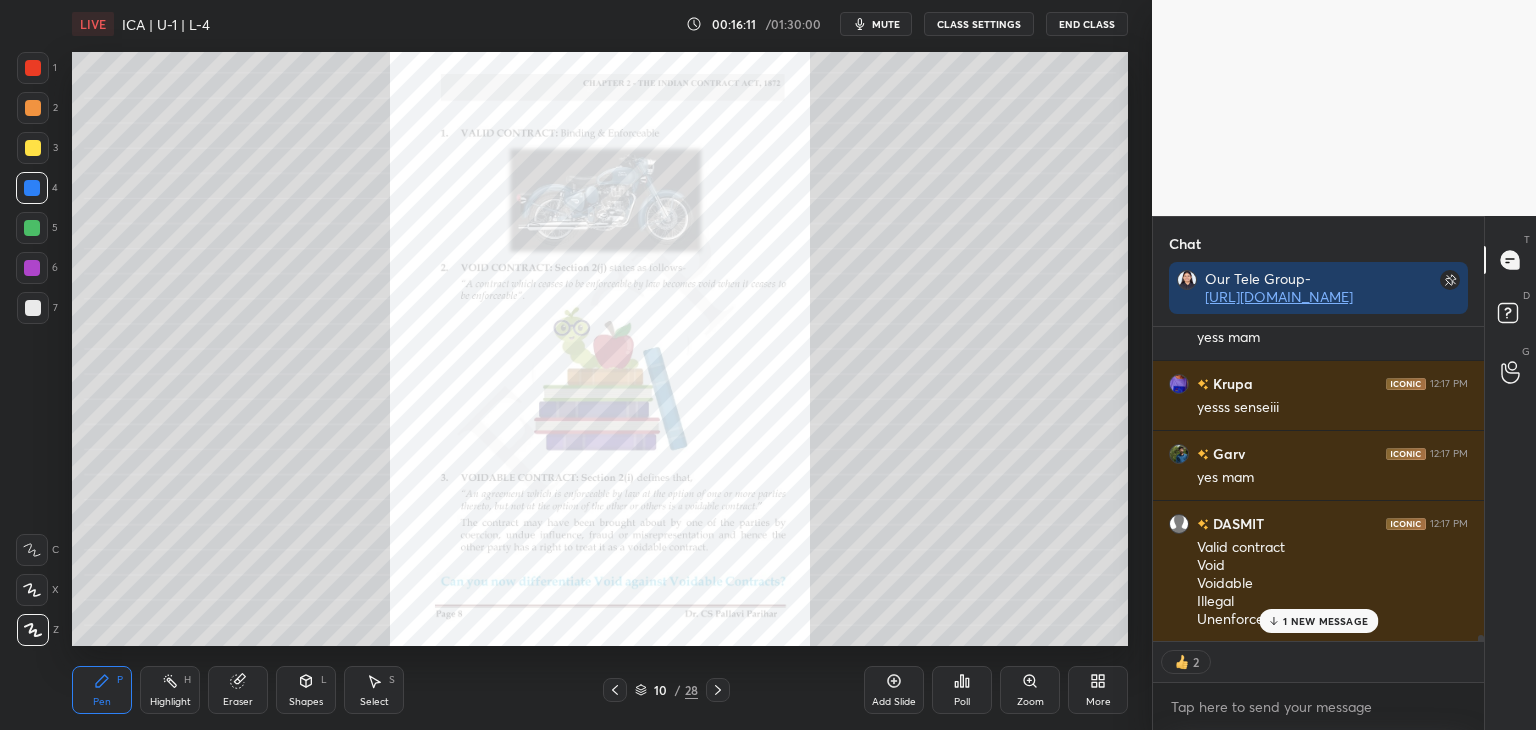 scroll, scrollTop: 15227, scrollLeft: 0, axis: vertical 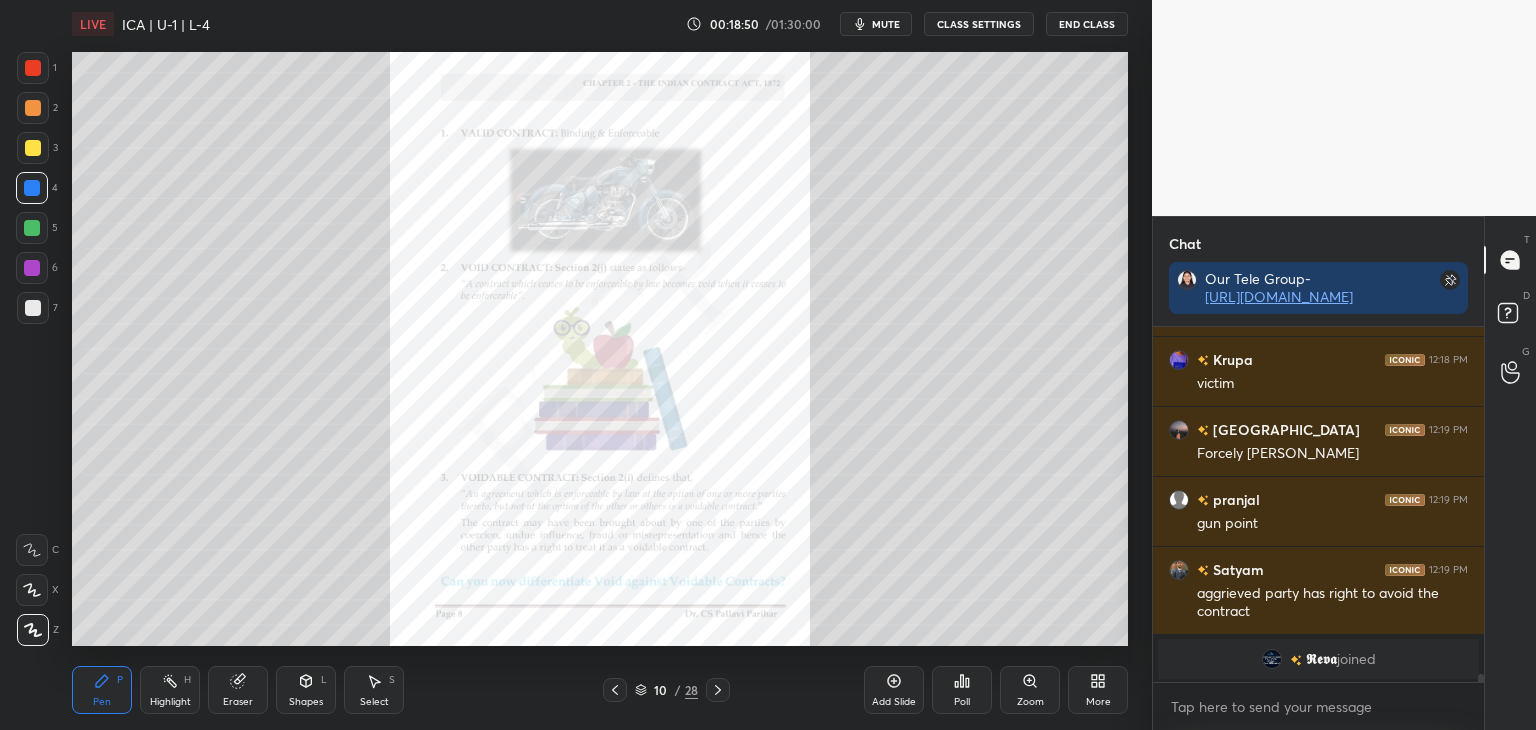 click at bounding box center [33, 68] 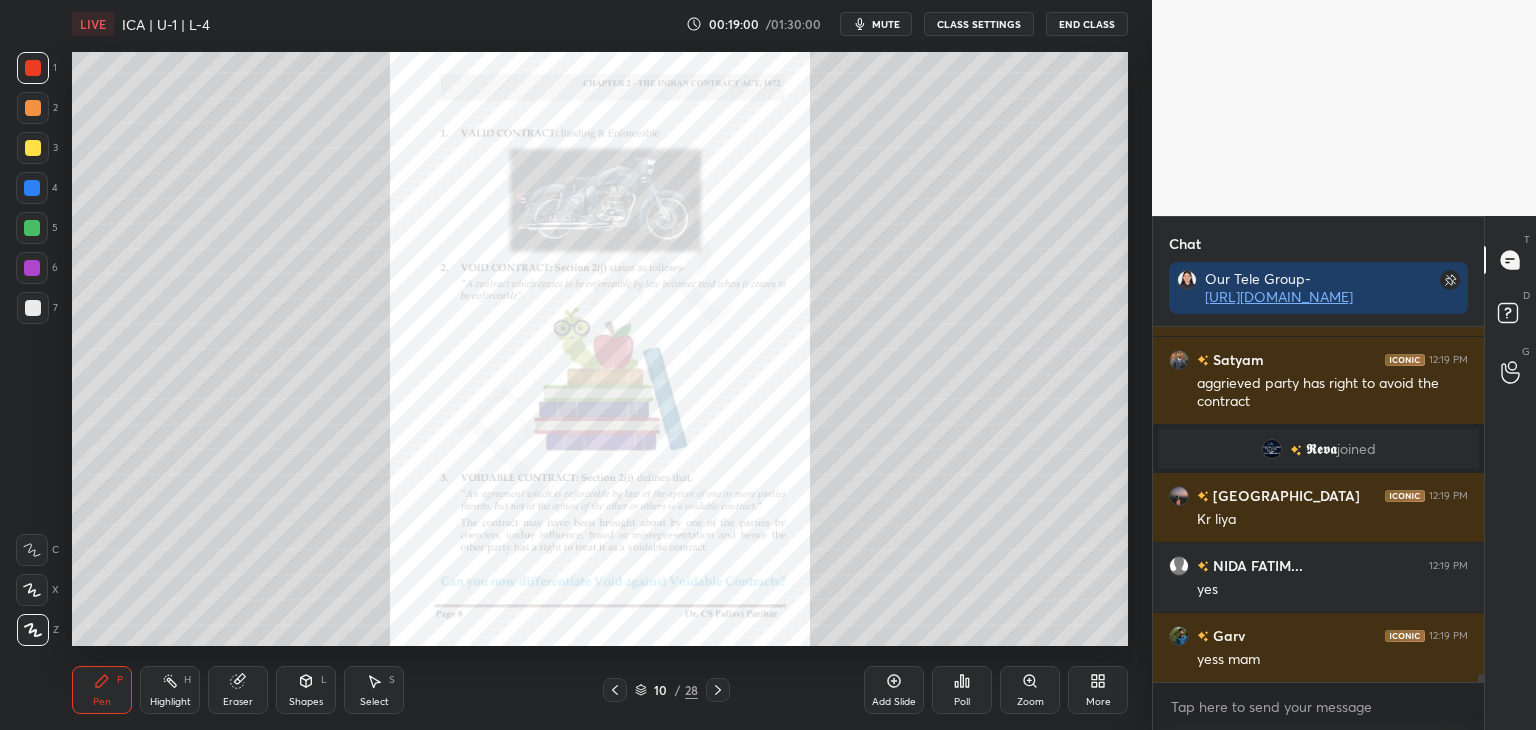 scroll, scrollTop: 16096, scrollLeft: 0, axis: vertical 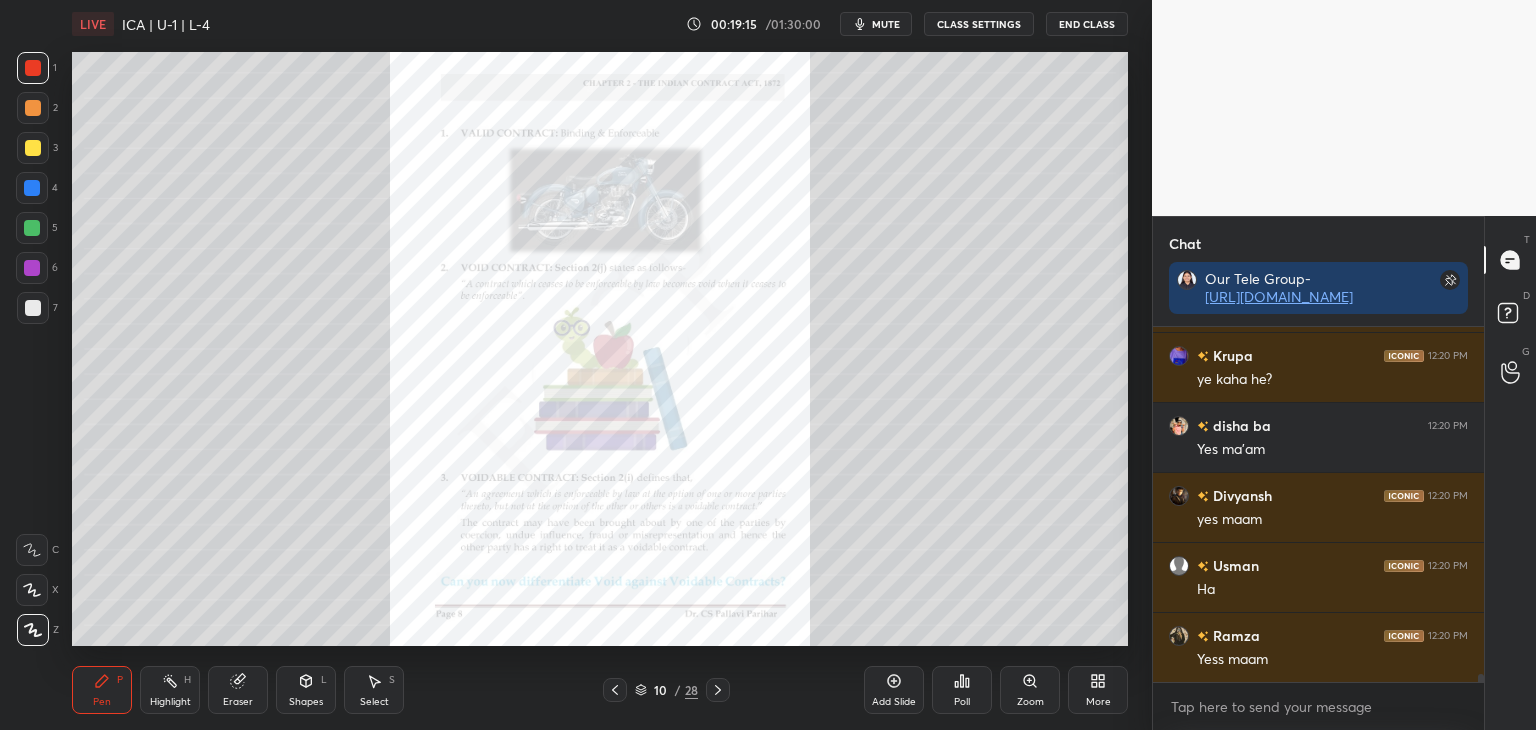 click 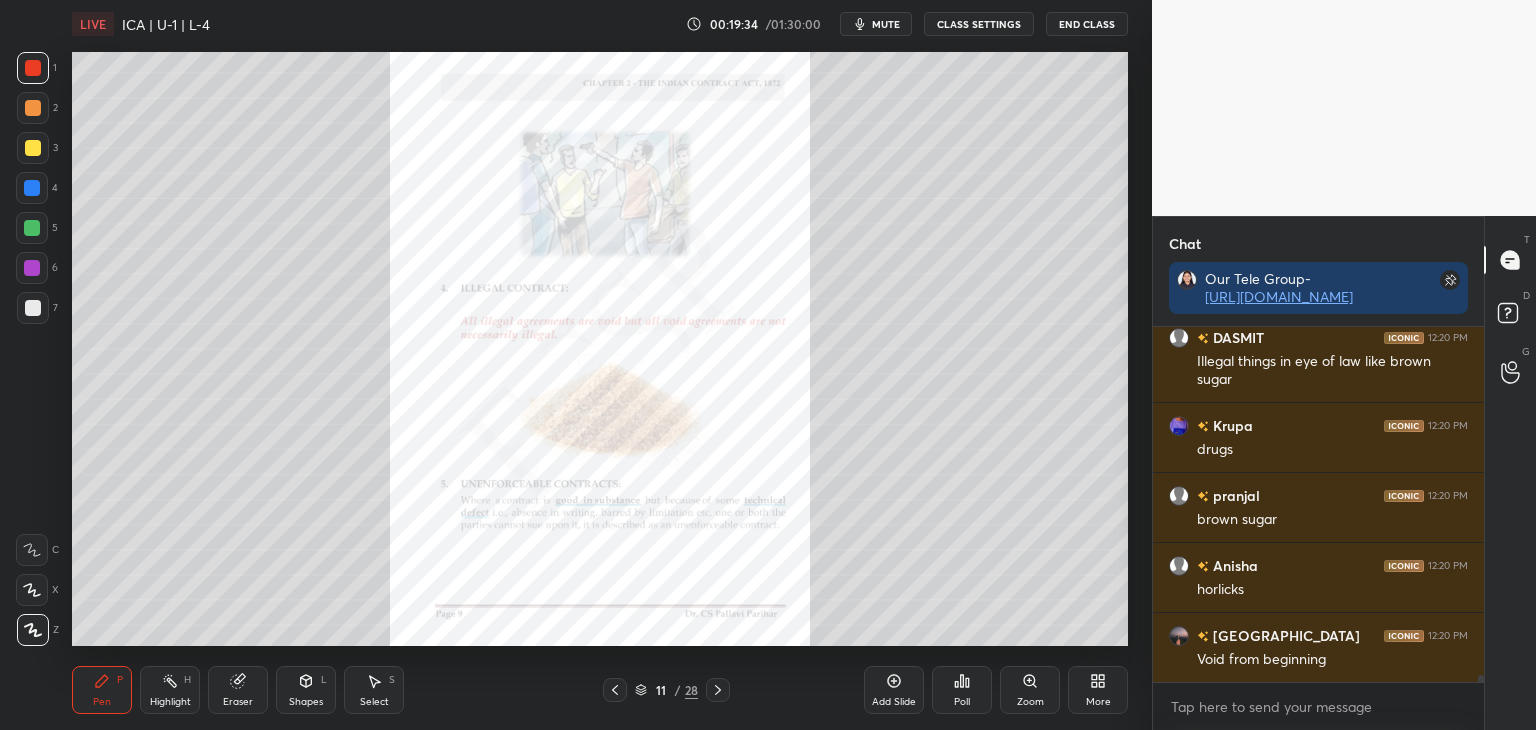 scroll, scrollTop: 17078, scrollLeft: 0, axis: vertical 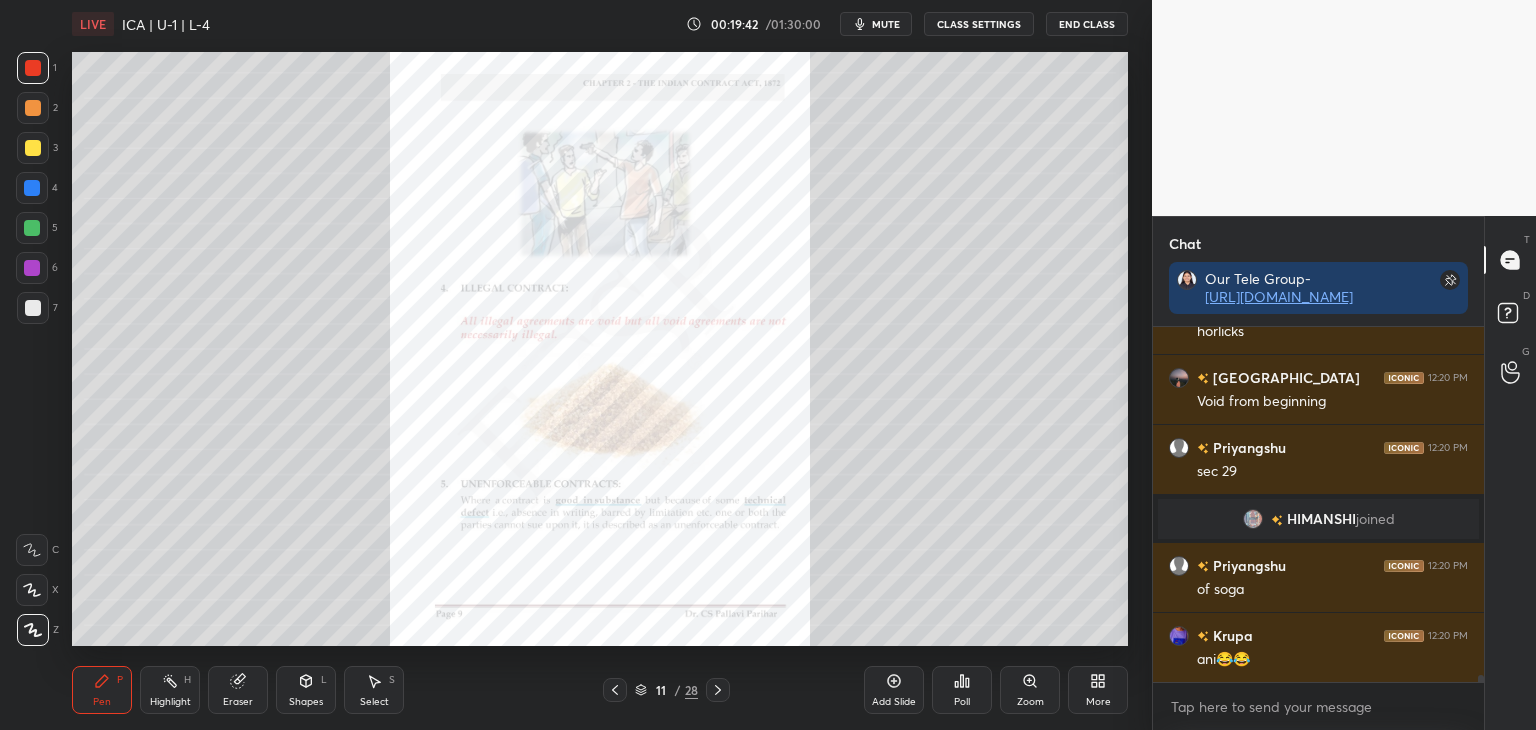 drag, startPoint x: 1482, startPoint y: 677, endPoint x: 1481, endPoint y: 689, distance: 12.0415945 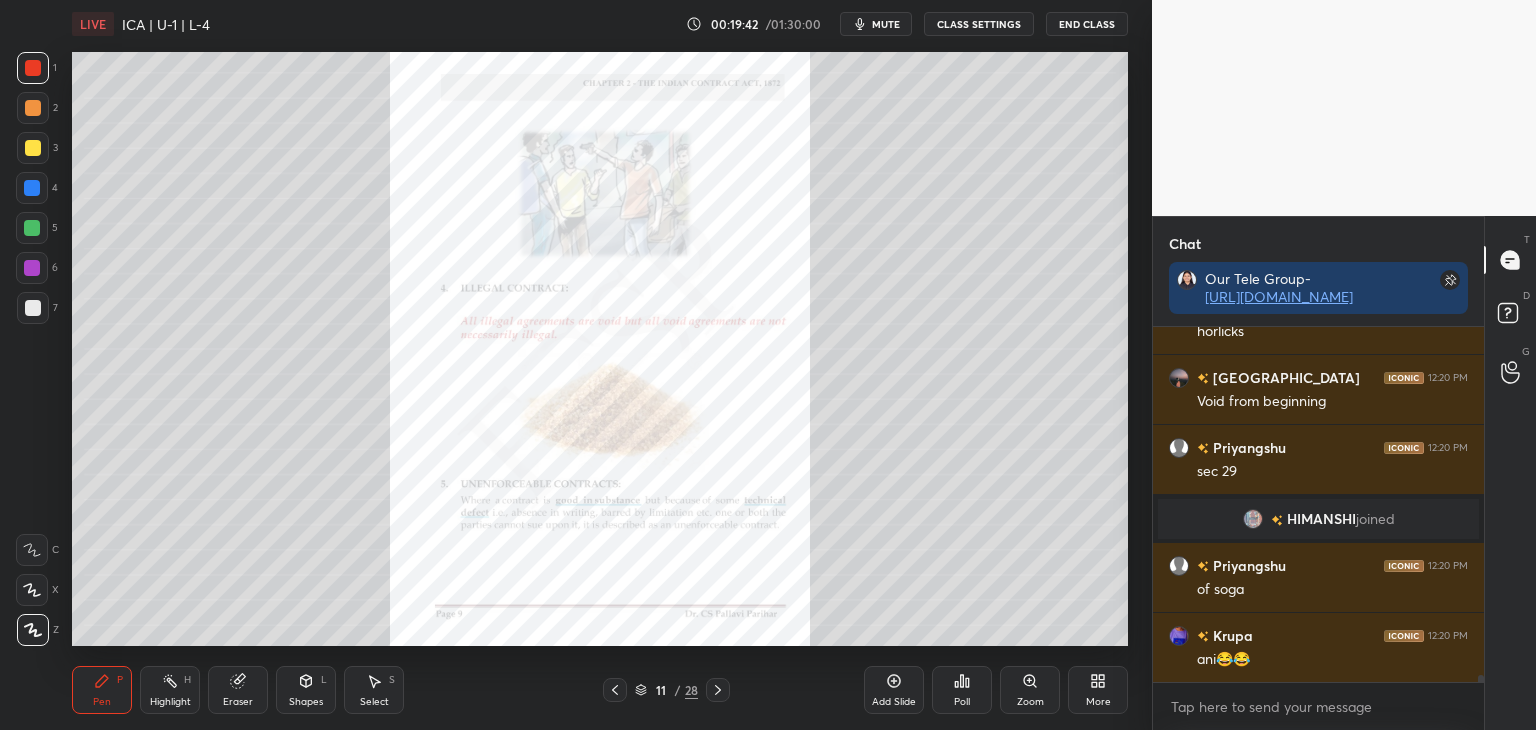 click on "pranjal 12:20 PM brown sugar Anisha 12:20 PM horlicks [GEOGRAPHIC_DATA] 12:20 PM Void from beginning [GEOGRAPHIC_DATA] 12:20 PM sec 29 HIMANSHI  joined Priyangshu 12:20 PM of soga Krupa 12:20 PM ani😂😂 JUMP TO LATEST Enable hand raising Enable raise hand to speak to learners. Once enabled, chat will be turned off temporarily. Enable x" at bounding box center (1318, 528) 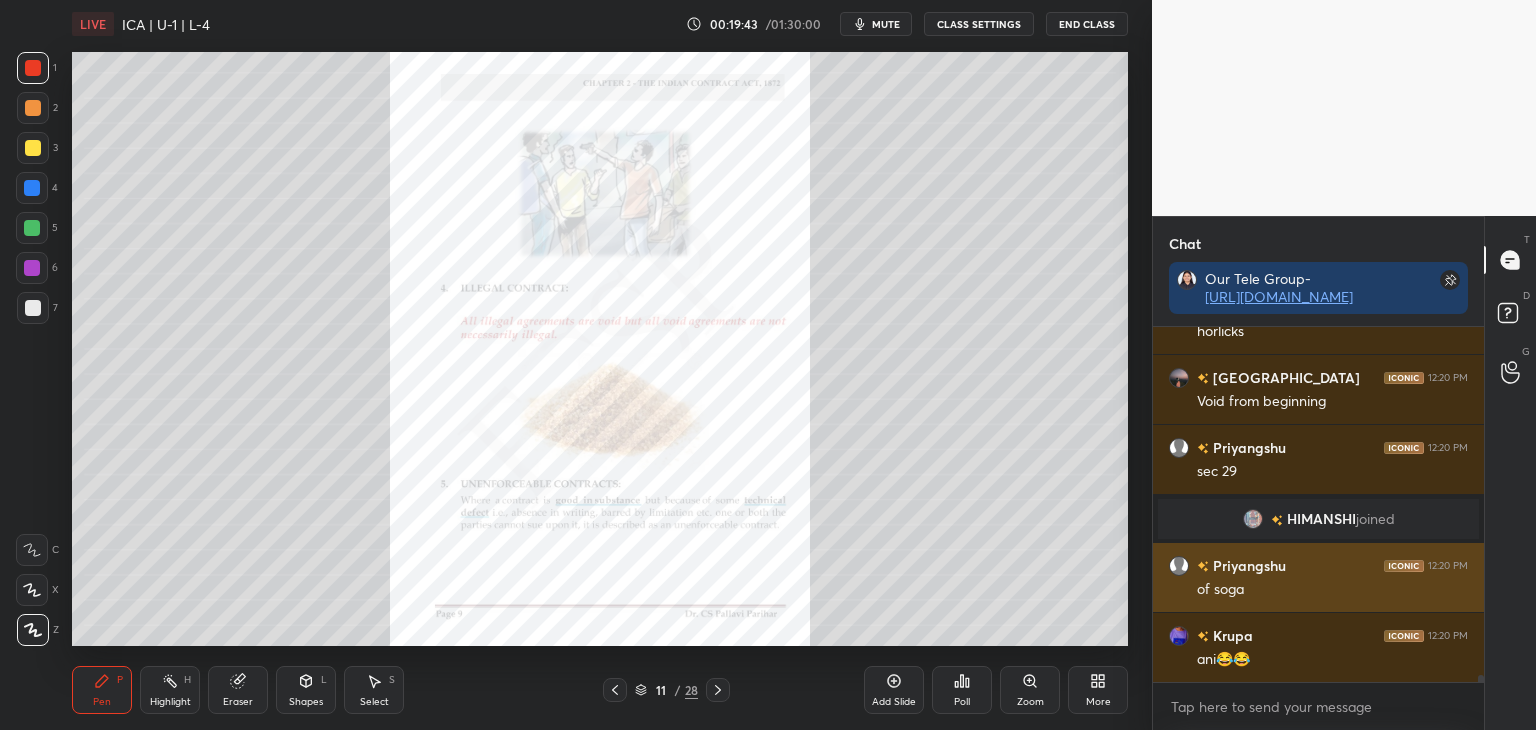 scroll, scrollTop: 17004, scrollLeft: 0, axis: vertical 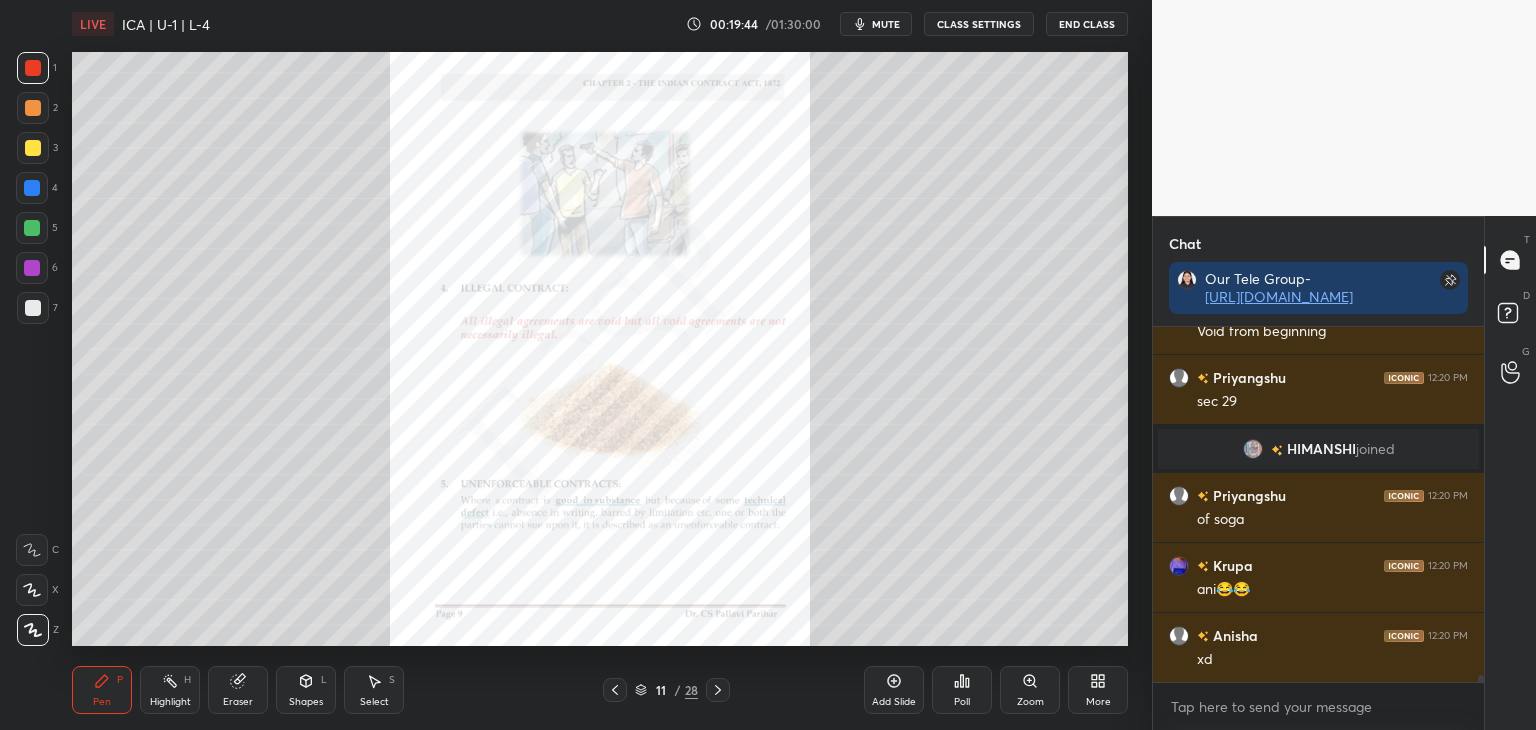 click at bounding box center (32, 188) 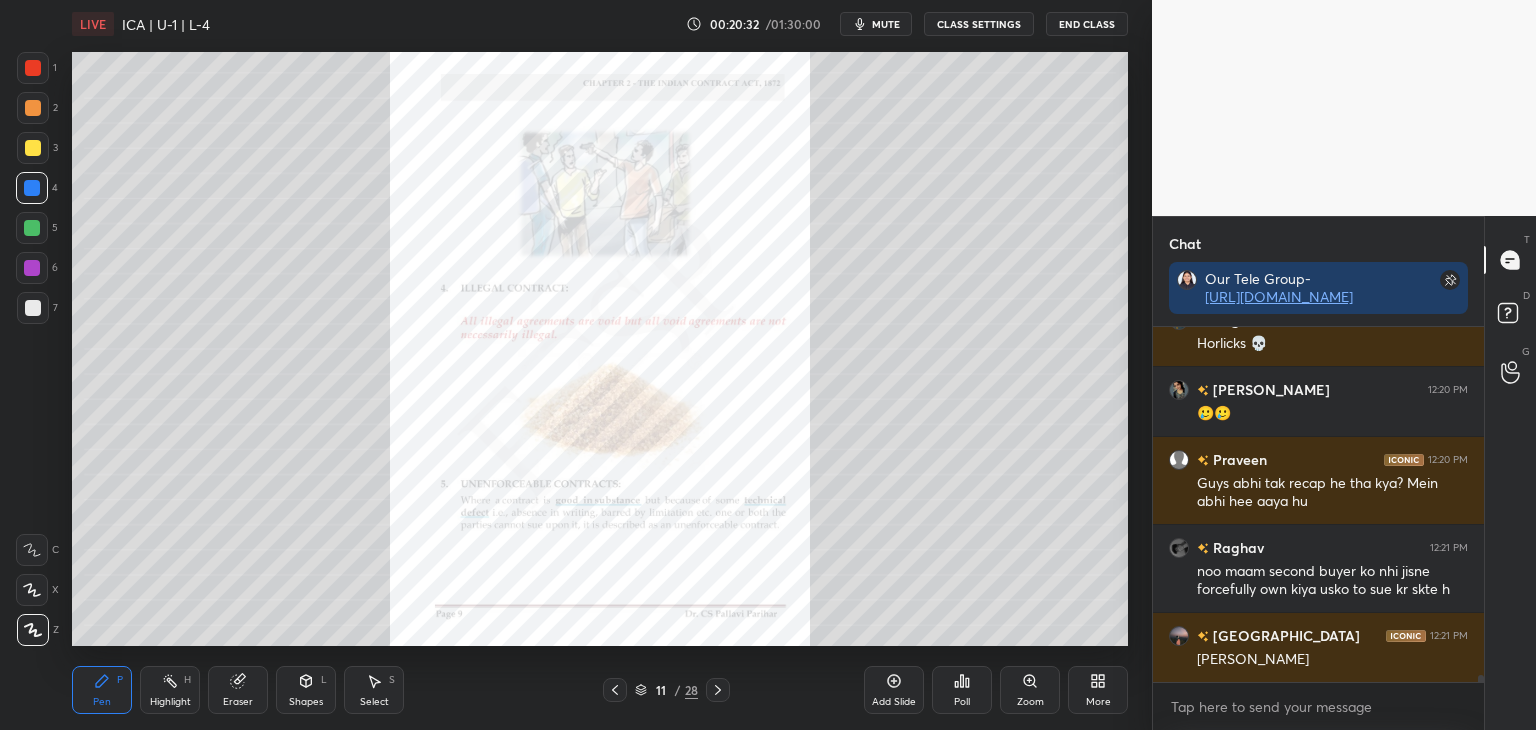 scroll, scrollTop: 17438, scrollLeft: 0, axis: vertical 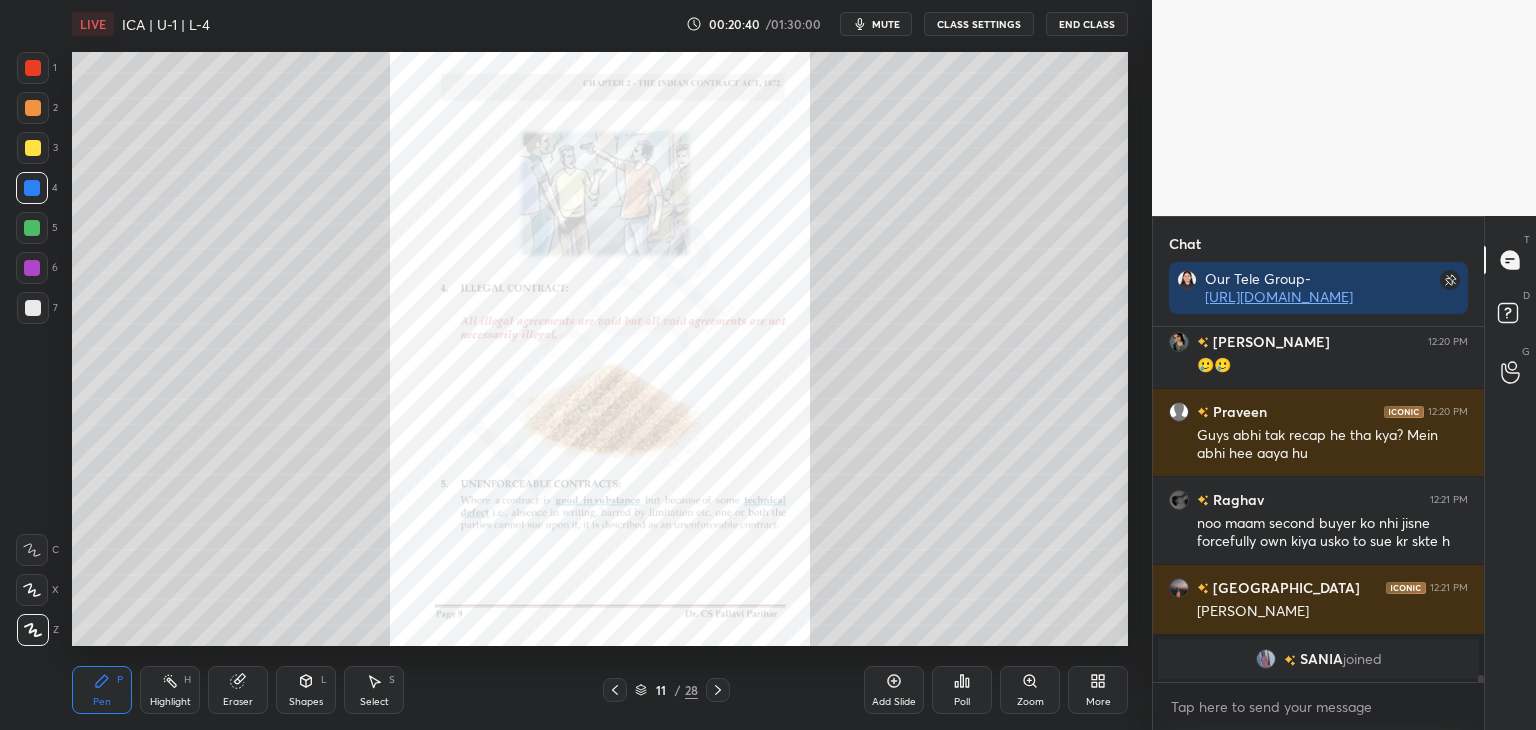 click on "Chat Our Tele Group-
[URL][DOMAIN_NAME] Ragini 12:20 PM Horlicks 💀 [GEOGRAPHIC_DATA] 12:20 PM 🥲🥲 Praveen 12:20 PM Guys abhi tak recap he tha kya? Mein abhi hee aaya hu Raghav 12:21 PM noo maam second buyer ko nhi jisne forcefully own kiya usko to sue kr skte h Chandni 12:21 PM [PERSON_NAME]  joined JUMP TO LATEST Enable hand raising Enable raise hand to speak to learners. Once enabled, chat will be turned off temporarily. Enable x   introducing Raise a hand with a doubt Now learners can raise their hand along with a doubt  How it works? Doubts asked by learners will show up here NEW DOUBTS ASKED No one has raised a hand yet Can't raise hand Looks like educator just invited you to speak. Please wait before you can raise your hand again. Got it T Messages (T) D Doubts (D) G Raise Hand (G)" at bounding box center (1344, 473) 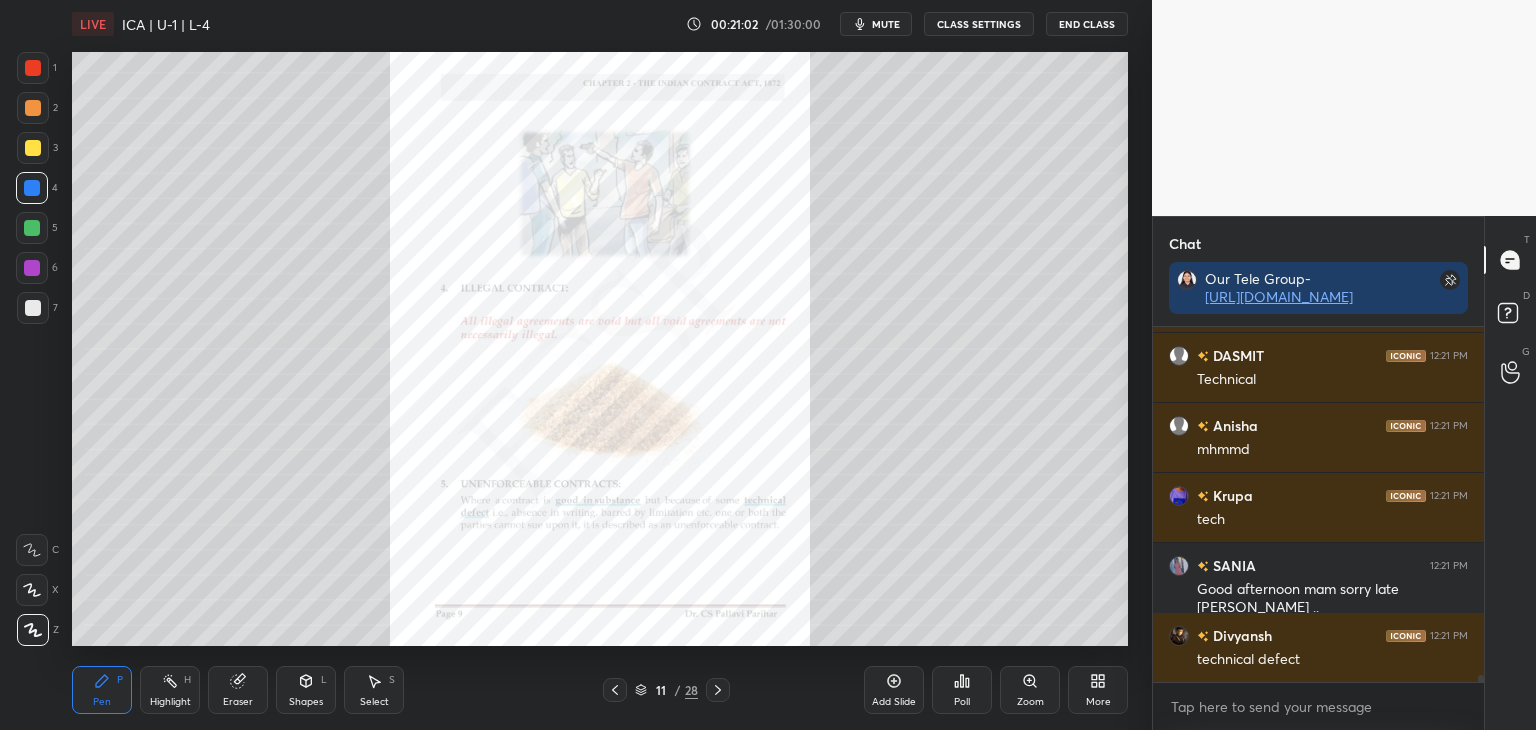 scroll, scrollTop: 17768, scrollLeft: 0, axis: vertical 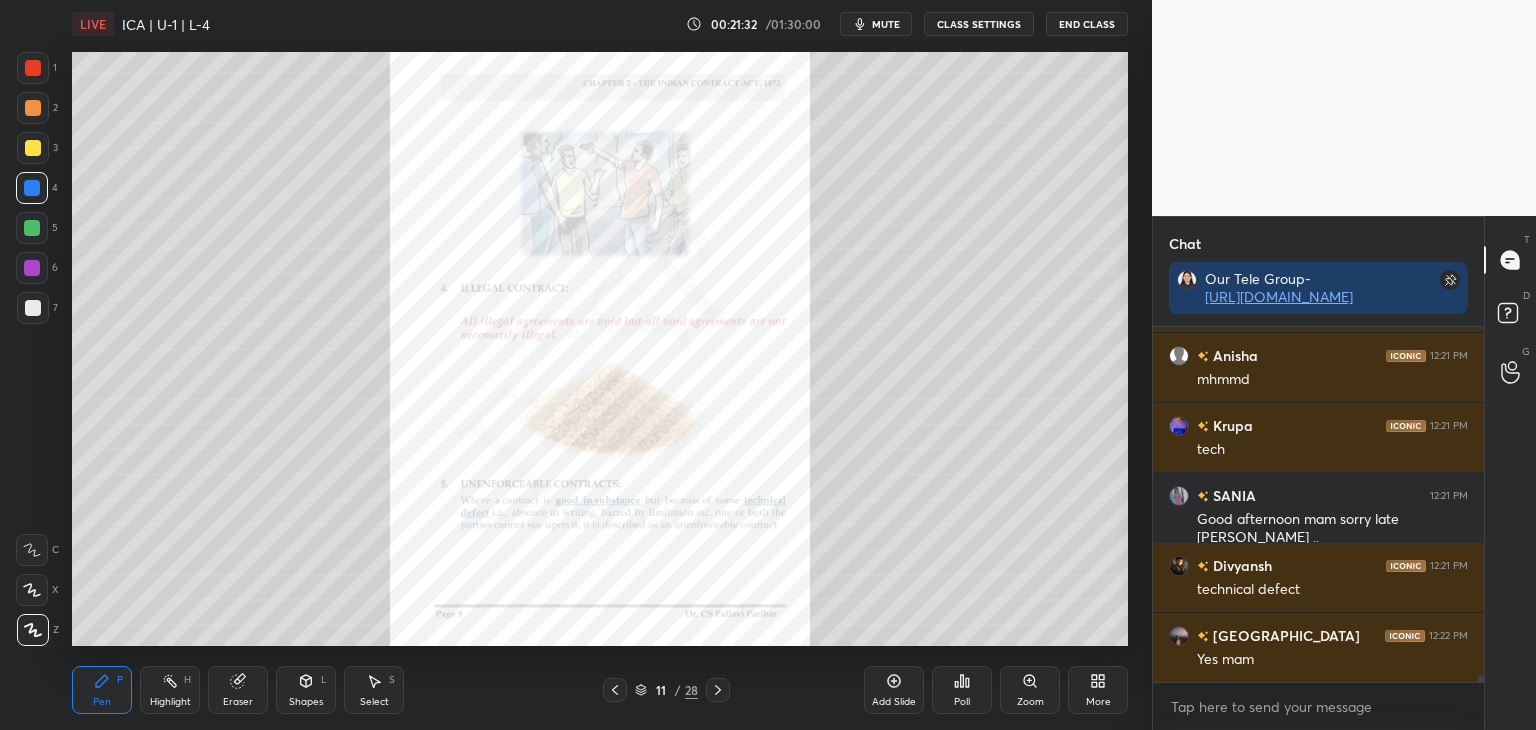 click at bounding box center (1478, 504) 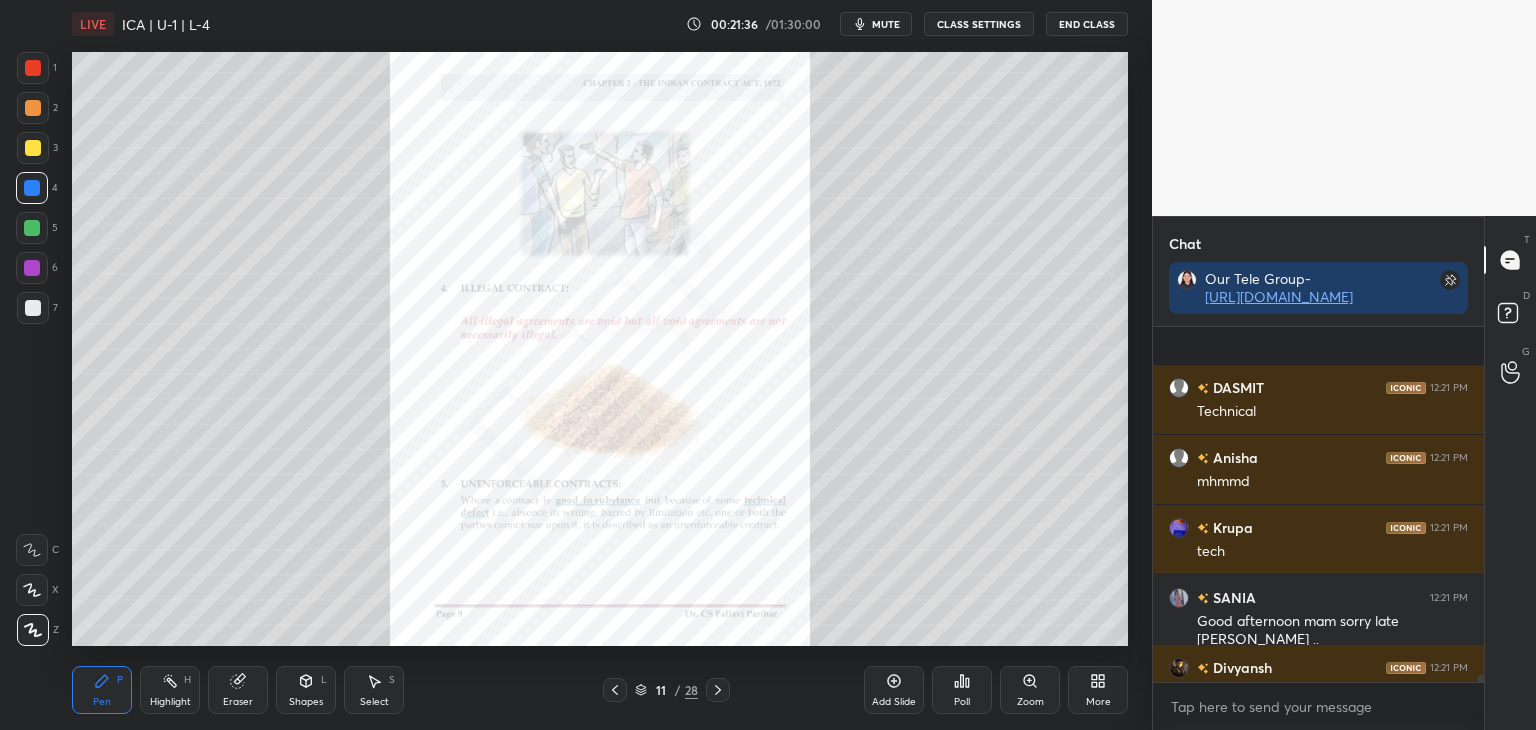 scroll, scrollTop: 17838, scrollLeft: 0, axis: vertical 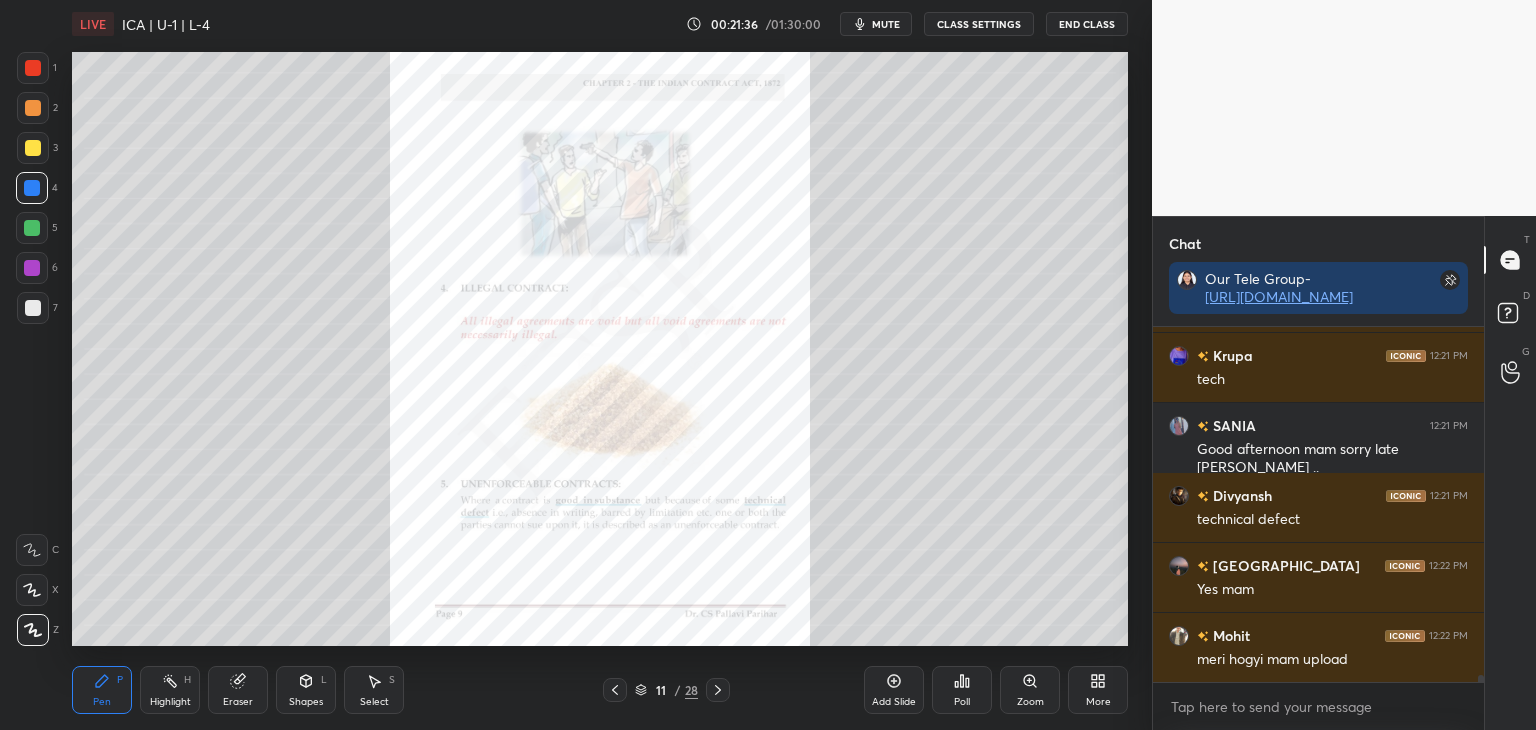 drag, startPoint x: 1480, startPoint y: 673, endPoint x: 1489, endPoint y: 689, distance: 18.35756 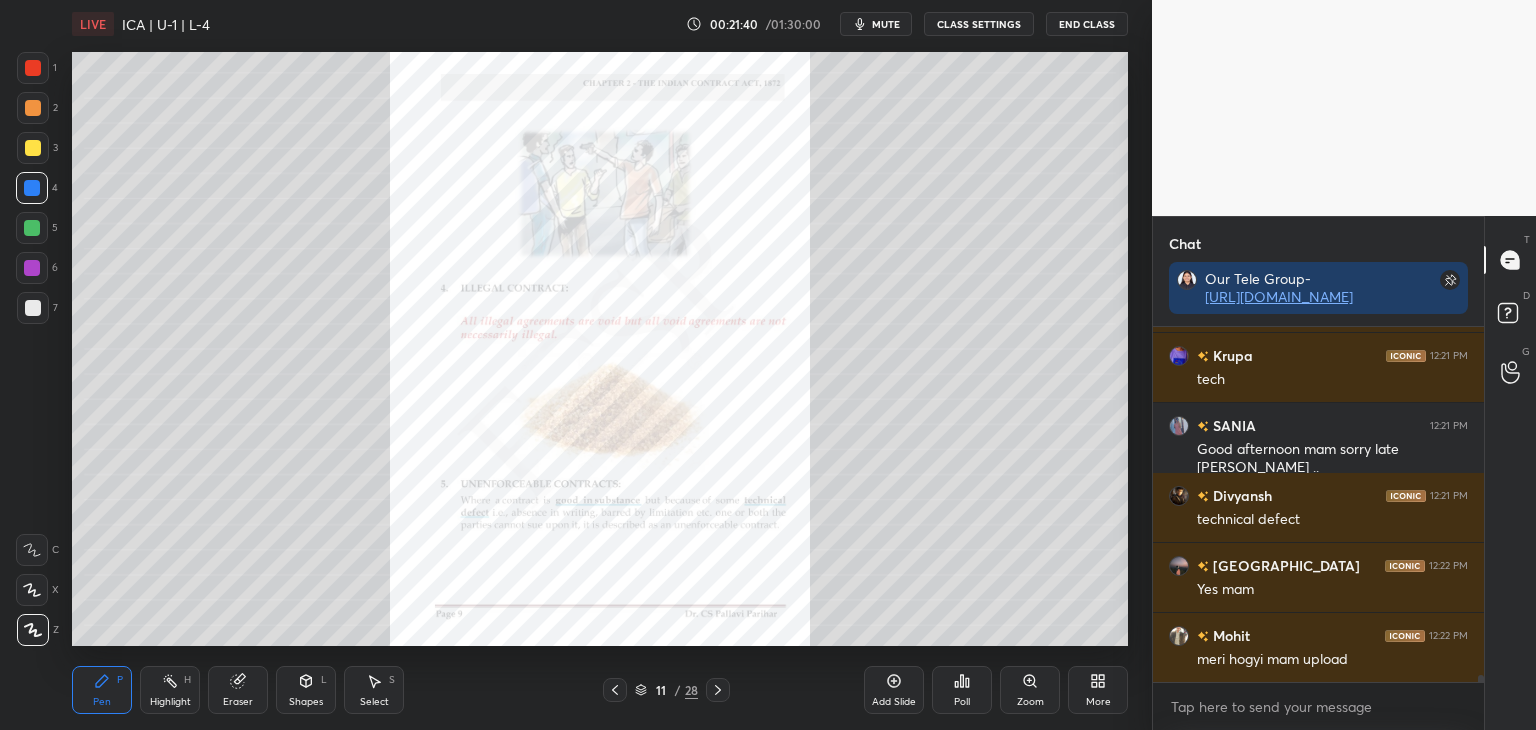 click 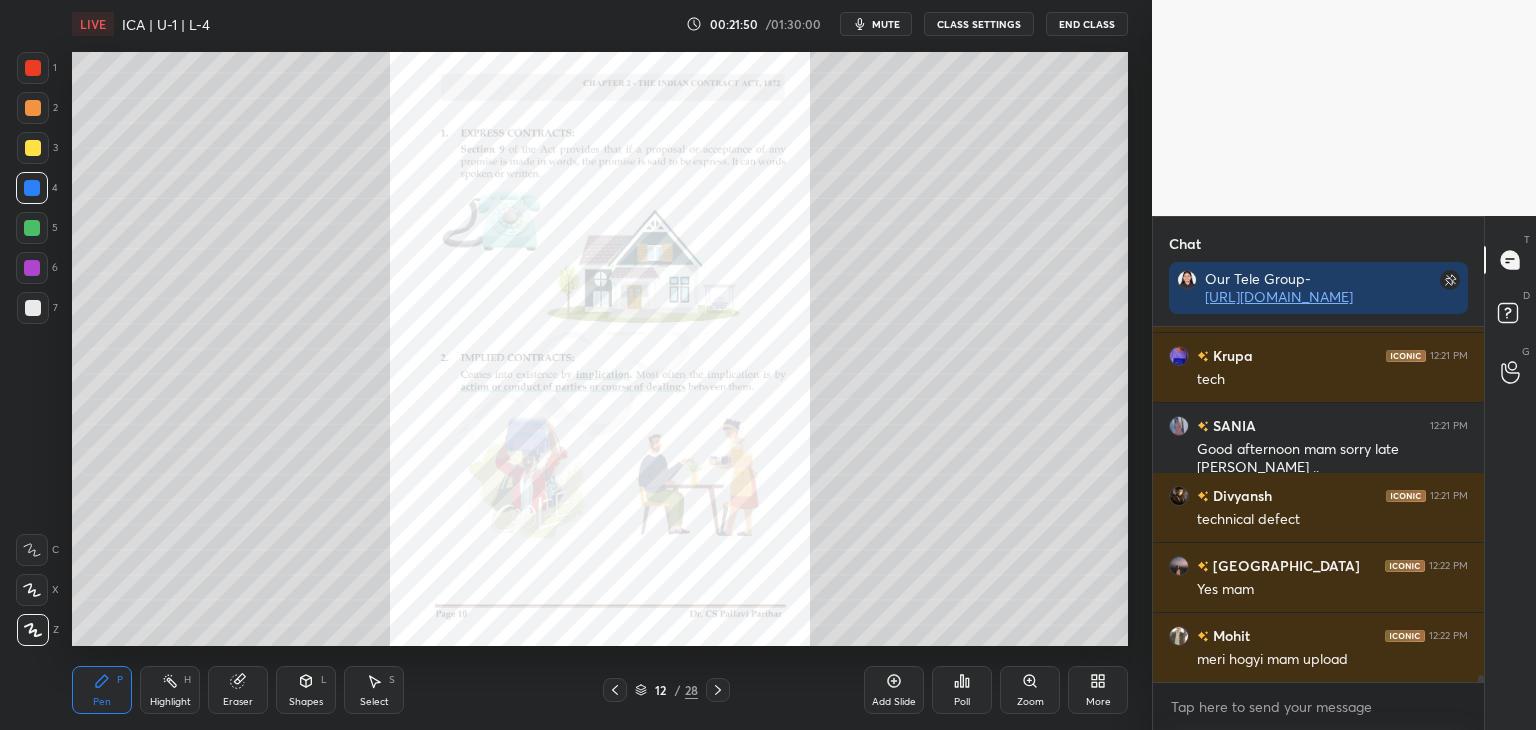 click 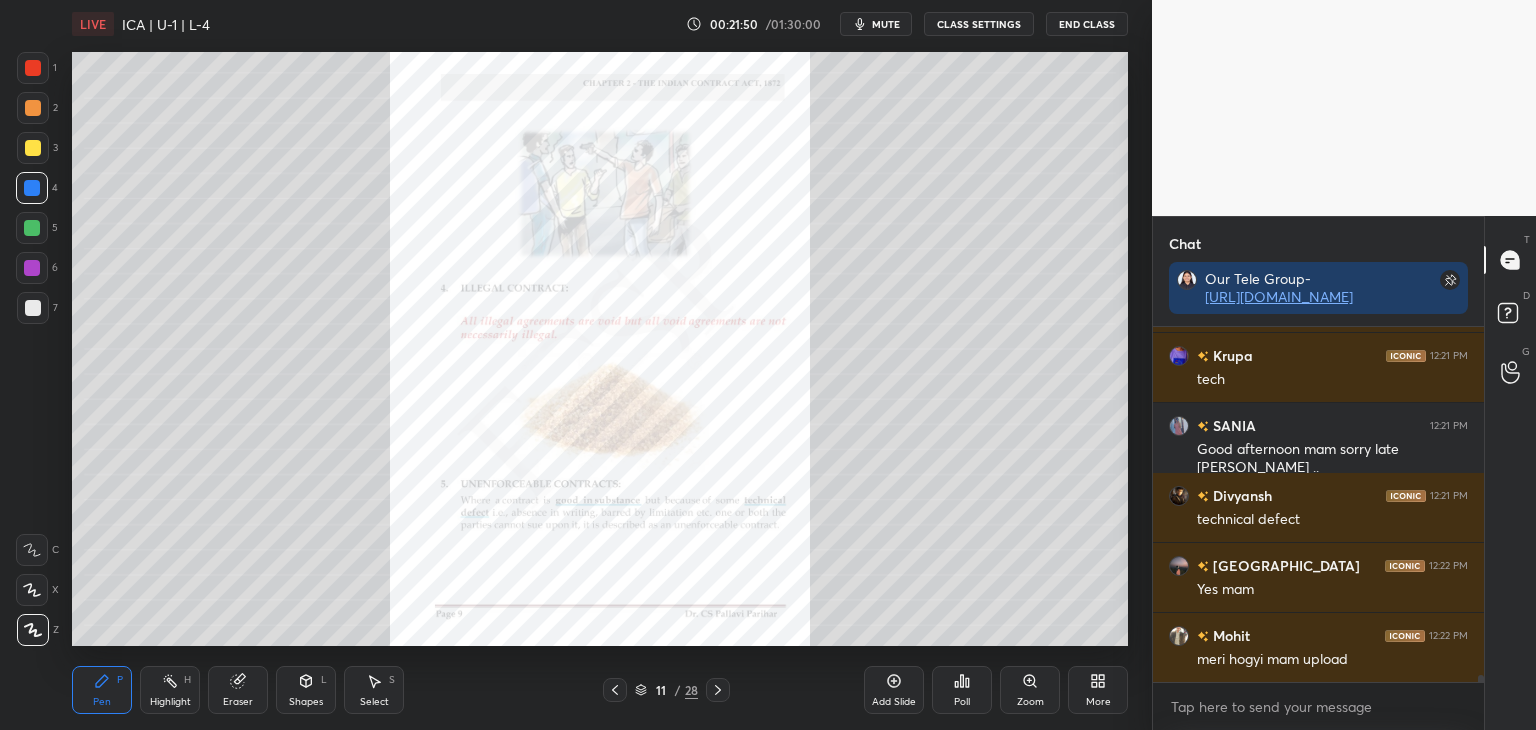 click 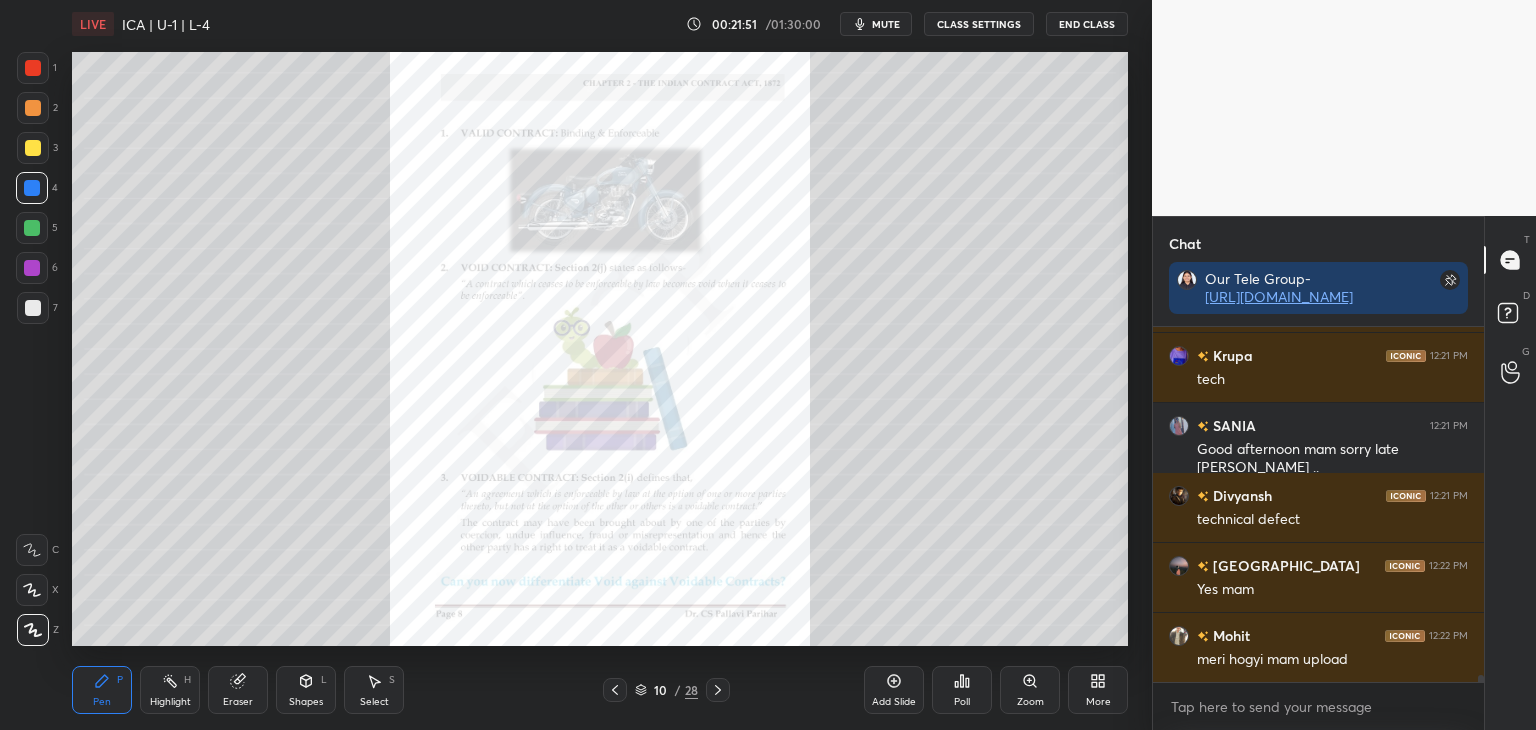 click 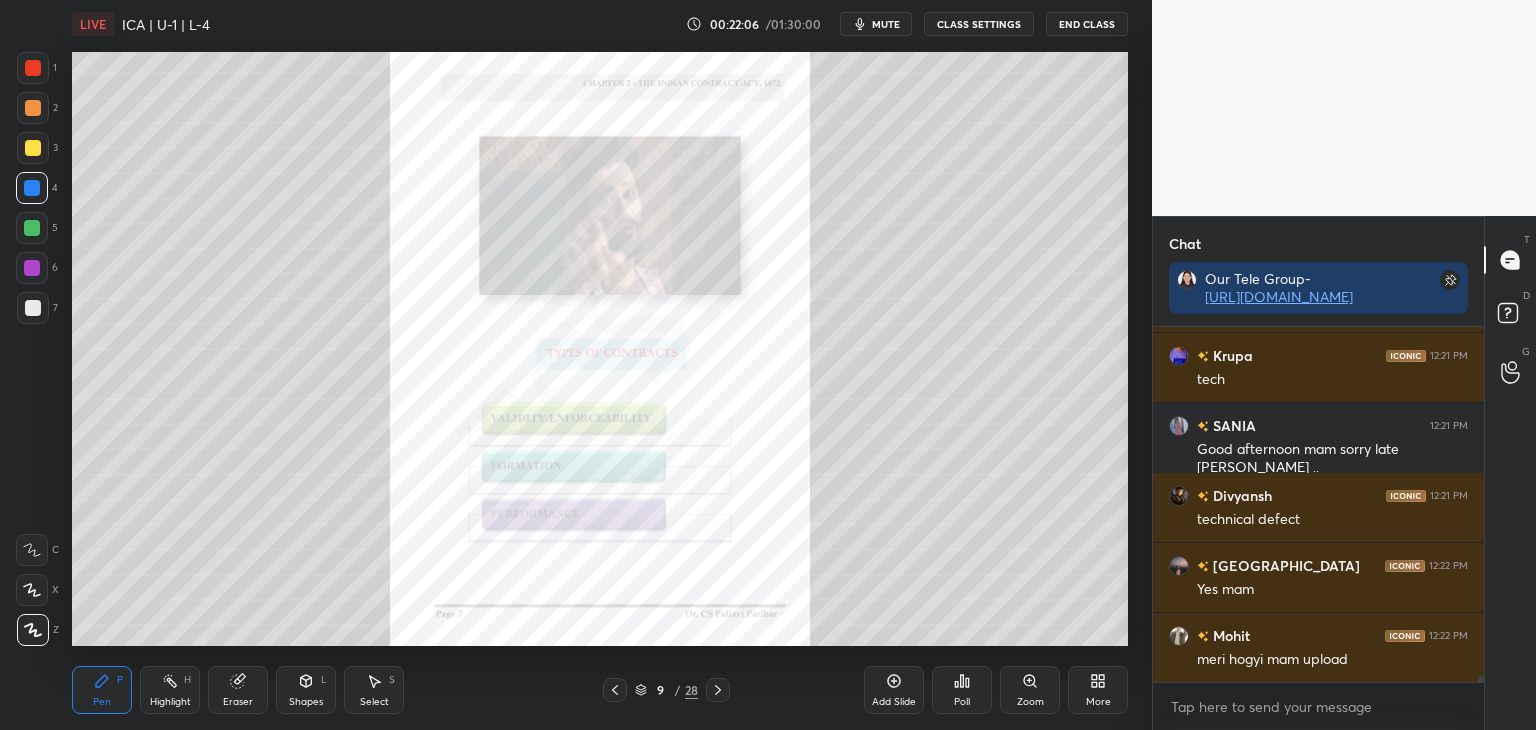 click 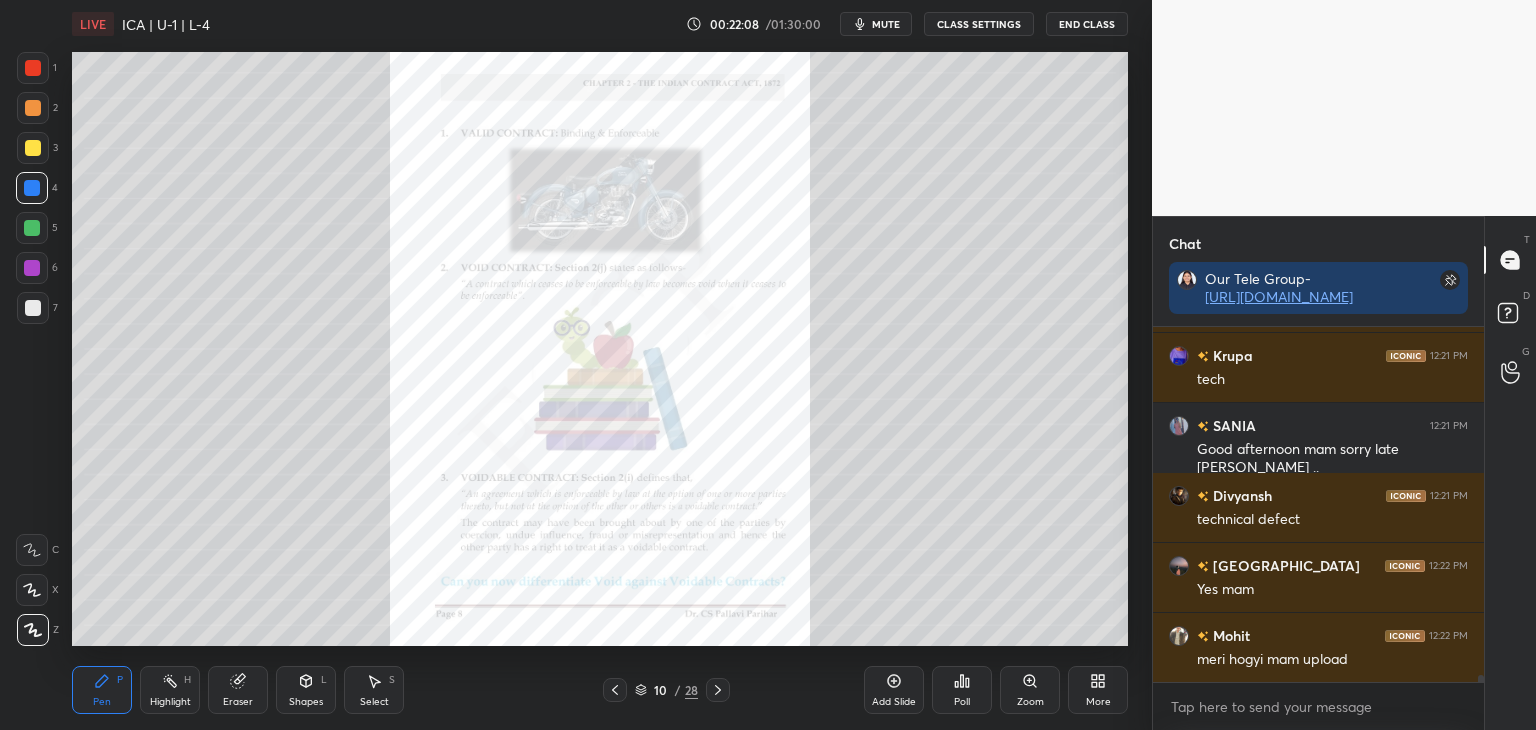 click 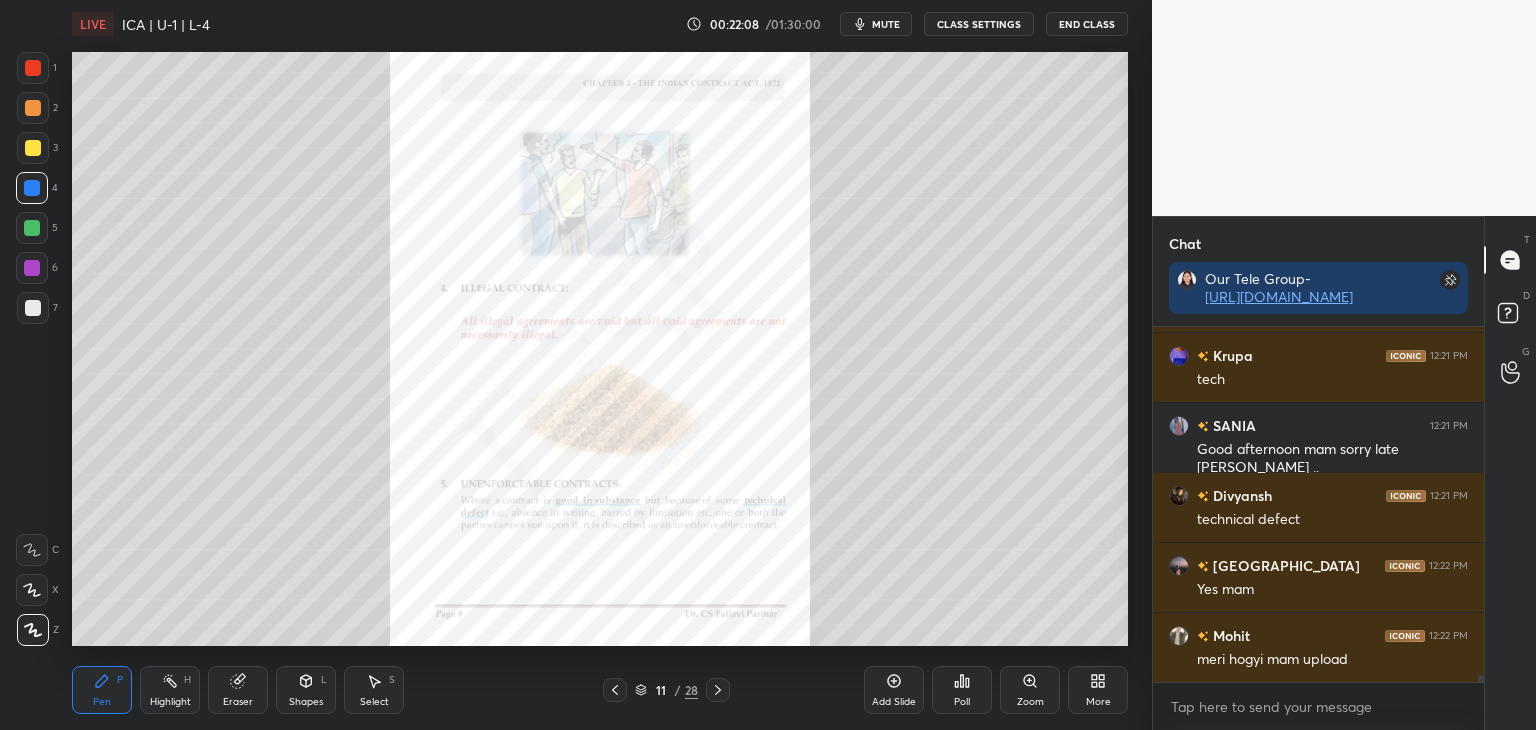 click 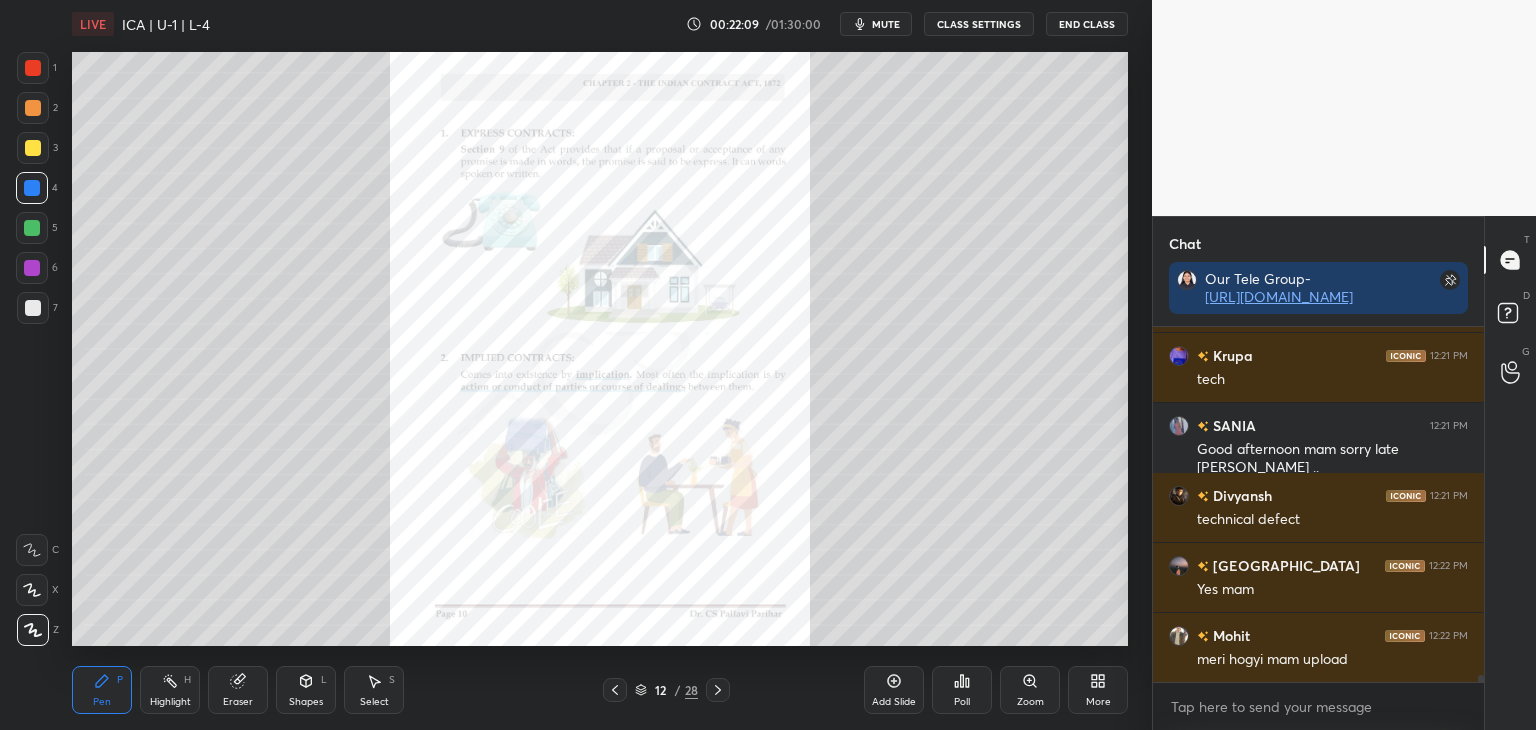 click 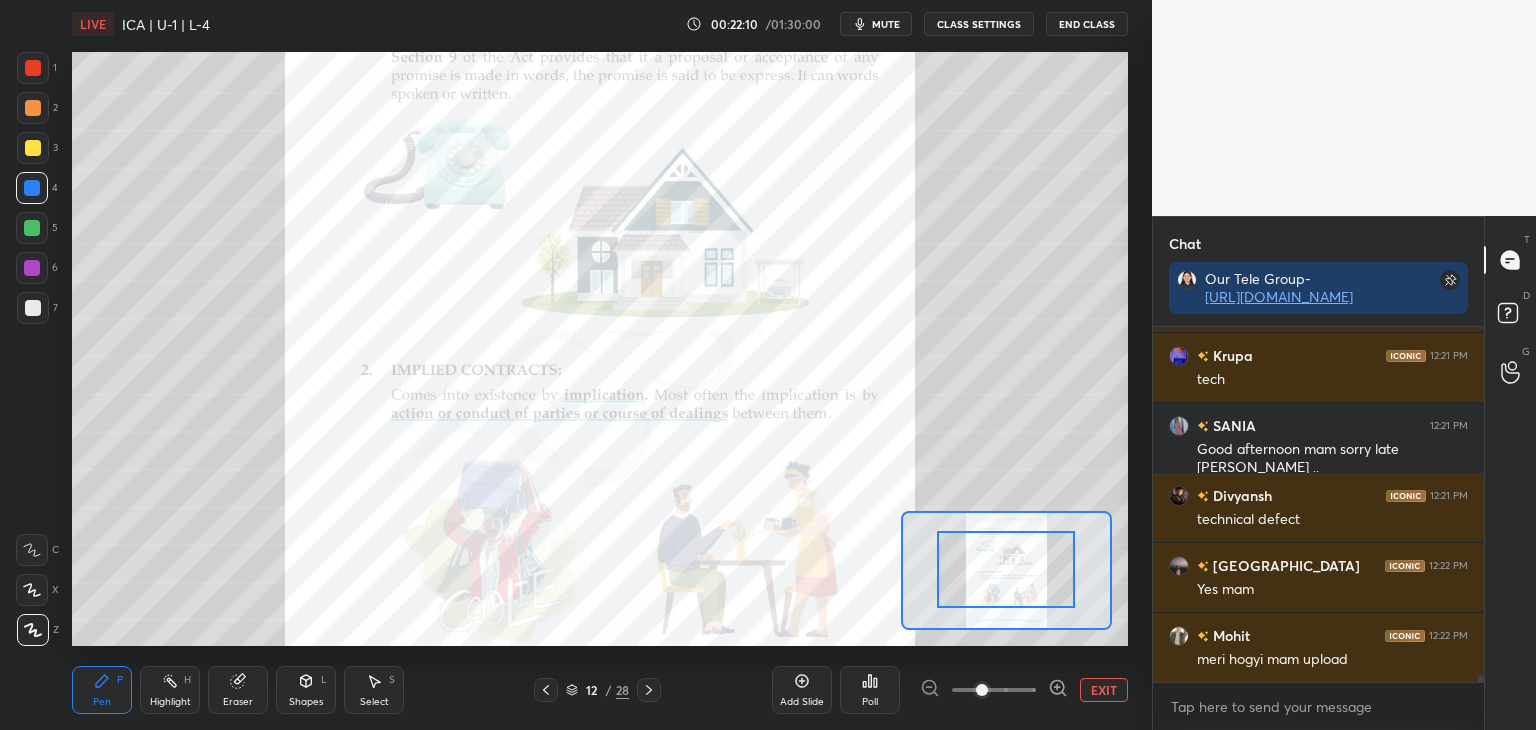drag, startPoint x: 1016, startPoint y: 591, endPoint x: 1019, endPoint y: 573, distance: 18.248287 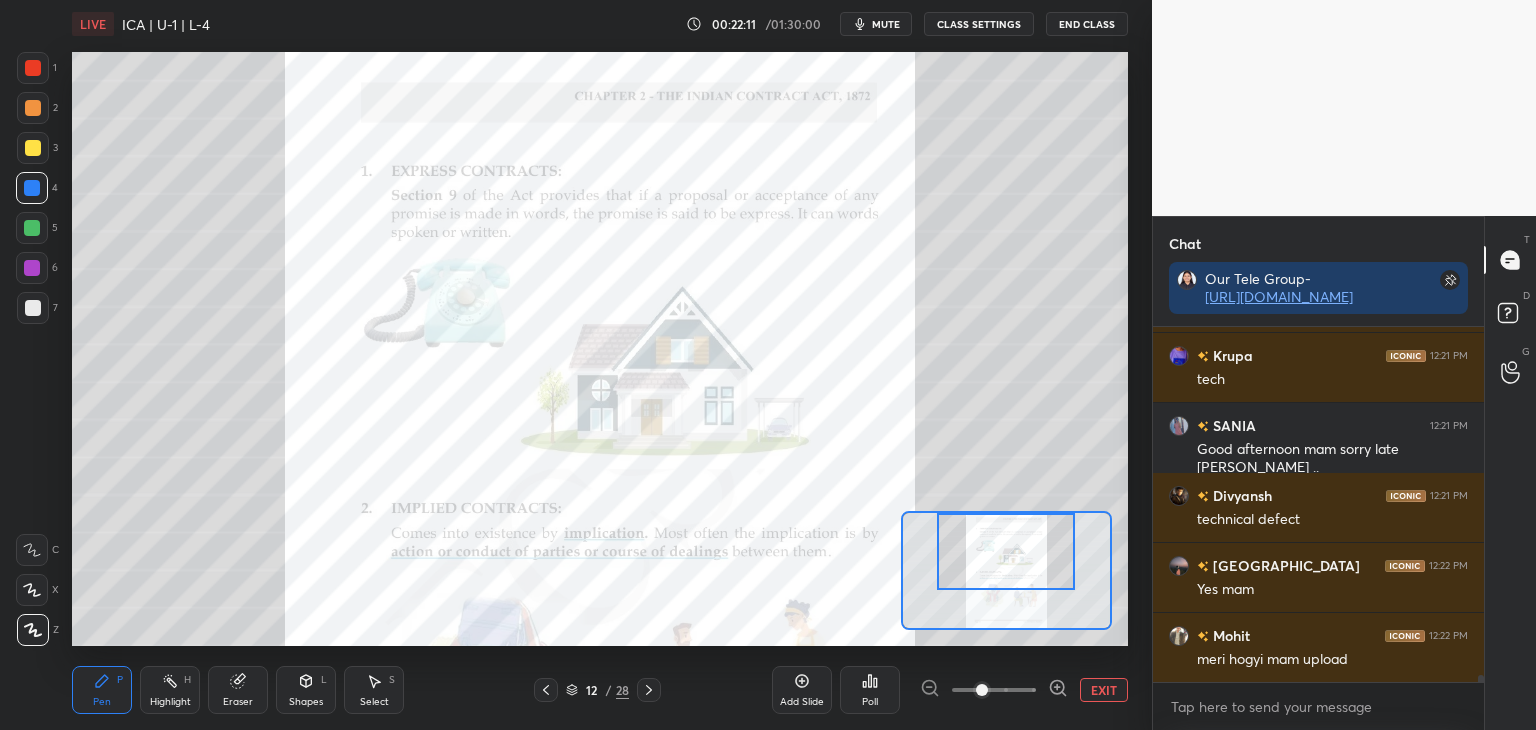 click at bounding box center (1006, 551) 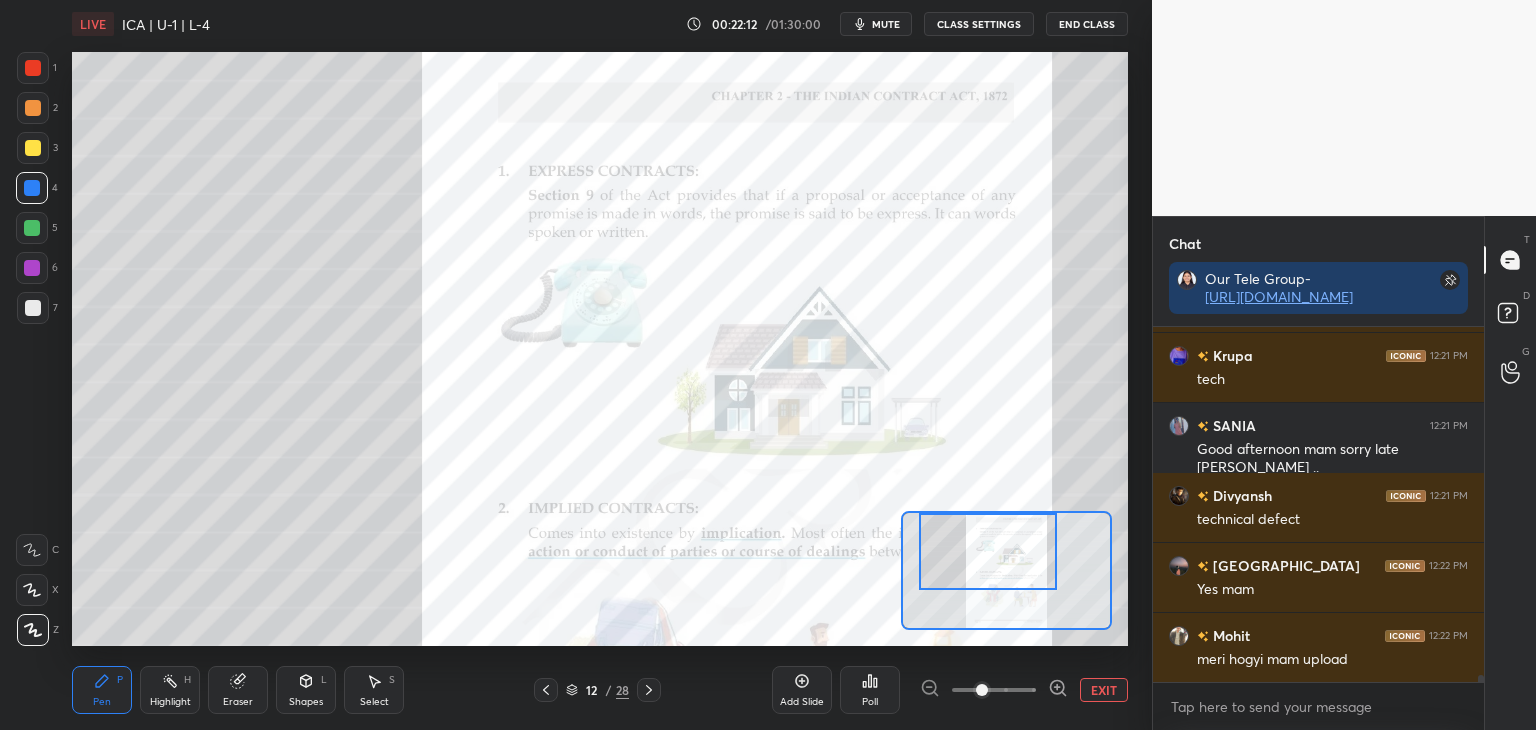 drag, startPoint x: 1026, startPoint y: 582, endPoint x: 1008, endPoint y: 579, distance: 18.248287 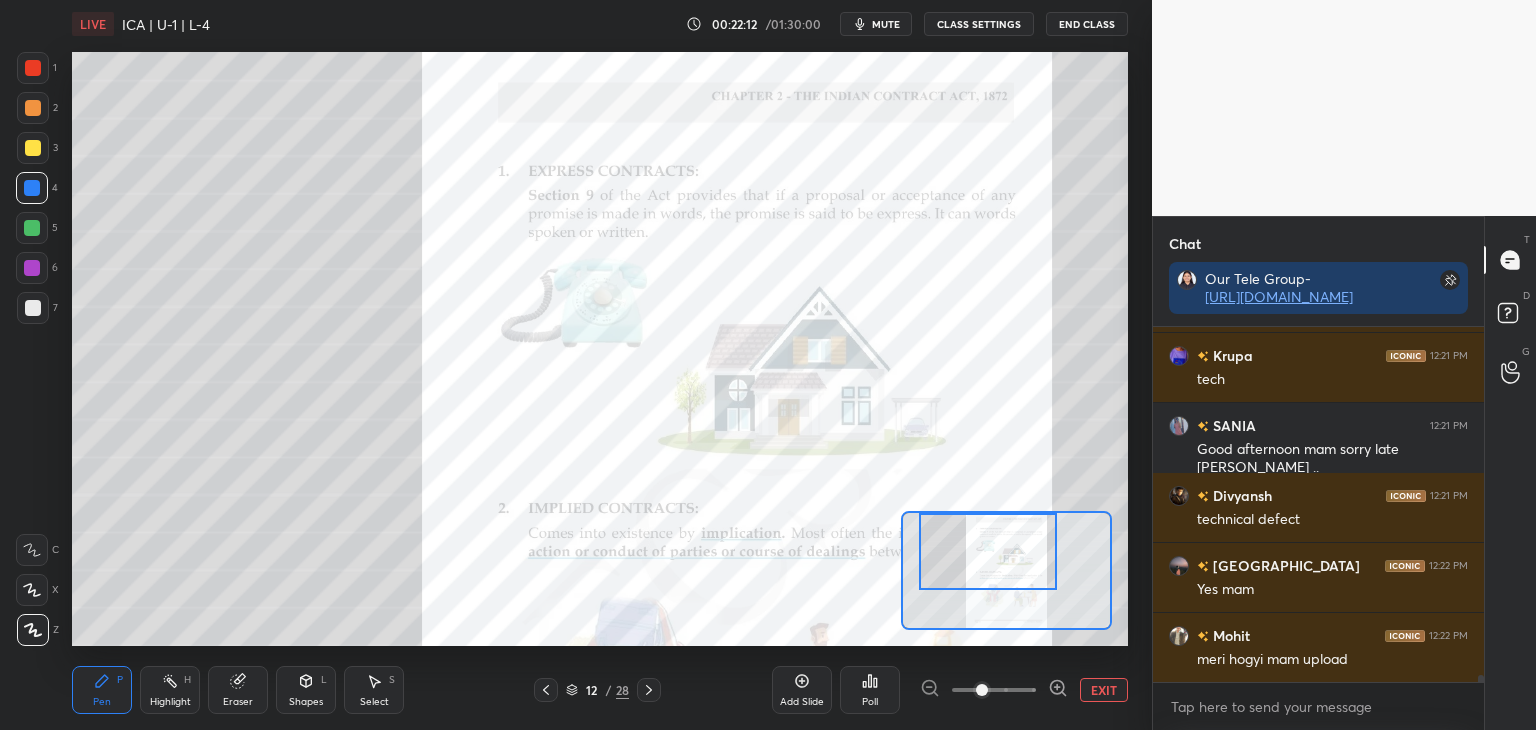 click at bounding box center (988, 551) 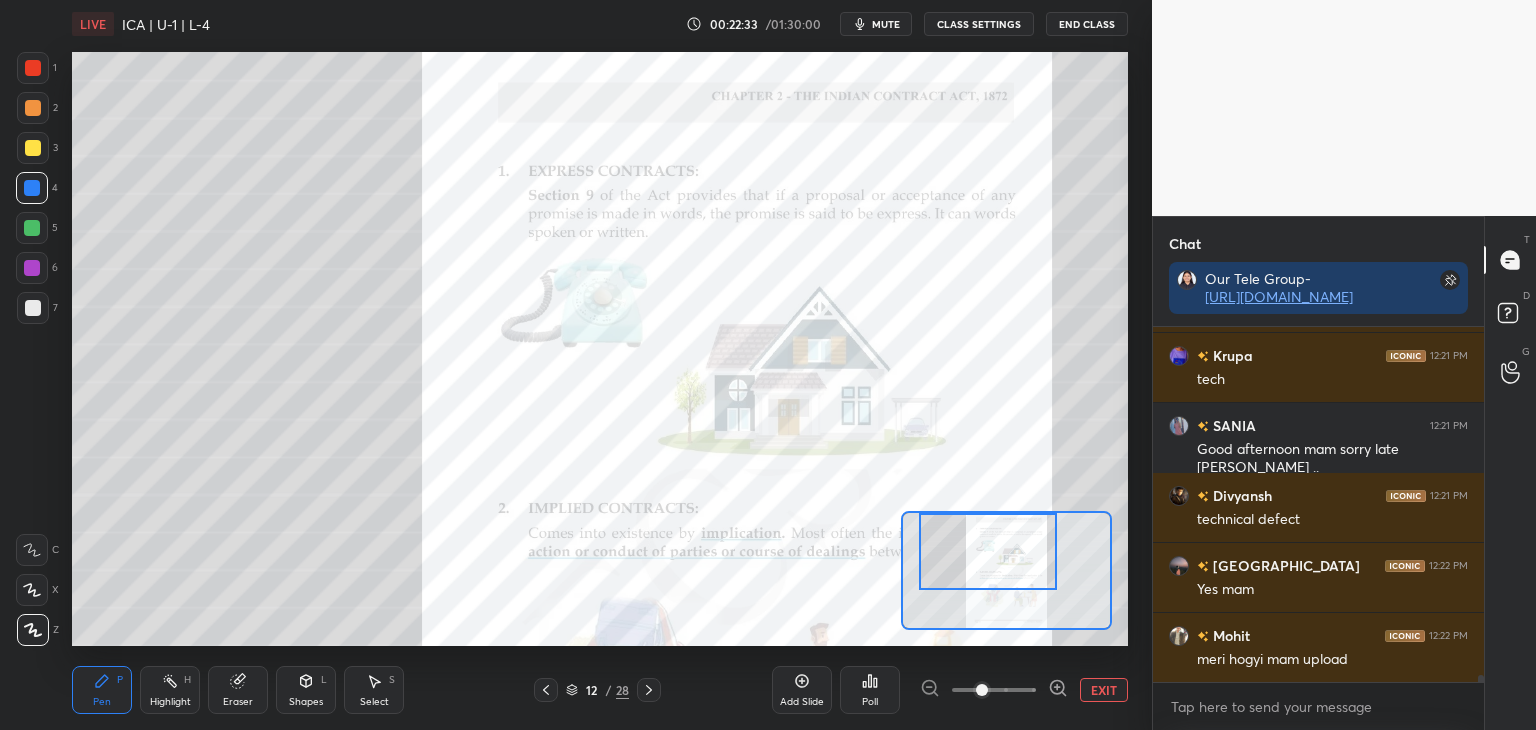 drag, startPoint x: 32, startPoint y: 145, endPoint x: 47, endPoint y: 145, distance: 15 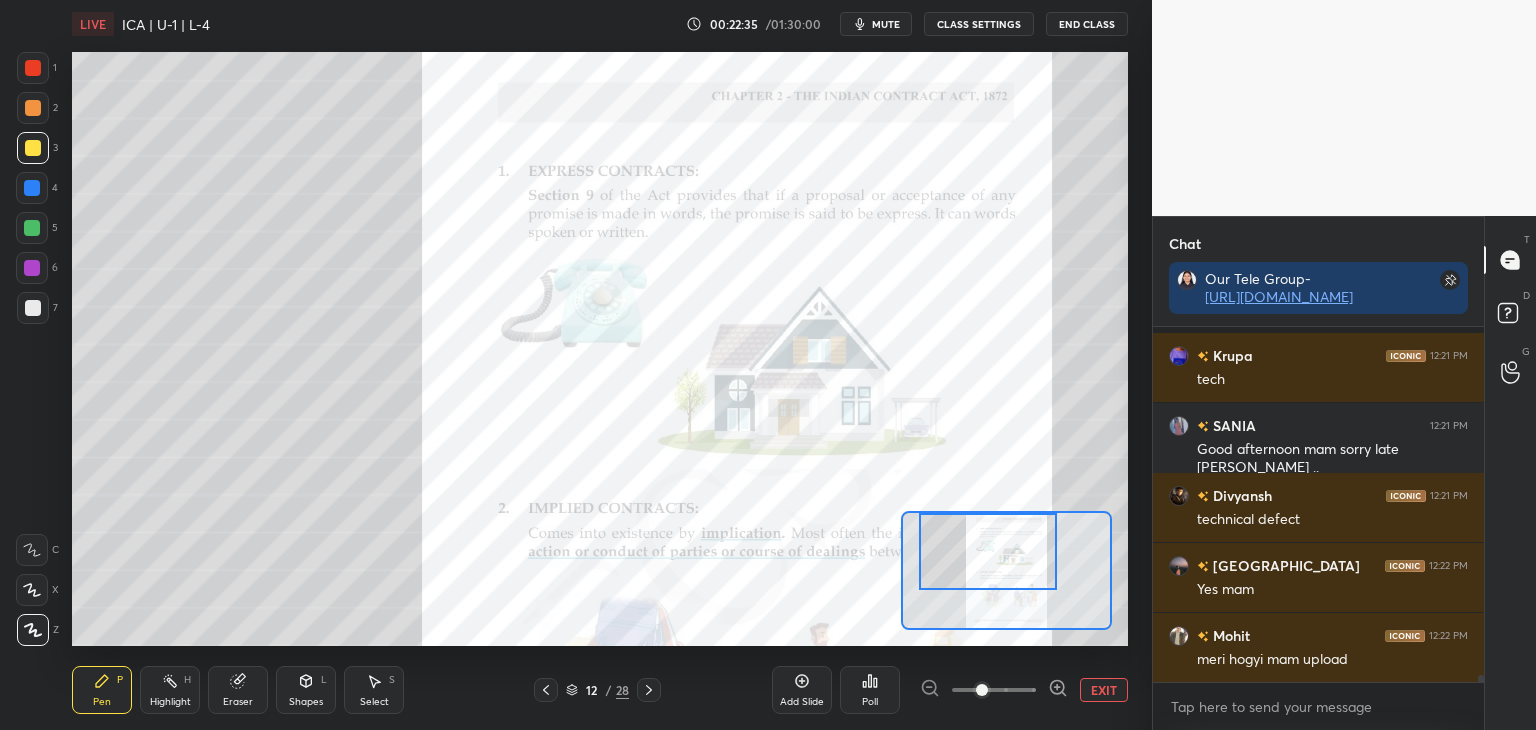 scroll, scrollTop: 17926, scrollLeft: 0, axis: vertical 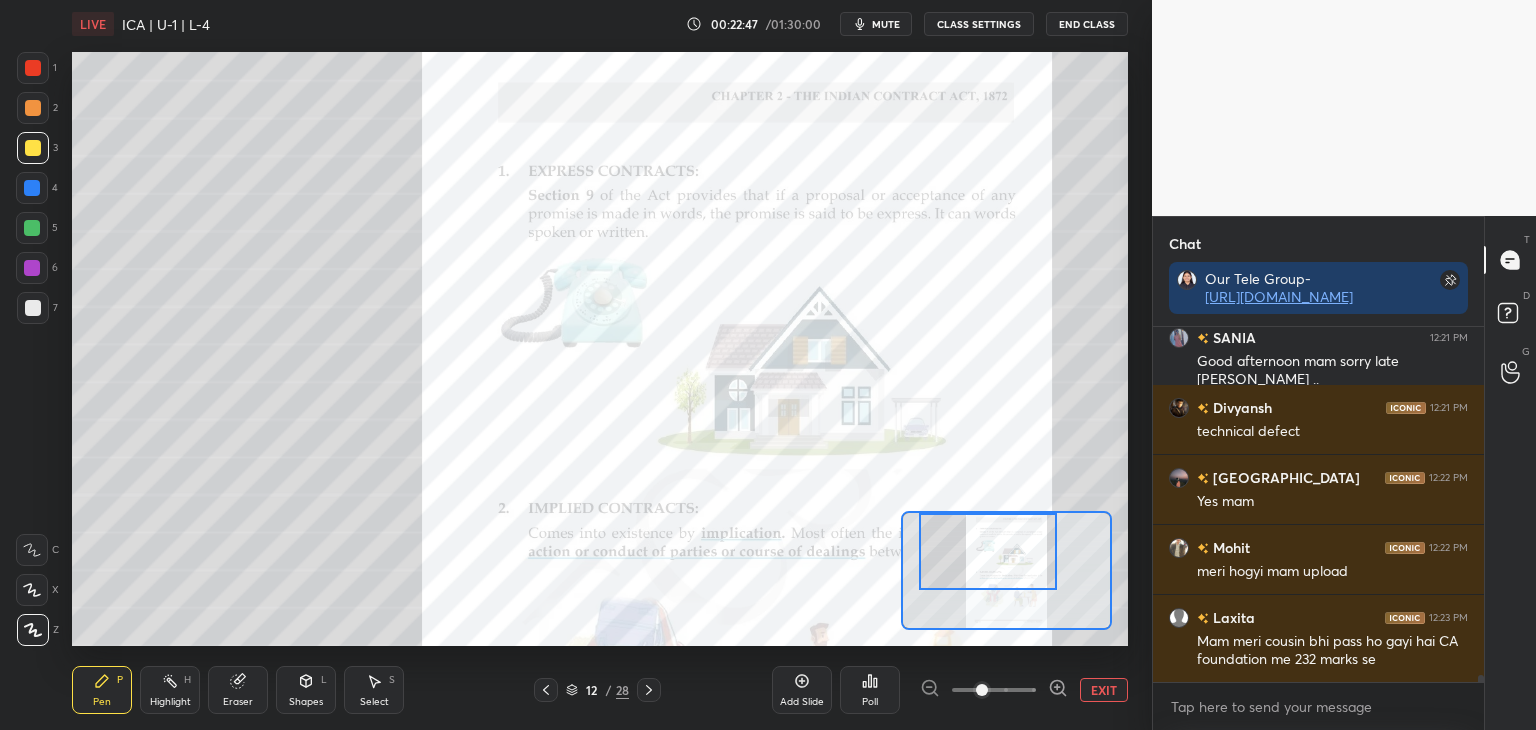 click at bounding box center [32, 188] 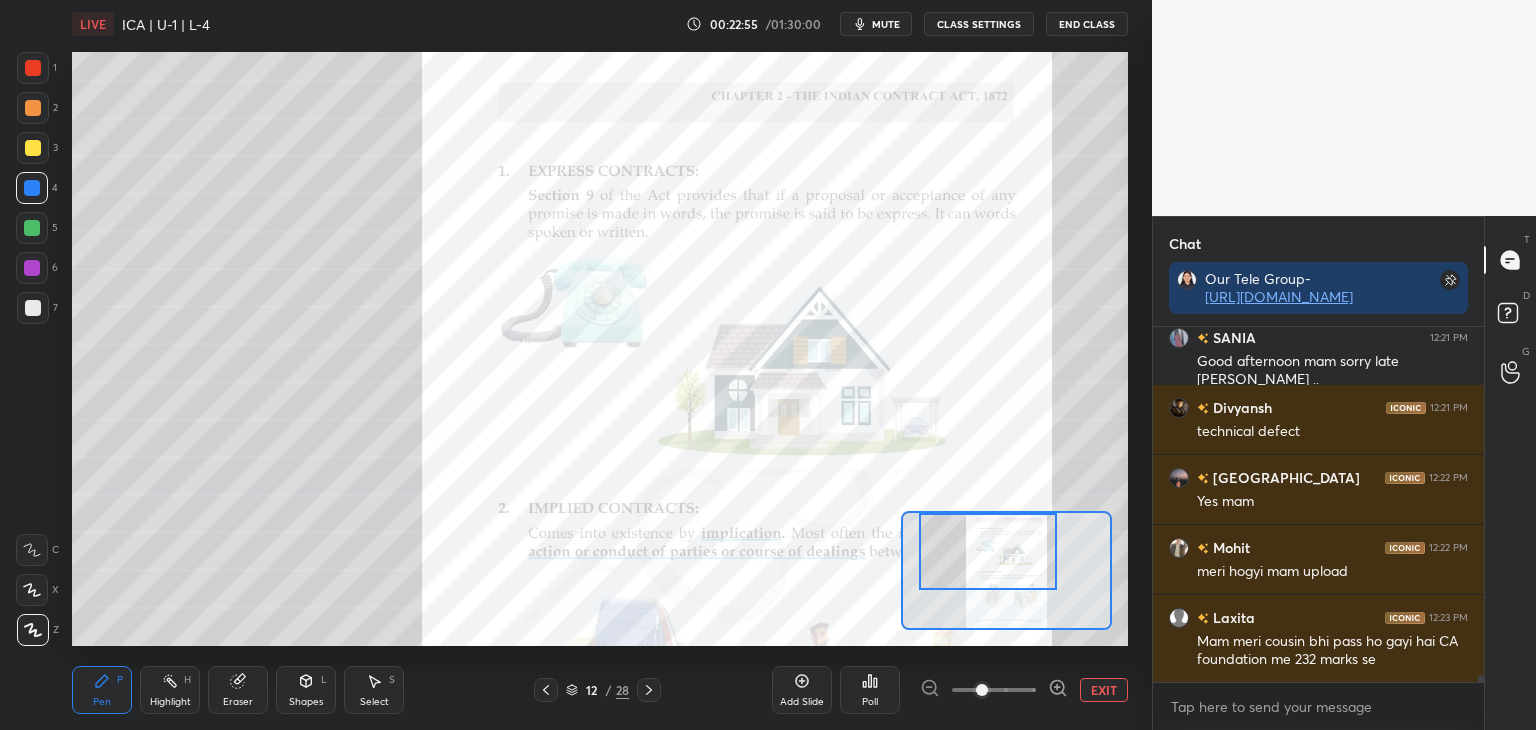 scroll, scrollTop: 17996, scrollLeft: 0, axis: vertical 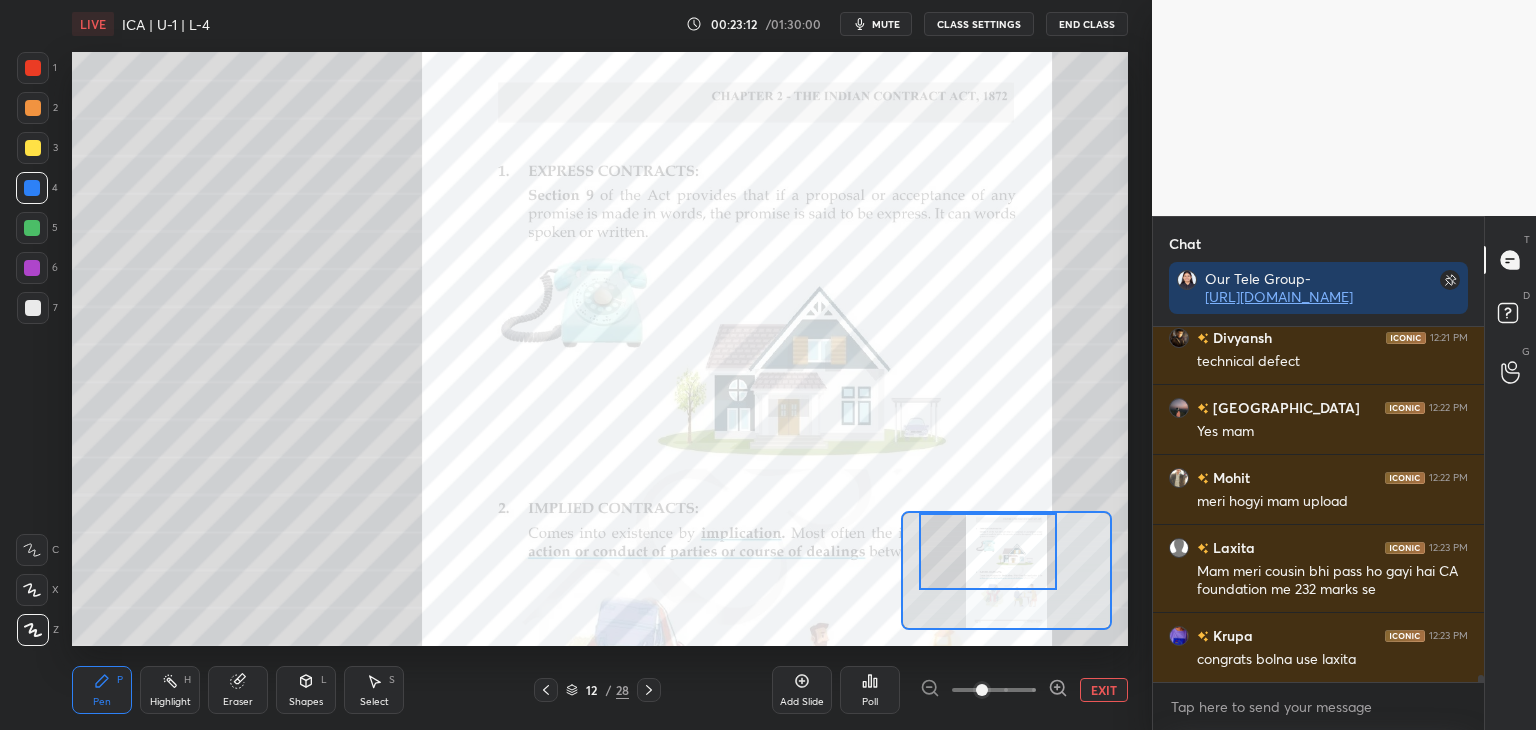 drag, startPoint x: 34, startPoint y: 72, endPoint x: 52, endPoint y: 85, distance: 22.203604 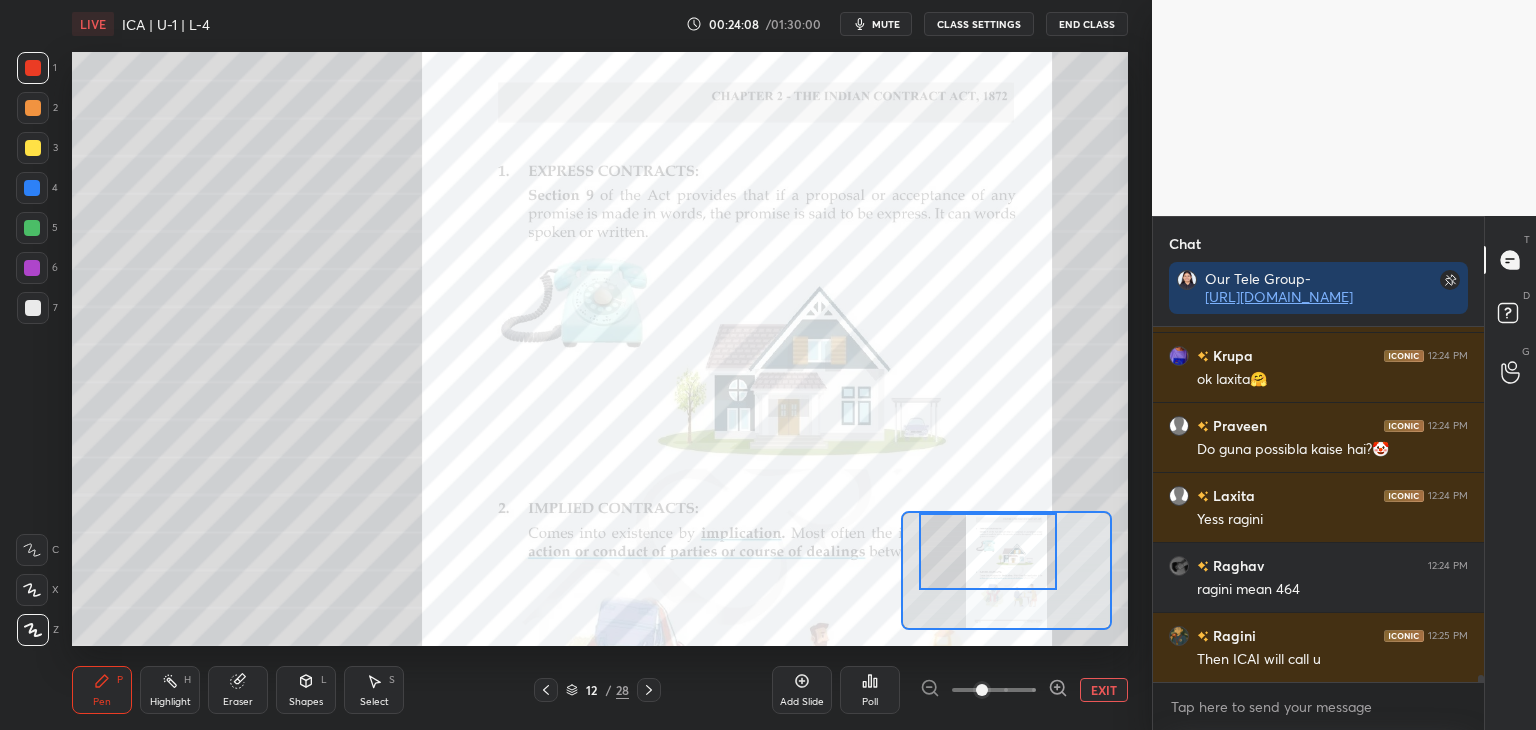 scroll, scrollTop: 18644, scrollLeft: 0, axis: vertical 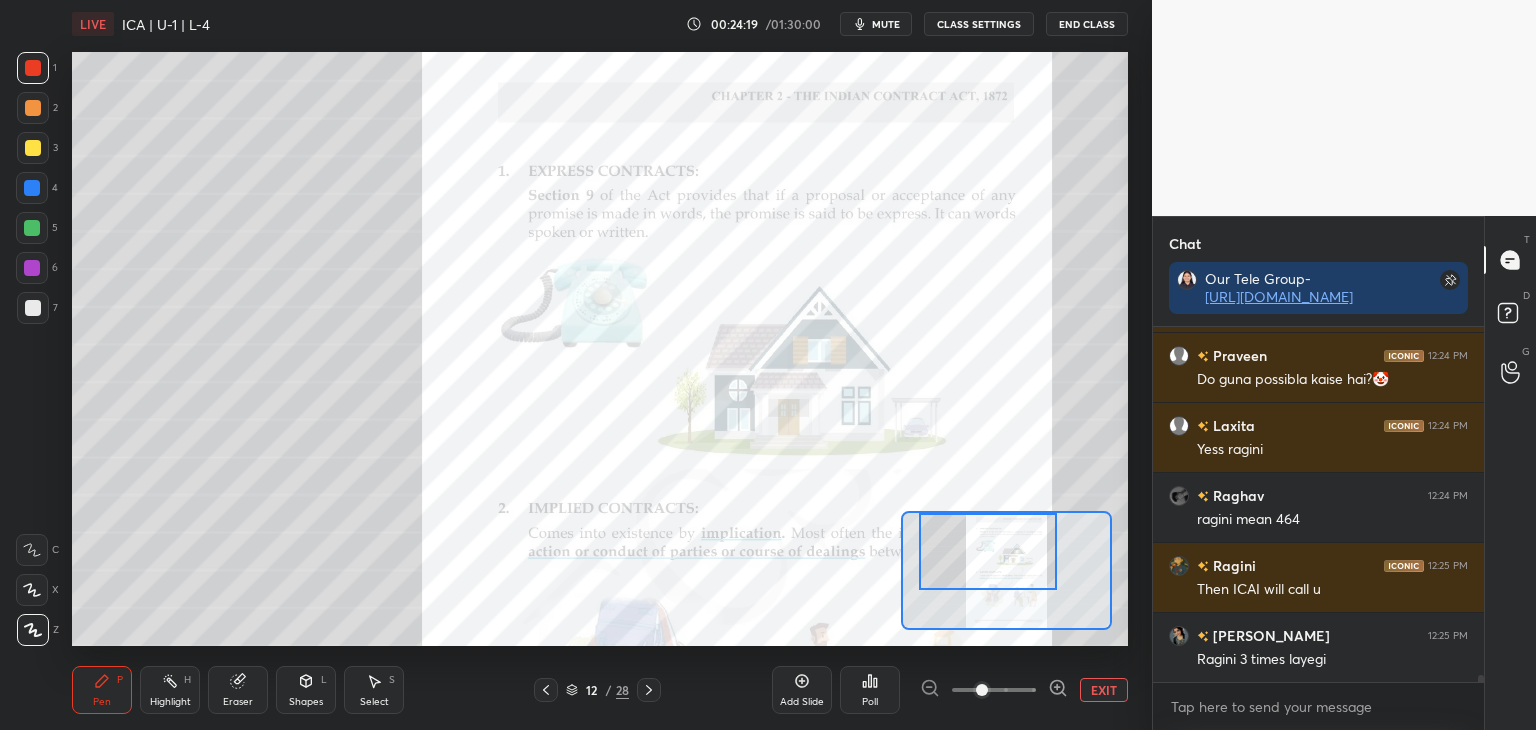 drag, startPoint x: 32, startPoint y: 185, endPoint x: 49, endPoint y: 189, distance: 17.464249 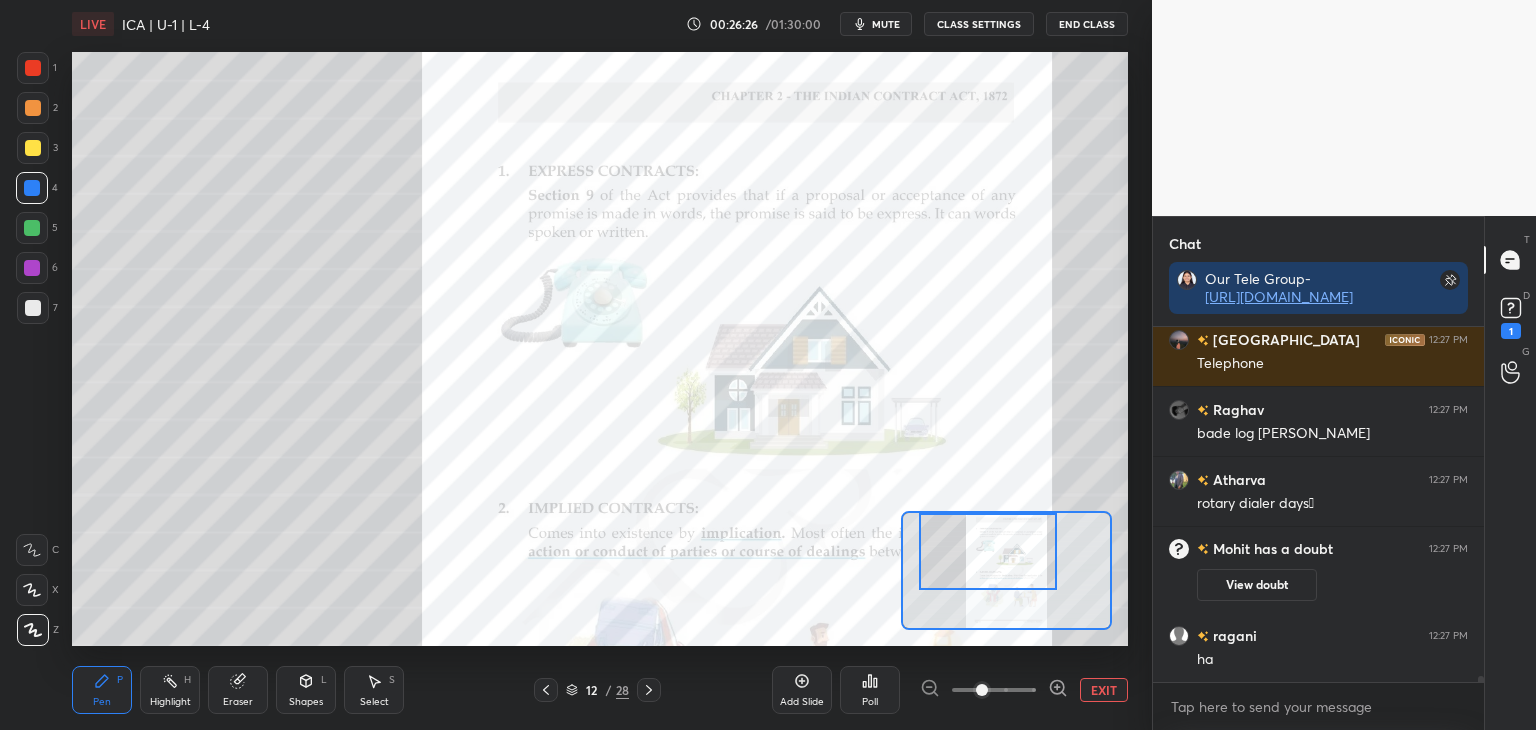 scroll, scrollTop: 19356, scrollLeft: 0, axis: vertical 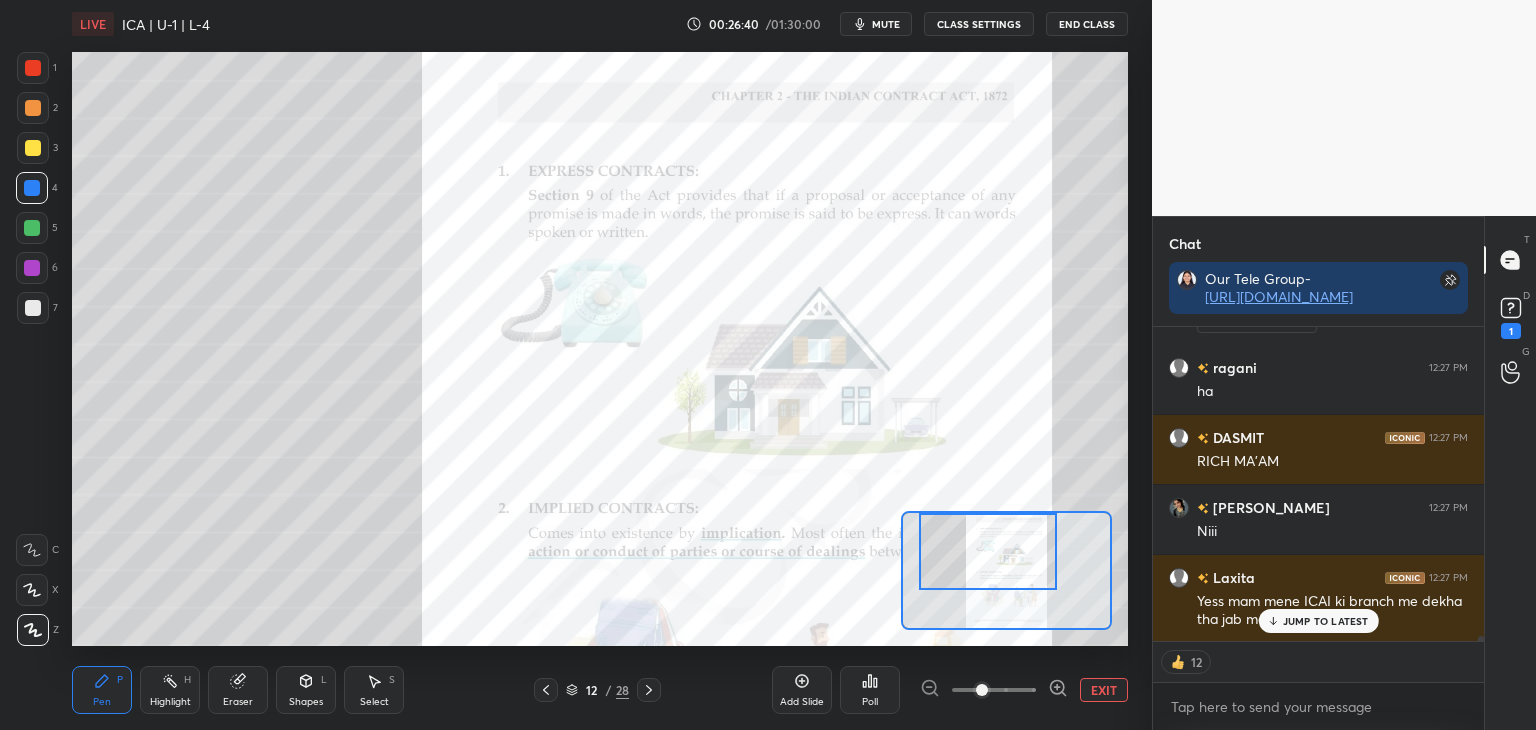 click 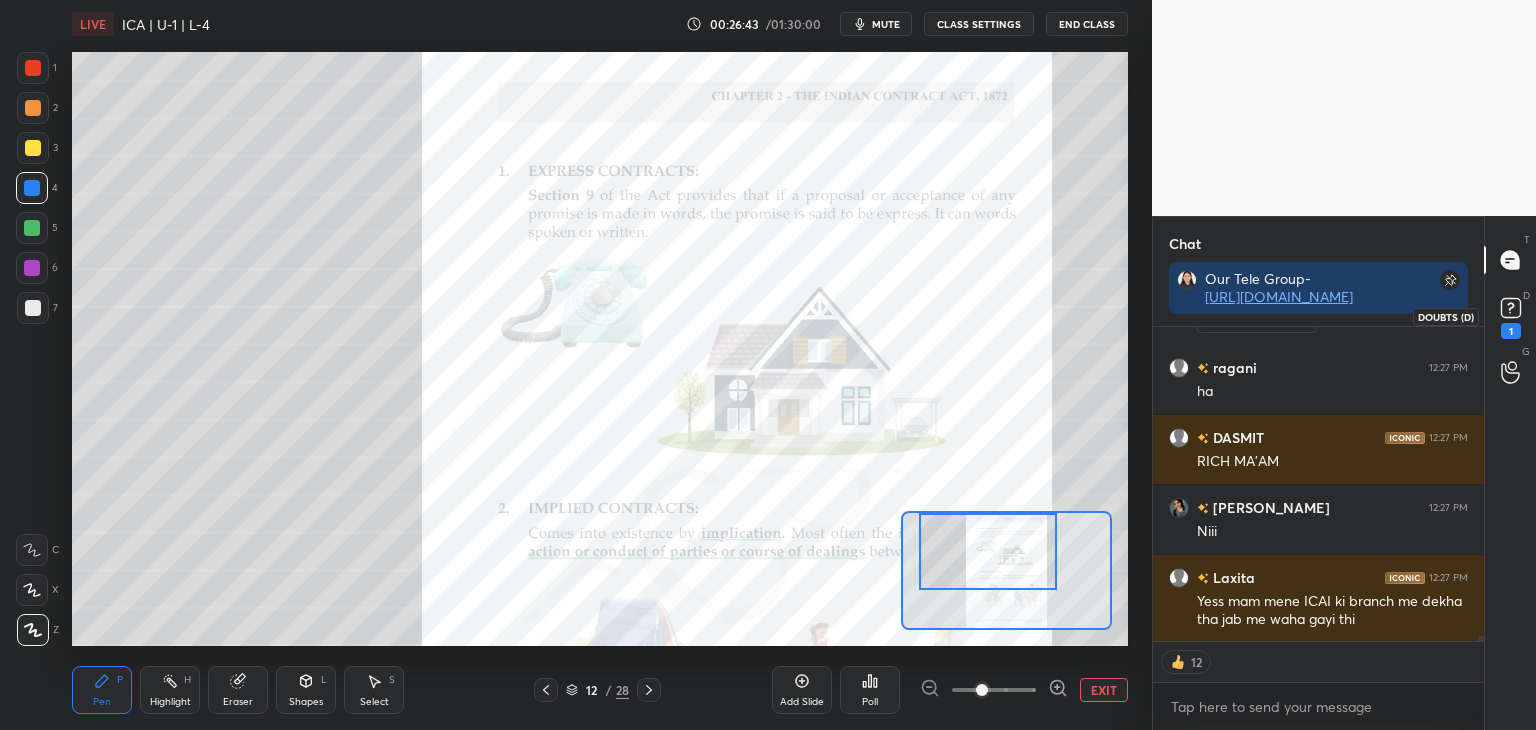 click 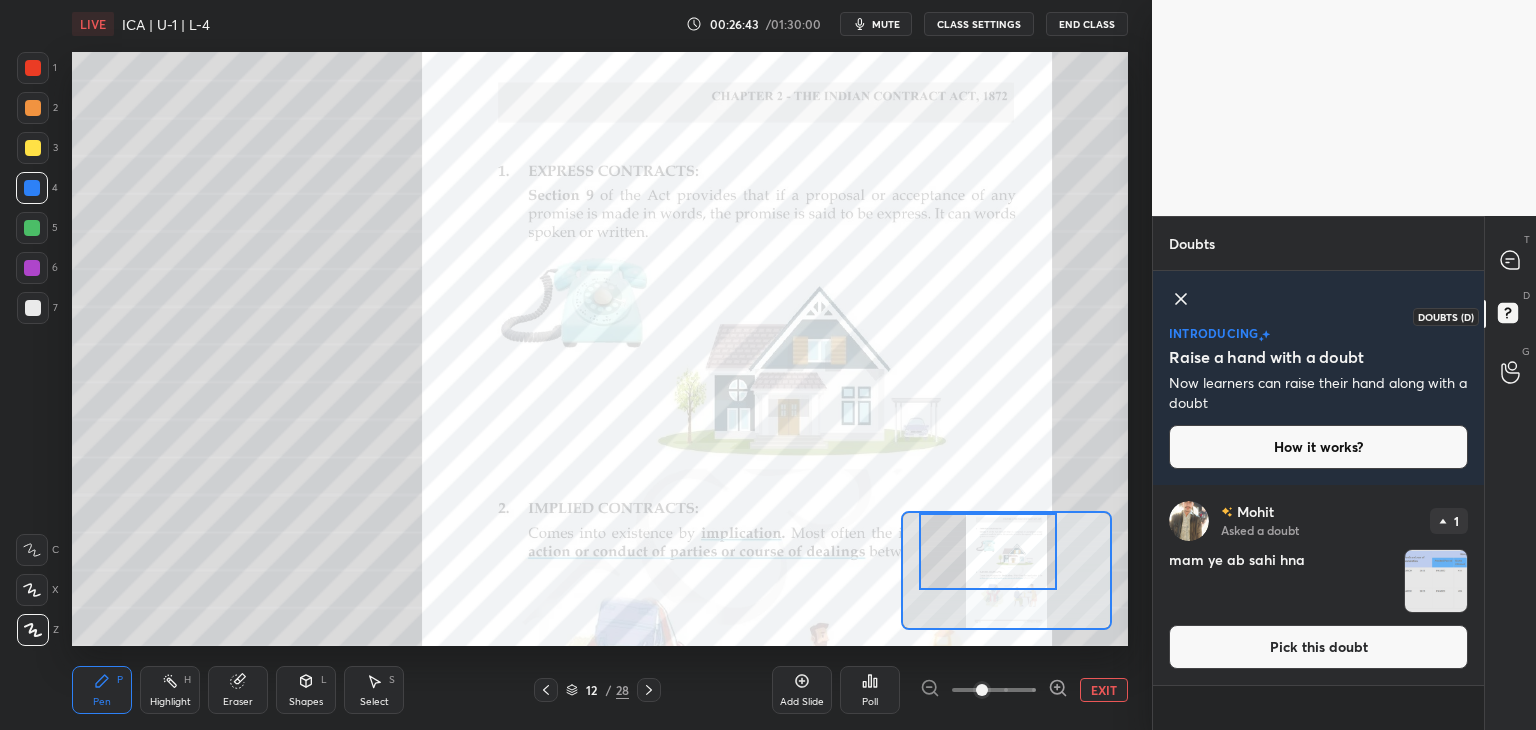 scroll, scrollTop: 0, scrollLeft: 0, axis: both 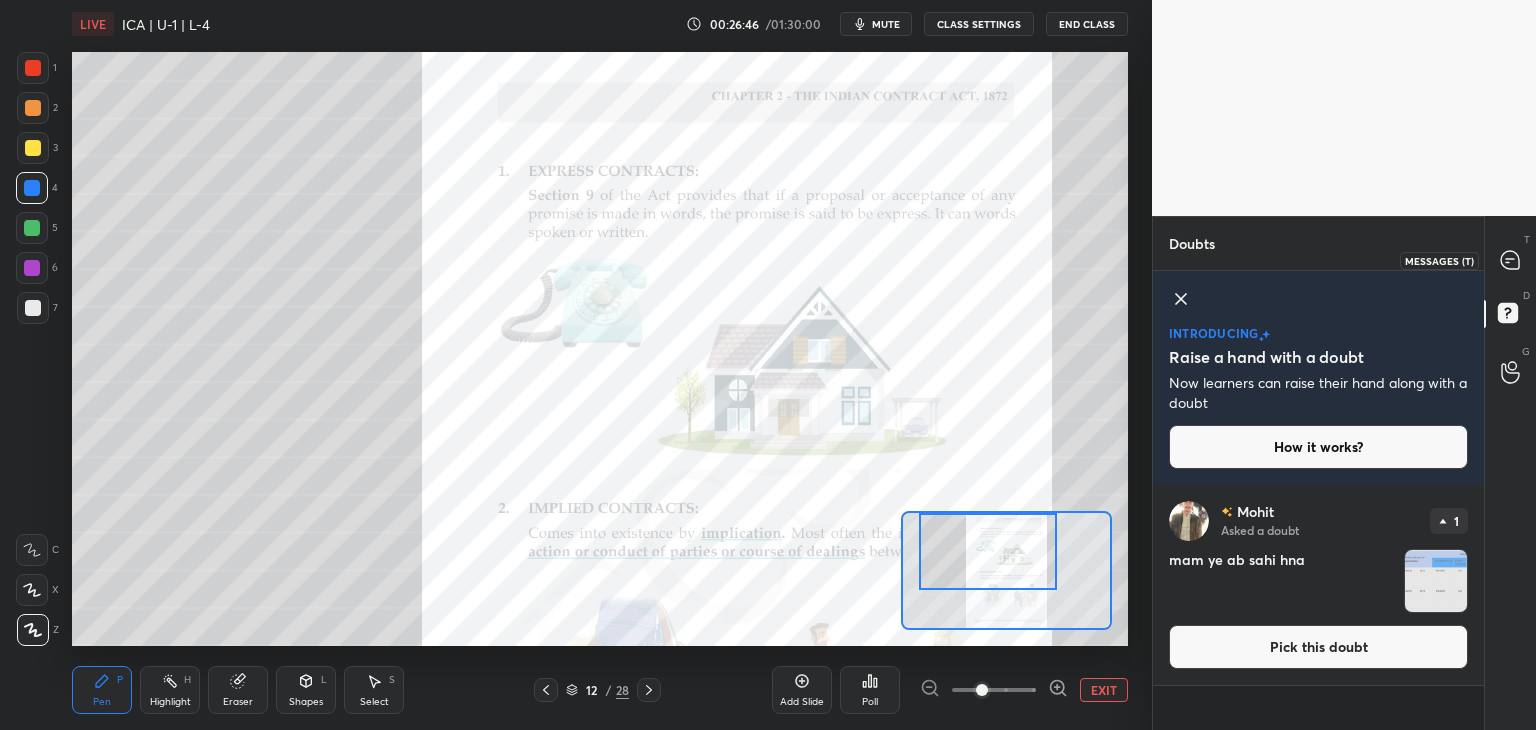 click 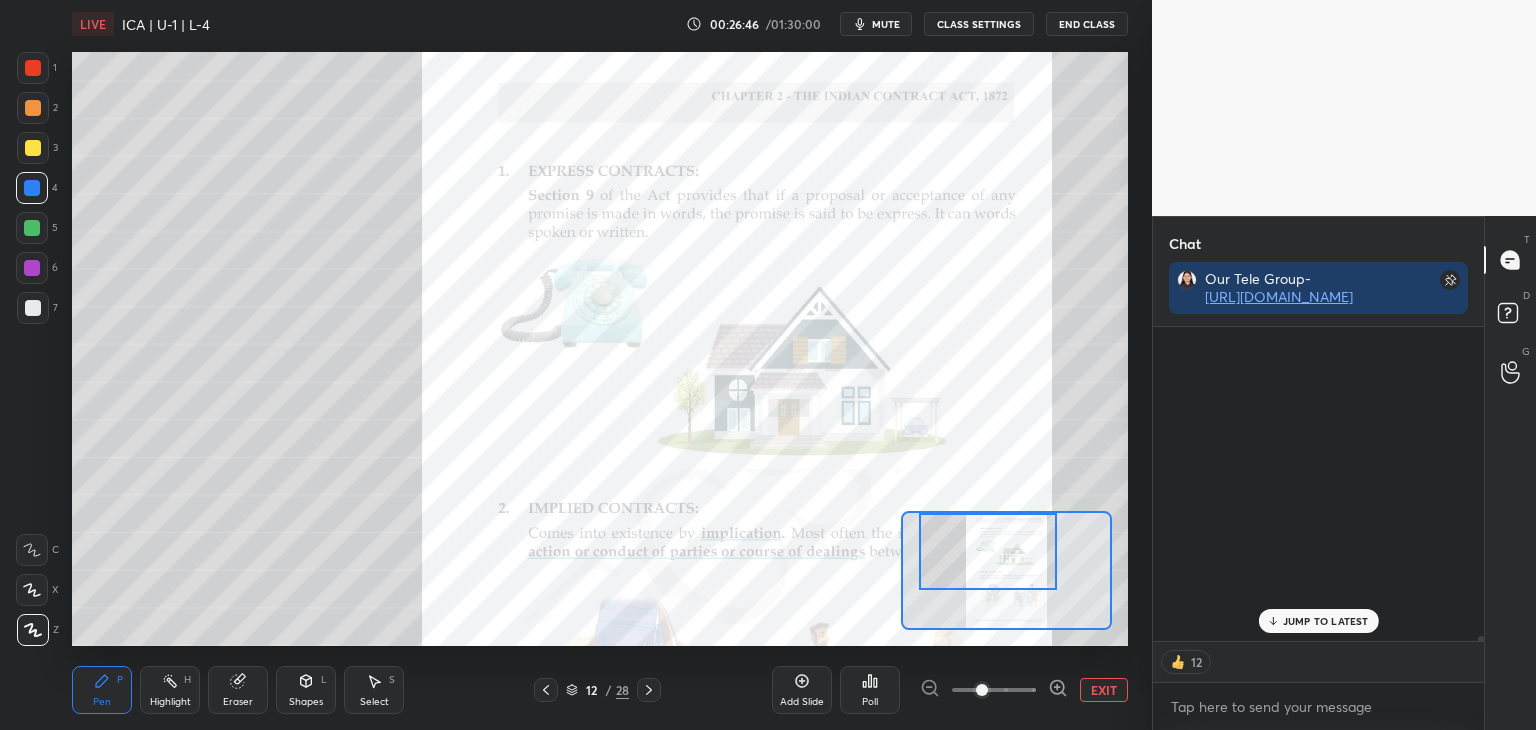 scroll, scrollTop: 20036, scrollLeft: 0, axis: vertical 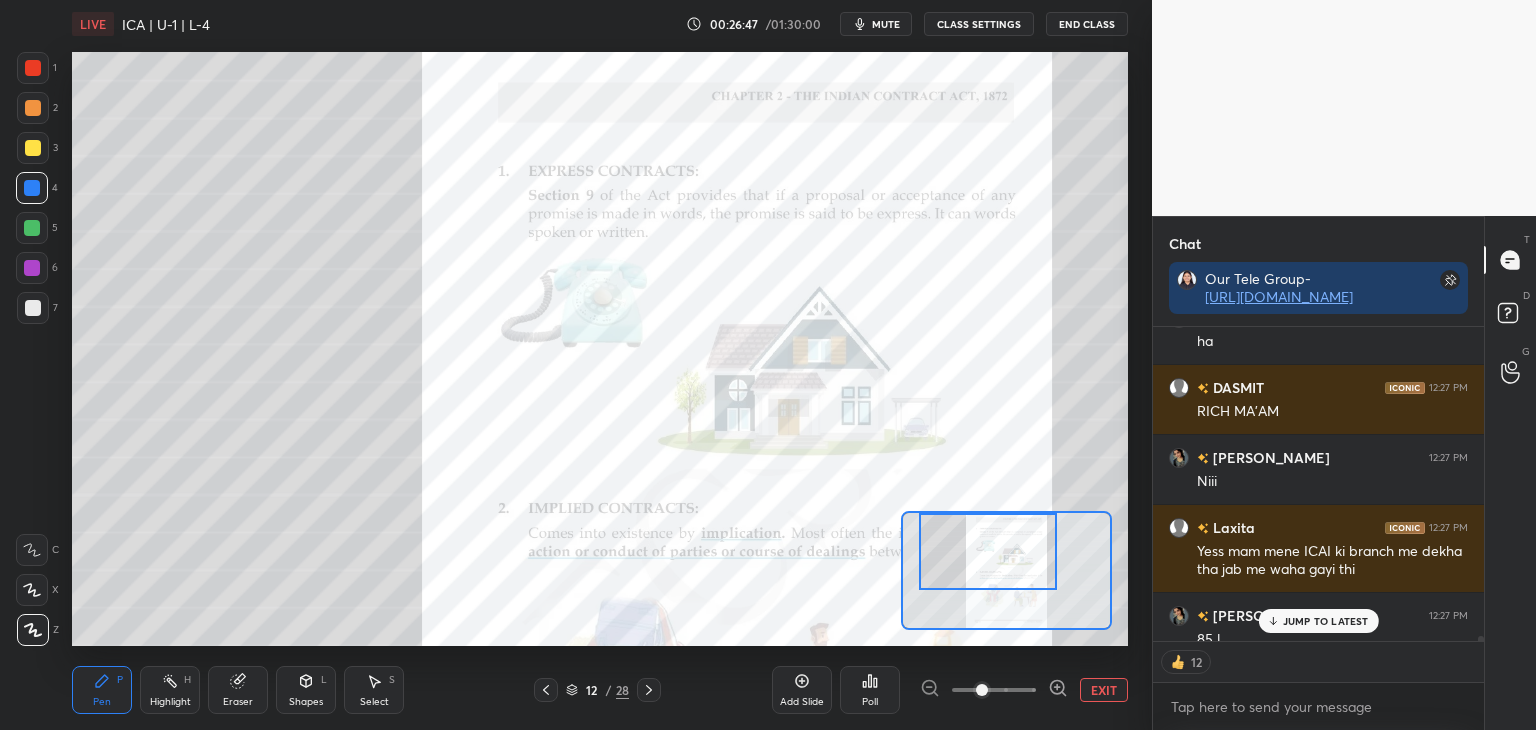 click on "JUMP TO LATEST" at bounding box center [1326, 621] 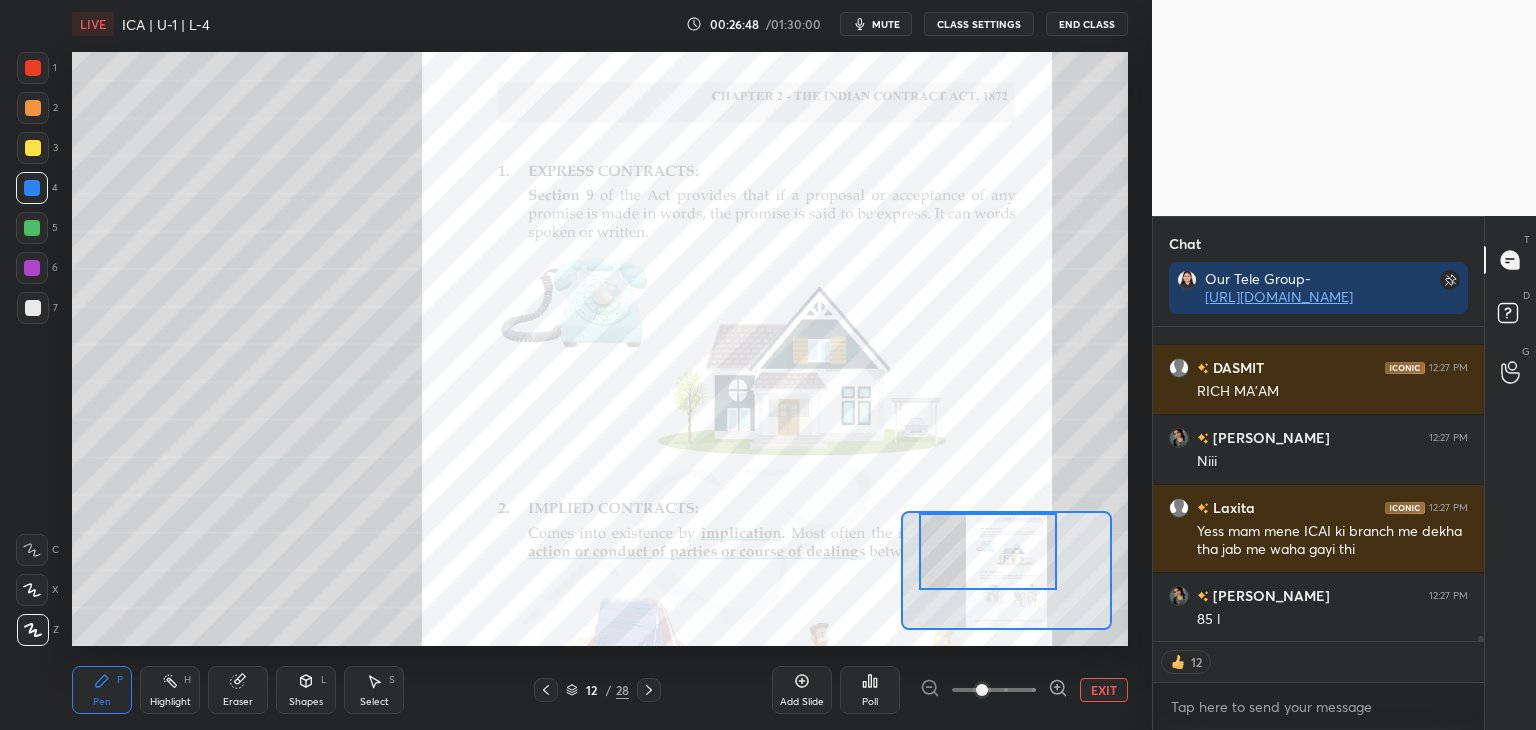 scroll, scrollTop: 20144, scrollLeft: 0, axis: vertical 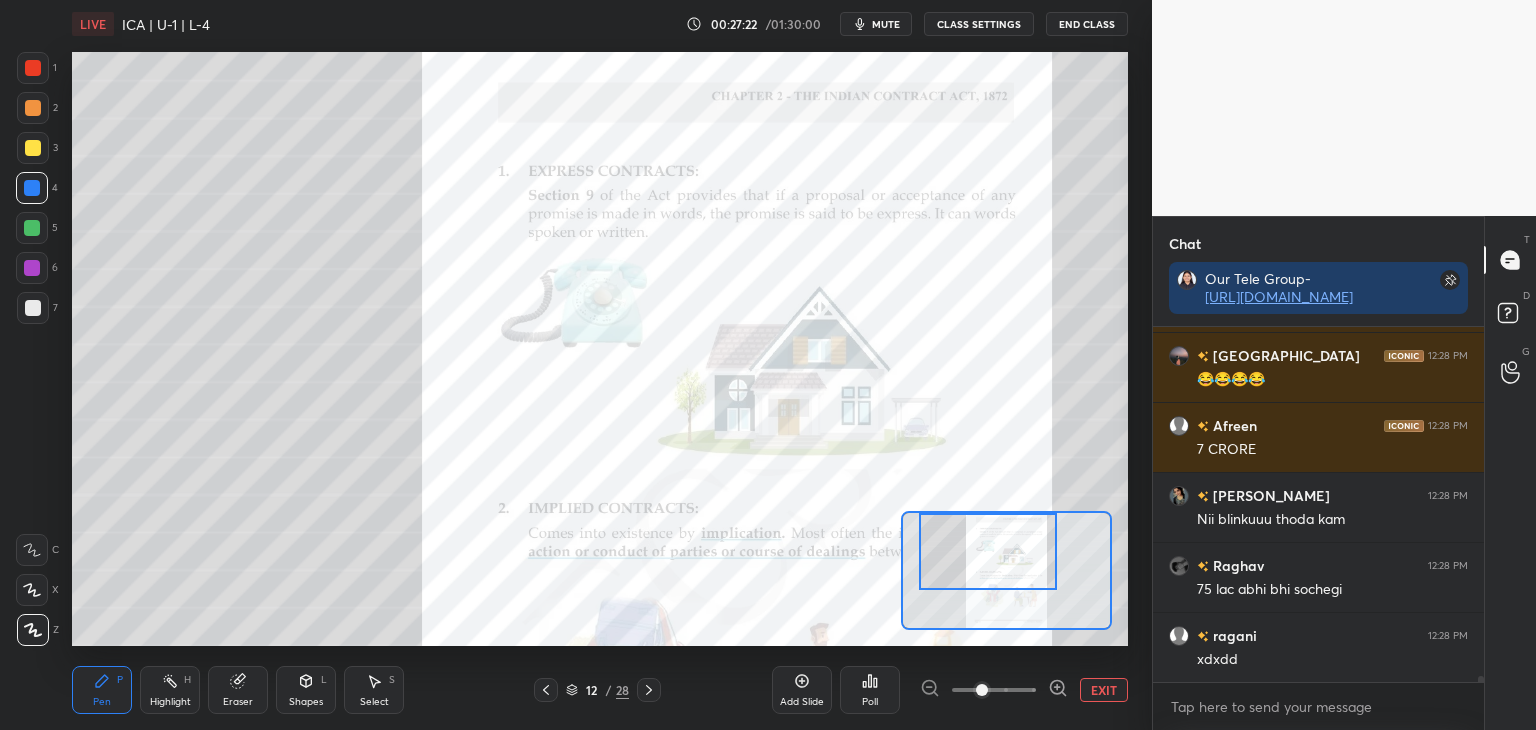 click at bounding box center (33, 68) 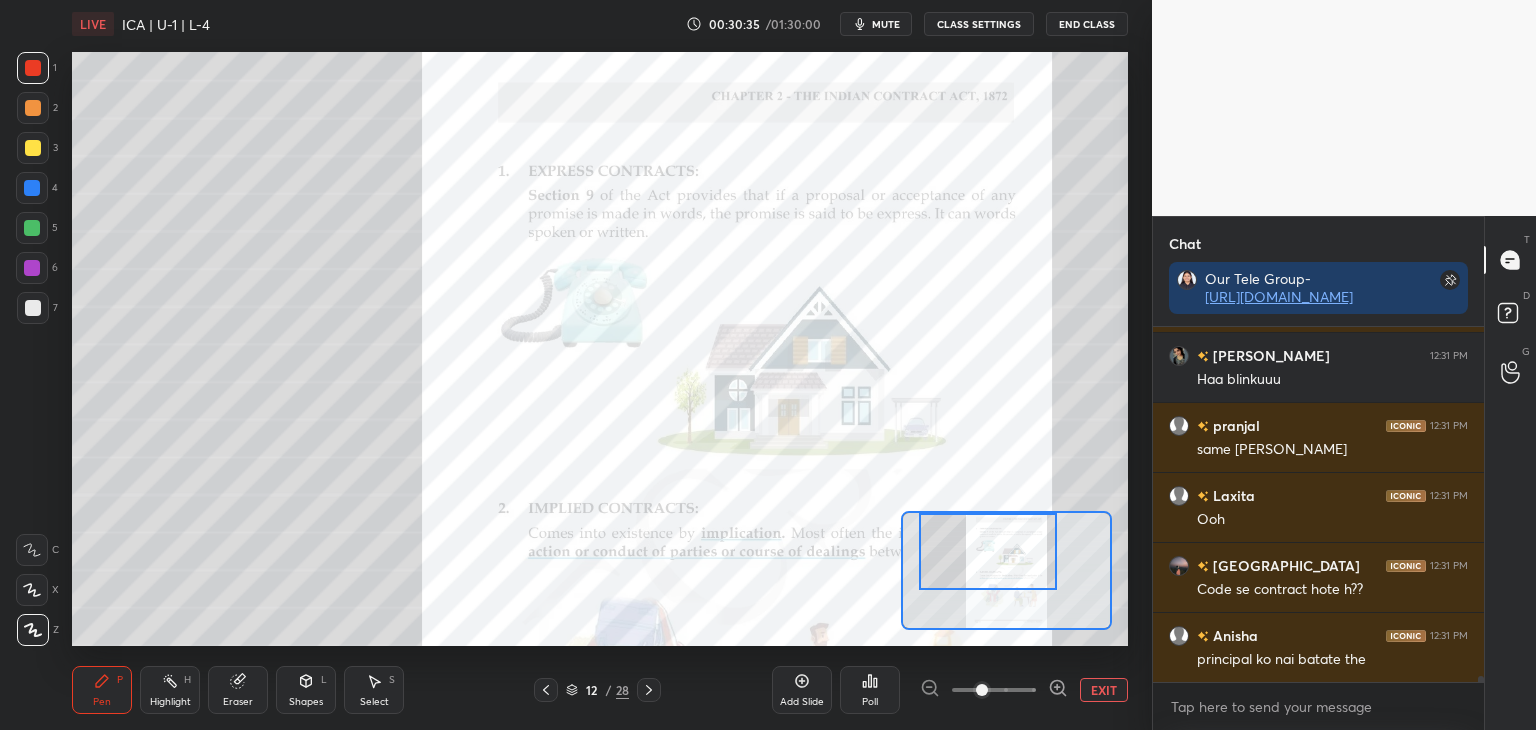 scroll, scrollTop: 22478, scrollLeft: 0, axis: vertical 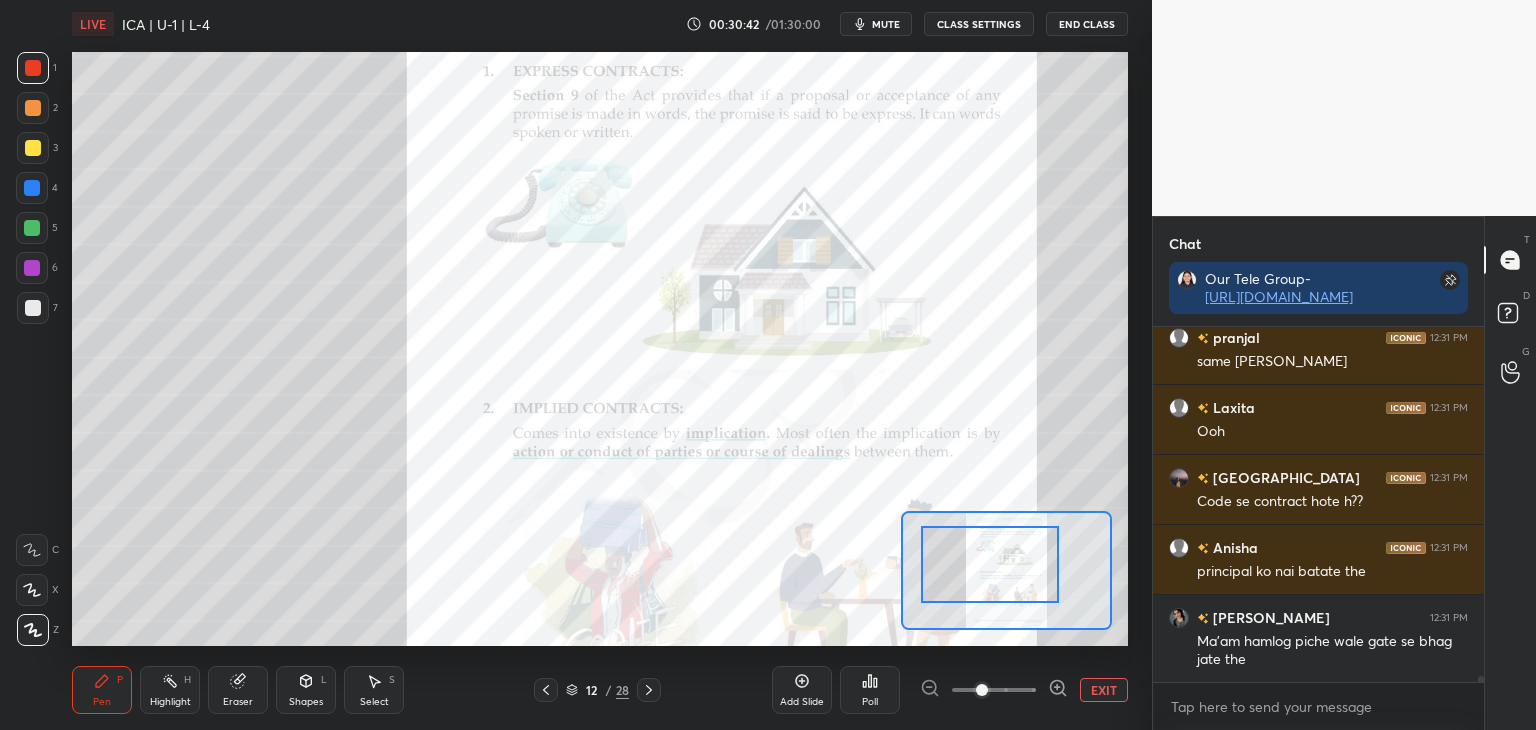 click at bounding box center [990, 564] 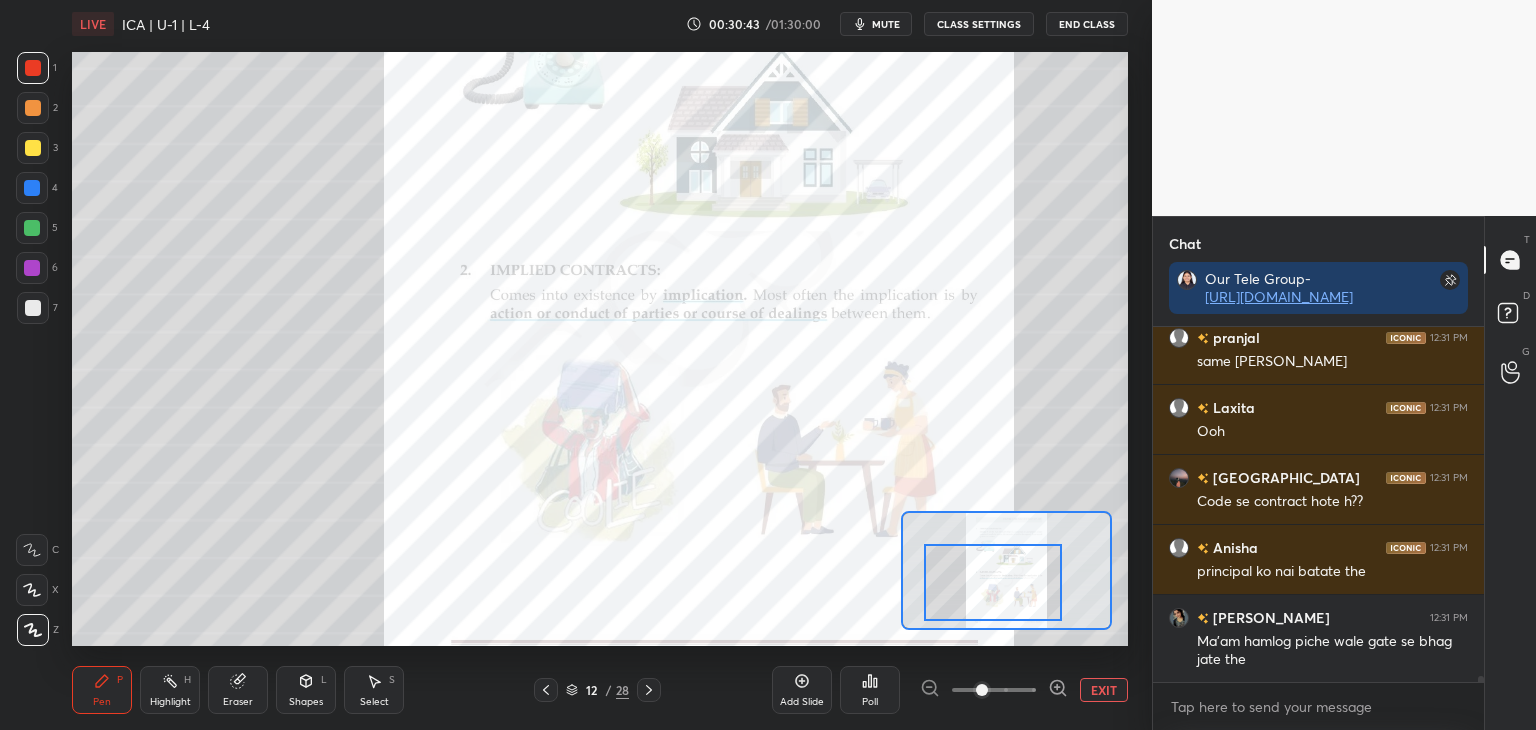scroll, scrollTop: 22548, scrollLeft: 0, axis: vertical 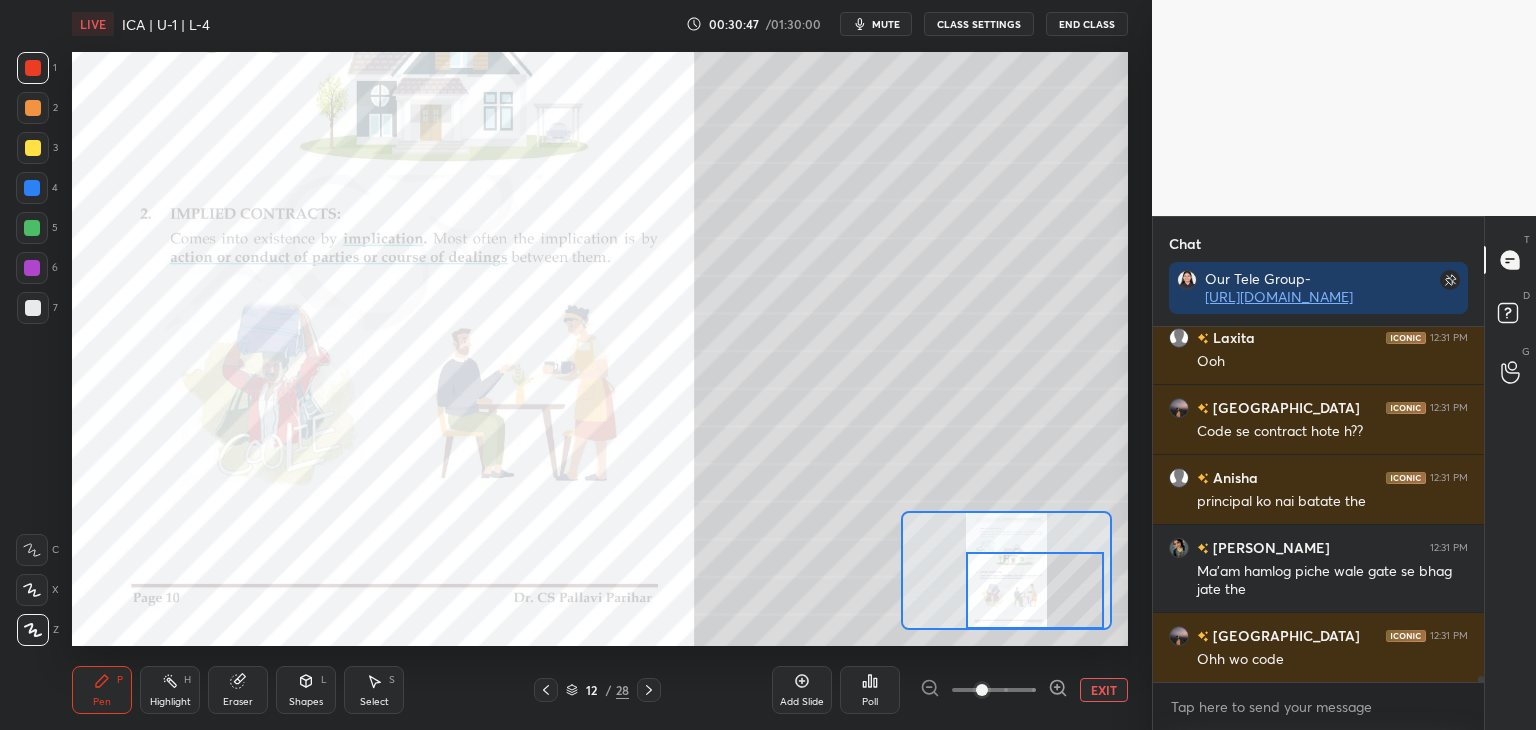 drag, startPoint x: 1009, startPoint y: 557, endPoint x: 1050, endPoint y: 585, distance: 49.648766 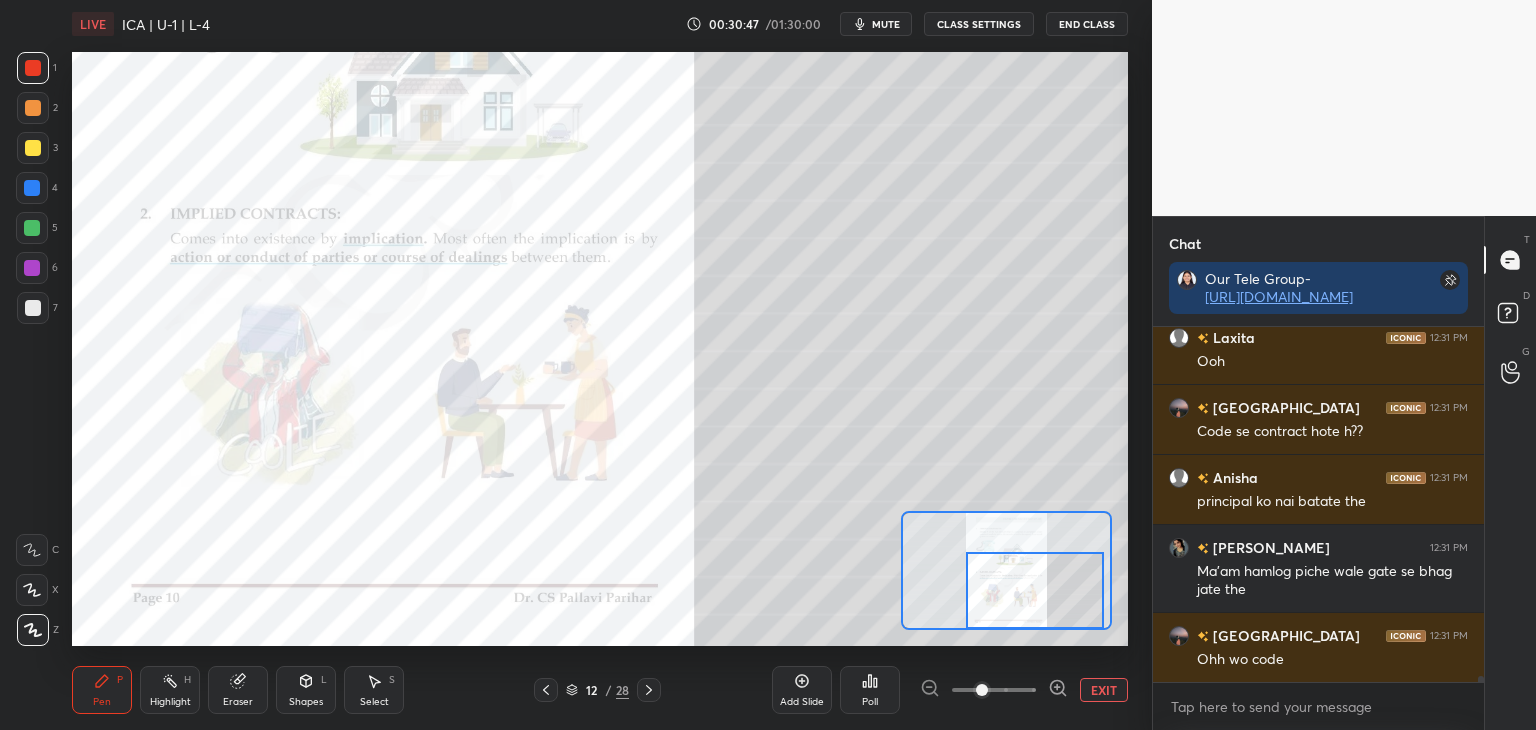 click at bounding box center [1035, 590] 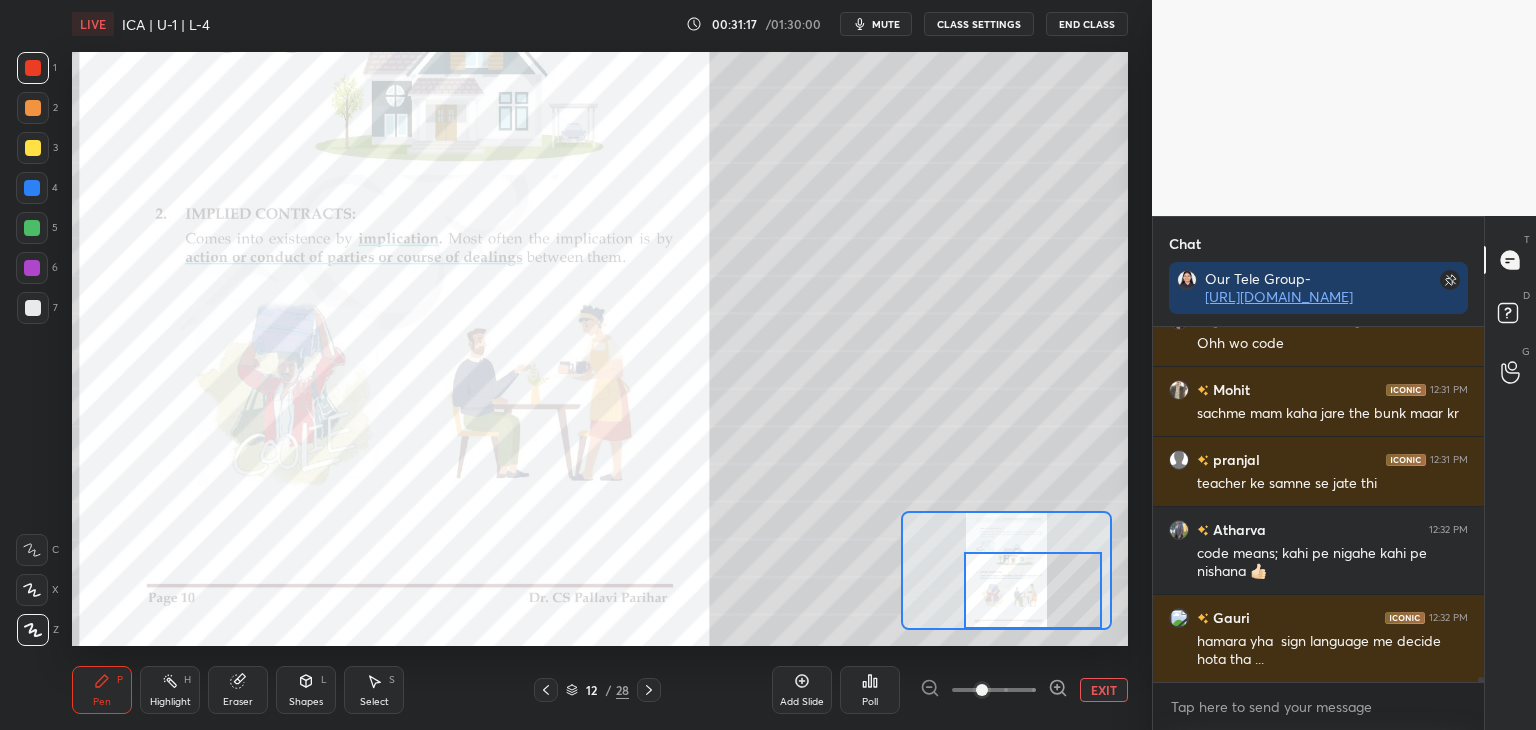 scroll, scrollTop: 22934, scrollLeft: 0, axis: vertical 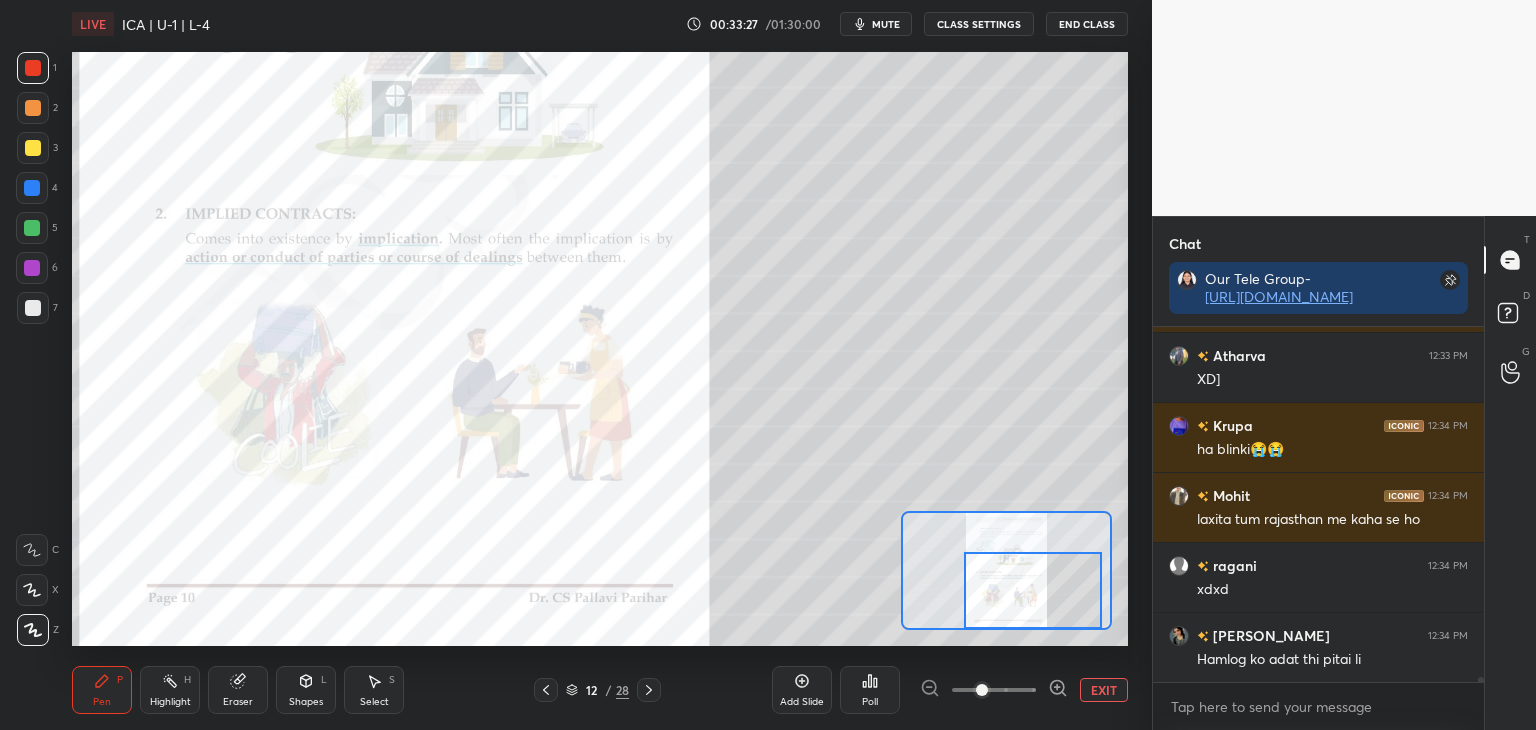 drag, startPoint x: 1481, startPoint y: 677, endPoint x: 1489, endPoint y: 685, distance: 11.313708 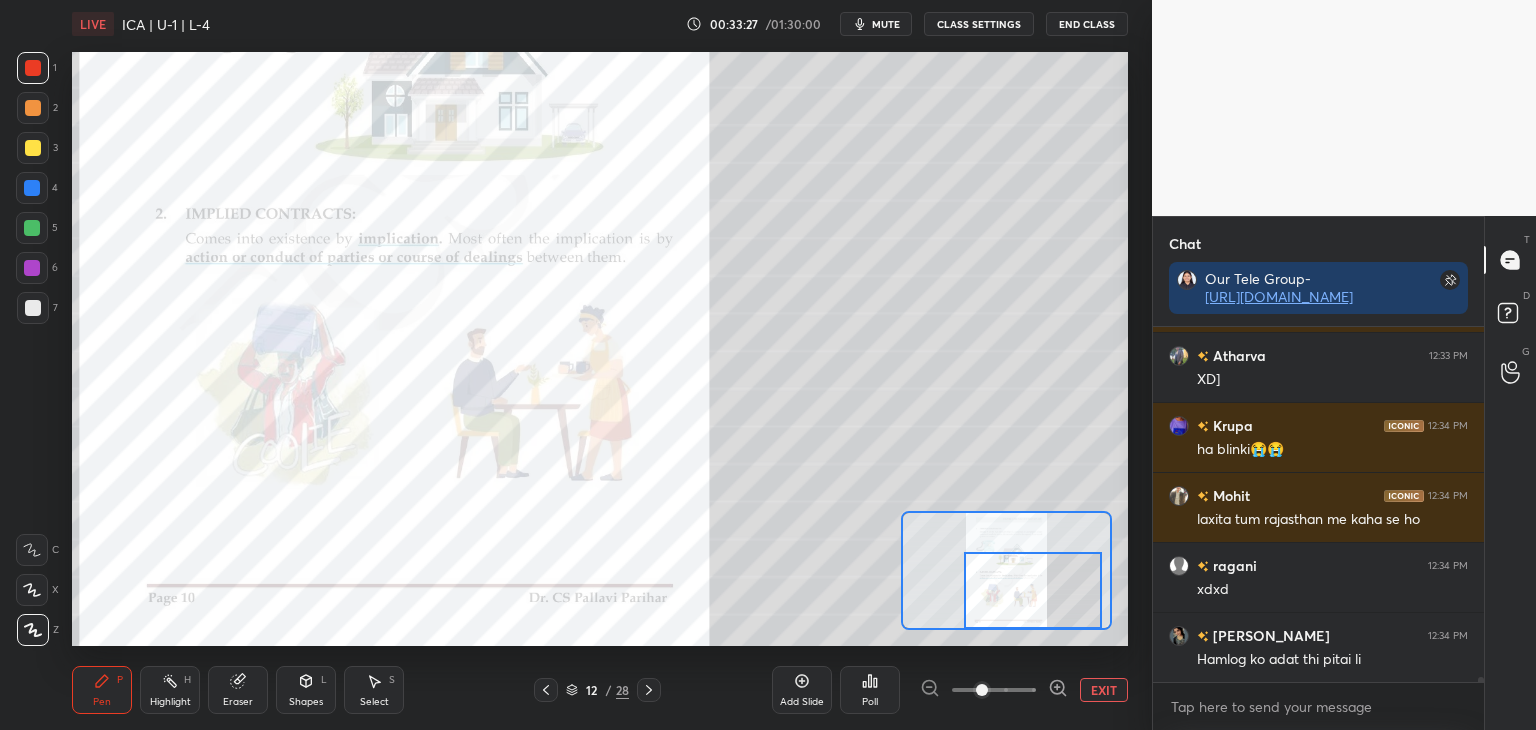 click on "Chat Our Tele Group-
[URL][DOMAIN_NAME] Anisha 12:33 PM meri to puri class ek saath bunk marti thi DASMIT 12:33 PM AAJ TAK BUNK NHI [PERSON_NAME] 12:33 PM XD] Krupa 12:34 PM ha blinki😭😭 Mohit 12:34 PM laxita tum [GEOGRAPHIC_DATA] me kaha se ho ragani 12:34 PM xdxd [PERSON_NAME] 12:34 PM Hamlog ko adat thi pitai li JUMP TO LATEST Enable hand raising Enable raise hand to speak to learners. Once enabled, chat will be turned off temporarily. Enable x   introducing Raise a hand with a doubt Now learners can raise their hand along with a doubt  How it works? [PERSON_NAME] Asked a doubt 1 mam ye ab sahi hna Pick this doubt NEW DOUBTS ASKED No one has raised a hand yet Can't raise hand Looks like educator just invited you to speak. Please wait before you can raise your hand again. Got it T Messages (T) D Doubts (D) G Raise Hand (G)" at bounding box center [1344, 473] 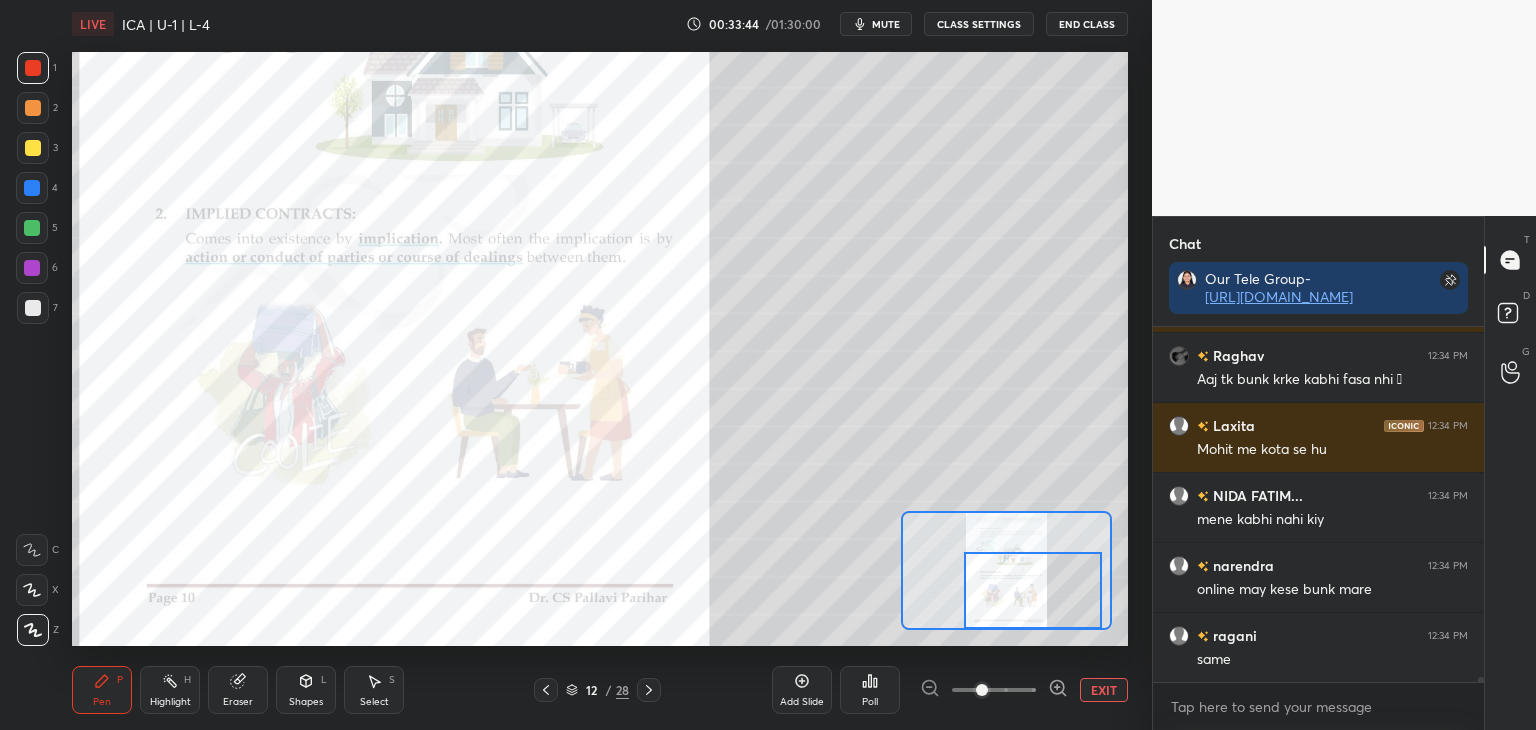 scroll, scrollTop: 24780, scrollLeft: 0, axis: vertical 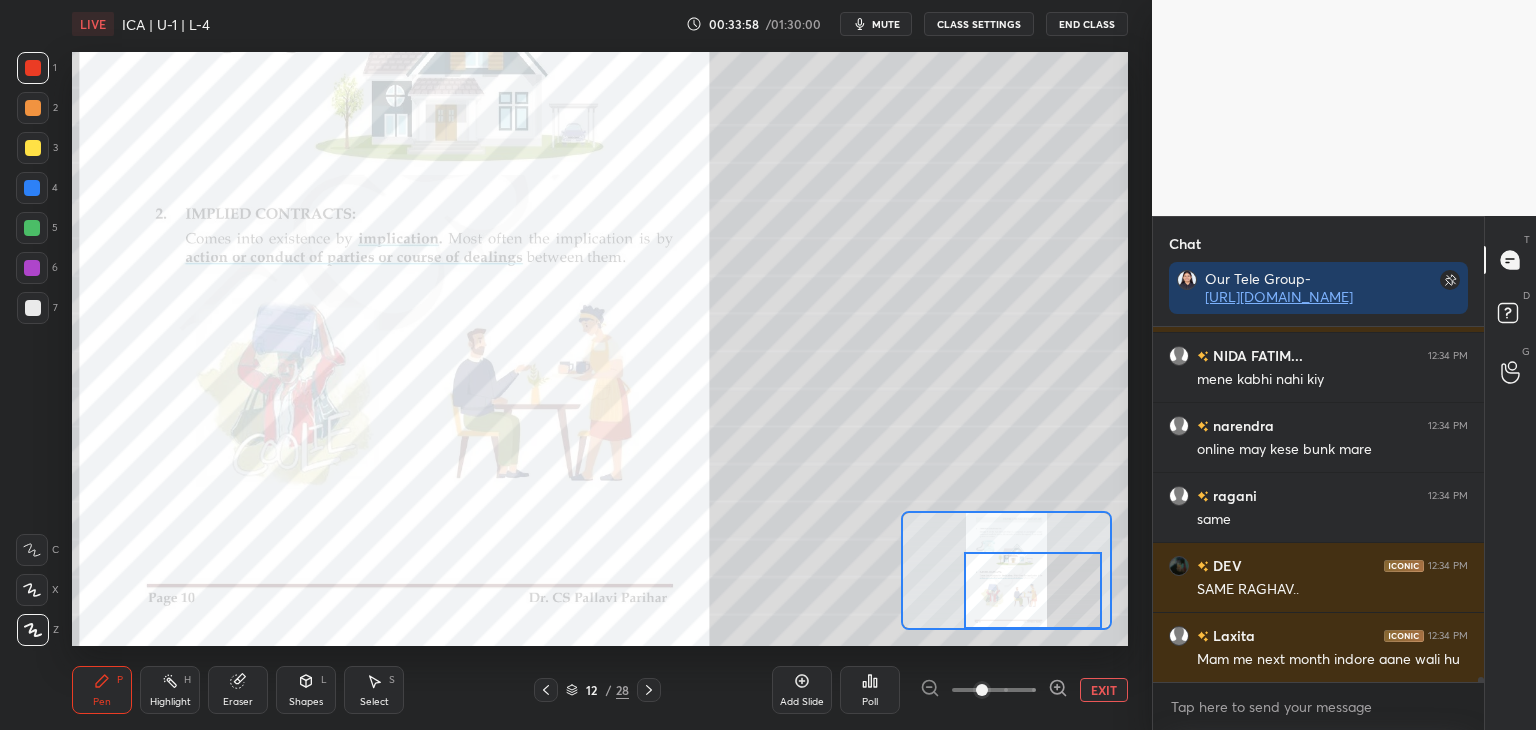 click on "Raghav 12:34 PM Aaj tk bunk krke kabhi fasa nhi 🫡 Laxita 12:34 PM Mohit me kota se hu NIDA FATIM... 12:34 PM mene kabhi nahi kiy narendra 12:34 PM online may kese bunk mare ragani 12:34 PM same DEV 12:34 PM SAME RAGHAV.. Laxita 12:34 PM Mam me next month indore aane wali hu JUMP TO LATEST Enable hand raising Enable raise hand to speak to learners. Once enabled, chat will be turned off temporarily. Enable x" at bounding box center (1318, 528) 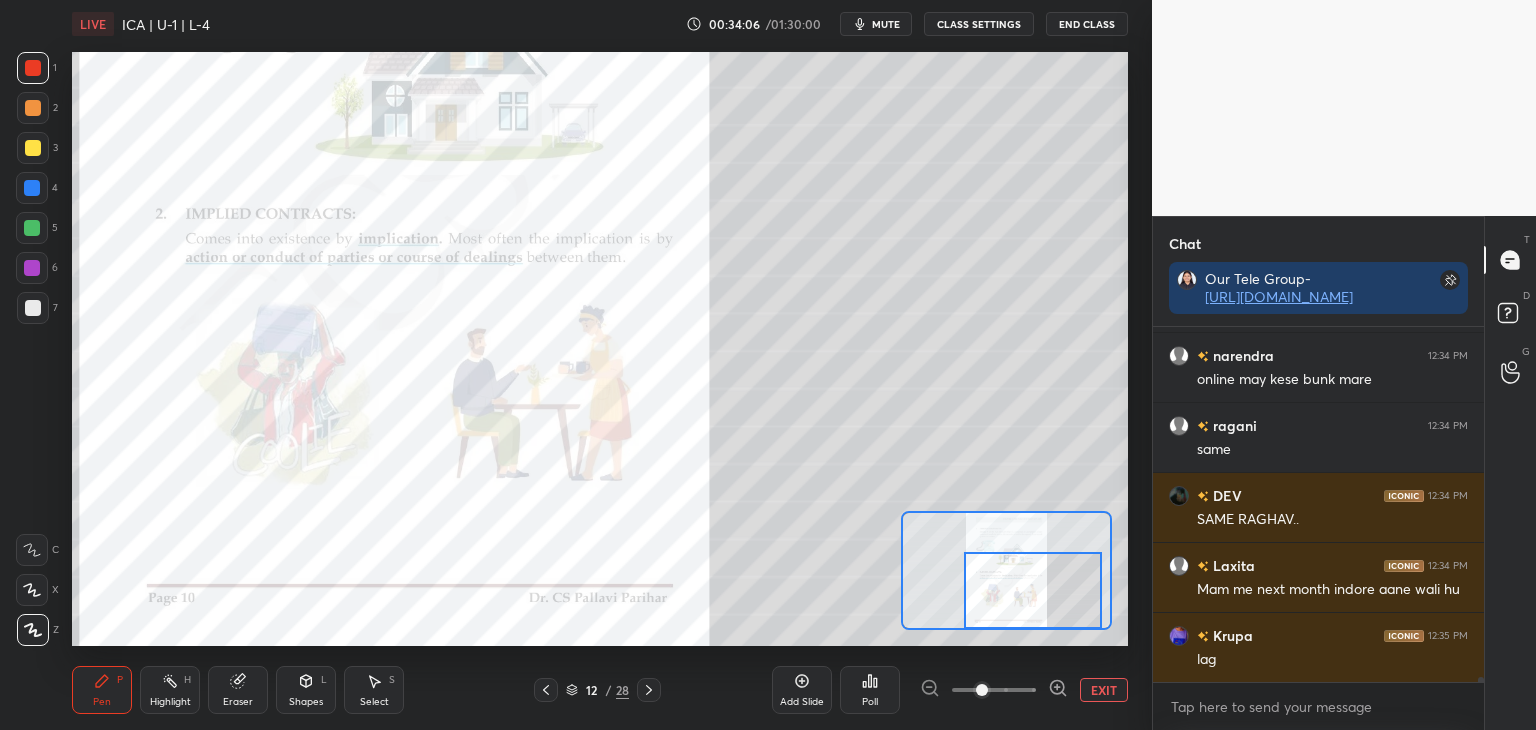 scroll, scrollTop: 25008, scrollLeft: 0, axis: vertical 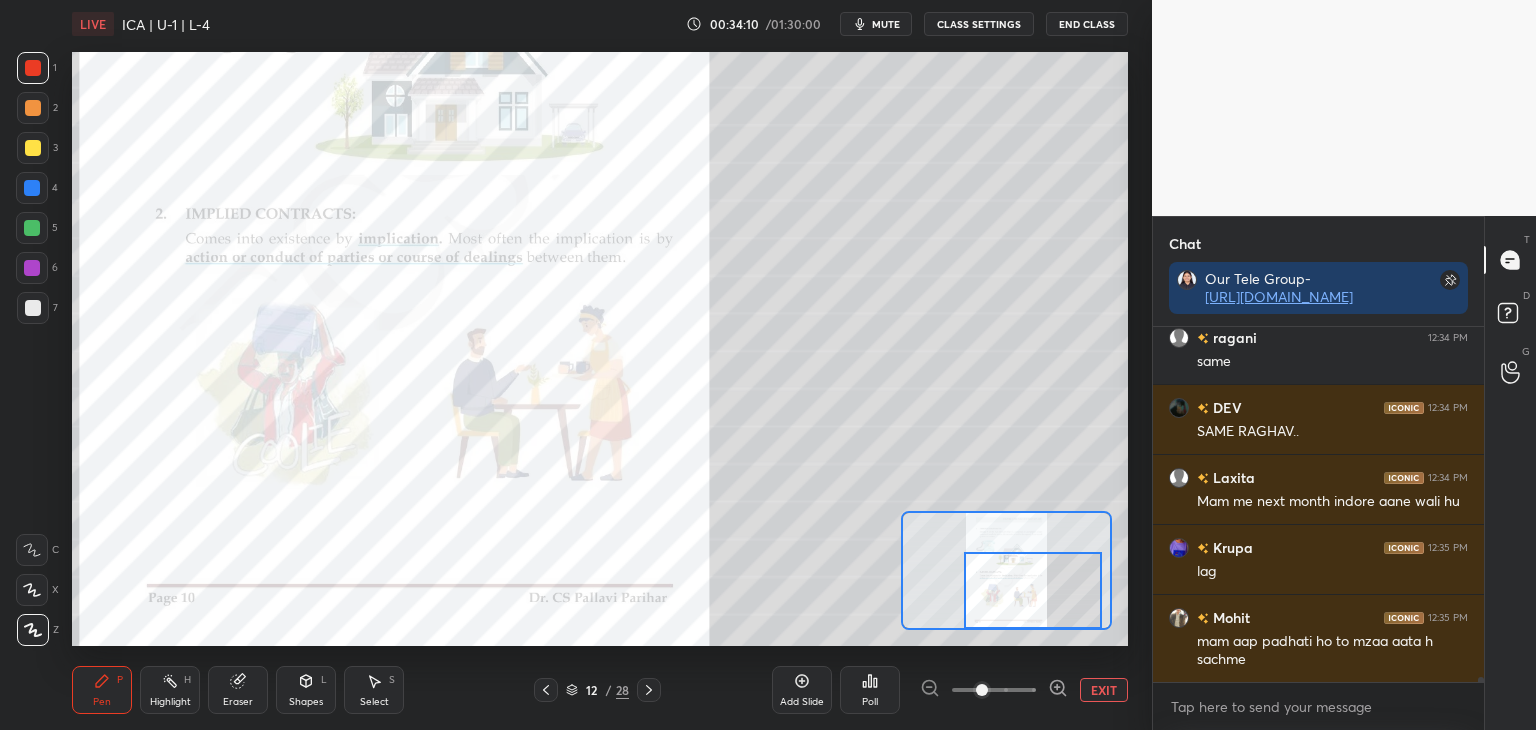 click at bounding box center [32, 188] 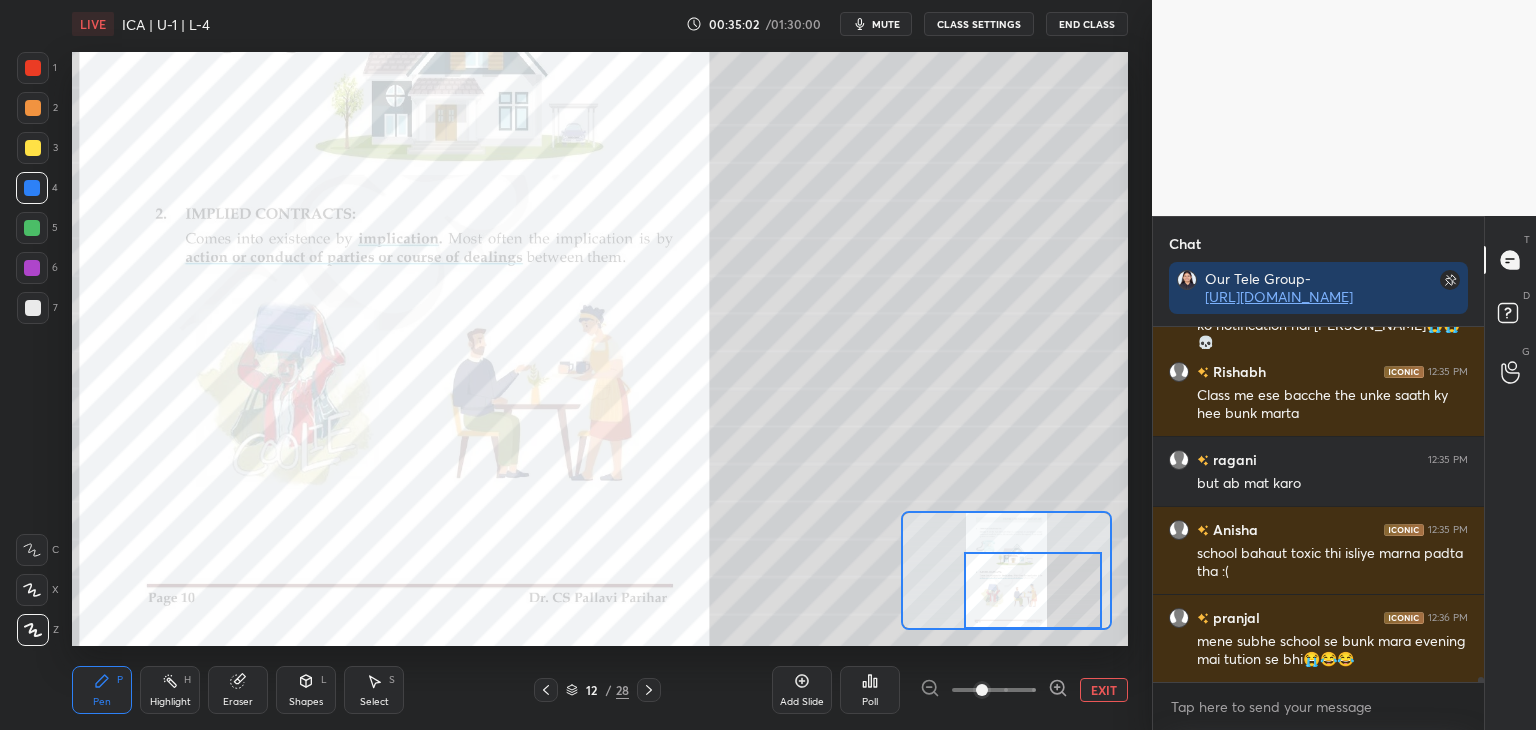 scroll, scrollTop: 26868, scrollLeft: 0, axis: vertical 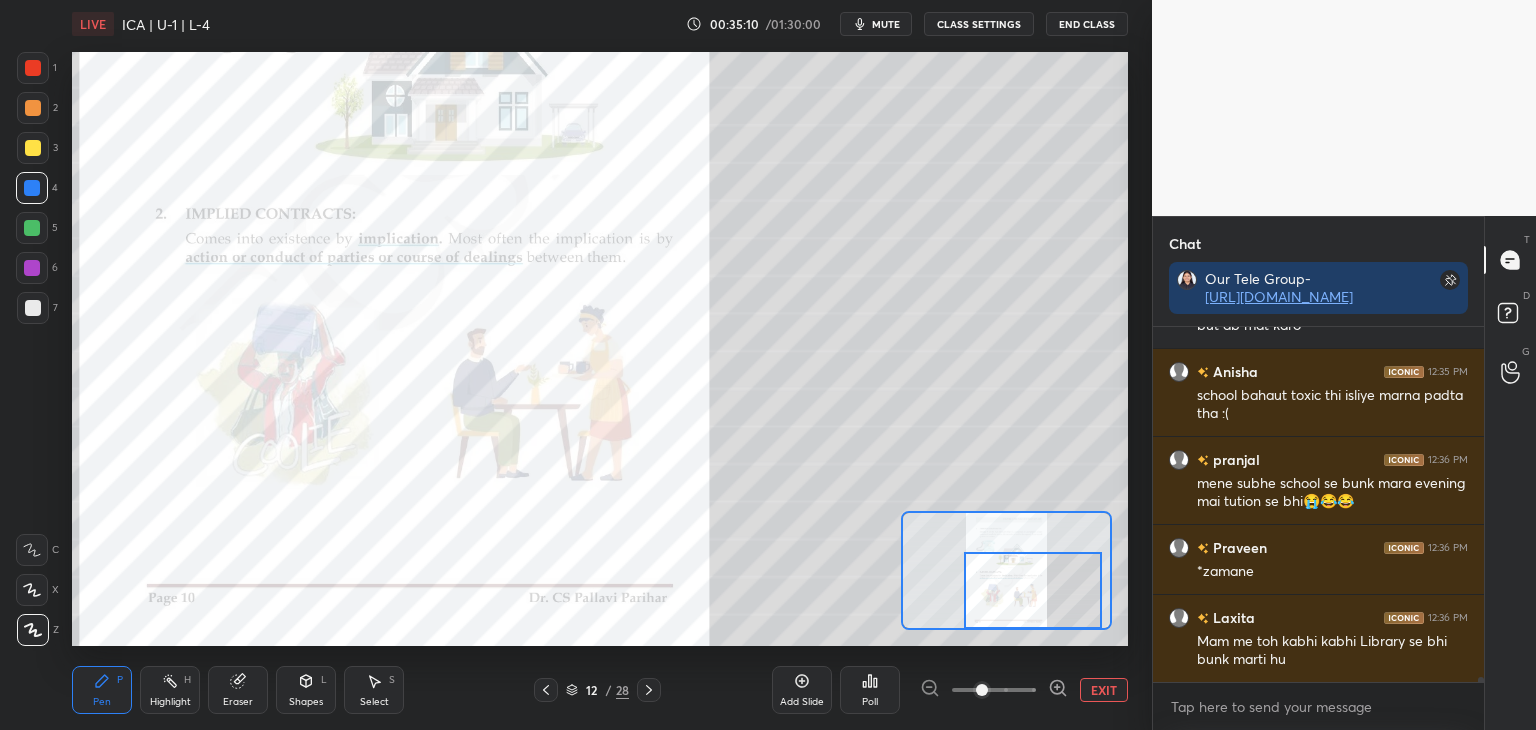 drag, startPoint x: 1480, startPoint y: 677, endPoint x: 1480, endPoint y: 692, distance: 15 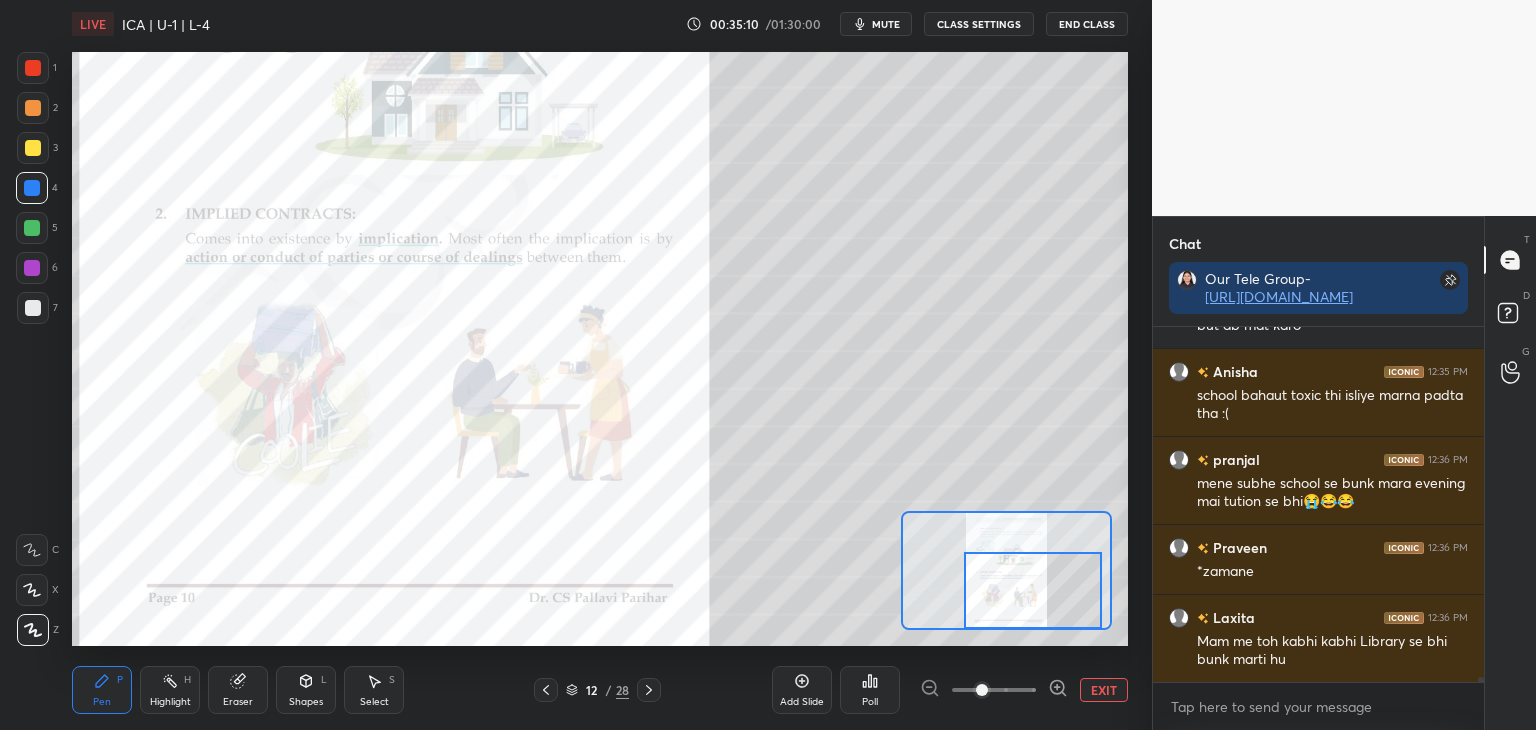 click on "Rishabh 12:35 PM Class me ese bacche the unke saath ky hee bunk [PERSON_NAME] 12:35 PM but ab mat karo Anisha 12:35 PM school bahaut toxic thi isliye marna padta tha :( pranjal 12:36 PM mene subhe school se bunk mara evening mai tution se bhi😭😂😂 Praveen 12:36 PM *zamane Laxita 12:36 PM Mam me toh kabhi kabhi Library se bhi bunk marti hu JUMP TO LATEST Enable hand raising Enable raise hand to speak to learners. Once enabled, chat will be turned off temporarily. Enable x" at bounding box center [1318, 528] 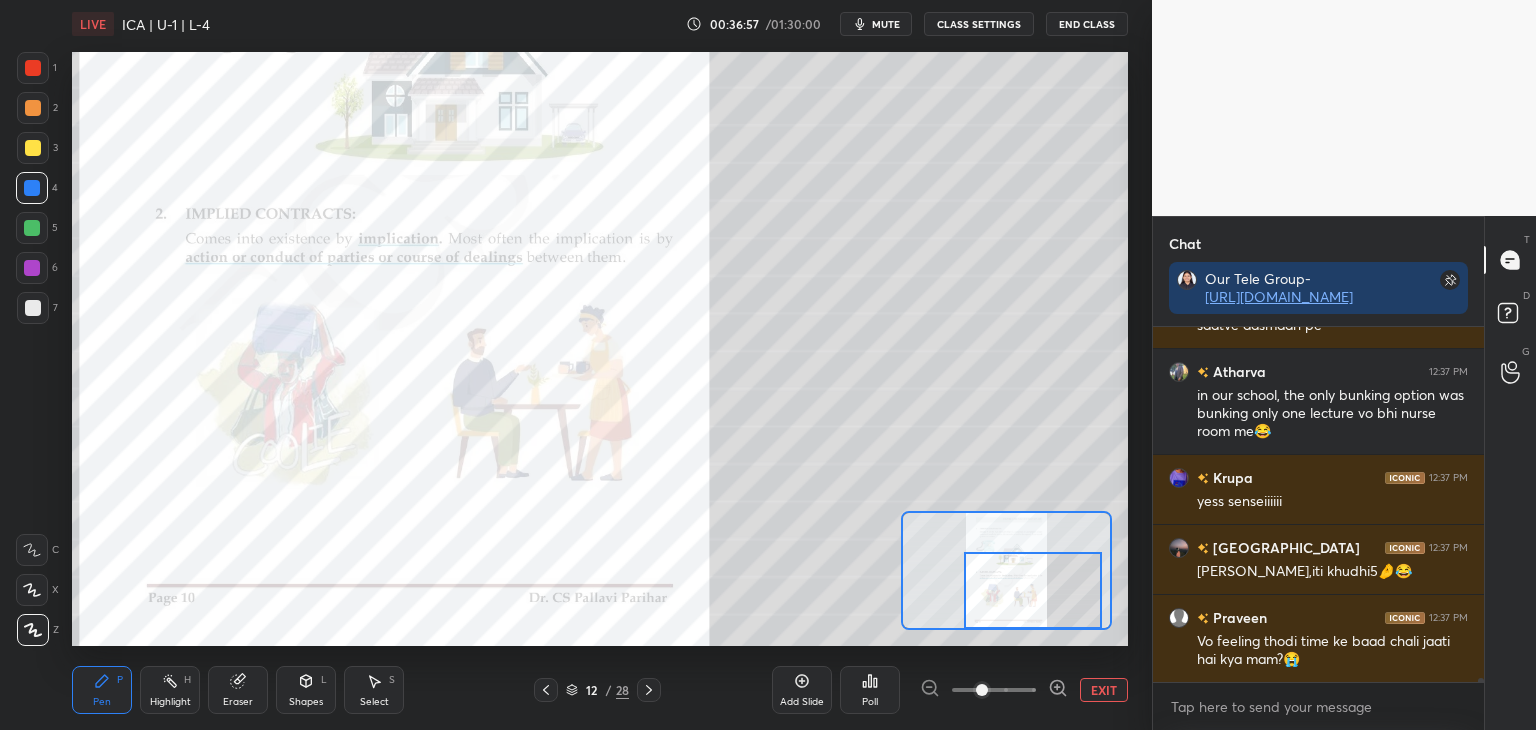 scroll, scrollTop: 28396, scrollLeft: 0, axis: vertical 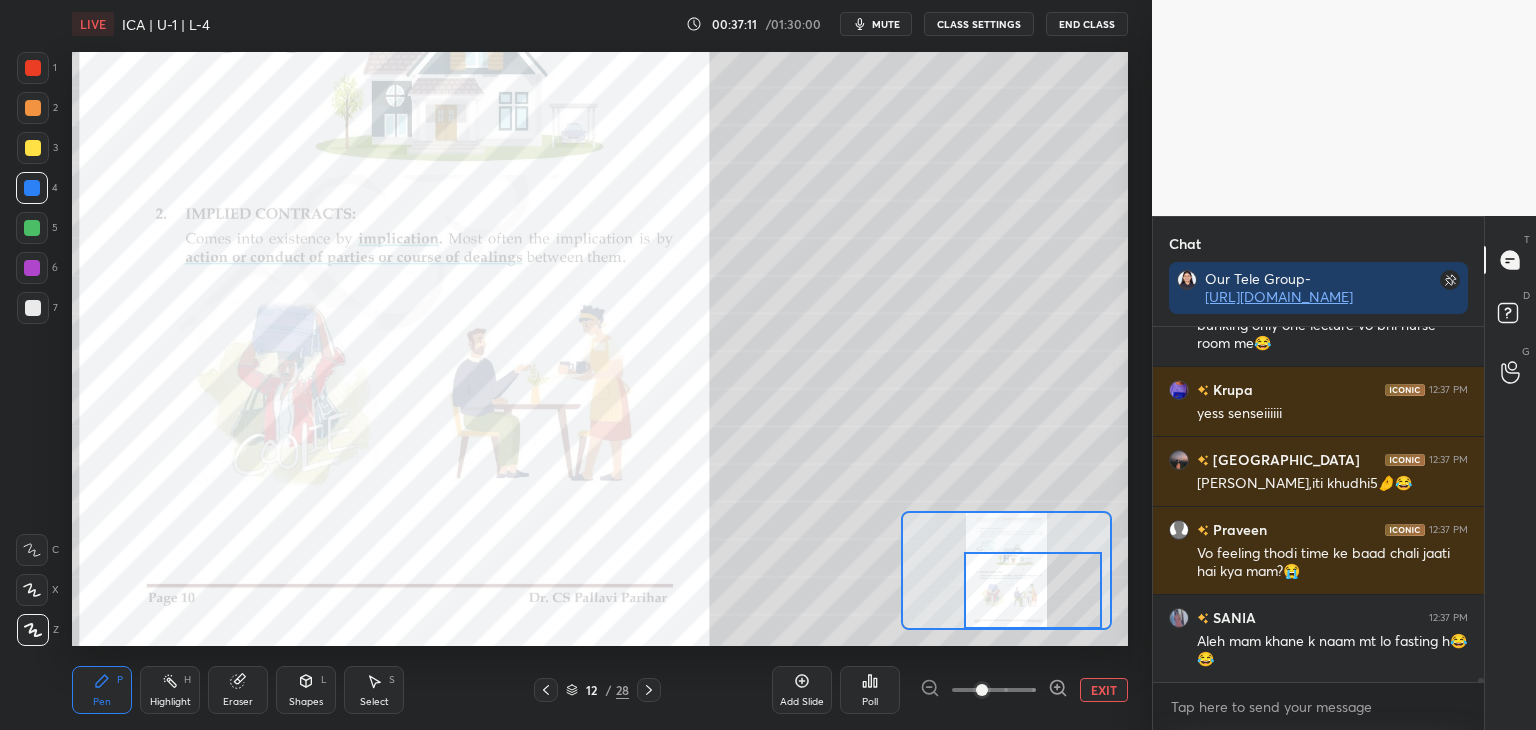 click on "Anisha 12:37 PM saatve aasmaan pe Atharva 12:37 PM in our school, the only bunking option was bunking only one lecture vo bhi nurse room me😂 Krupa 12:37 PM yess senseiiiiii Chandni 12:37 PM Iti khushi,iti khudhi5🤌😂 Praveen 12:37 PM Vo feeling thodi time ke baad chali jaati hai kya mam?😭 SANIA 12:37 PM Aleh mam khane k naam mt lo fasting h😂😂 JUMP TO LATEST Enable hand raising Enable raise hand to speak to learners. Once enabled, chat will be turned off temporarily. Enable x" at bounding box center [1318, 528] 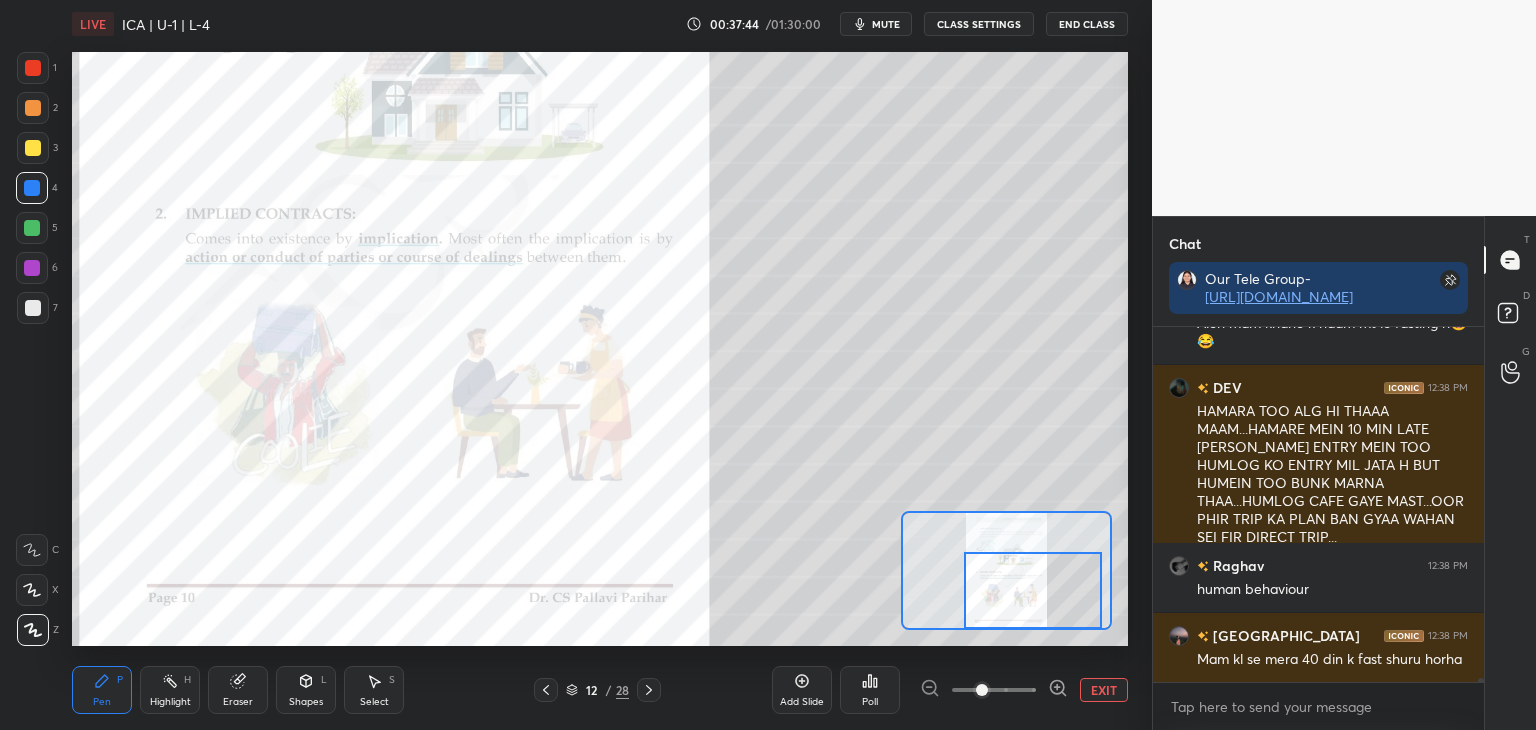 scroll, scrollTop: 28784, scrollLeft: 0, axis: vertical 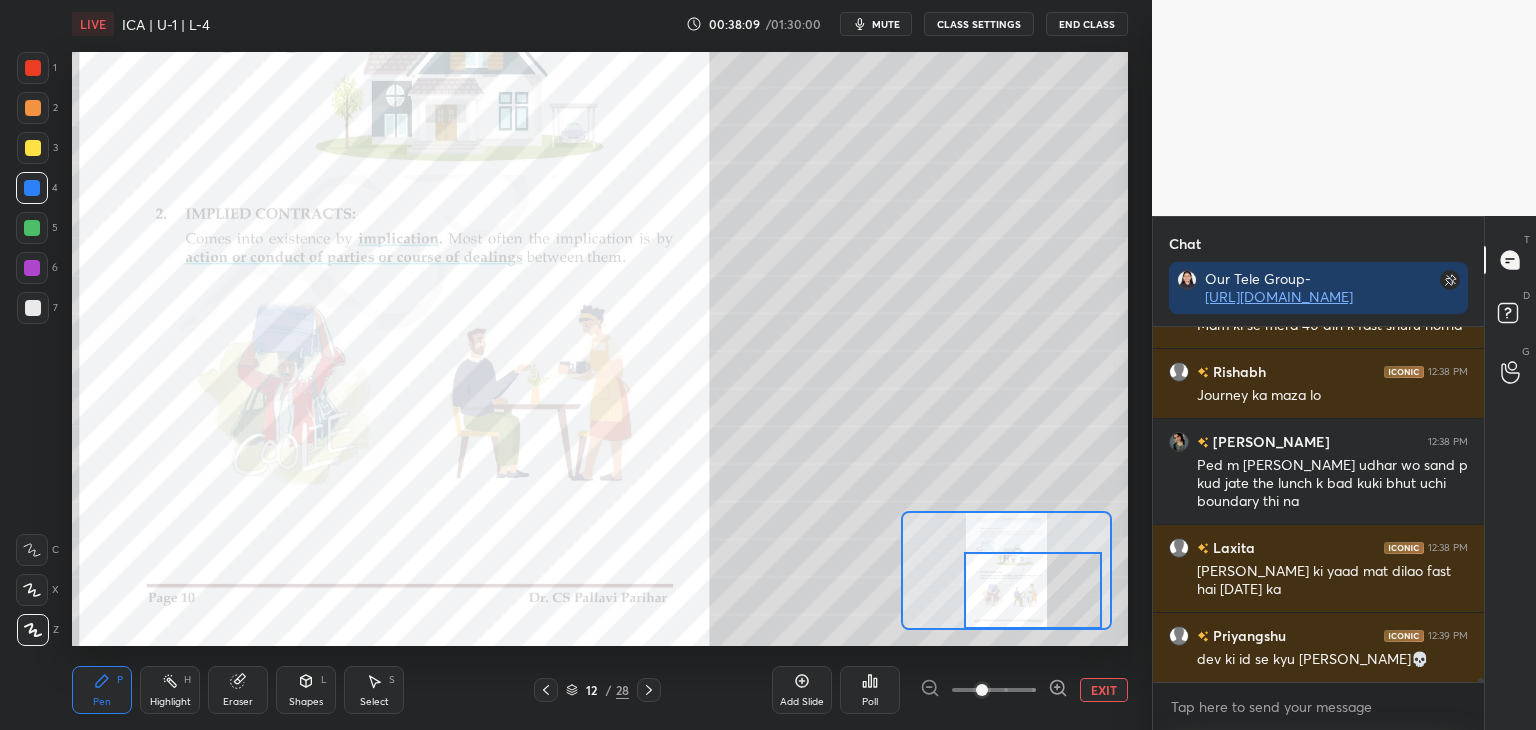 drag, startPoint x: 1481, startPoint y: 679, endPoint x: 1488, endPoint y: 691, distance: 13.892444 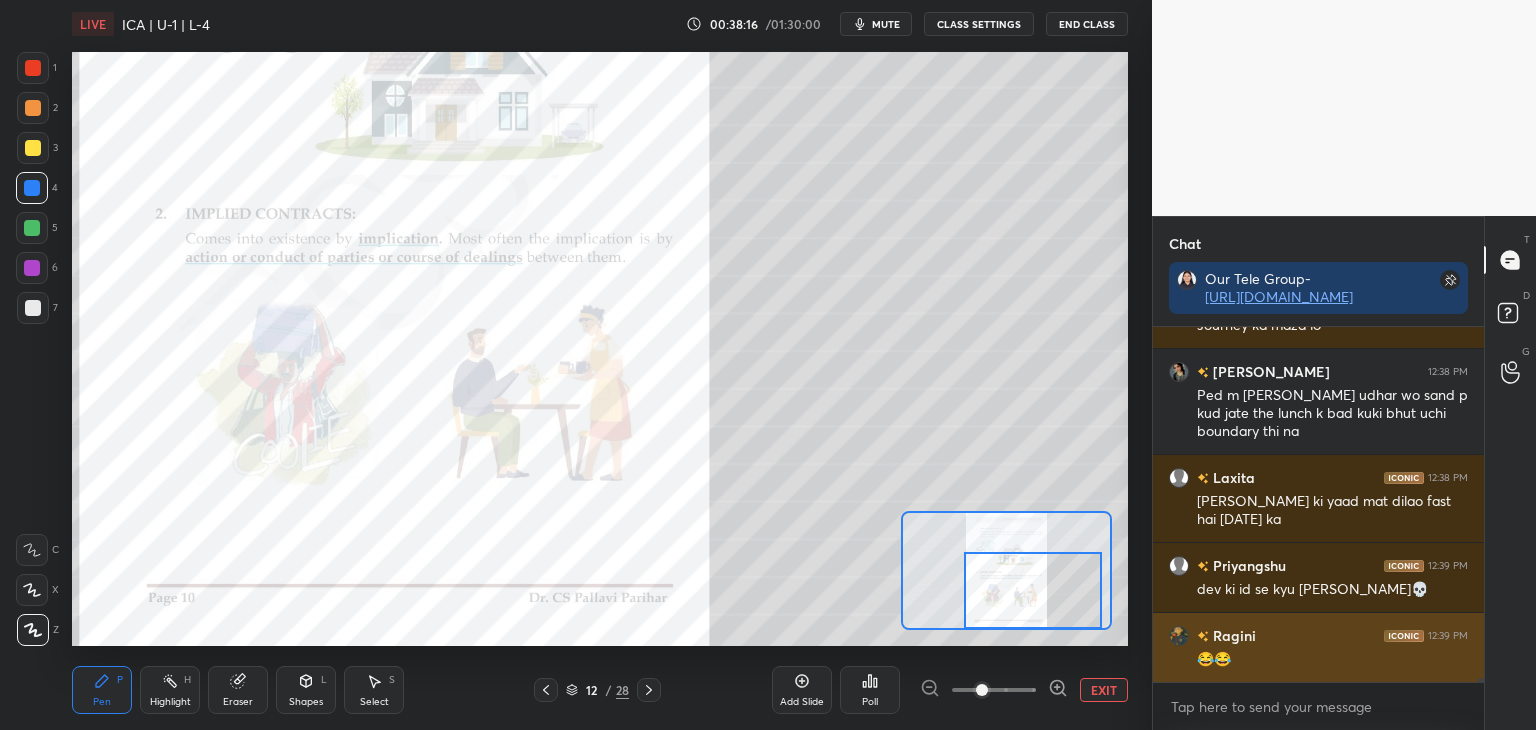 scroll, scrollTop: 29188, scrollLeft: 0, axis: vertical 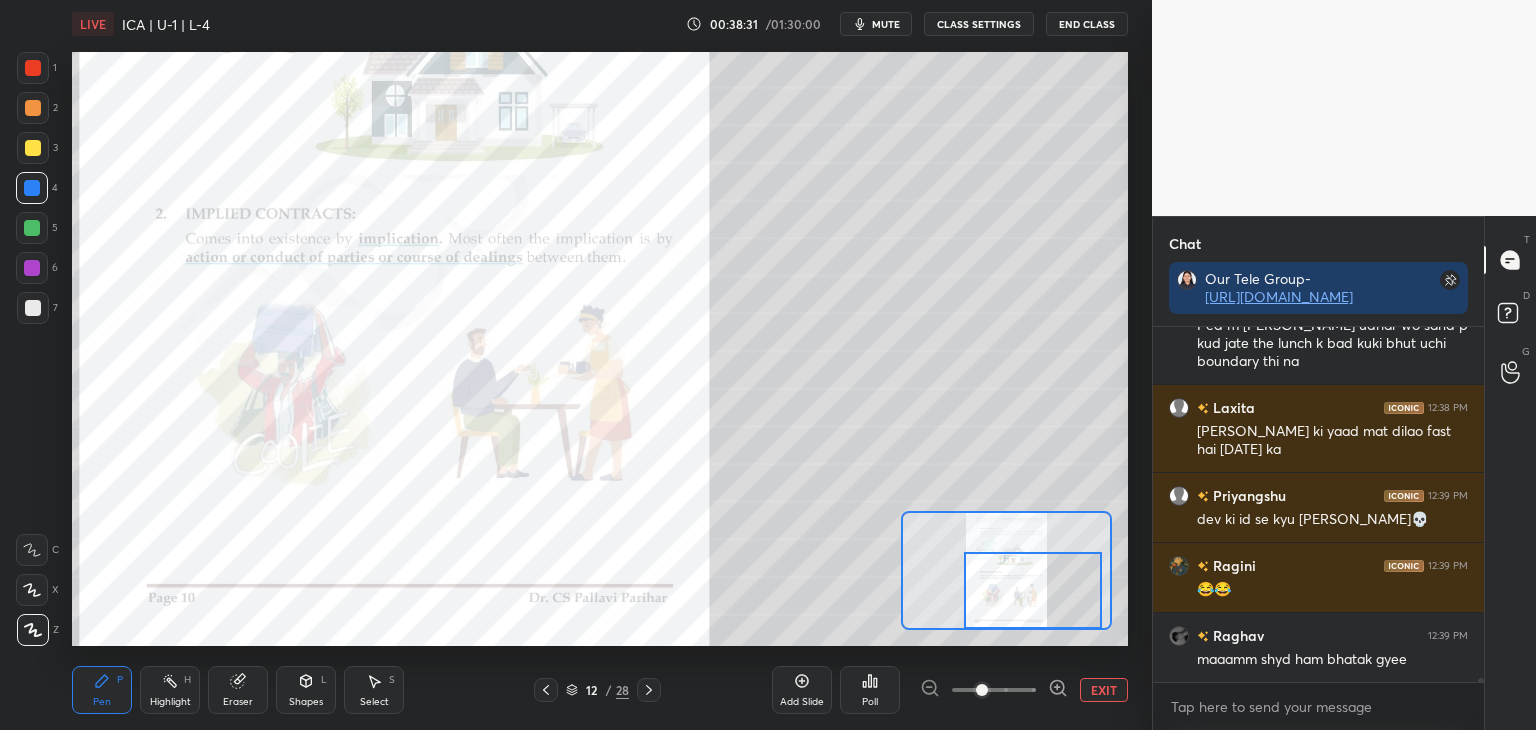 drag, startPoint x: 1481, startPoint y: 677, endPoint x: 1488, endPoint y: 697, distance: 21.189621 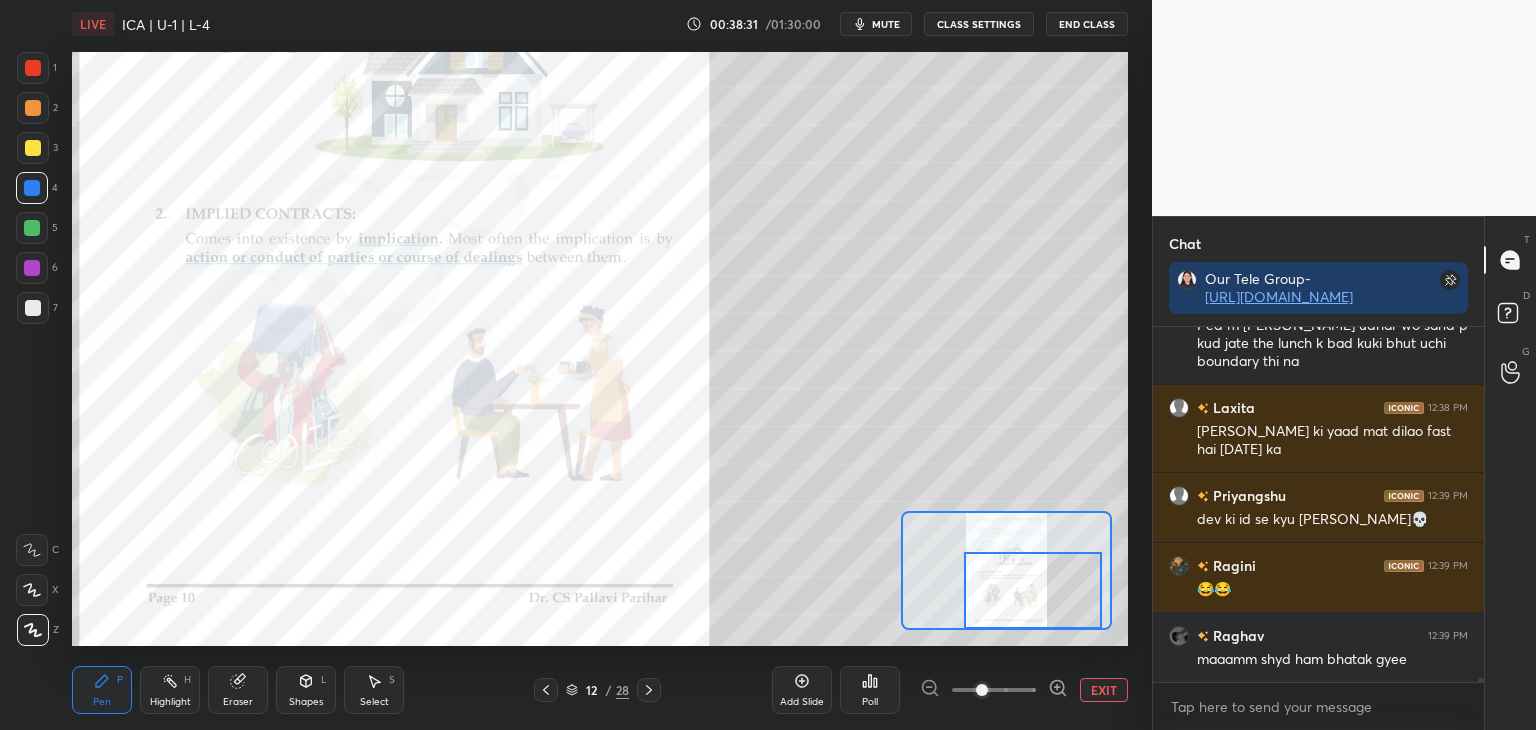 click on "Chat Our Tele Group-
[URL][DOMAIN_NAME] Rishabh 12:38 PM Journey ka maza lo [PERSON_NAME] 12:38 PM Ped m [PERSON_NAME] udhar wo sand p kud jate the lunch k bad kuki bhut uchi boundary thi na Laxita 12:38 PM Mam khane ki yaad mat dilao fast hai [DATE] ka [GEOGRAPHIC_DATA] 12:39 PM dev ki id se kyu aya pranshu💀 Ragini 12:39 PM 😂😂 Raghav 12:39 PM maaamm shyd ham bhatak gyee JUMP TO LATEST Enable hand raising Enable raise hand to speak to learners. Once enabled, chat will be turned off temporarily. Enable x   introducing Raise a hand with a doubt Now learners can raise their hand along with a doubt  How it works? [PERSON_NAME] Asked a doubt 1 mam ye ab sahi hna Pick this doubt NEW DOUBTS ASKED No one has raised a hand yet Can't raise hand Looks like educator just invited you to speak. Please wait before you can raise your hand again. Got it T Messages (T) D Doubts (D) G Raise Hand (G)" at bounding box center [1344, 473] 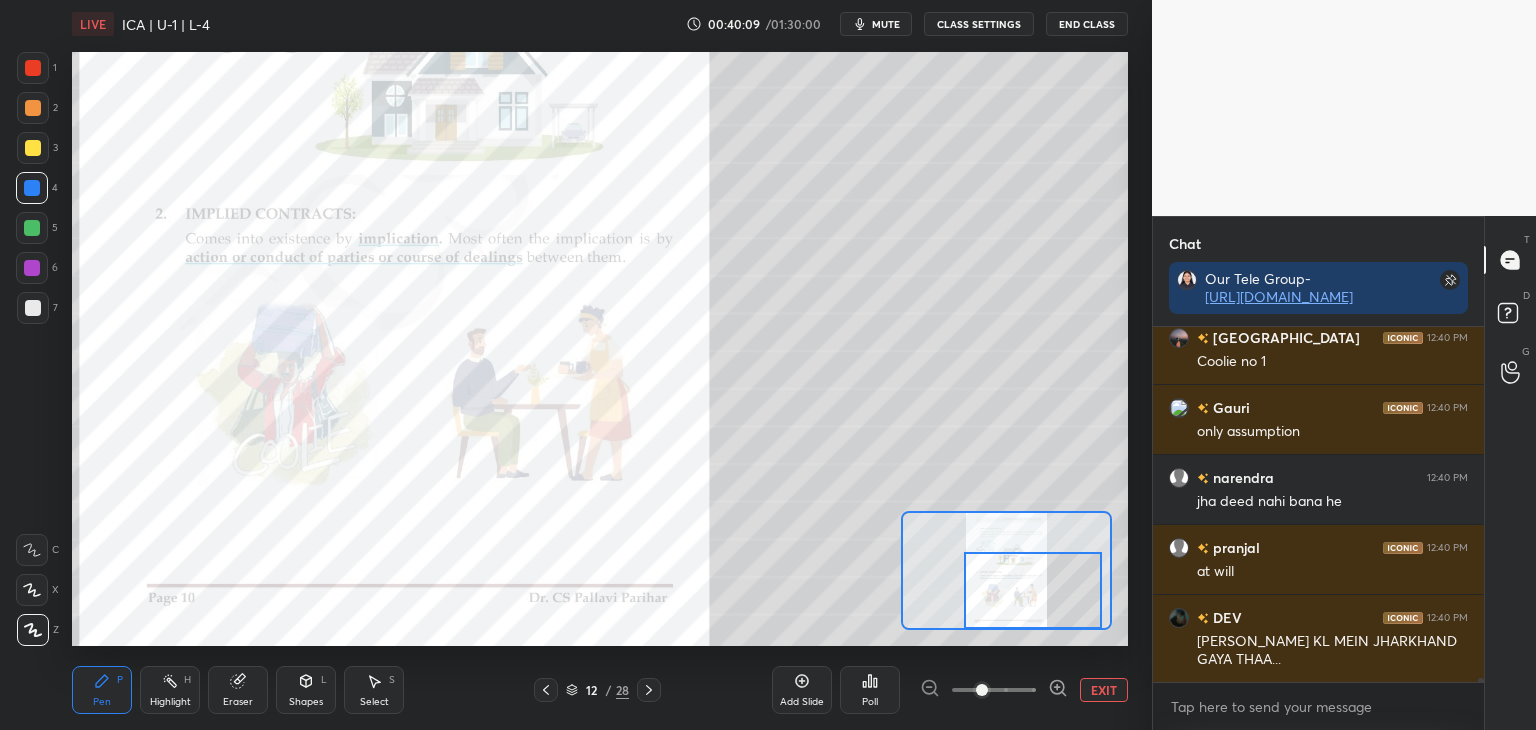 scroll, scrollTop: 30484, scrollLeft: 0, axis: vertical 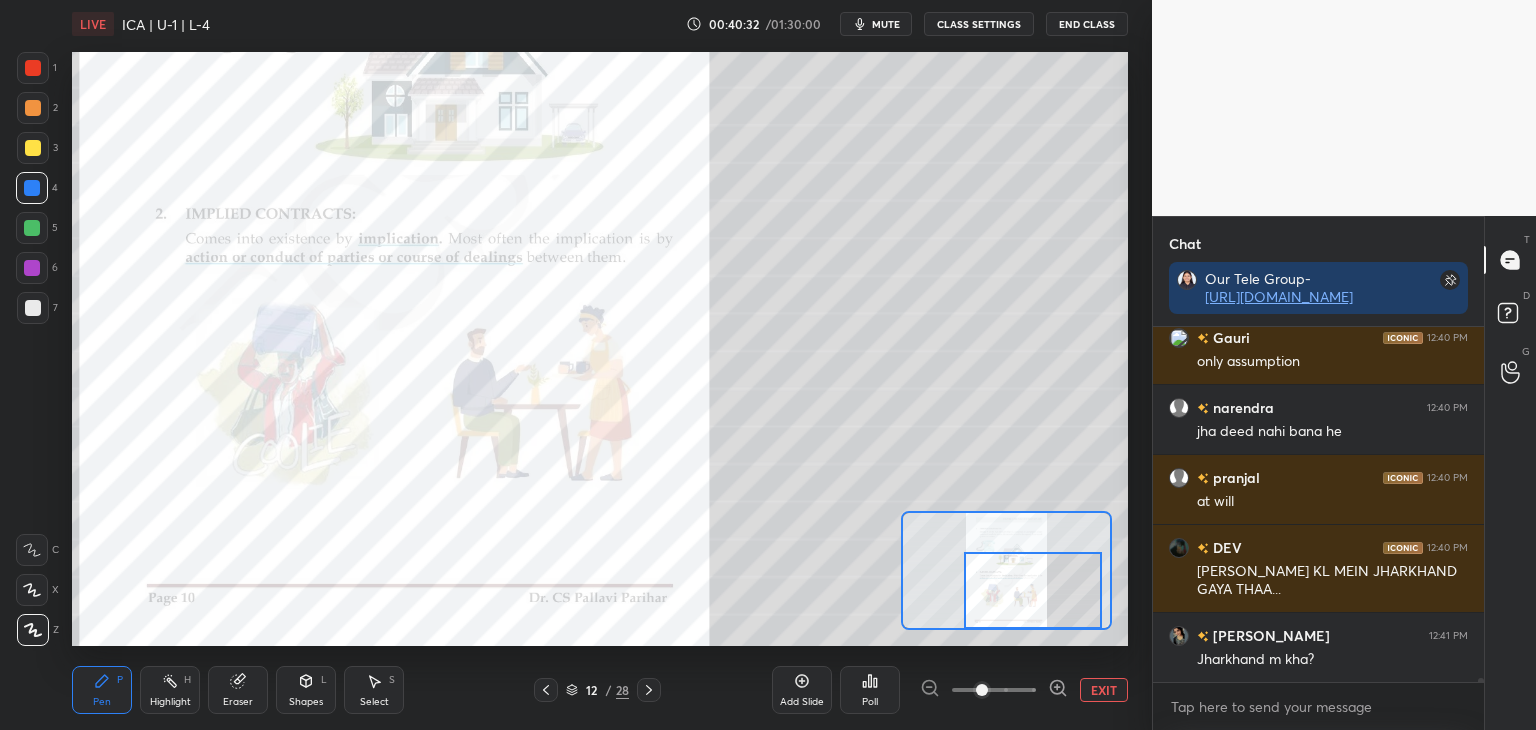 click at bounding box center (33, 68) 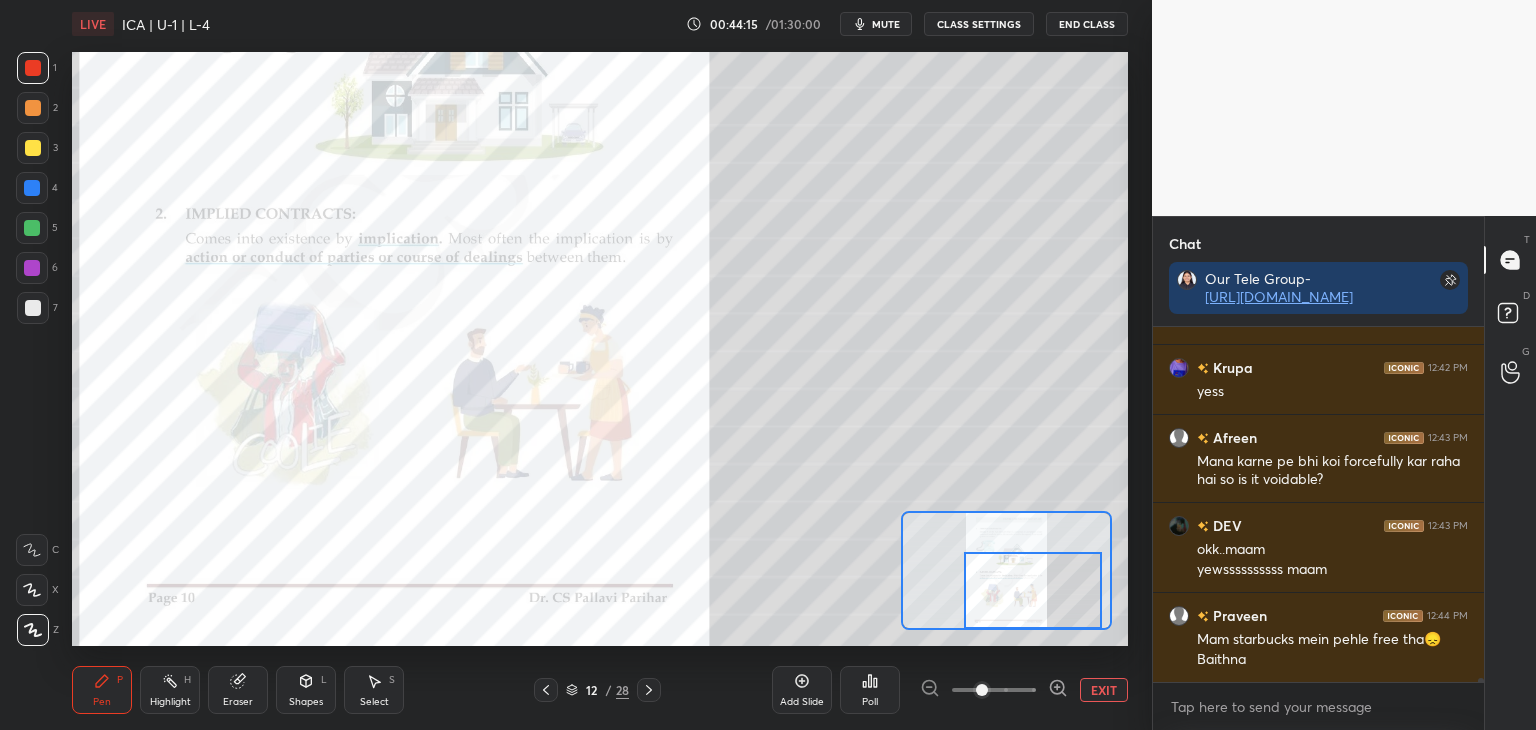scroll, scrollTop: 31474, scrollLeft: 0, axis: vertical 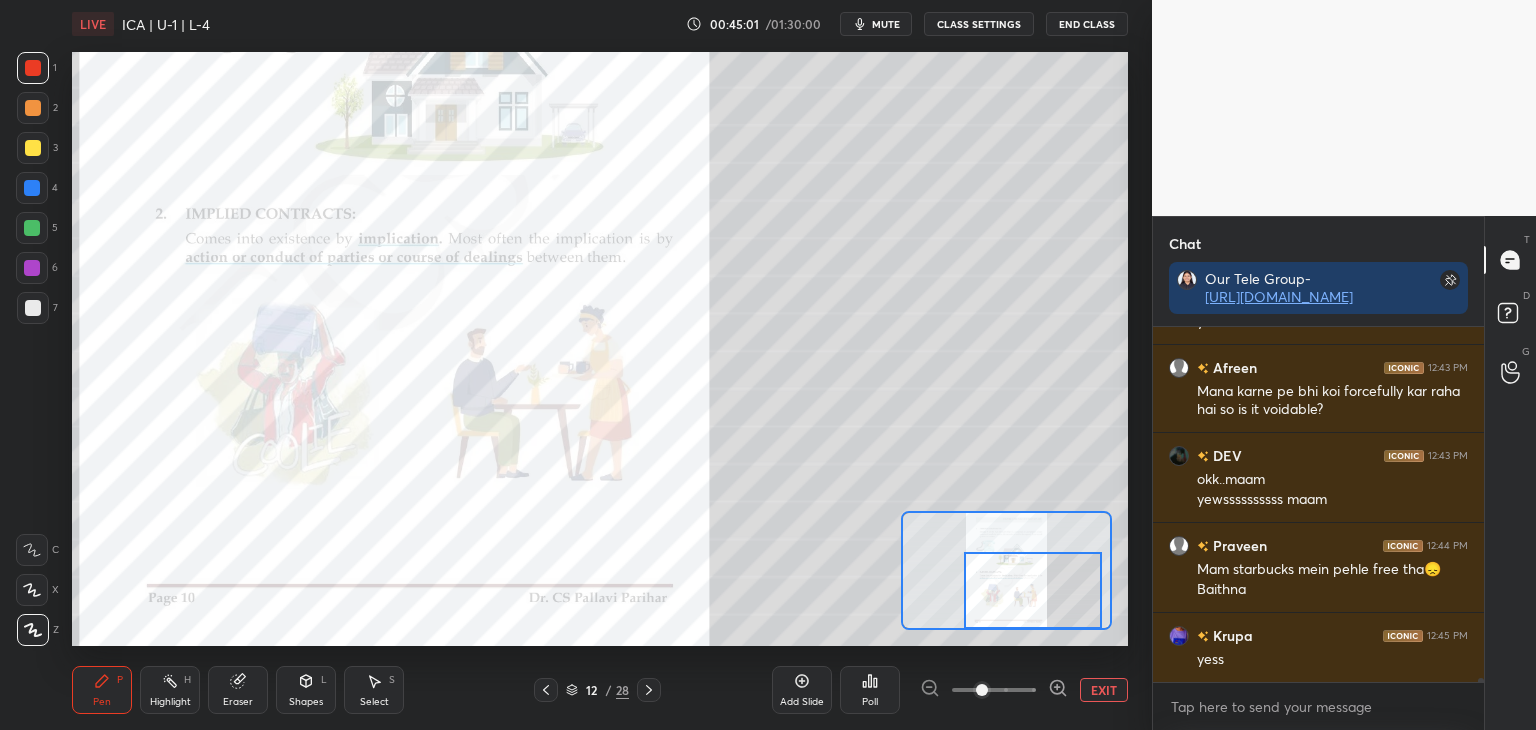 click at bounding box center (32, 188) 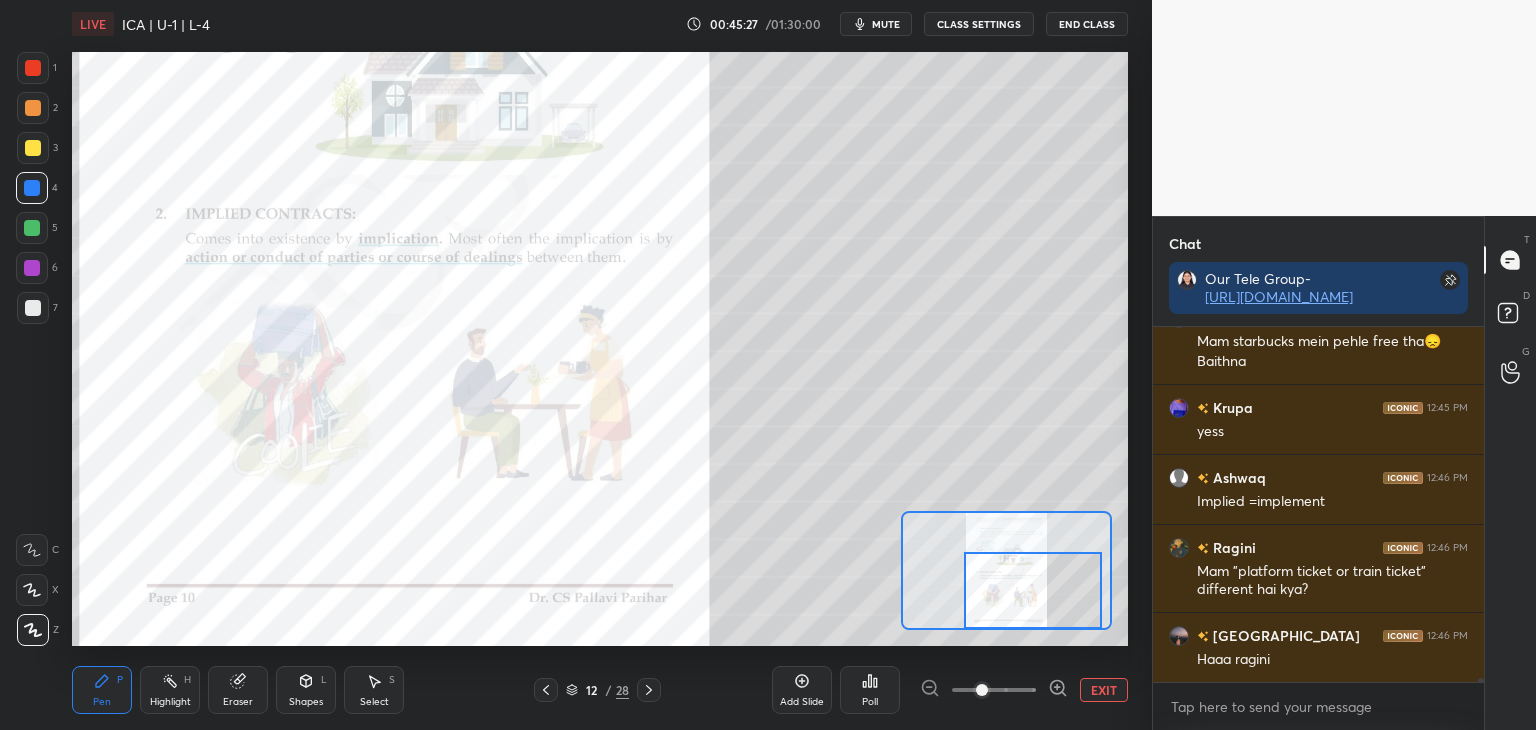 scroll, scrollTop: 31790, scrollLeft: 0, axis: vertical 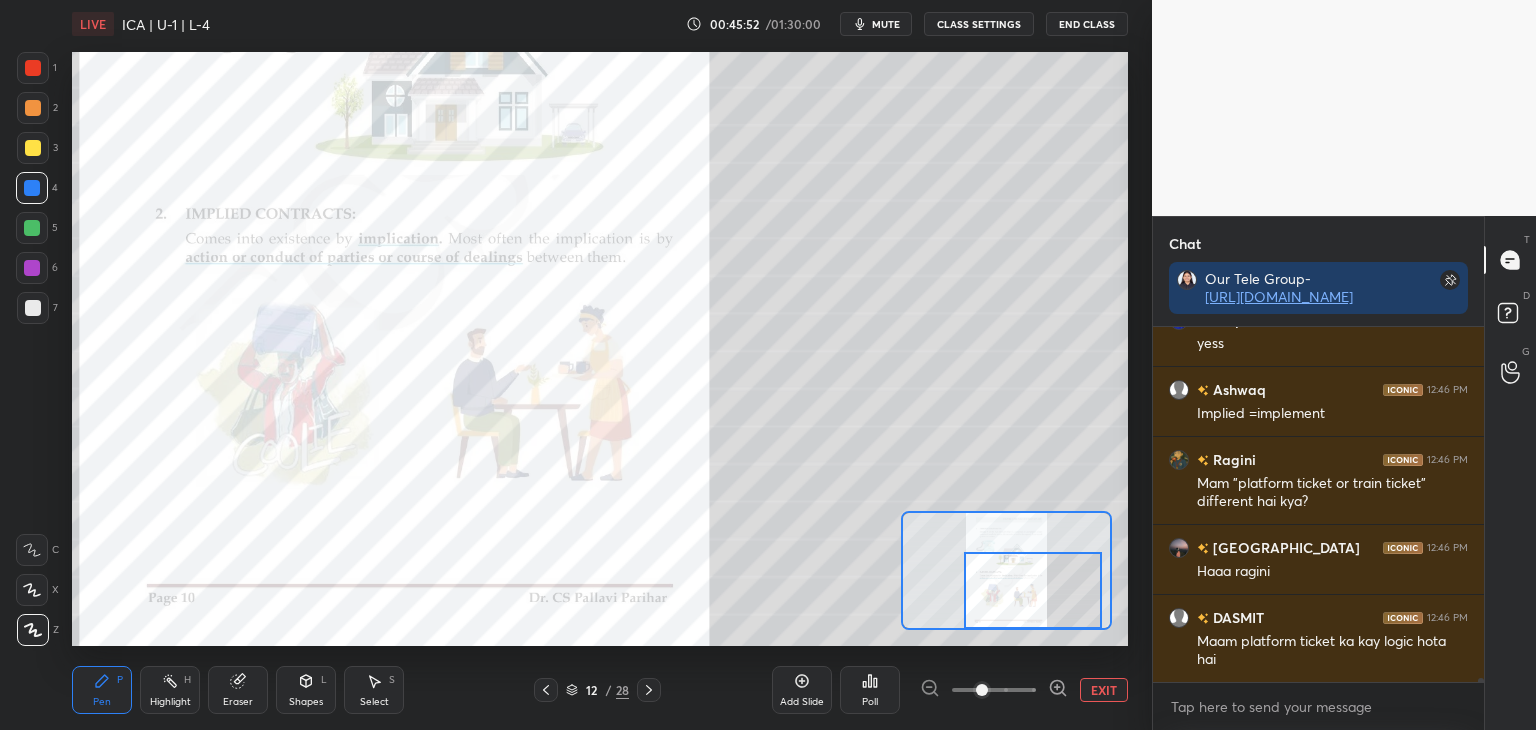 drag, startPoint x: 1480, startPoint y: 681, endPoint x: 1483, endPoint y: 701, distance: 20.22375 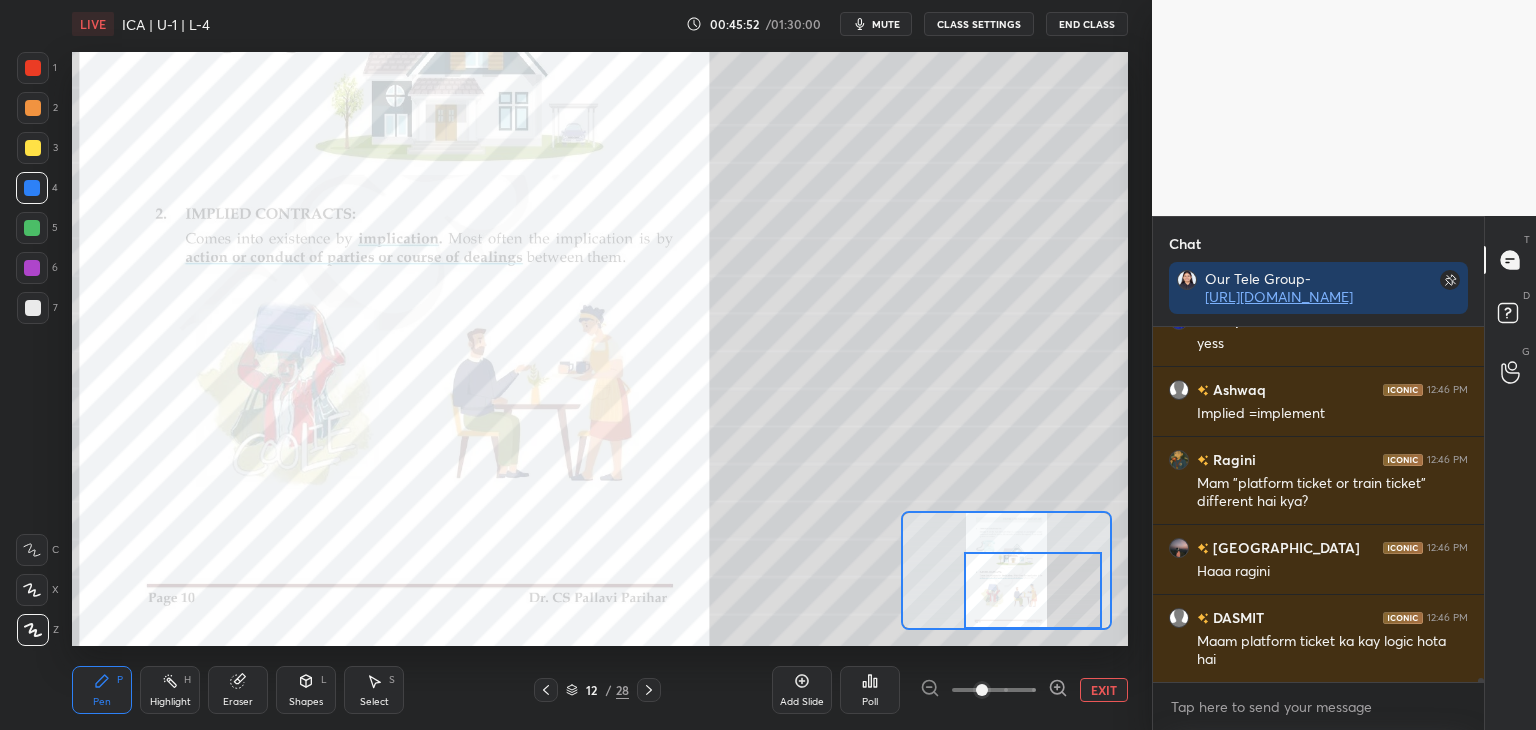 click on "Praveen 12:44 PM Mam starbucks mein pehle free tha😞 Baithna Krupa 12:45 PM yess Ashwaq 12:46 PM Implied =implement Ragini 12:46 PM Mam "platform ticket or train ticket" different hai kya? Chandni 12:46 PM Haaa ragini DASMIT 12:46 PM Maam platform ticket ka kay logic hota hai JUMP TO LATEST Enable hand raising Enable raise hand to speak to learners. Once enabled, chat will be turned off temporarily. Enable x" at bounding box center [1318, 528] 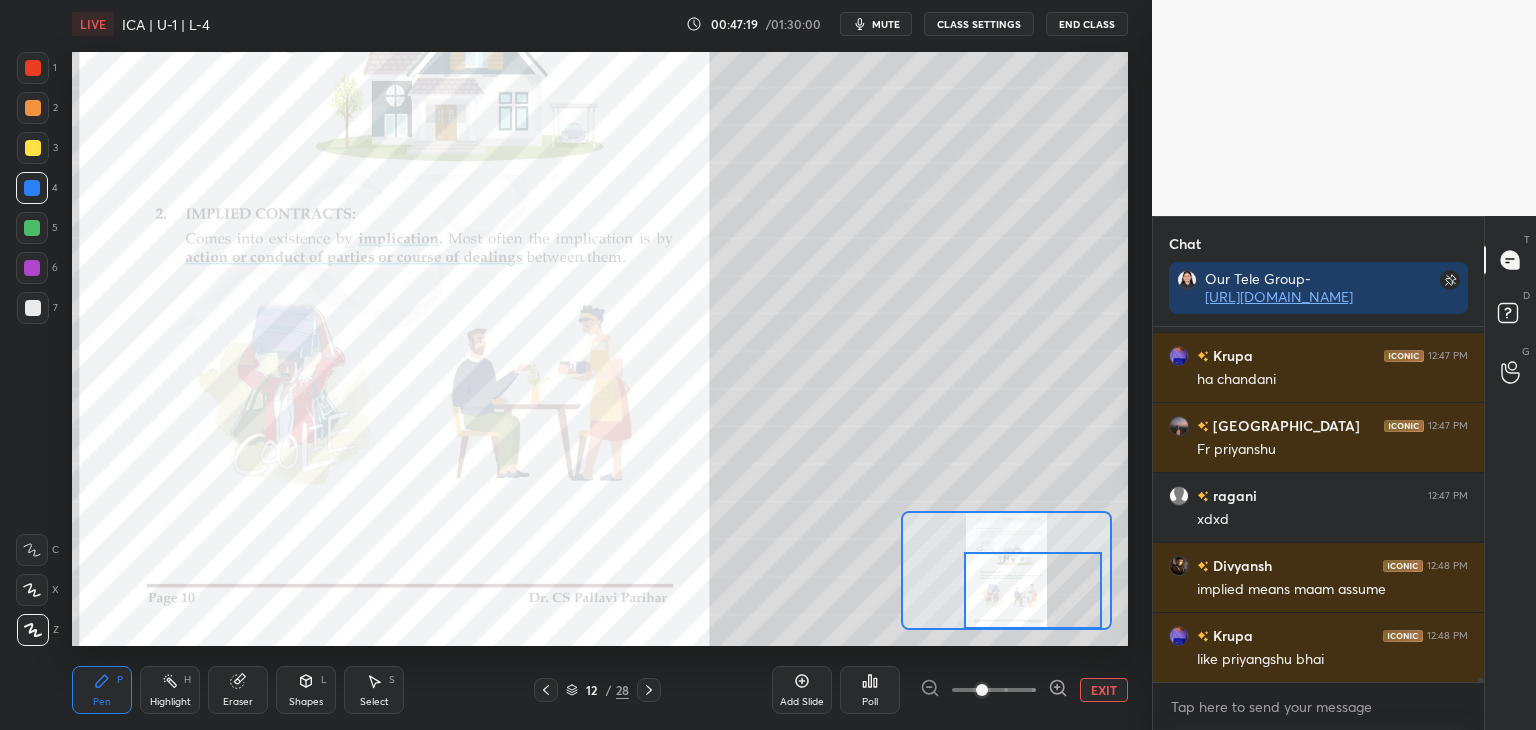 scroll, scrollTop: 32878, scrollLeft: 0, axis: vertical 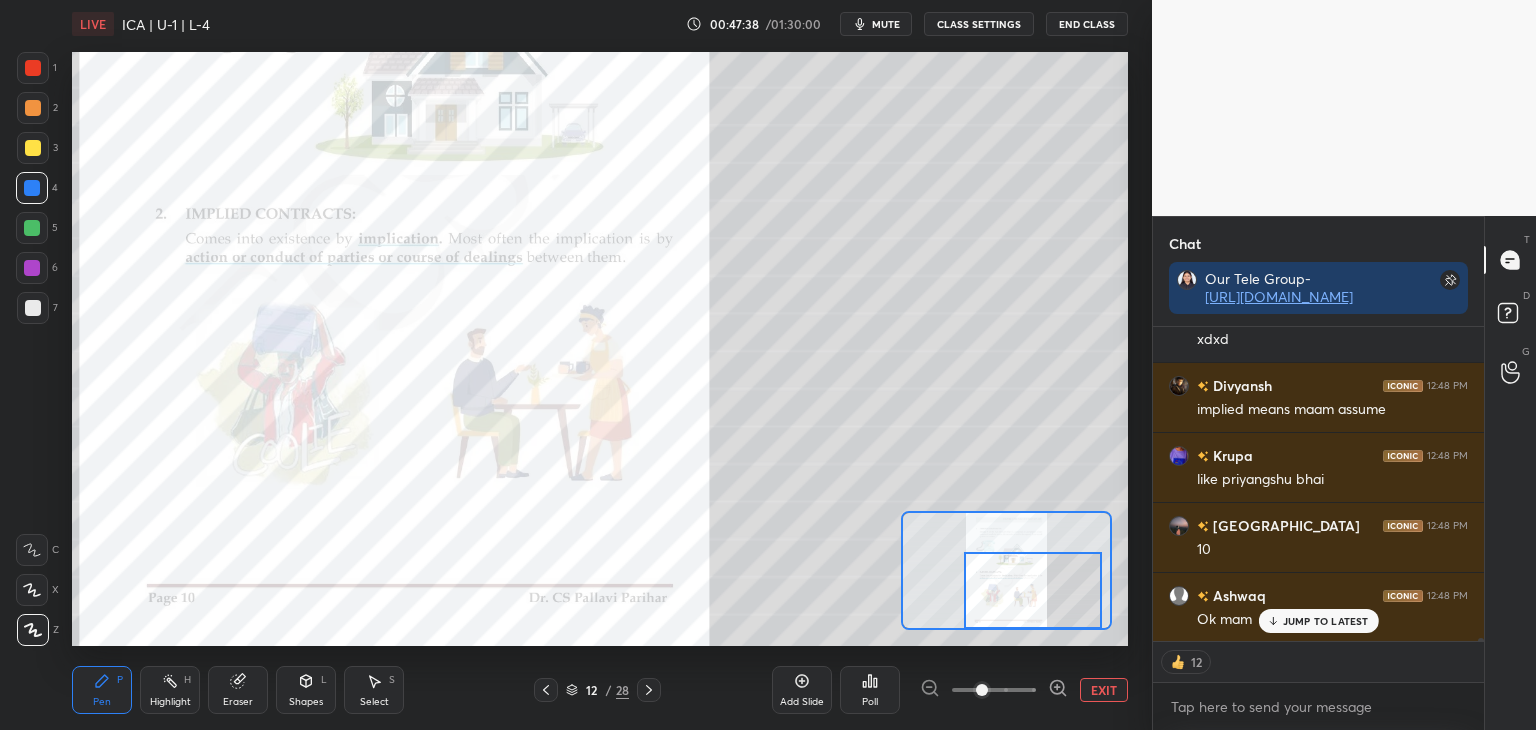 click on "Chat Our Tele Group-
[URL][DOMAIN_NAME] Krupa 12:47 PM aaj konsa fast he? Ashwaq 12:47 PM Implied=implementation [PERSON_NAME] 12:47 PM Sawan ka [DATE] wala blinku Gauri 12:47 PM krupa sawan ka fast Priyangshu 12:47 PM amir log h air india hi use krte h Krupa 12:47 PM okk blinki gauriii par gujarat me sawan shuru nai hua abhi tak Chandni 12:47 PM Krupa qpne yahn 25 se hoga [PERSON_NAME] 12:47 PM Ha blinkuuu Krupa 12:47 PM ha chandani [GEOGRAPHIC_DATA] 12:47 PM Fr priyanshu ragani 12:47 PM xdxd Divyansh 12:48 PM implied means maam assume Krupa 12:48 PM like priyangshu bhai [GEOGRAPHIC_DATA] 12:48 PM 10 Ashwaq 12:48 PM Ok mam JUMP TO LATEST 12 Enable hand raising Enable raise hand to speak to learners. Once enabled, chat will be turned off temporarily. Enable x   introducing Raise a hand with a doubt Now learners can raise their hand along with a doubt  How it works? [PERSON_NAME] Asked a doubt 1 mam ye ab sahi hna Pick this doubt NEW DOUBTS ASKED No one has raised a hand yet Can't raise hand Got it T Messages (T) D Doubts (D) G" at bounding box center [1344, 473] 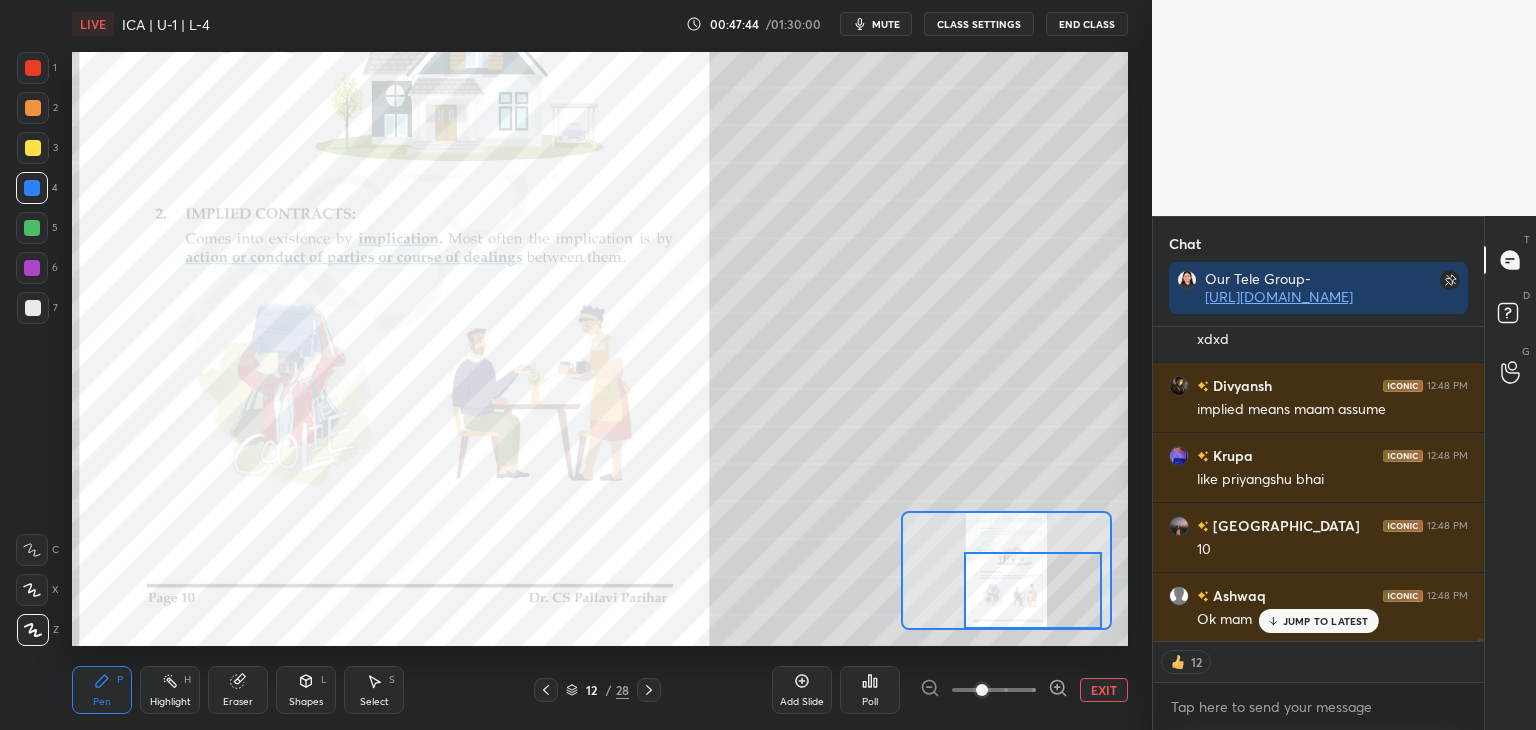 click on "EXIT" at bounding box center (1104, 690) 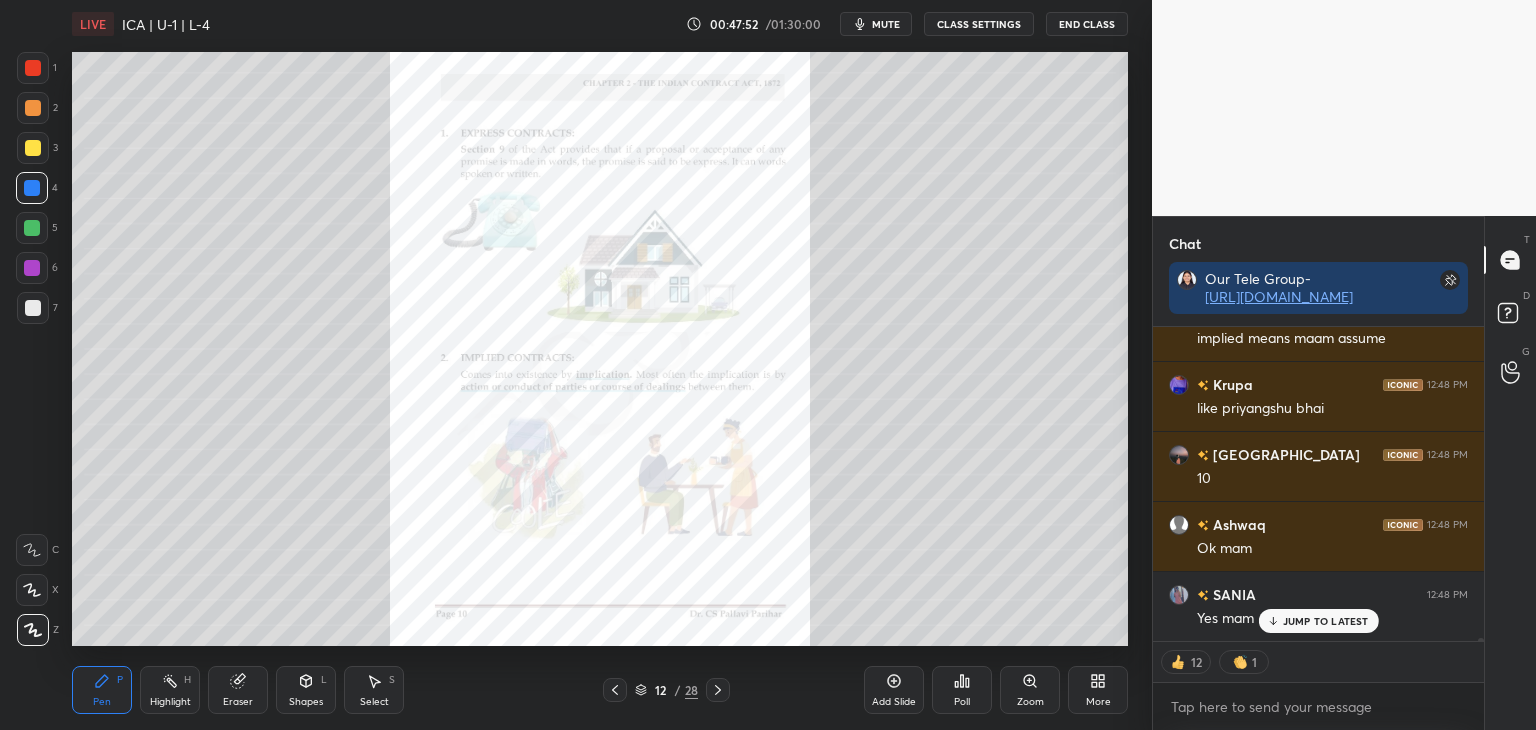 scroll, scrollTop: 33128, scrollLeft: 0, axis: vertical 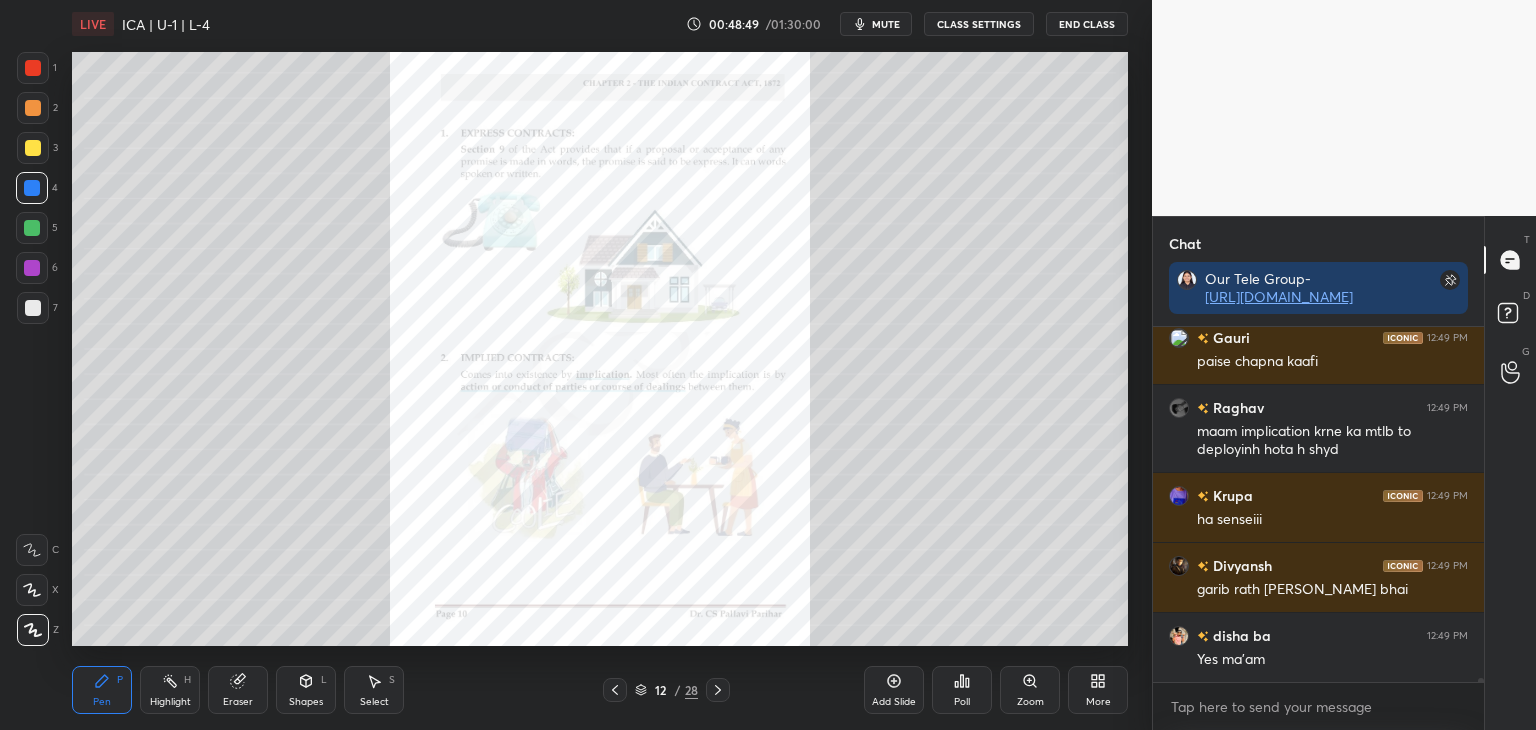 click 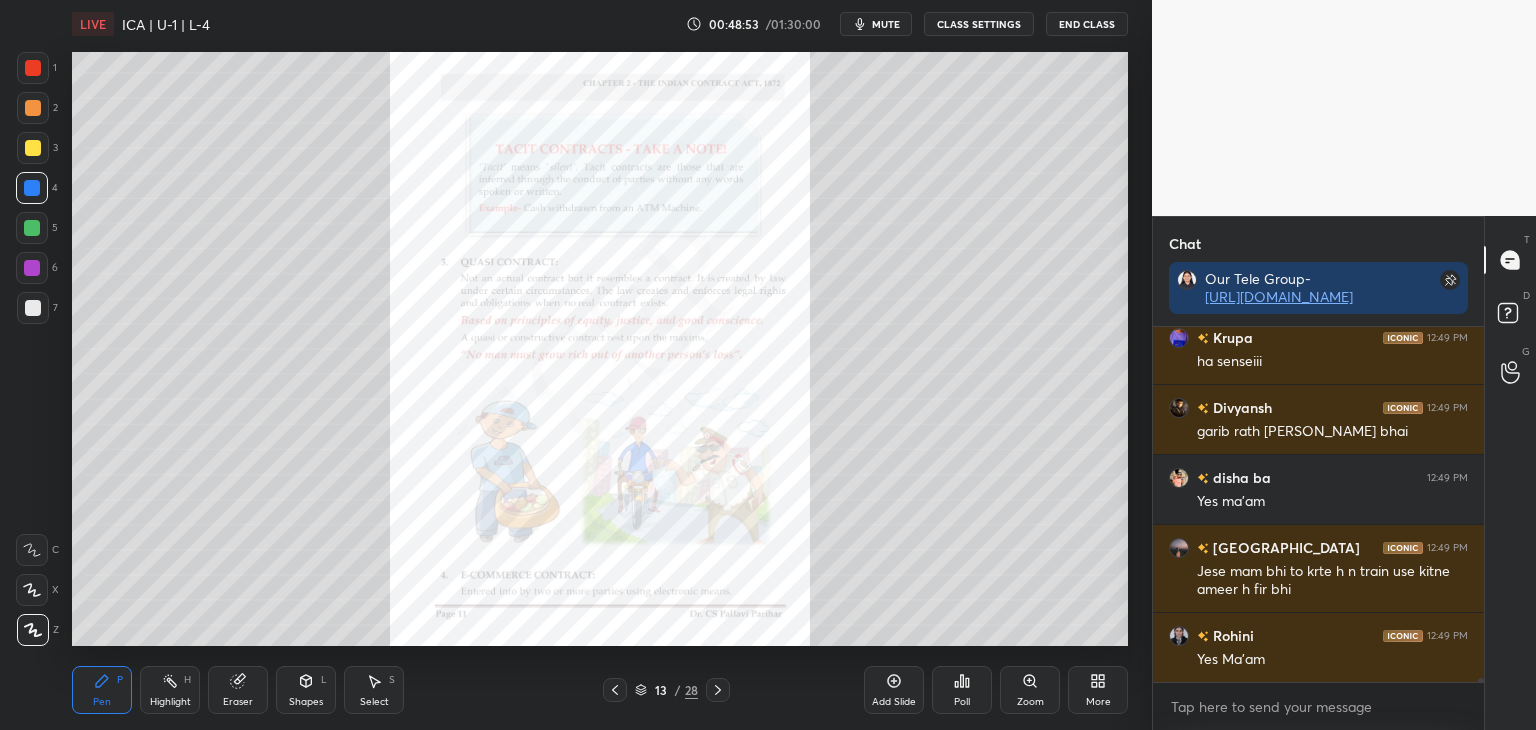 scroll, scrollTop: 33894, scrollLeft: 0, axis: vertical 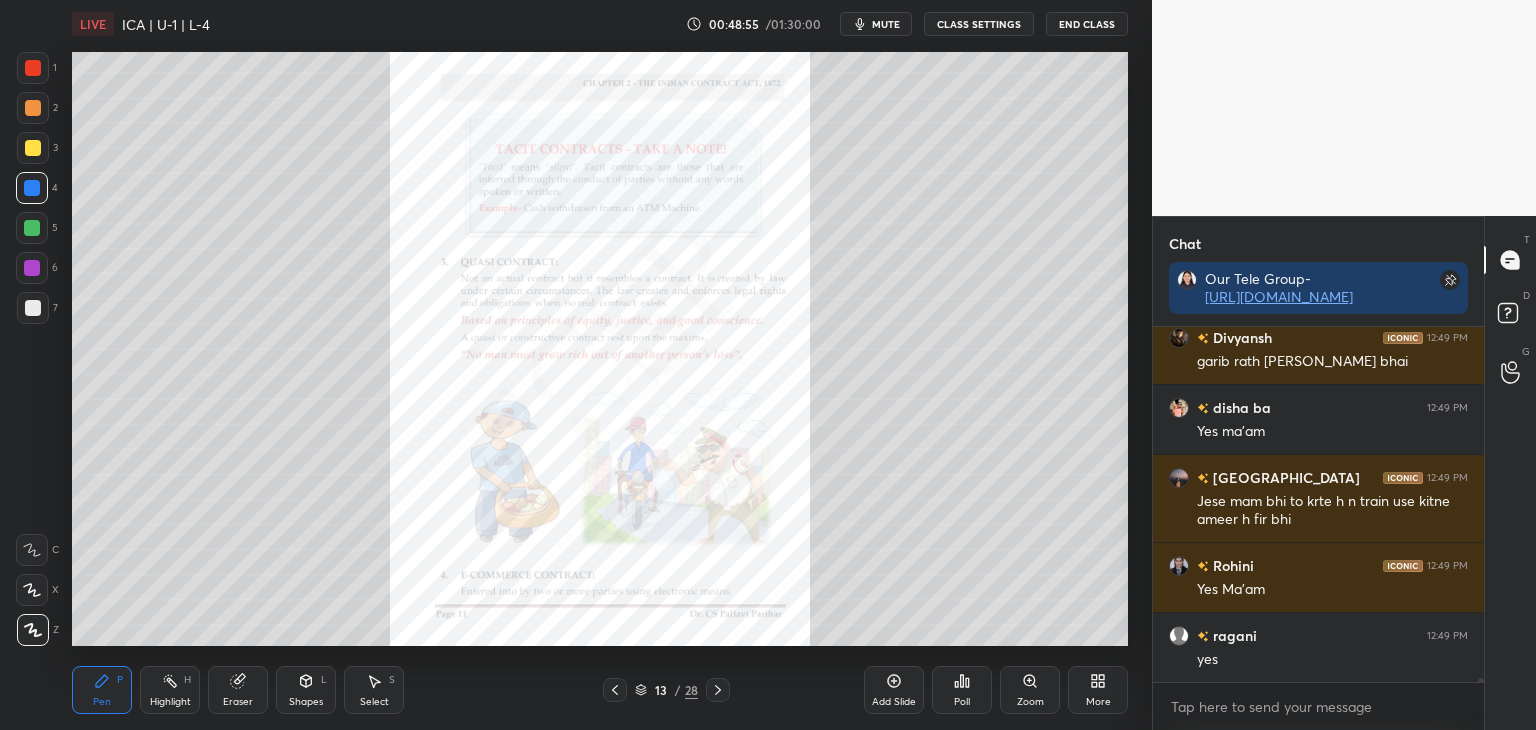 click on "Zoom" at bounding box center (1030, 690) 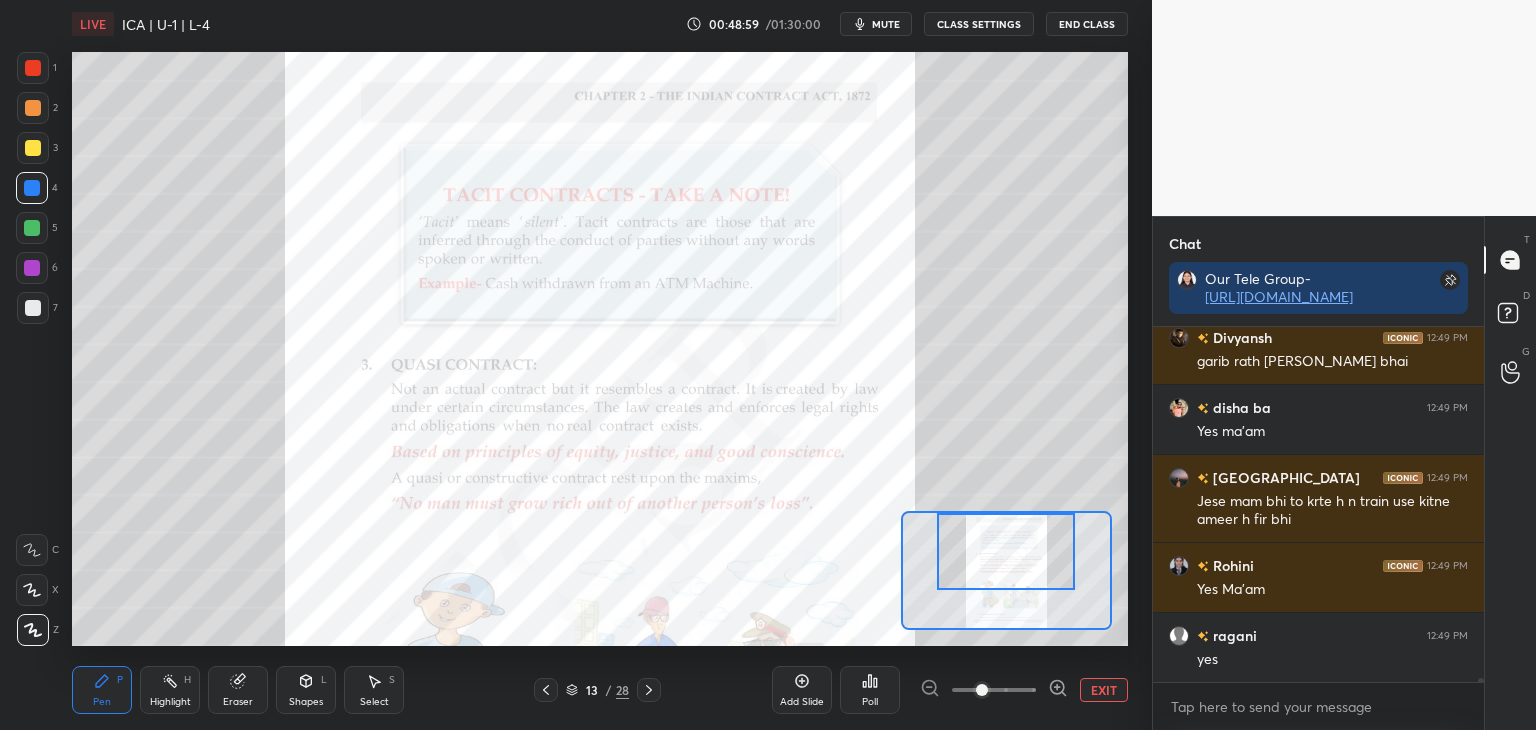 drag, startPoint x: 1020, startPoint y: 593, endPoint x: 1020, endPoint y: 578, distance: 15 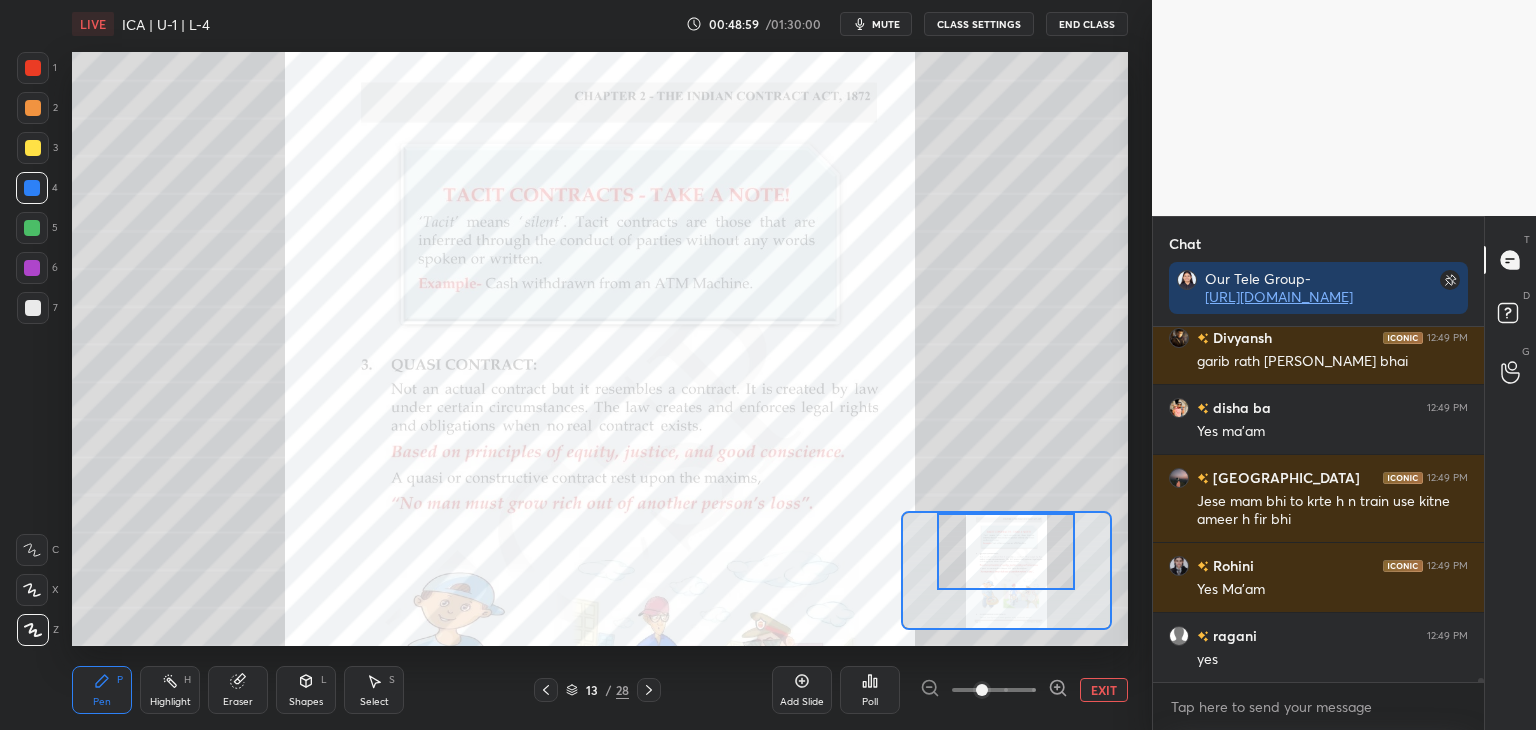 click at bounding box center [1006, 551] 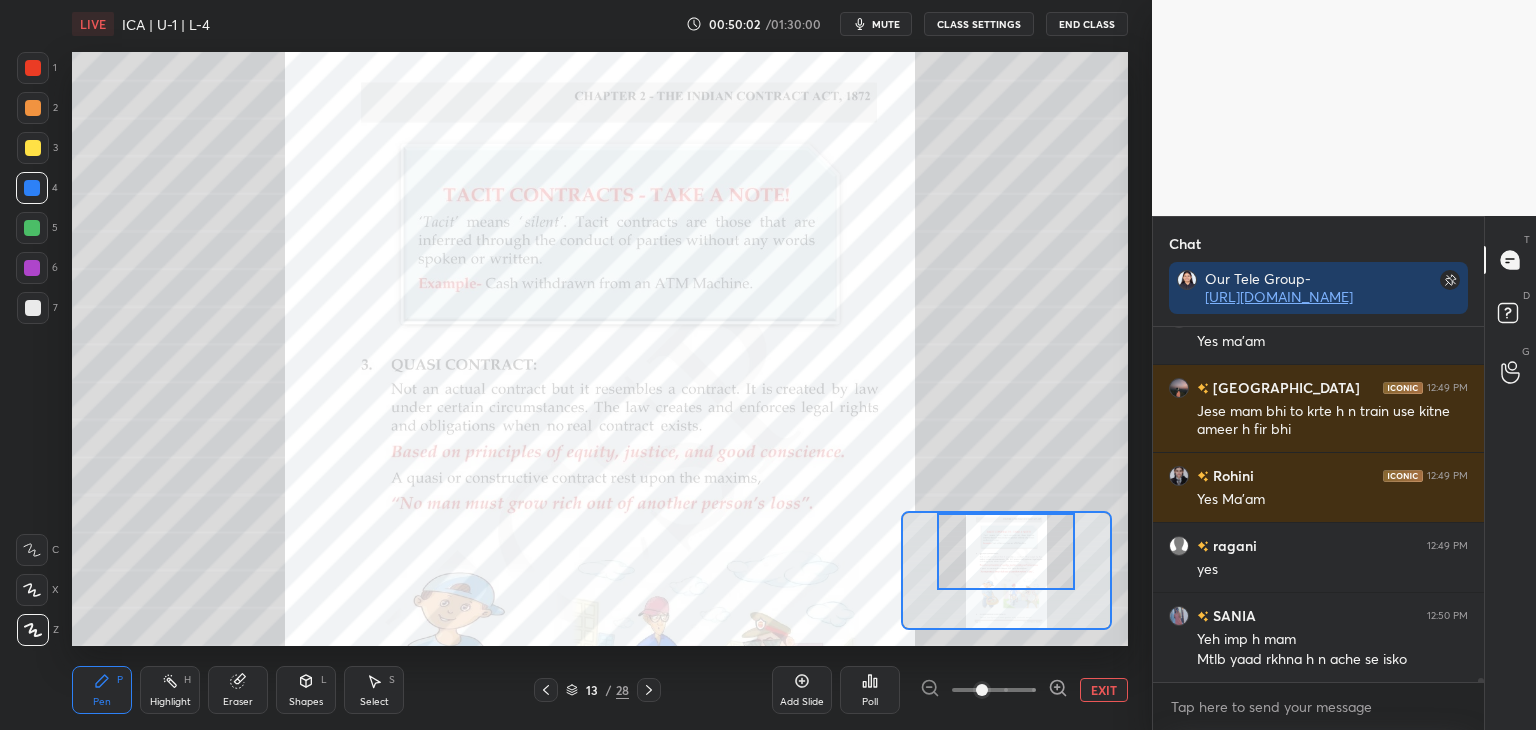 scroll, scrollTop: 34054, scrollLeft: 0, axis: vertical 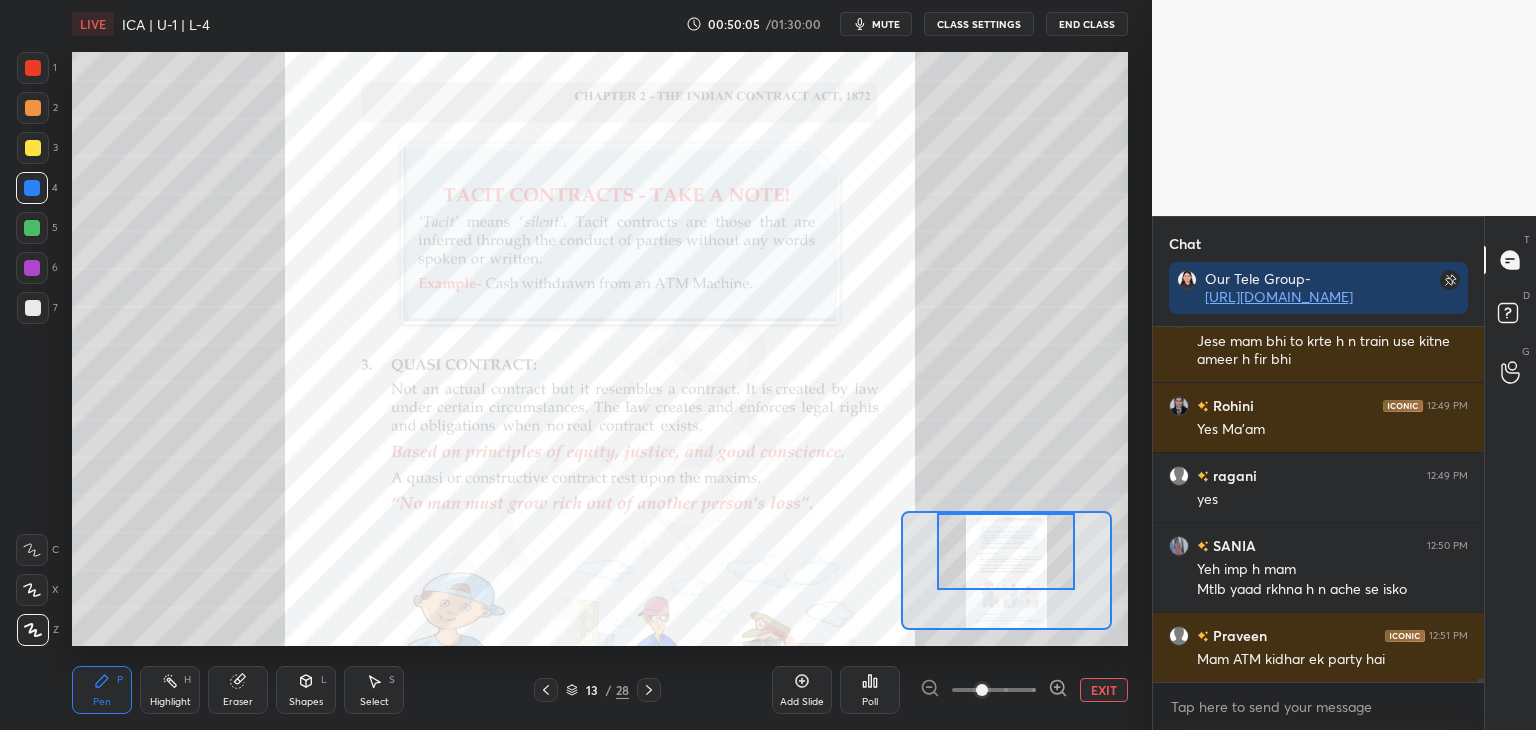 drag, startPoint x: 239, startPoint y: 685, endPoint x: 300, endPoint y: 653, distance: 68.88396 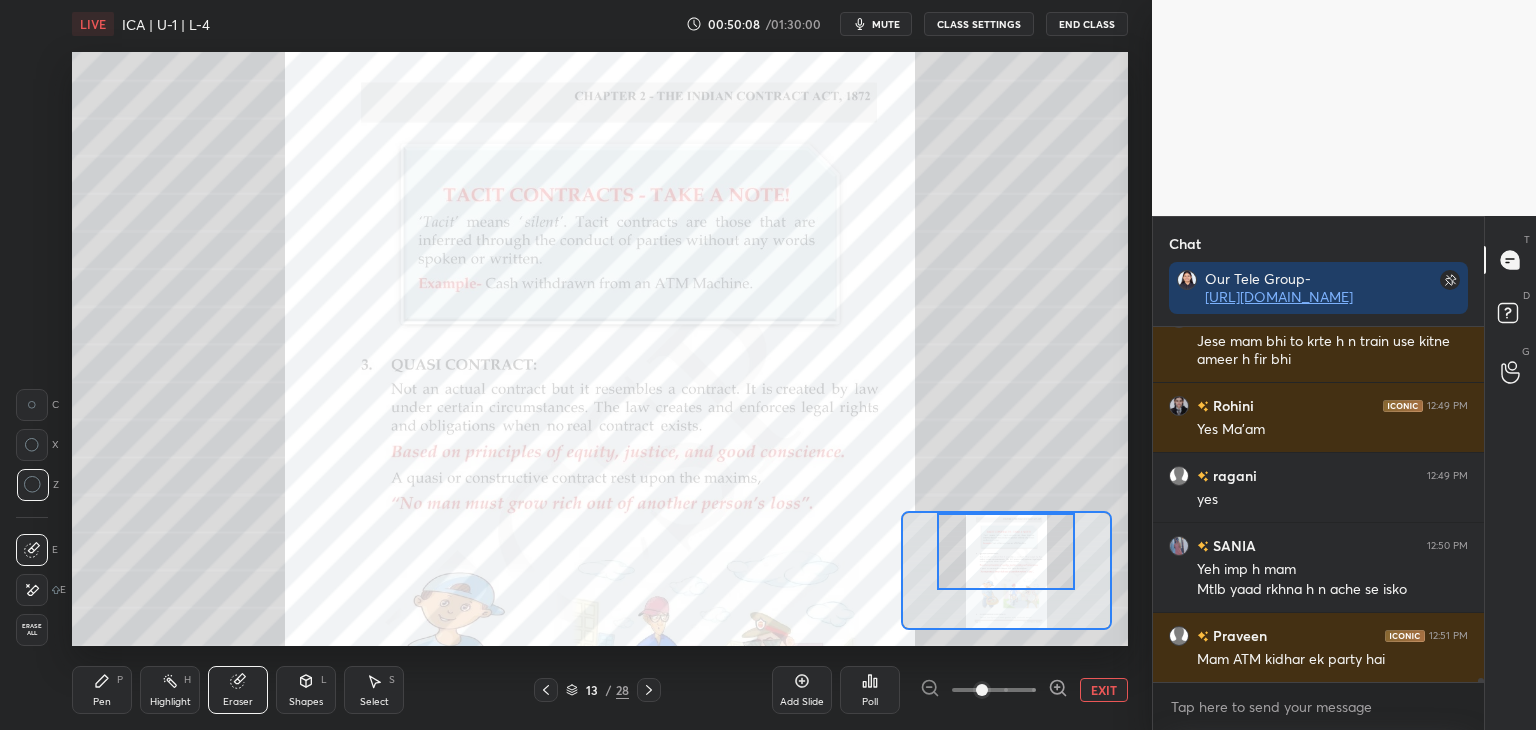 click on "Pen P" at bounding box center (102, 690) 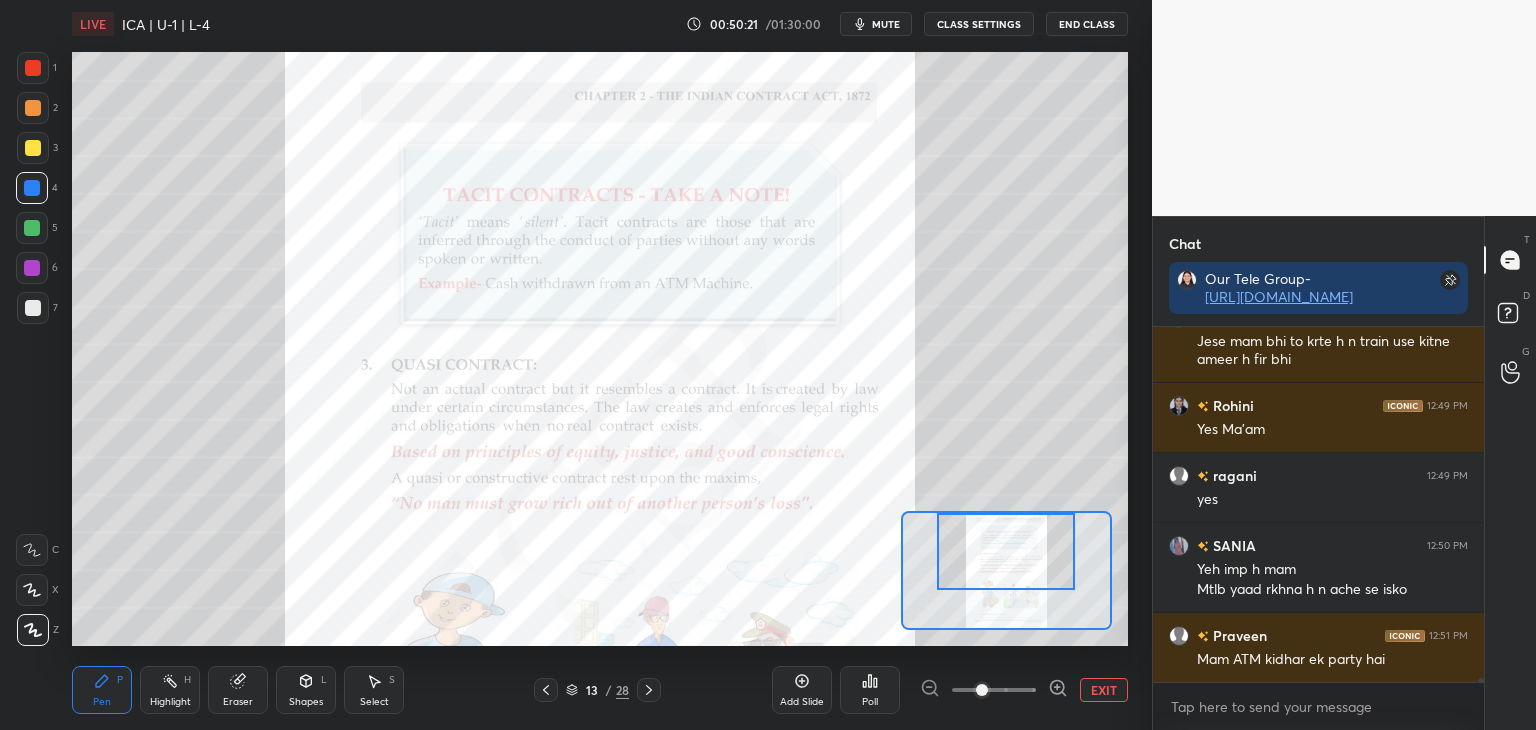 scroll, scrollTop: 34124, scrollLeft: 0, axis: vertical 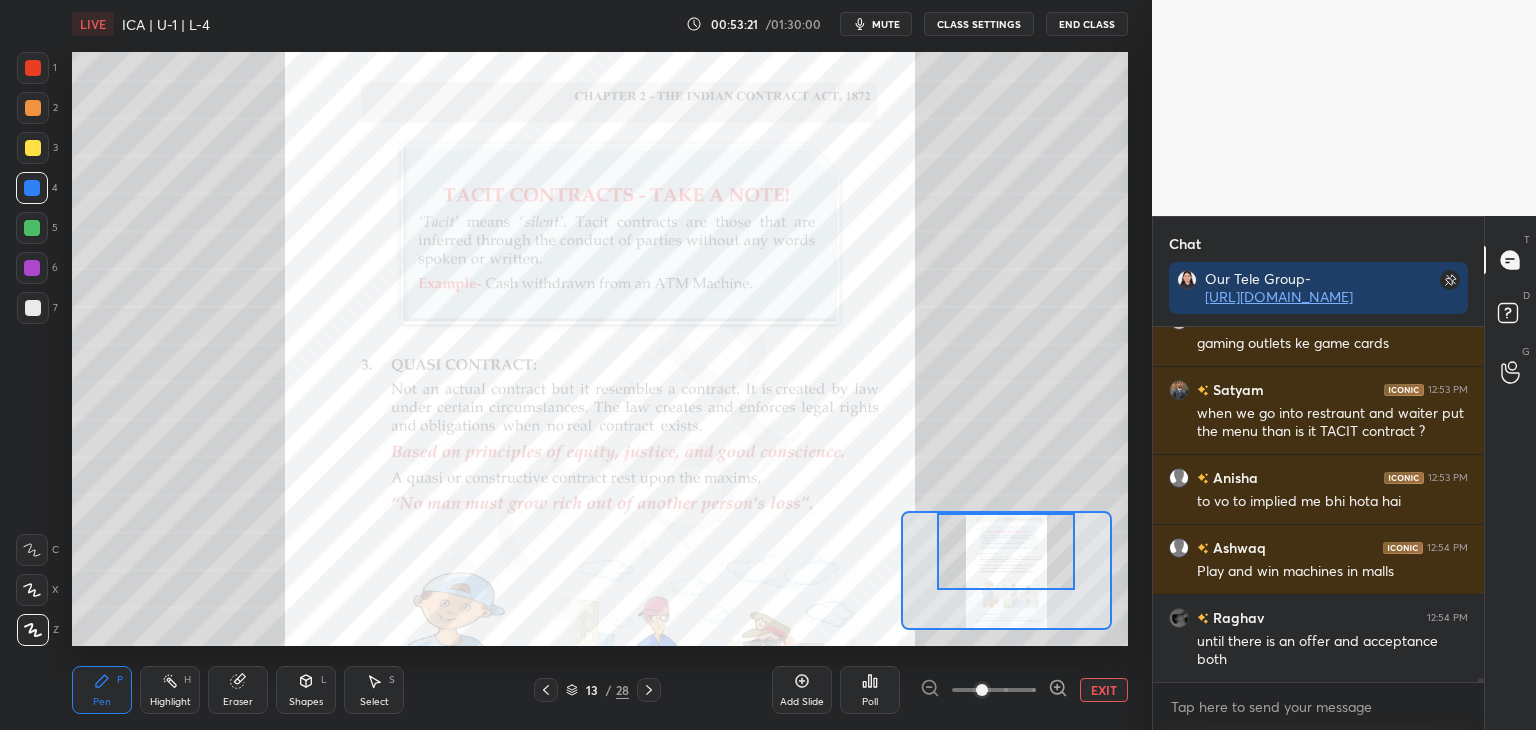 click on "EXIT" at bounding box center [1104, 690] 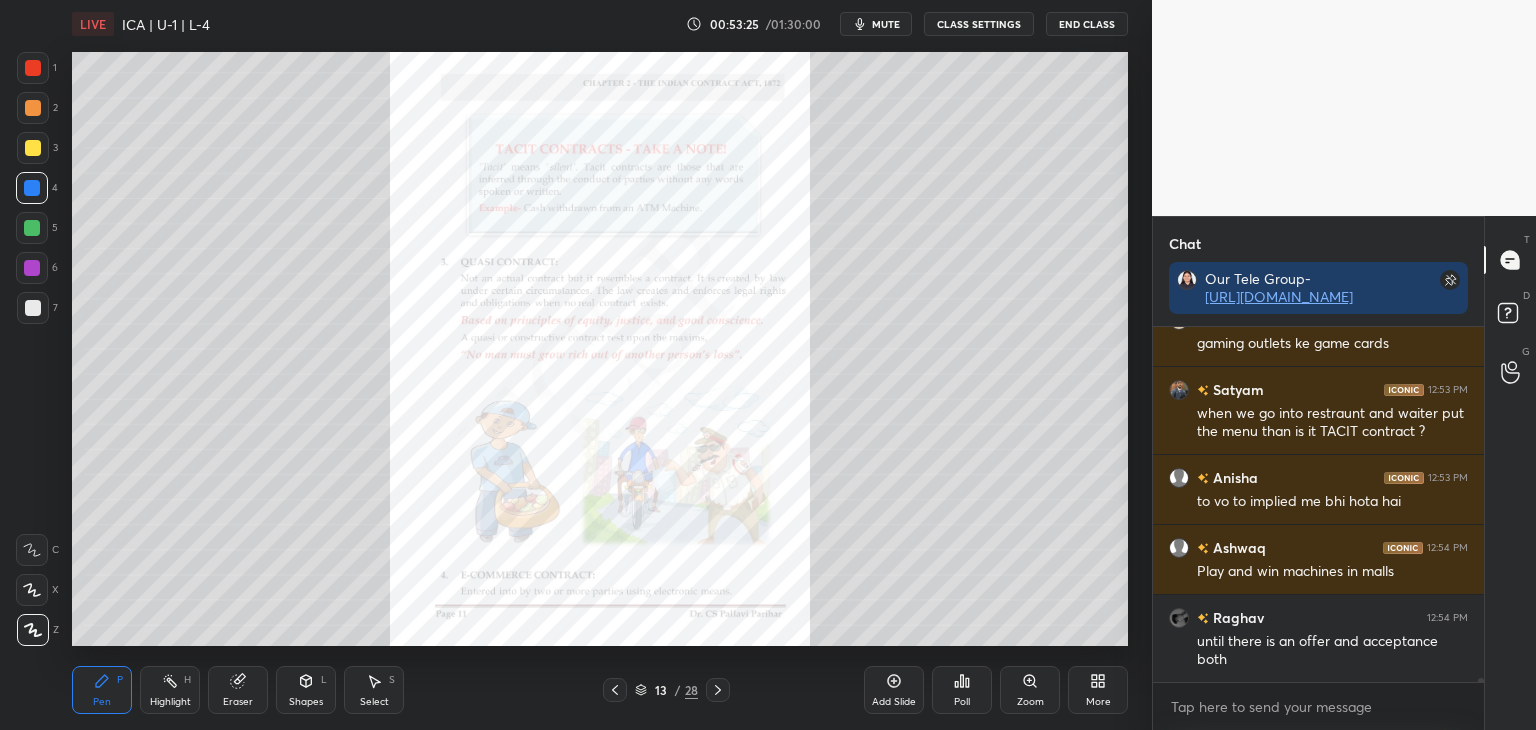 click at bounding box center (33, 148) 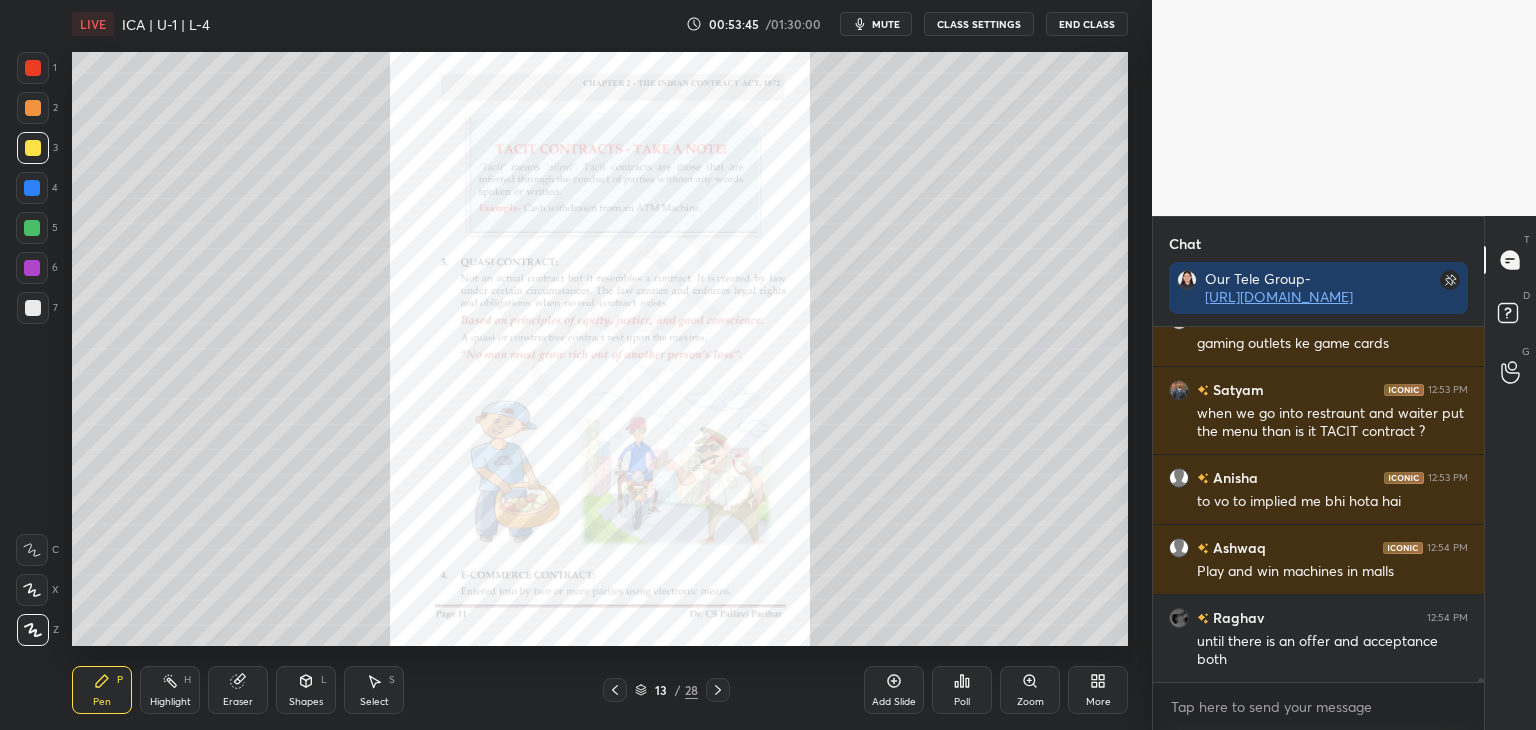 scroll, scrollTop: 35178, scrollLeft: 0, axis: vertical 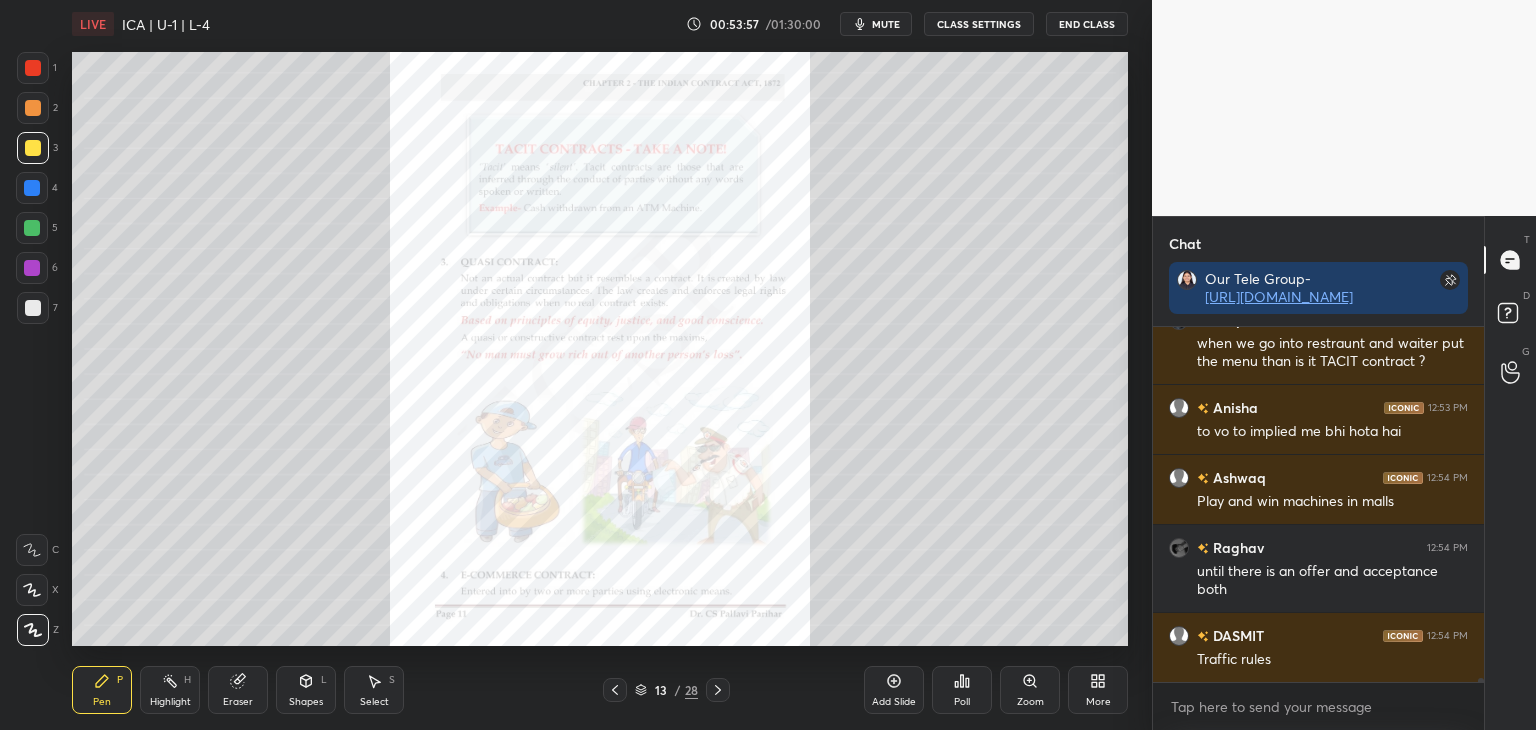 drag, startPoint x: 29, startPoint y: 185, endPoint x: 60, endPoint y: 198, distance: 33.61547 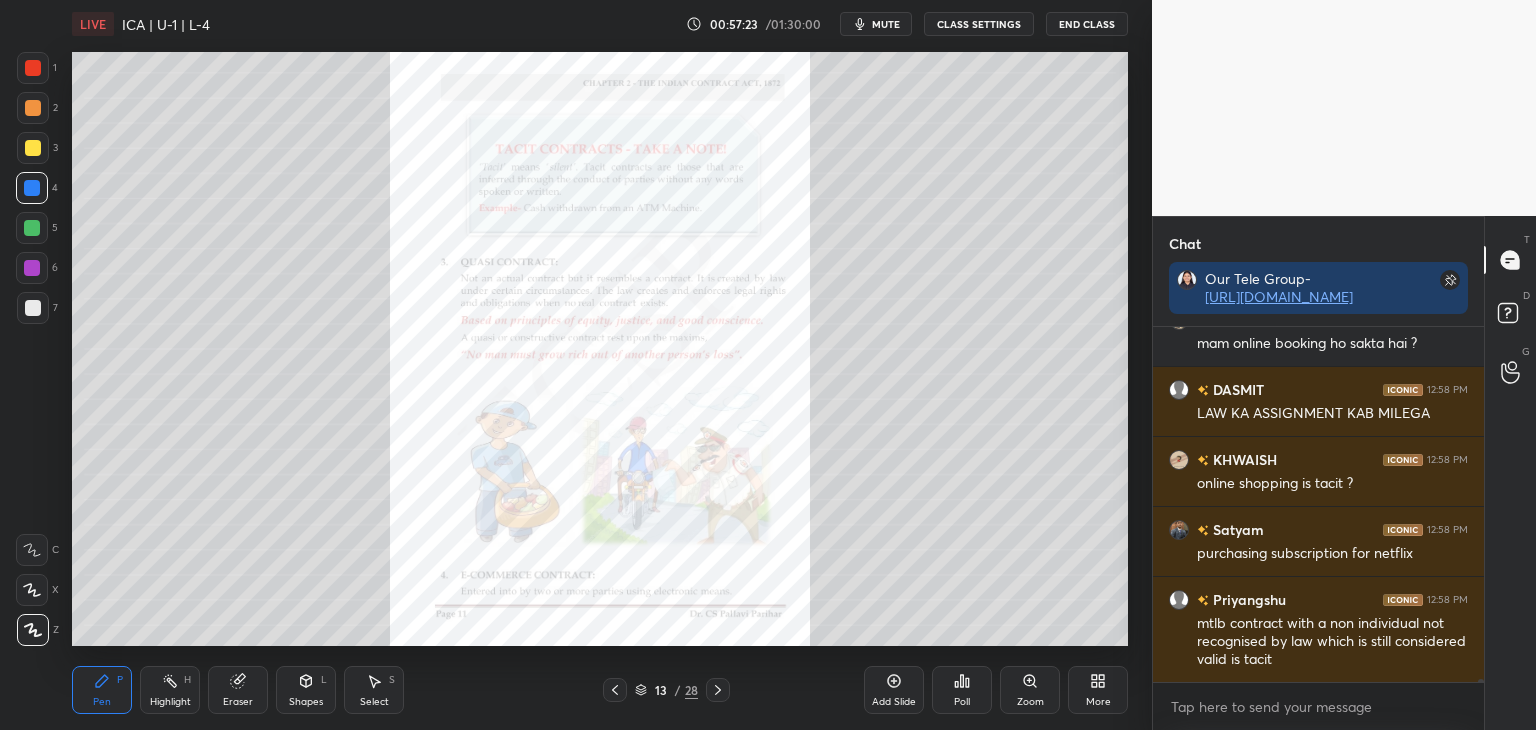 scroll, scrollTop: 36020, scrollLeft: 0, axis: vertical 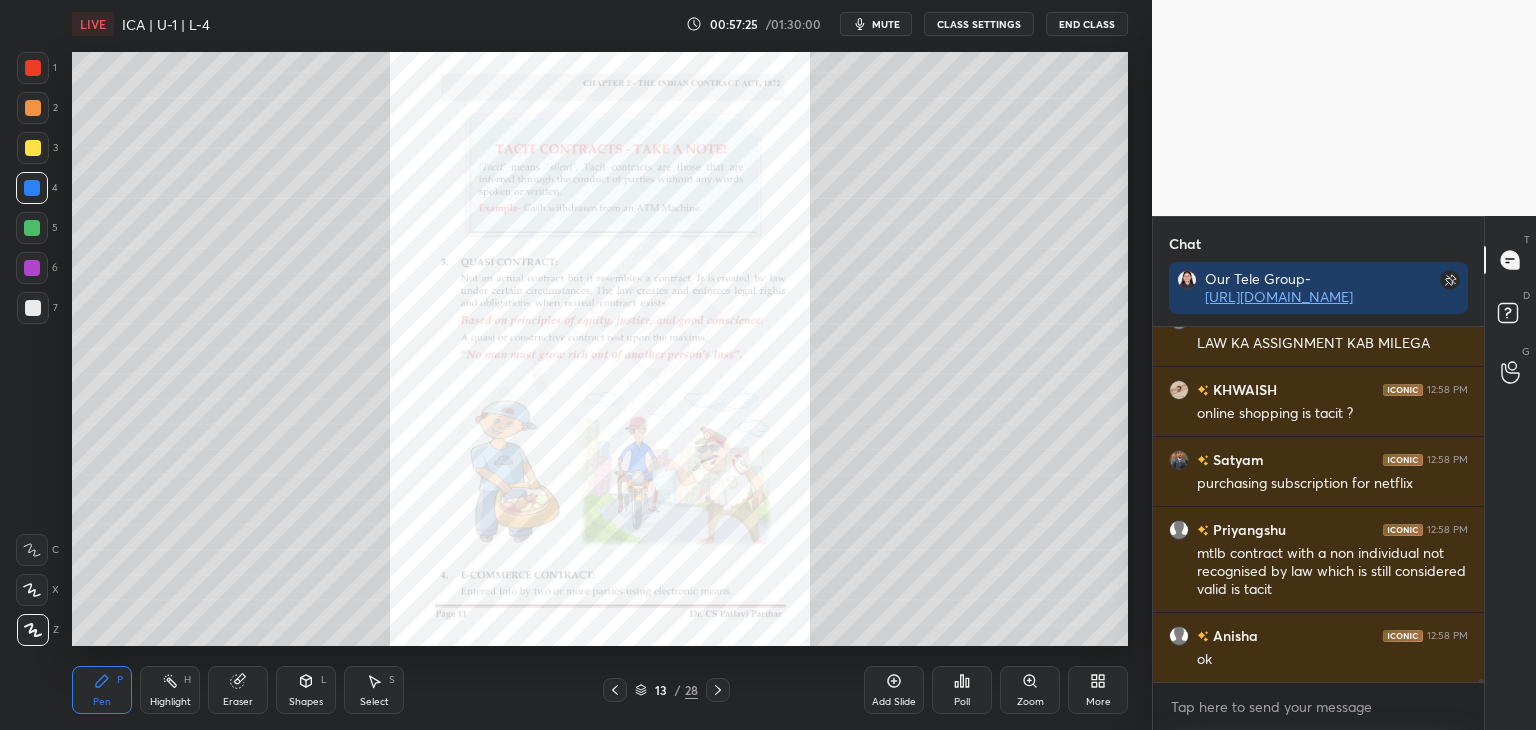 click at bounding box center [1478, 504] 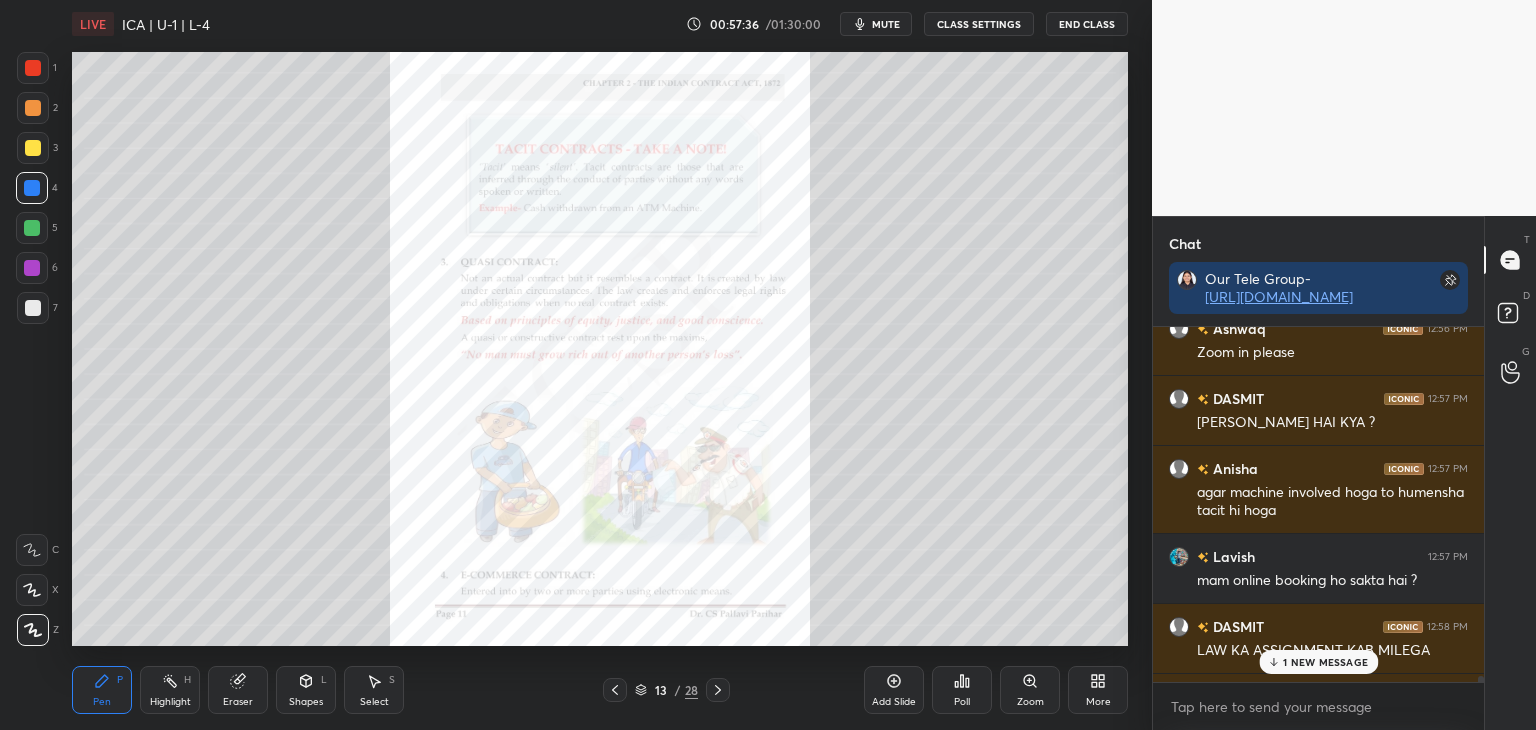 scroll, scrollTop: 36108, scrollLeft: 0, axis: vertical 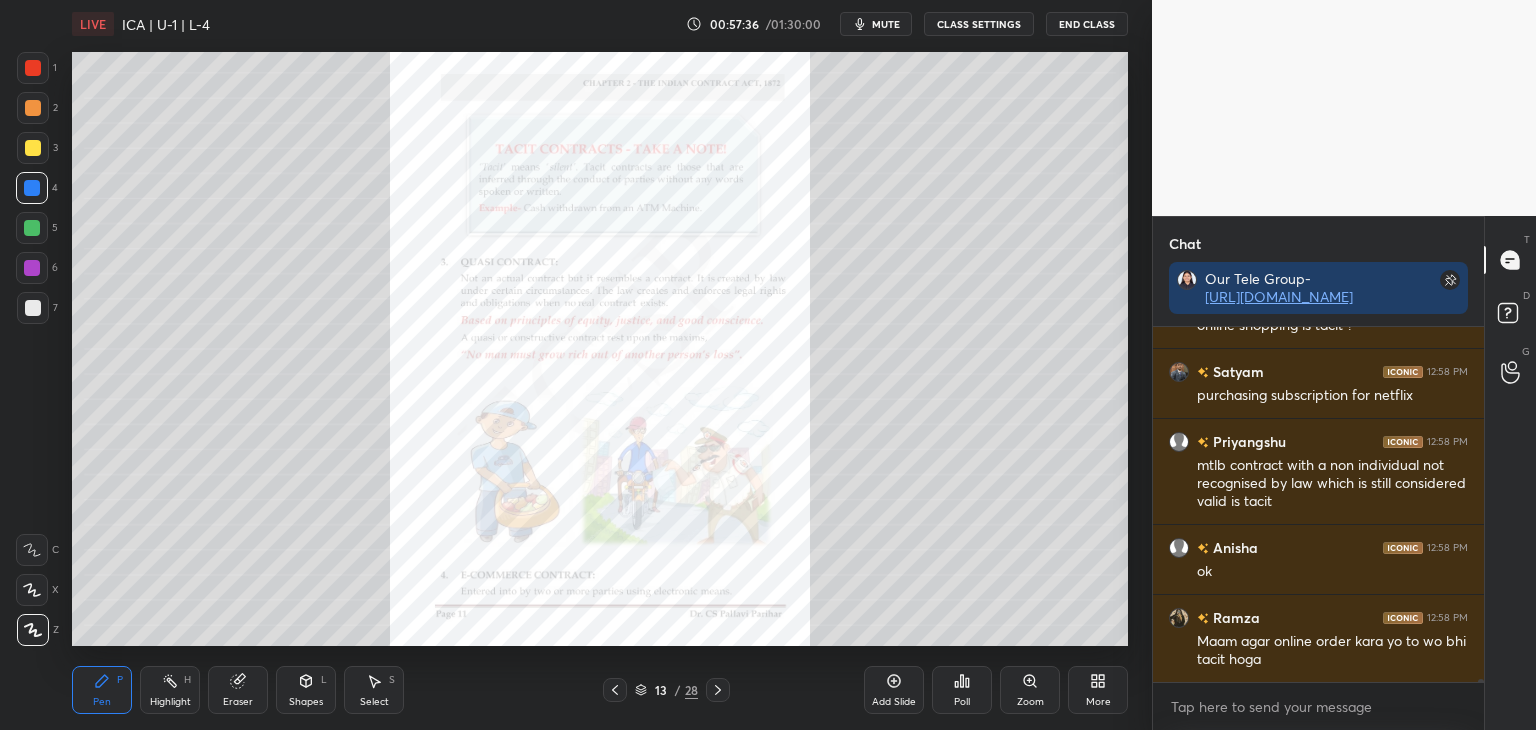 drag, startPoint x: 1481, startPoint y: 680, endPoint x: 1483, endPoint y: 690, distance: 10.198039 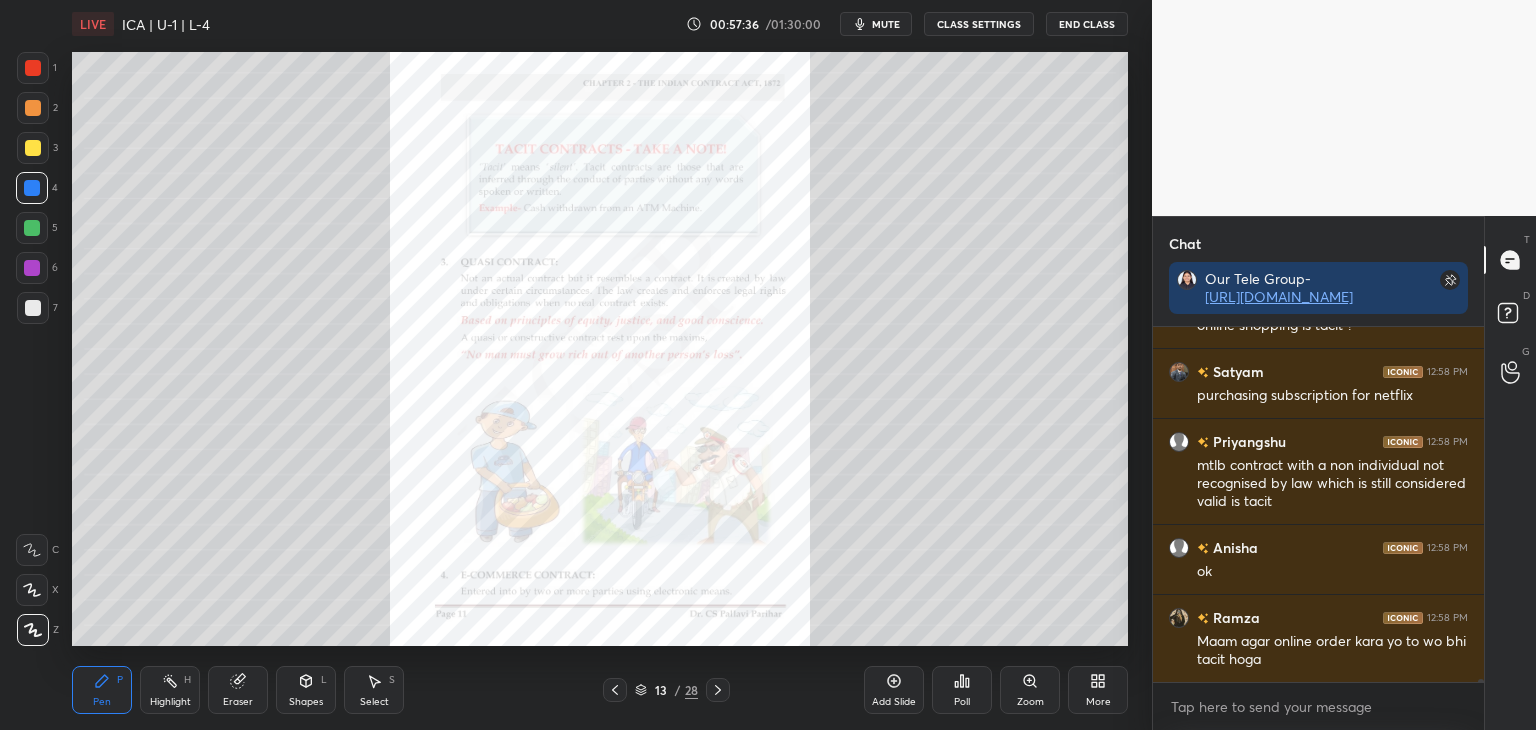 click on "DASMIT 12:58 PM LAW KA ASSIGNMENT KAB MILEGA KHWAISH 12:58 PM online shopping is tacit ? Satyam 12:58 PM purchasing subscription for netflix Priyangshu 12:58 PM mtlb contract with a non individual not recognised by law which is still considered valid is tacit Anisha 12:58 PM ok Ramza 12:58 PM Maam agar online order kara yo to wo bhi tacit hoga JUMP TO LATEST Enable hand raising Enable raise hand to speak to learners. Once enabled, chat will be turned off temporarily. Enable x" at bounding box center [1318, 528] 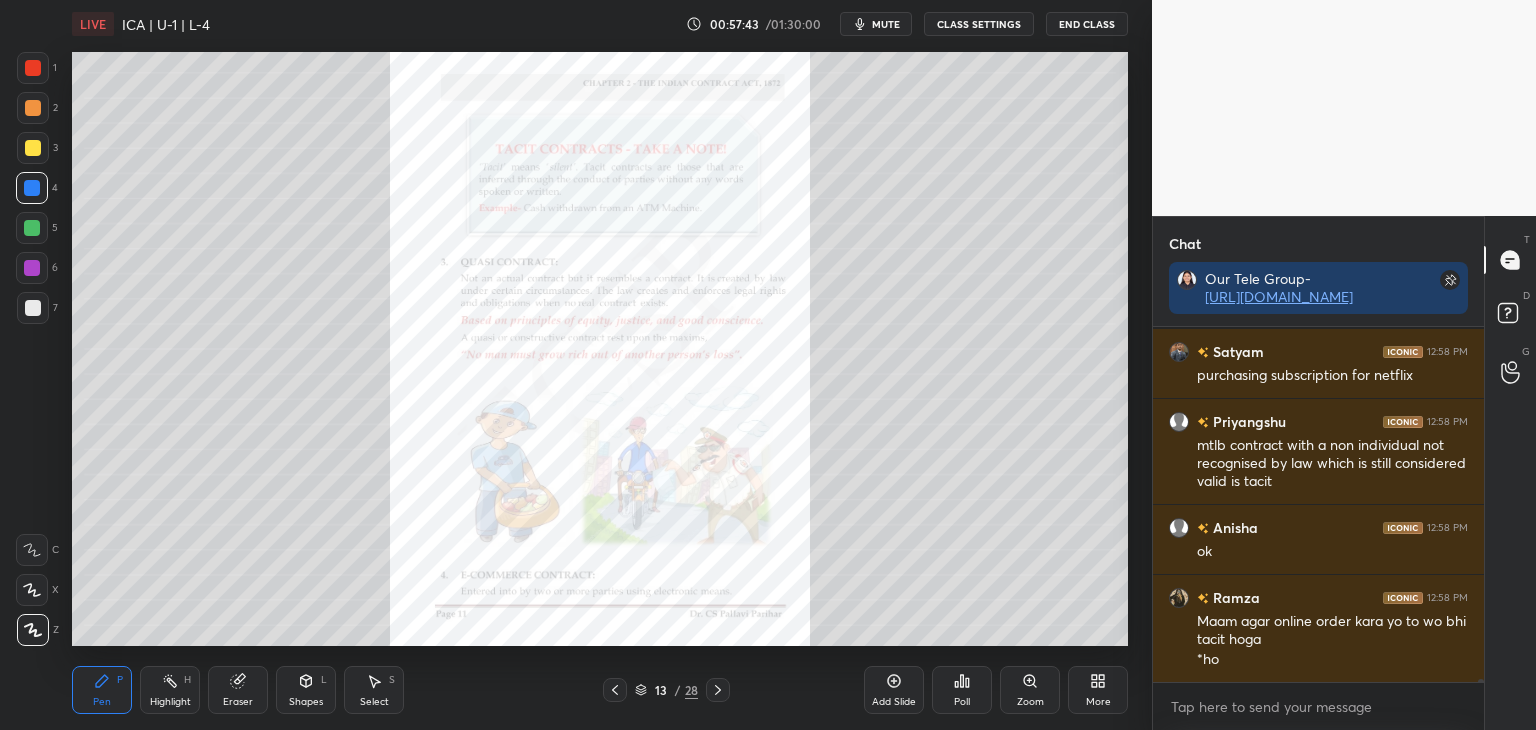 scroll, scrollTop: 36234, scrollLeft: 0, axis: vertical 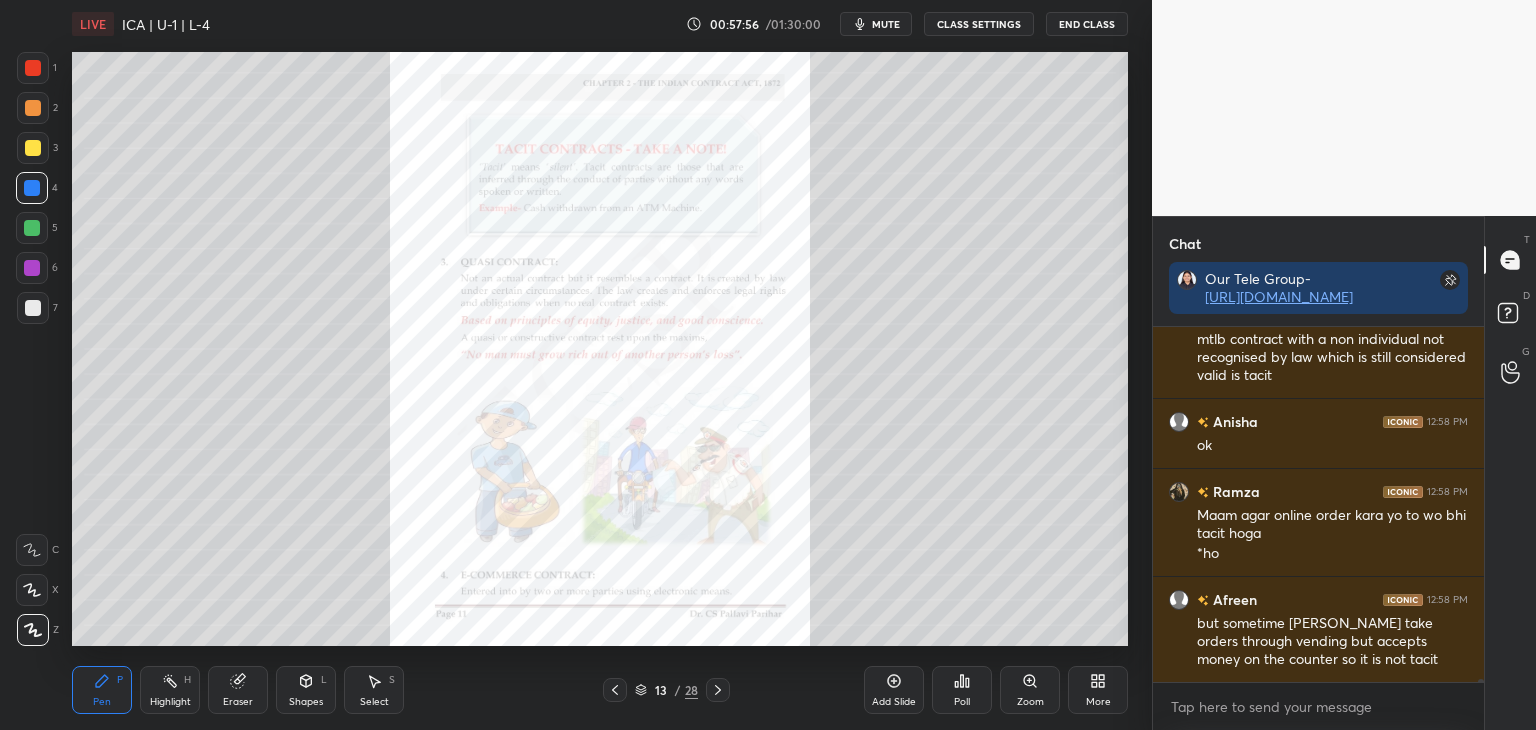 click on "Zoom" at bounding box center [1030, 690] 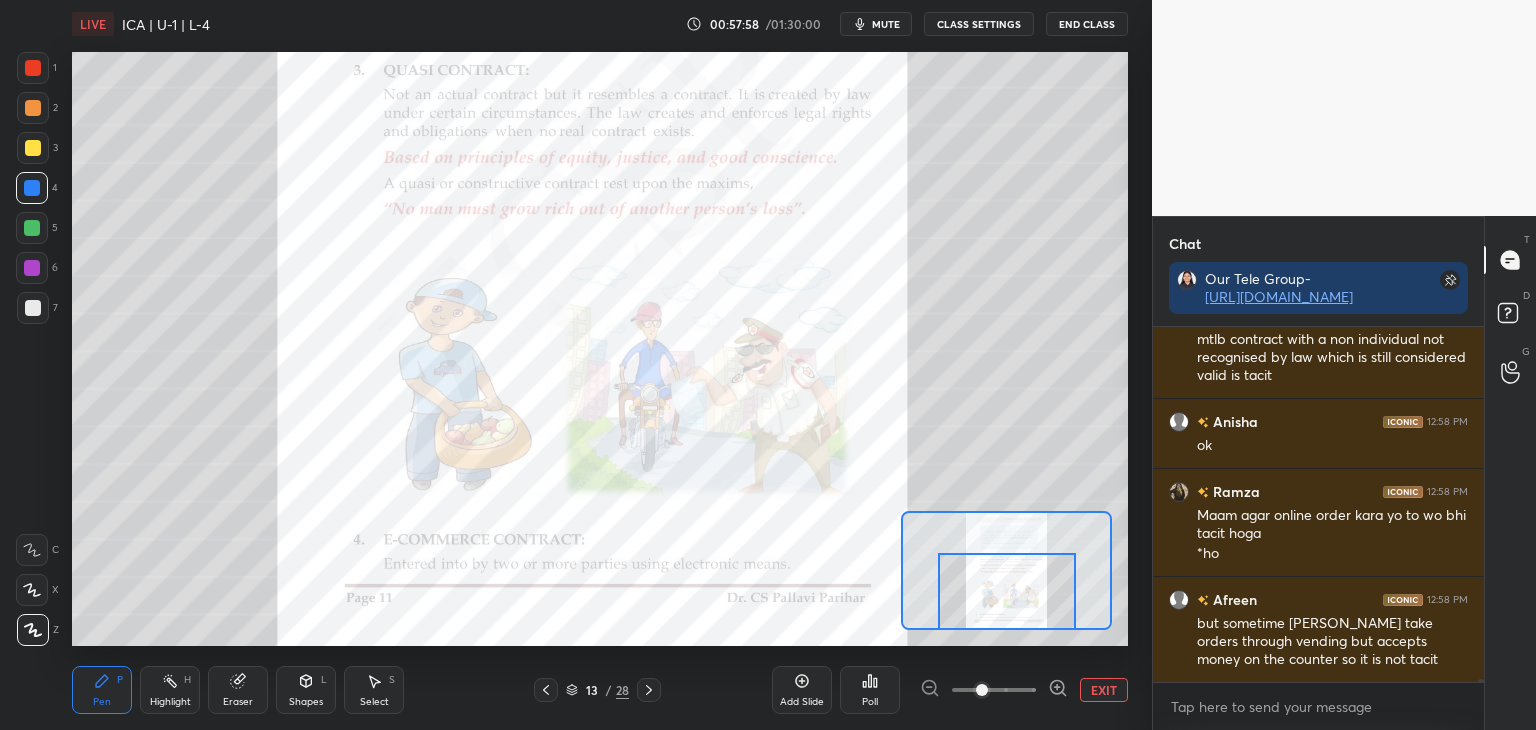 drag, startPoint x: 1004, startPoint y: 585, endPoint x: 1005, endPoint y: 614, distance: 29.017237 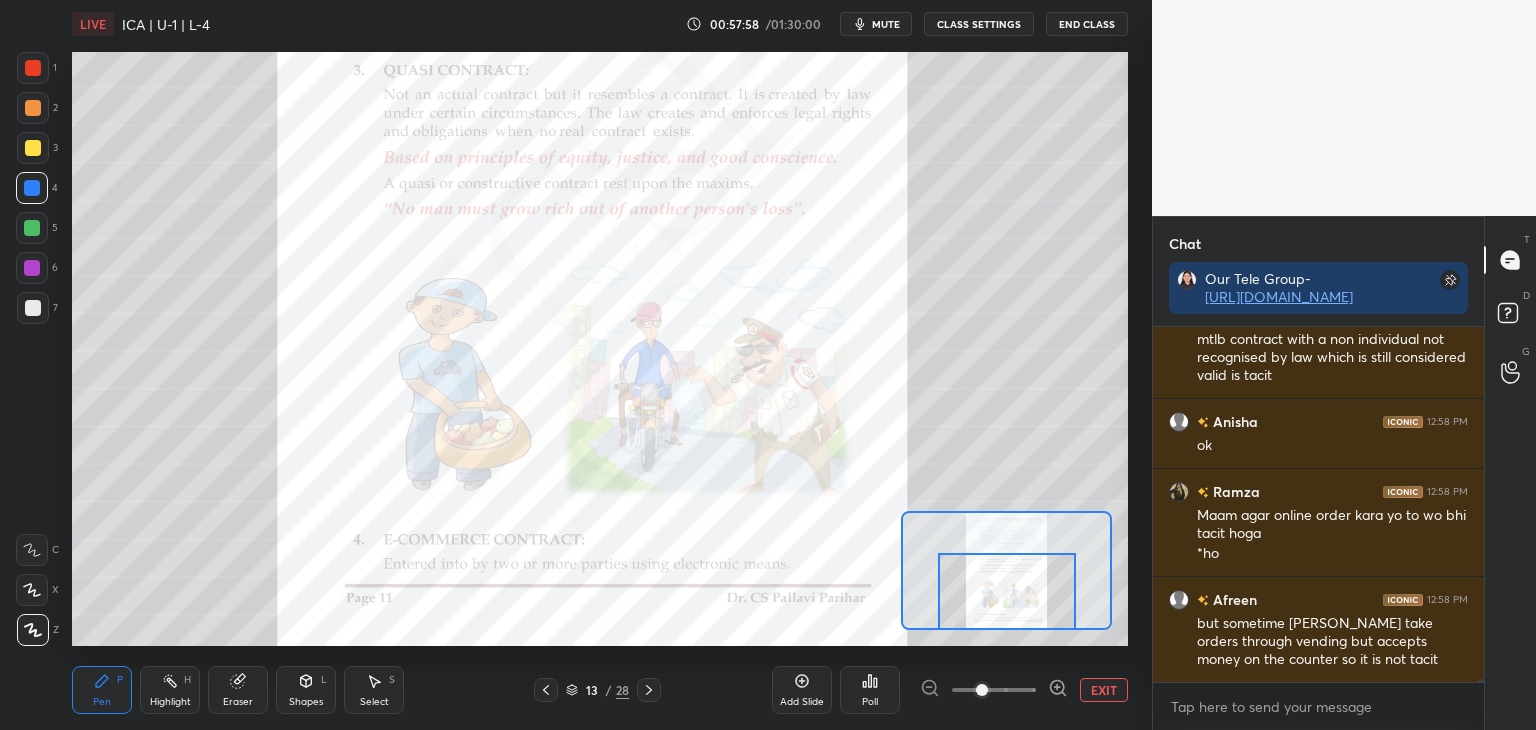 click at bounding box center [1007, 591] 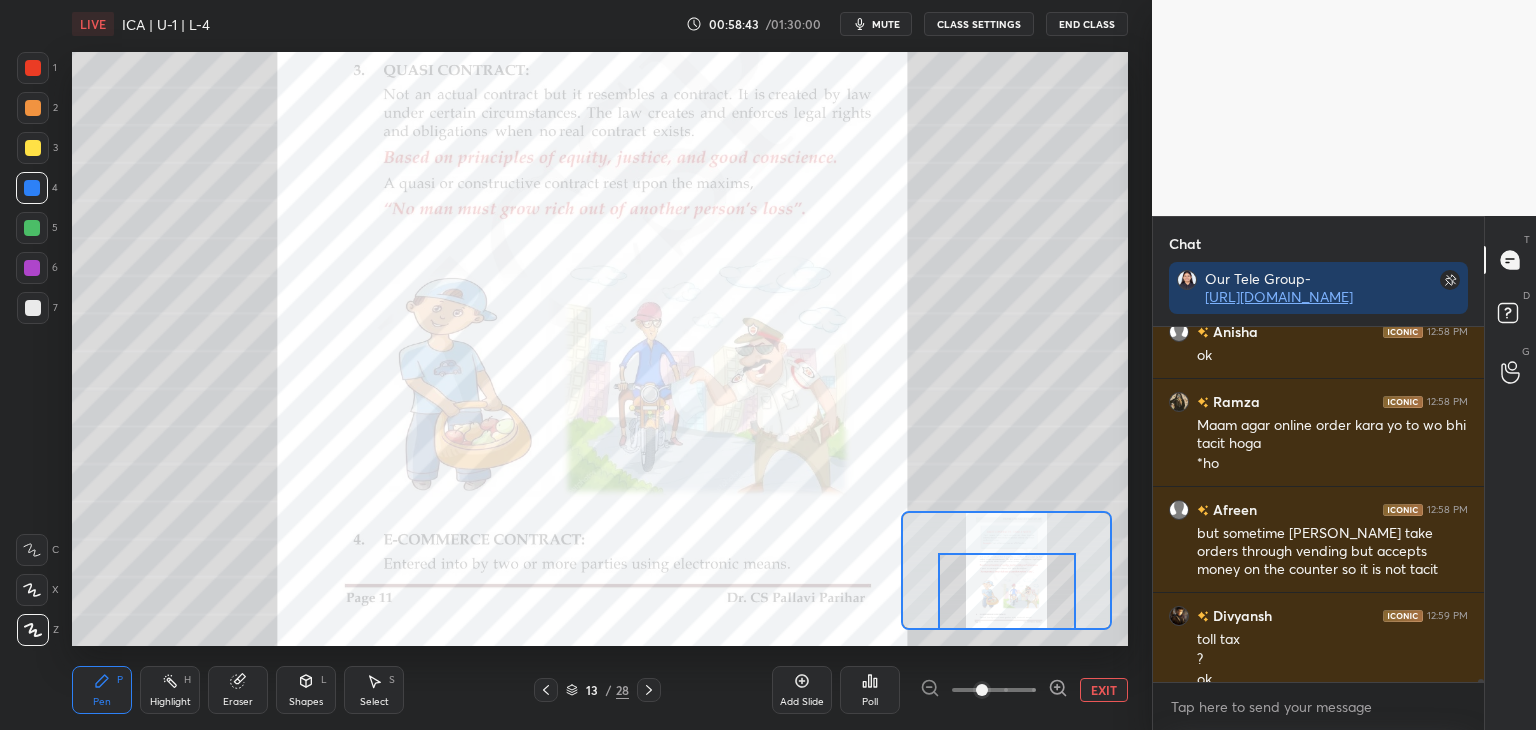 scroll, scrollTop: 36344, scrollLeft: 0, axis: vertical 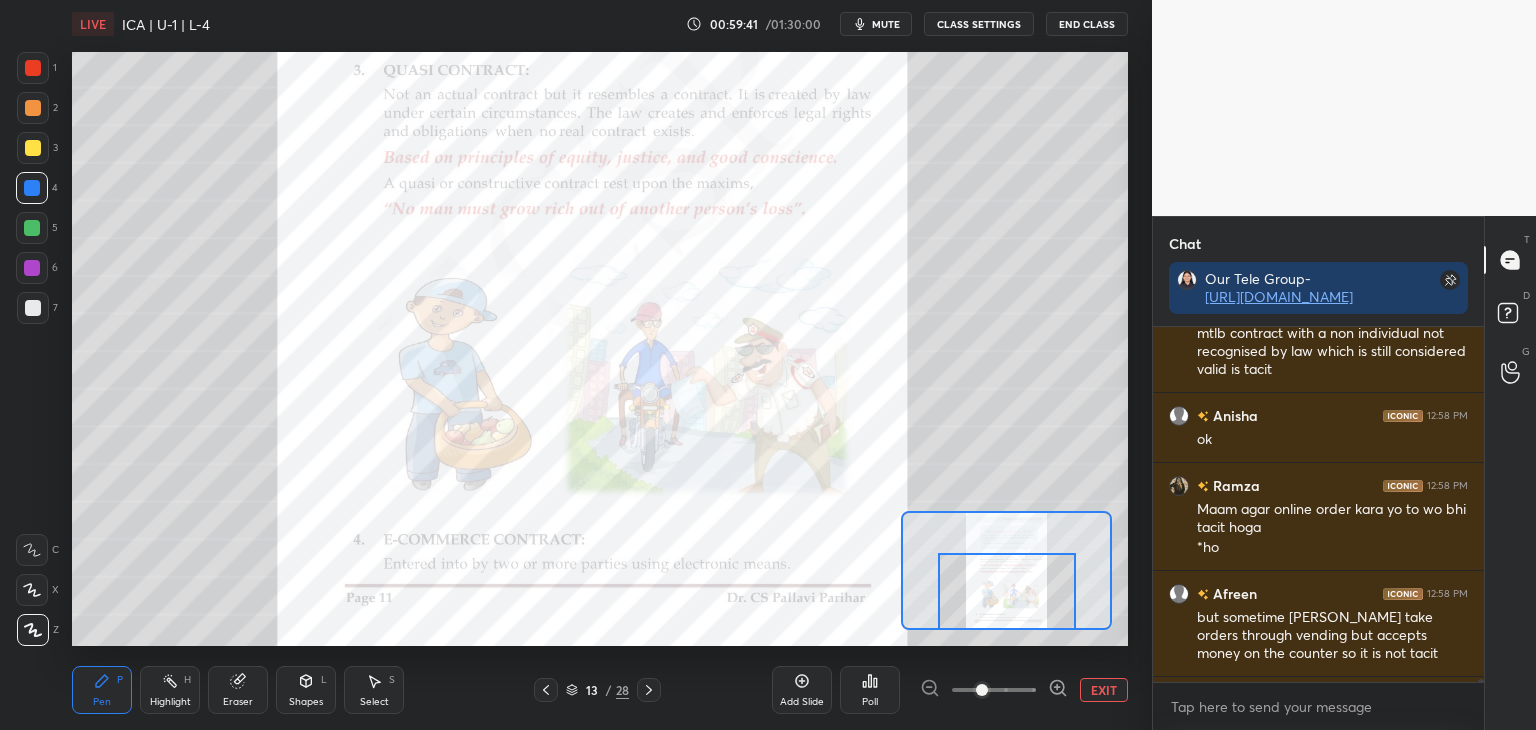 click at bounding box center (1478, 504) 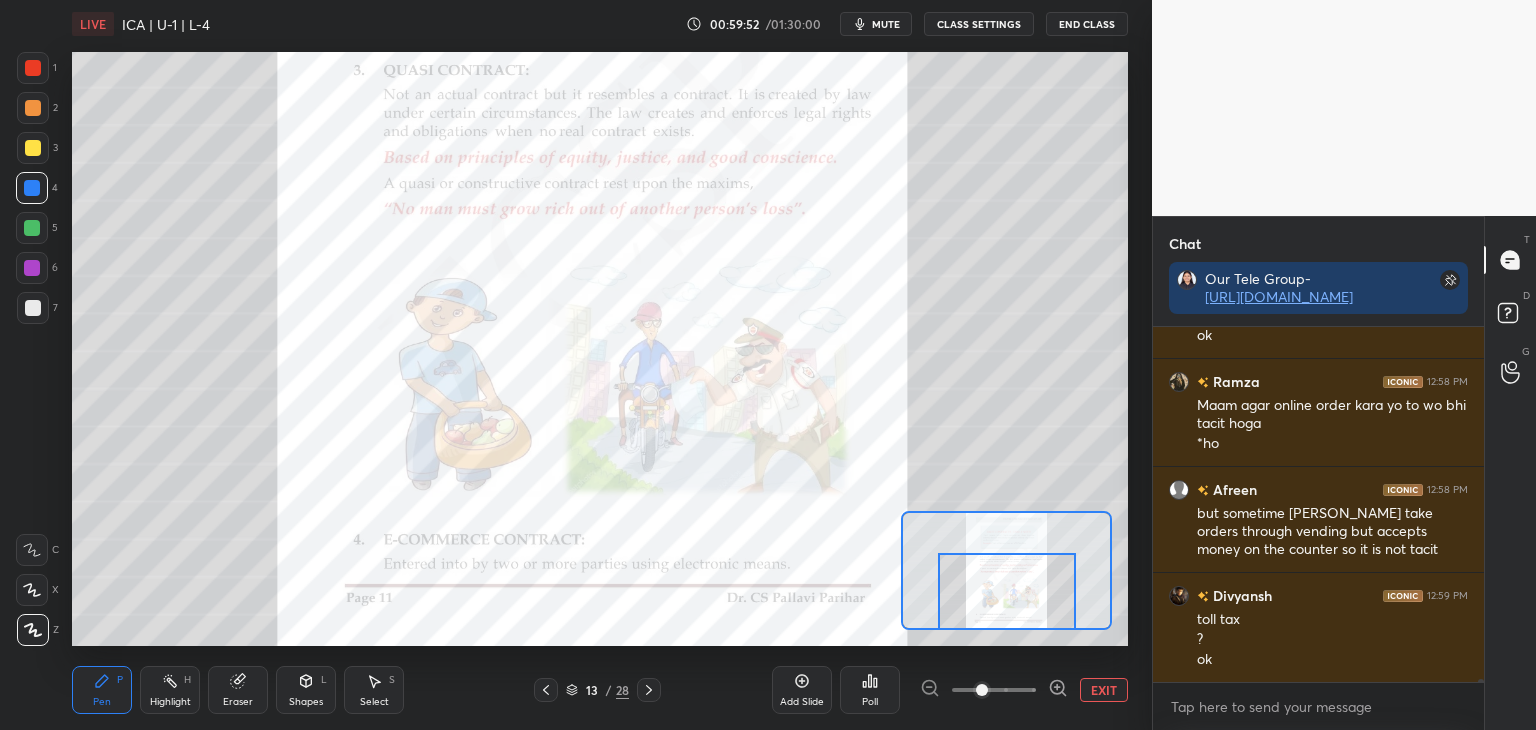 click on "EXIT" at bounding box center (1104, 690) 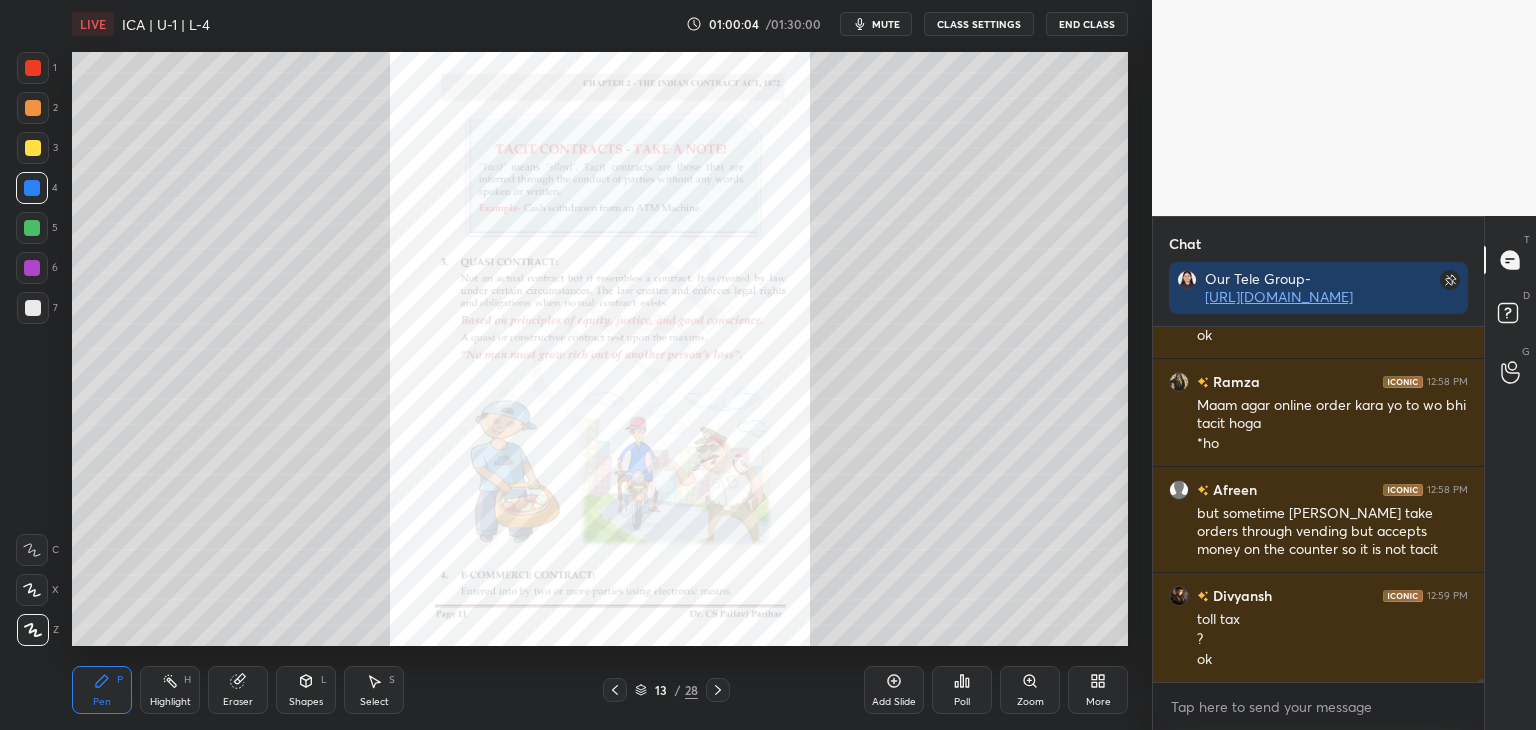 click at bounding box center [32, 228] 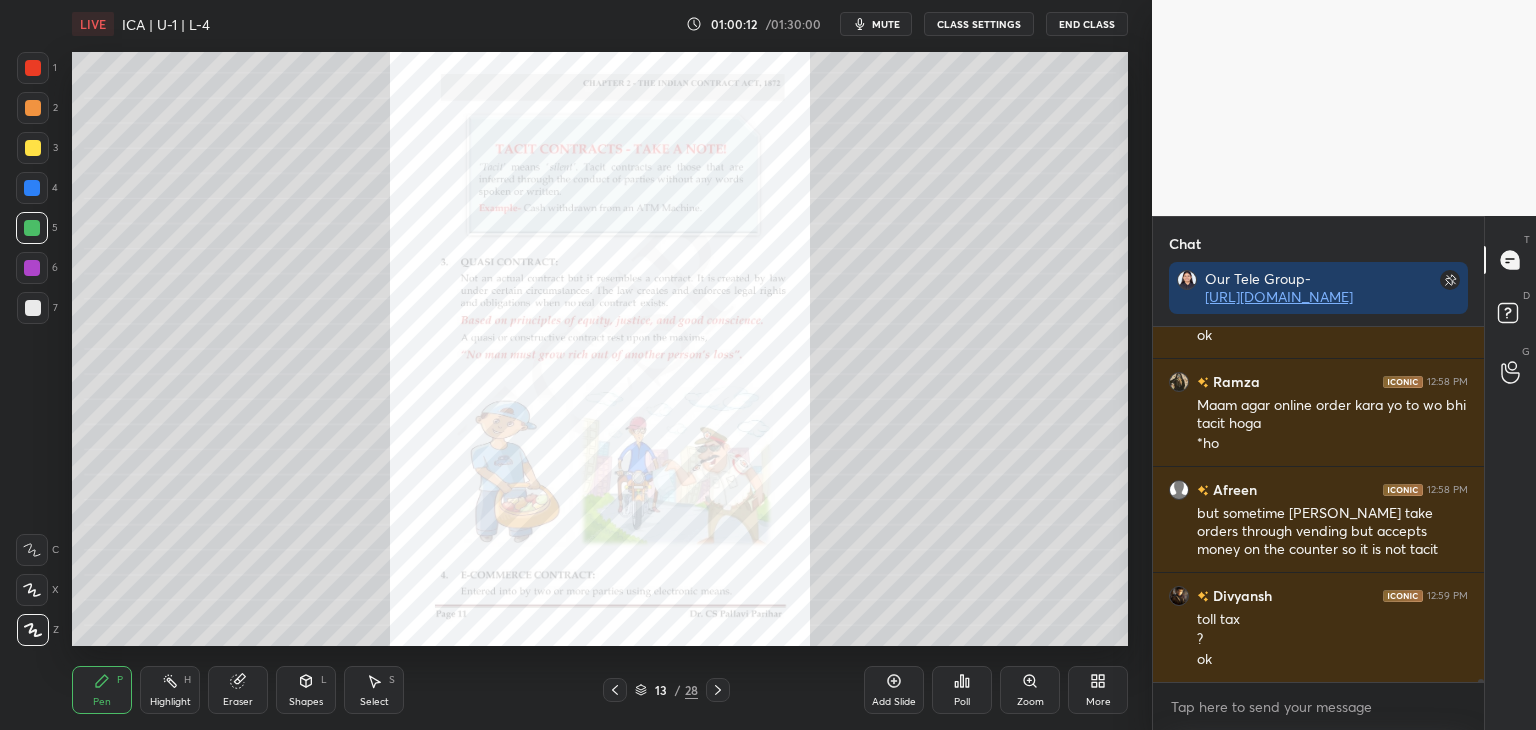 click at bounding box center [33, 148] 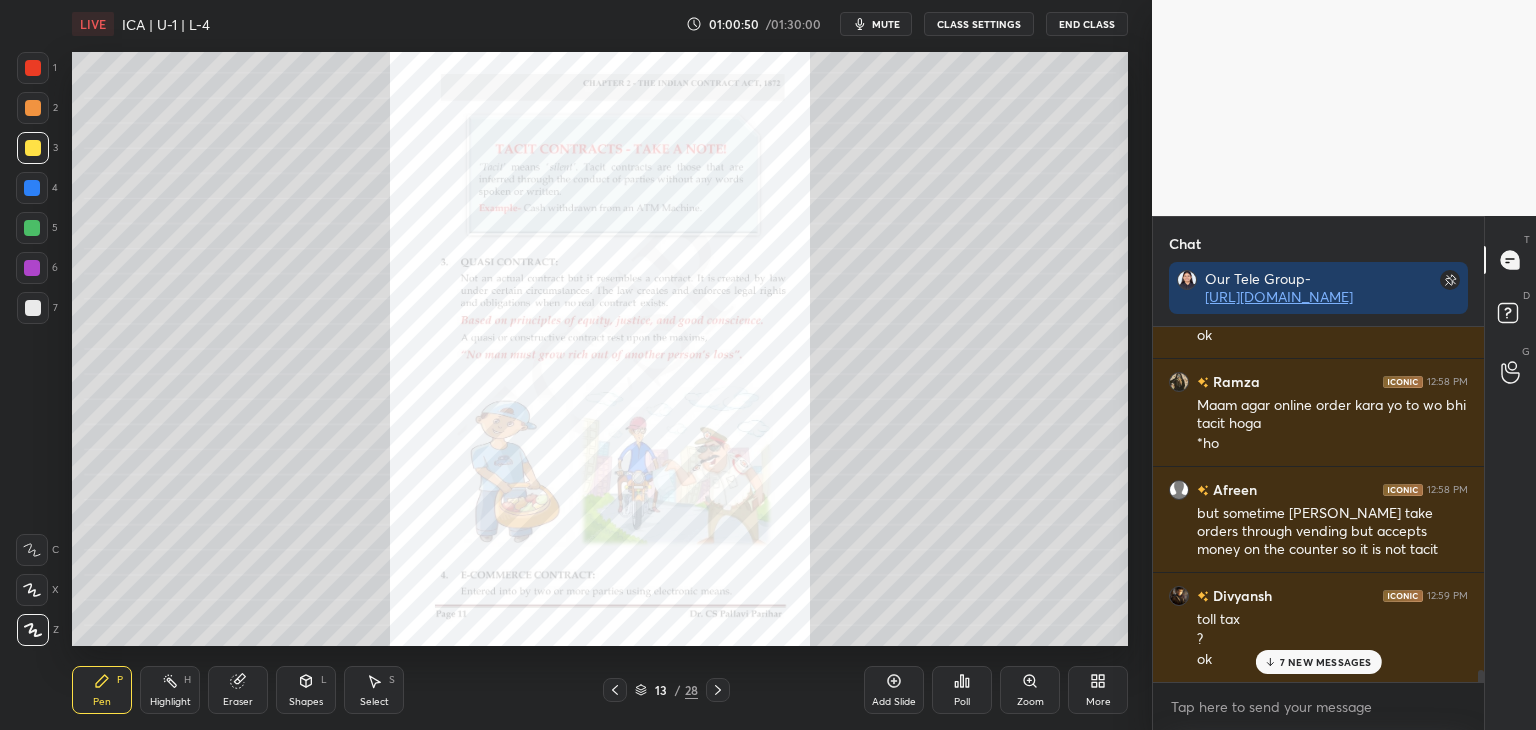 scroll, scrollTop: 36834, scrollLeft: 0, axis: vertical 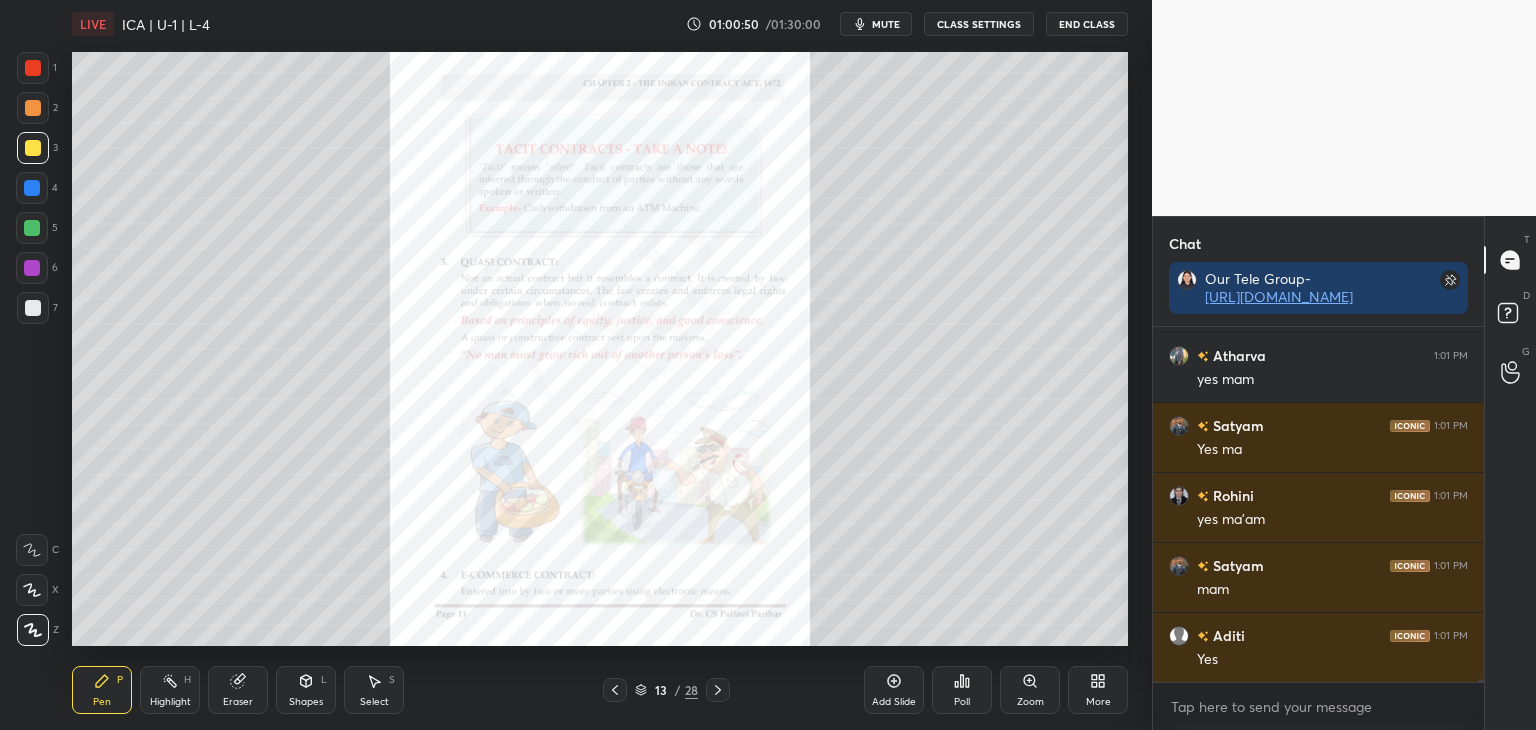 drag, startPoint x: 1481, startPoint y: 678, endPoint x: 1485, endPoint y: 698, distance: 20.396078 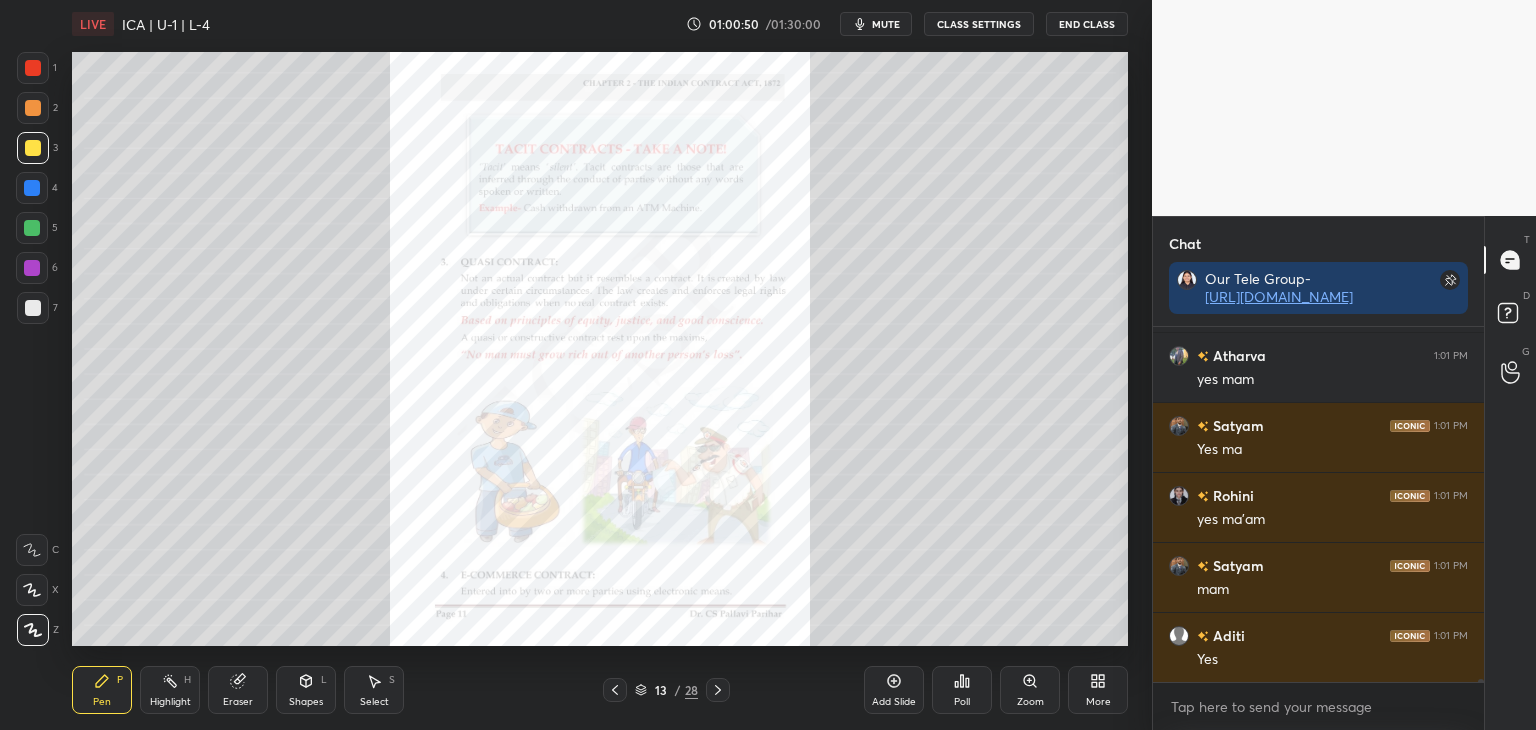 click on "Chat Our Tele Group-
[URL][DOMAIN_NAME] Krupa 1:01 PM yesss SANIA 1:01 PM Yes mam Atharva 1:01 PM yes mam [PERSON_NAME] 1:01 PM Yes ma Rohini 1:01 PM yes ma'am Satyam 1:01 PM mam Aditi 1:01 PM Yes JUMP TO LATEST Enable hand raising Enable raise hand to speak to learners. Once enabled, chat will be turned off temporarily. Enable x   introducing Raise a hand with a doubt Now learners can raise their hand along with a doubt  How it works? [PERSON_NAME] Asked a doubt 1 mam ye ab sahi hna Pick this doubt NEW DOUBTS ASKED No one has raised a hand yet Can't raise hand Looks like educator just invited you to speak. Please wait before you can raise your hand again. Got it T Messages (T) D Doubts (D) G Raise Hand (G)" at bounding box center [1344, 473] 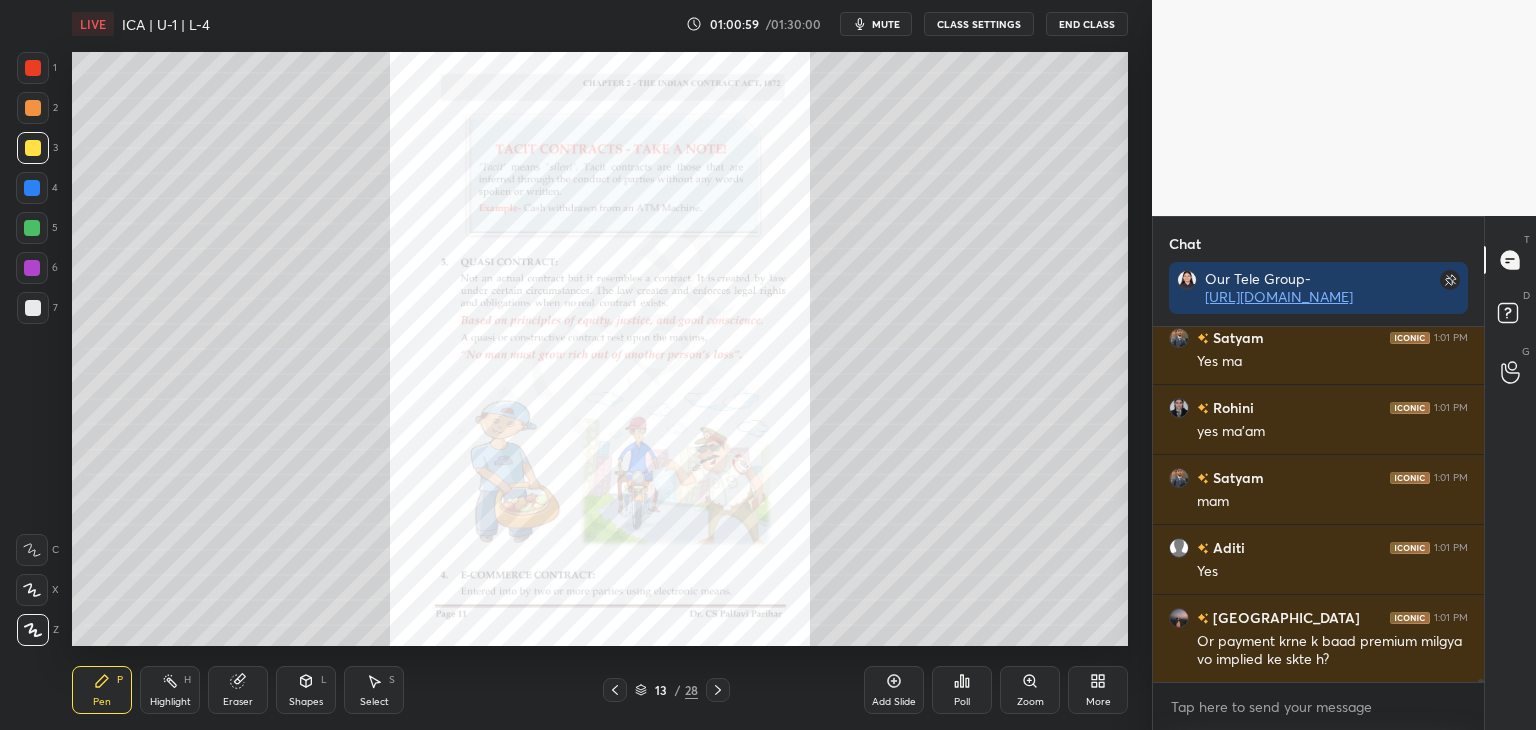 scroll, scrollTop: 36992, scrollLeft: 0, axis: vertical 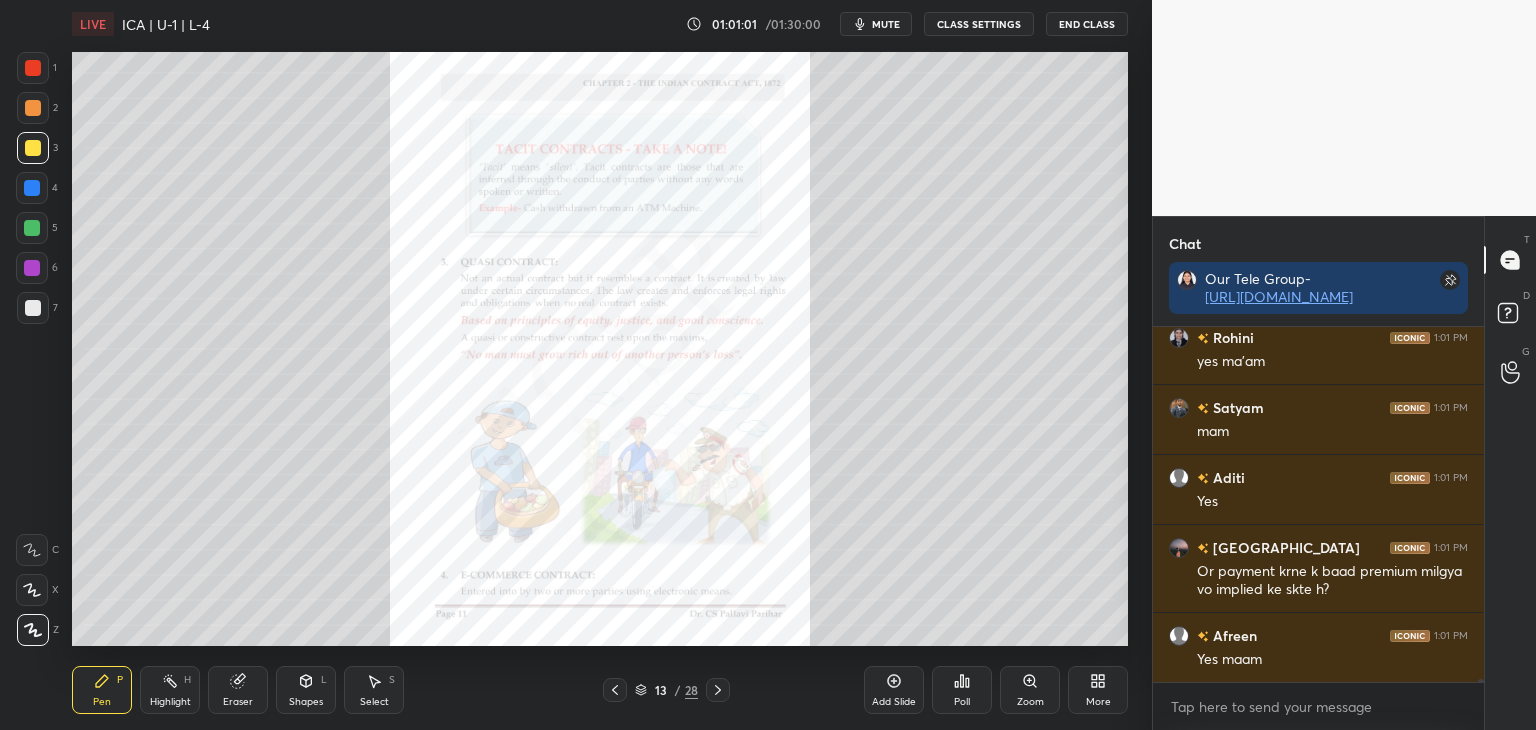 click at bounding box center (33, 68) 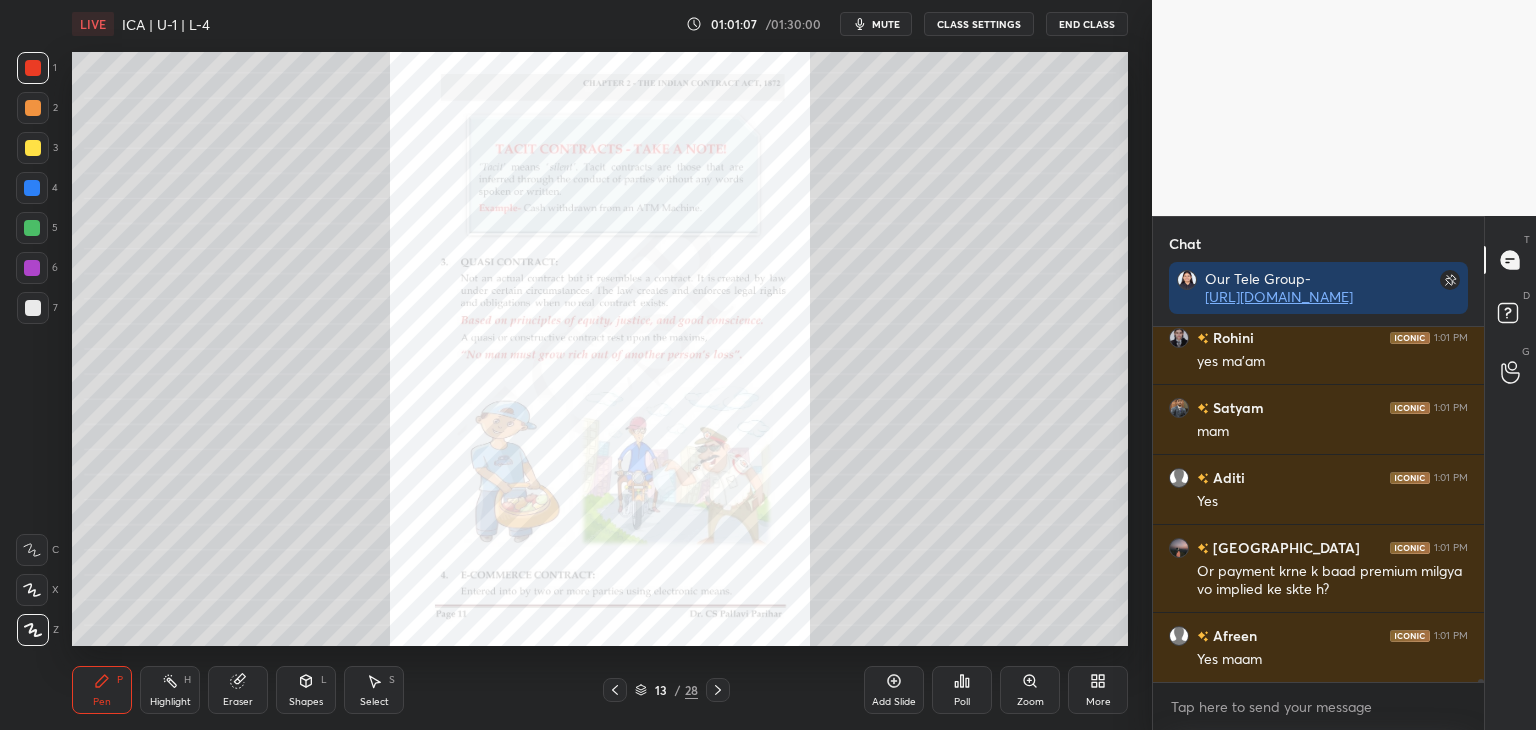drag, startPoint x: 33, startPoint y: 185, endPoint x: 36, endPoint y: 197, distance: 12.369317 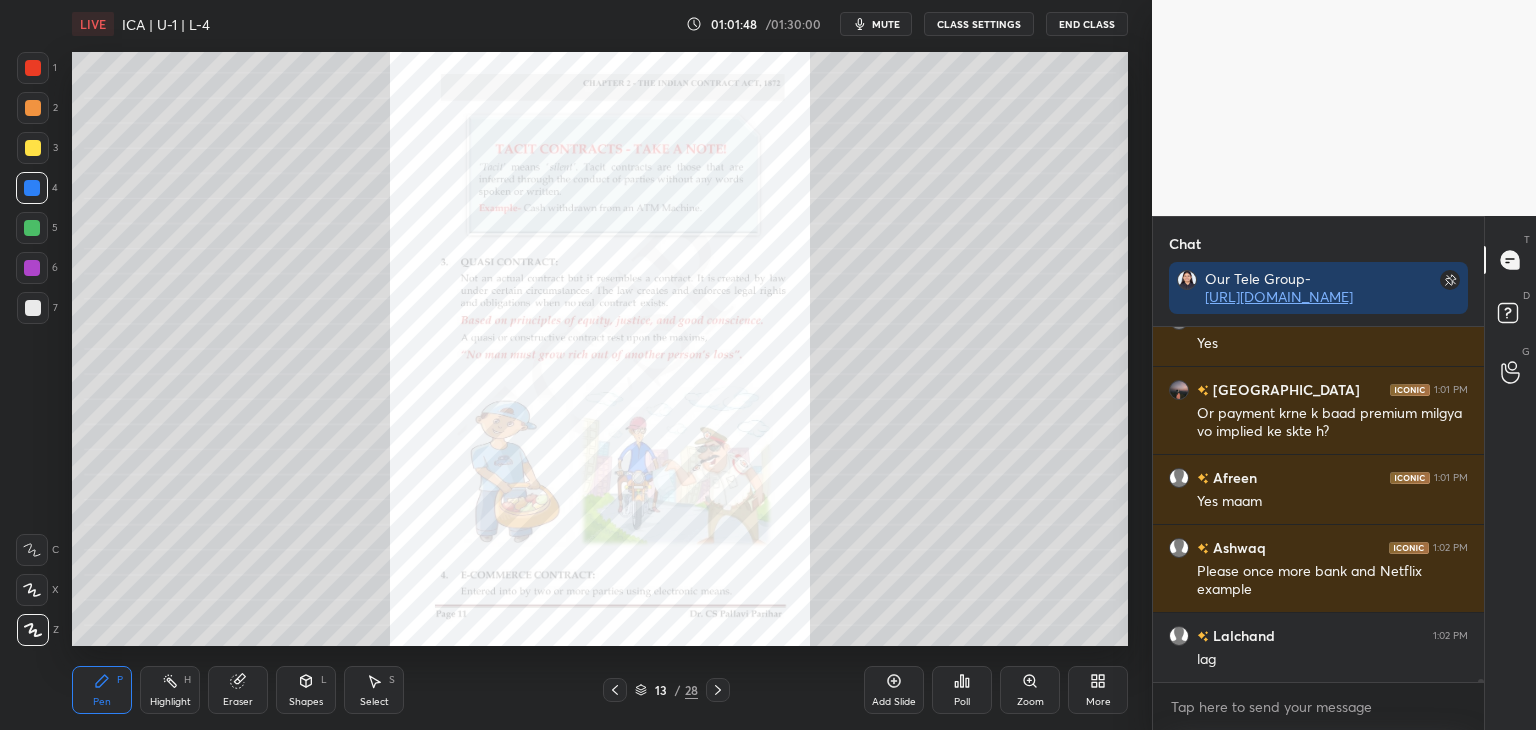 scroll, scrollTop: 37220, scrollLeft: 0, axis: vertical 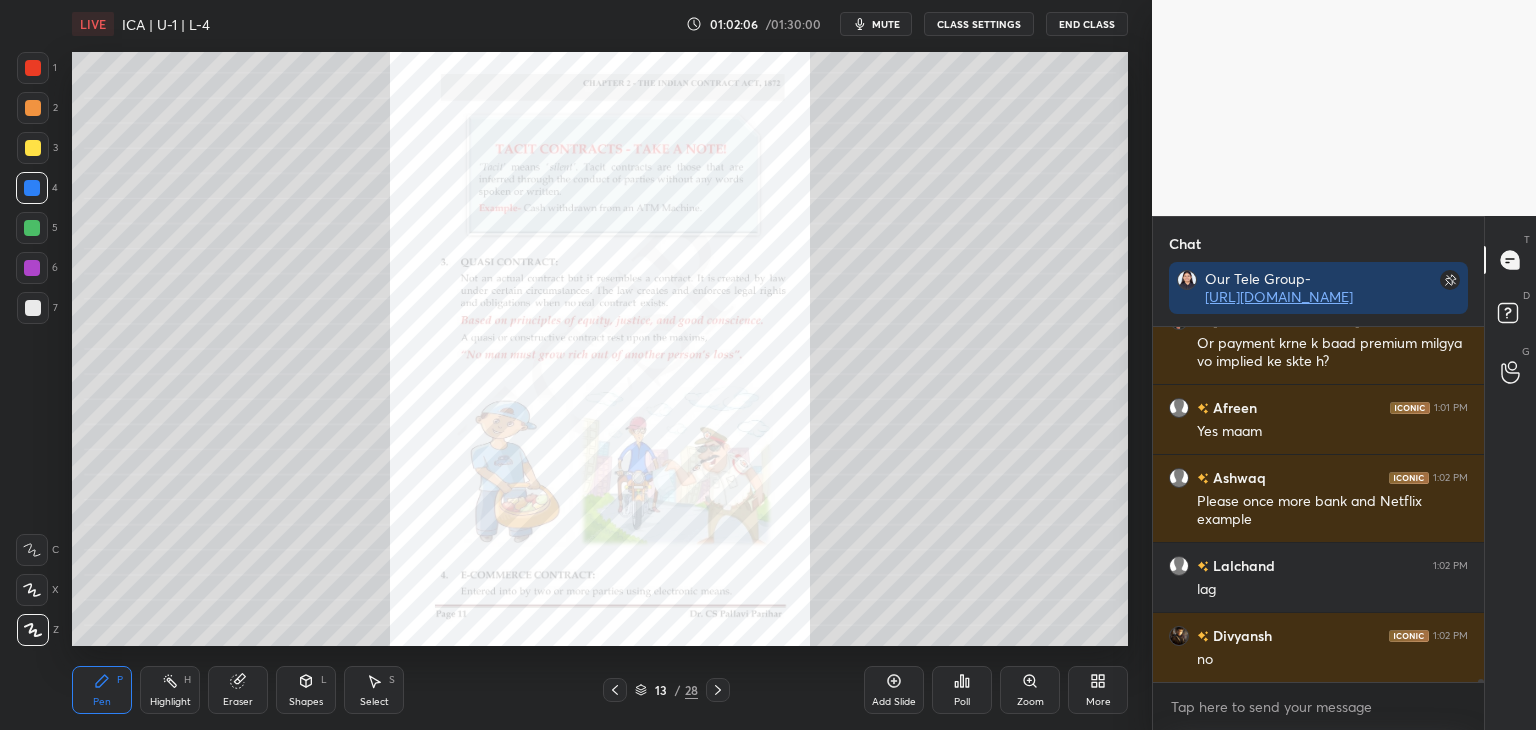 click at bounding box center [33, 148] 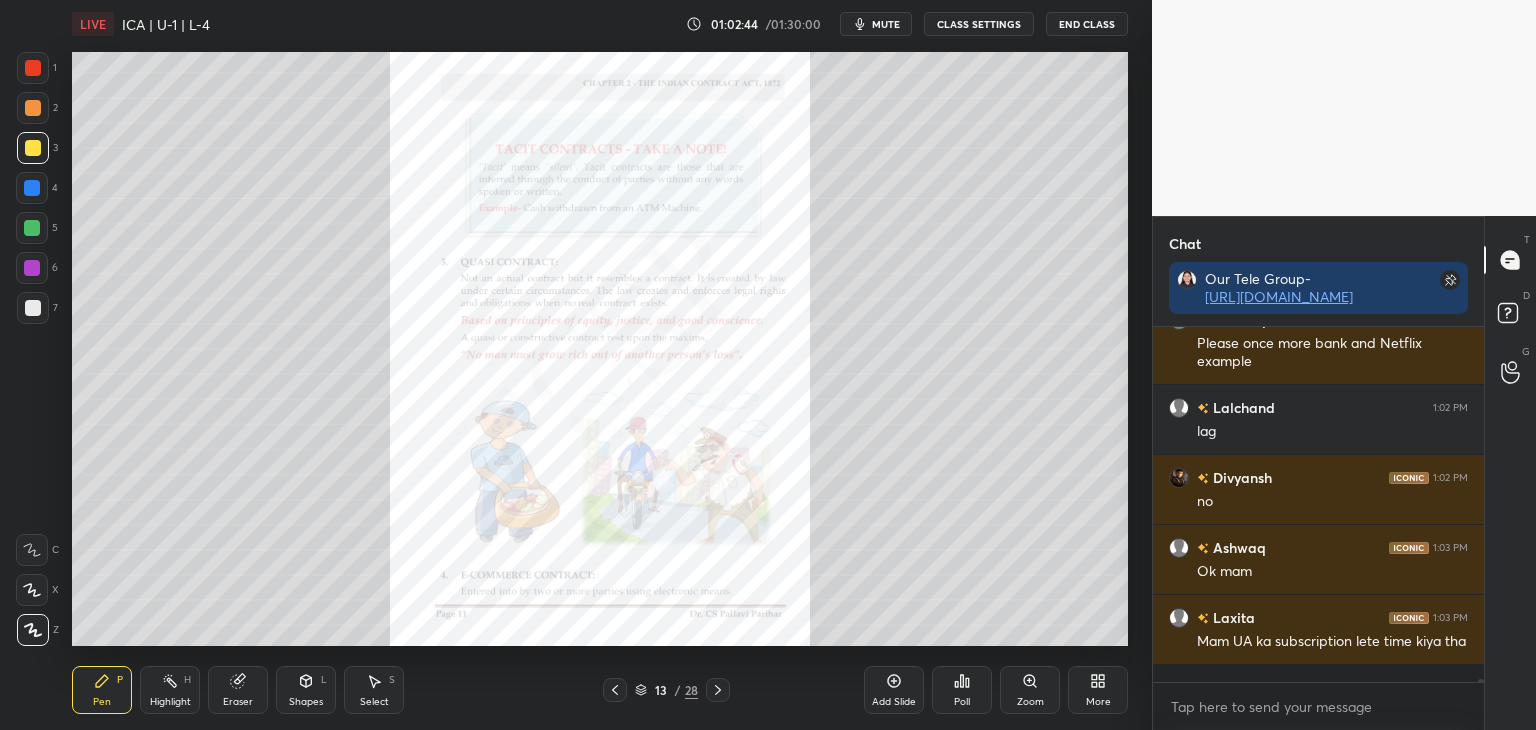 scroll, scrollTop: 37448, scrollLeft: 0, axis: vertical 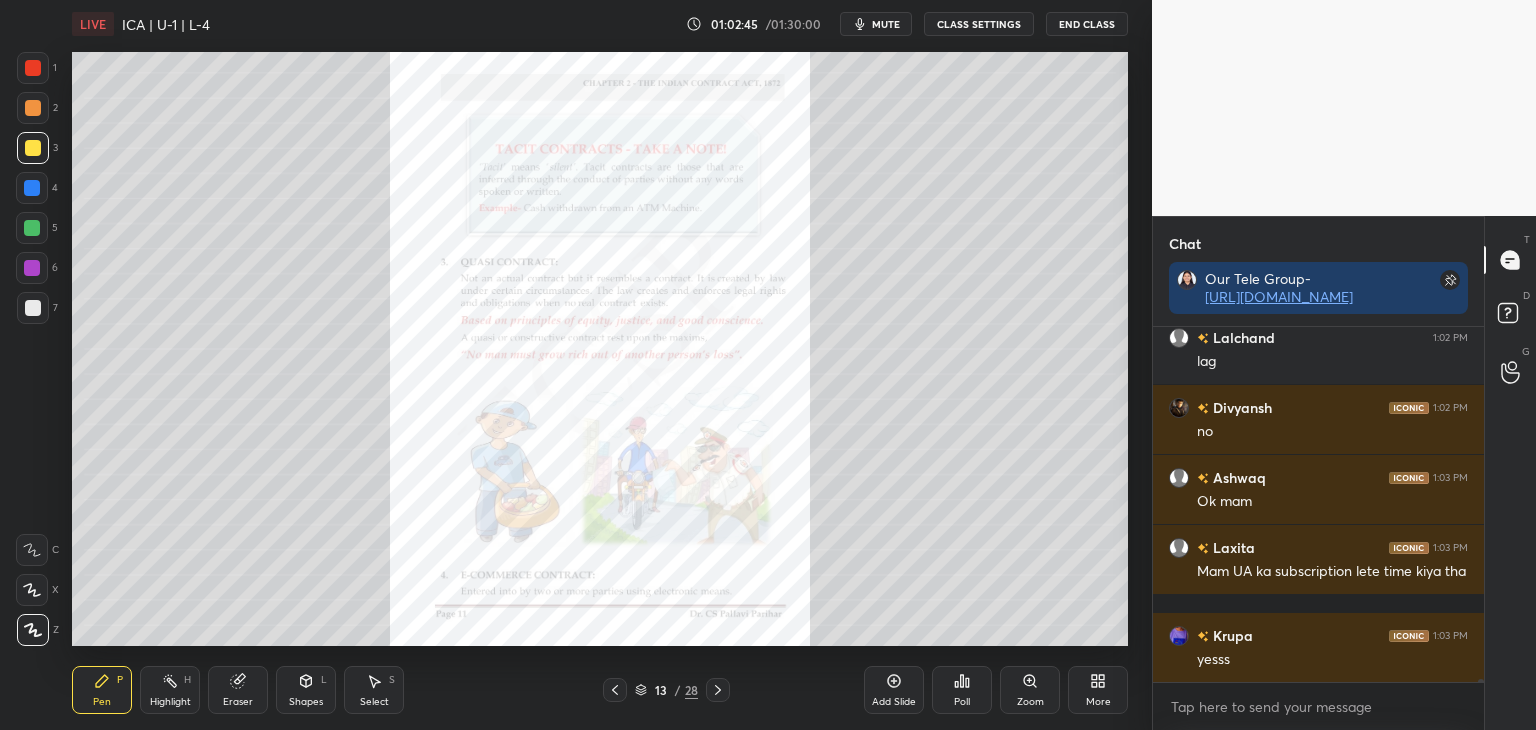 click on "Zoom" at bounding box center (1030, 690) 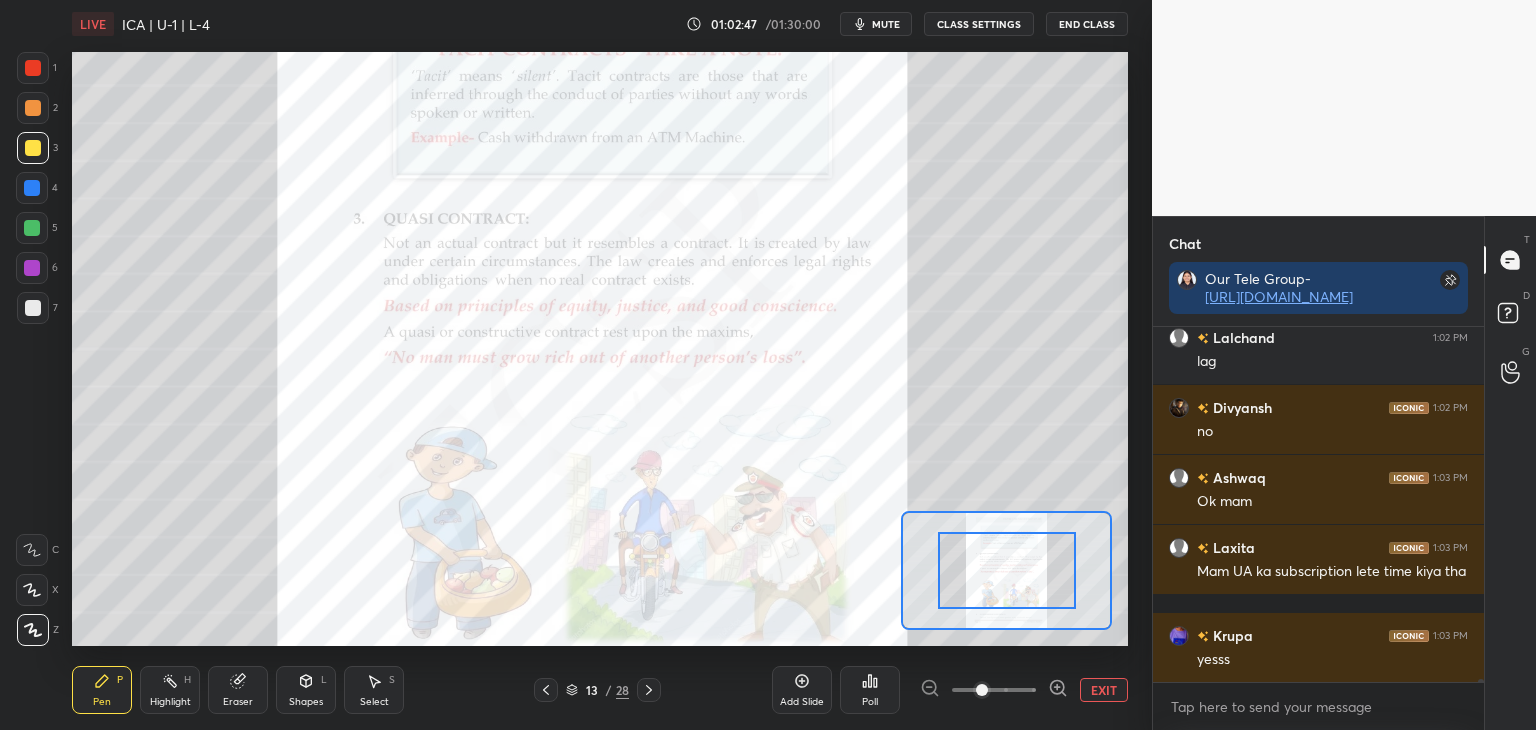 drag, startPoint x: 993, startPoint y: 593, endPoint x: 1006, endPoint y: 593, distance: 13 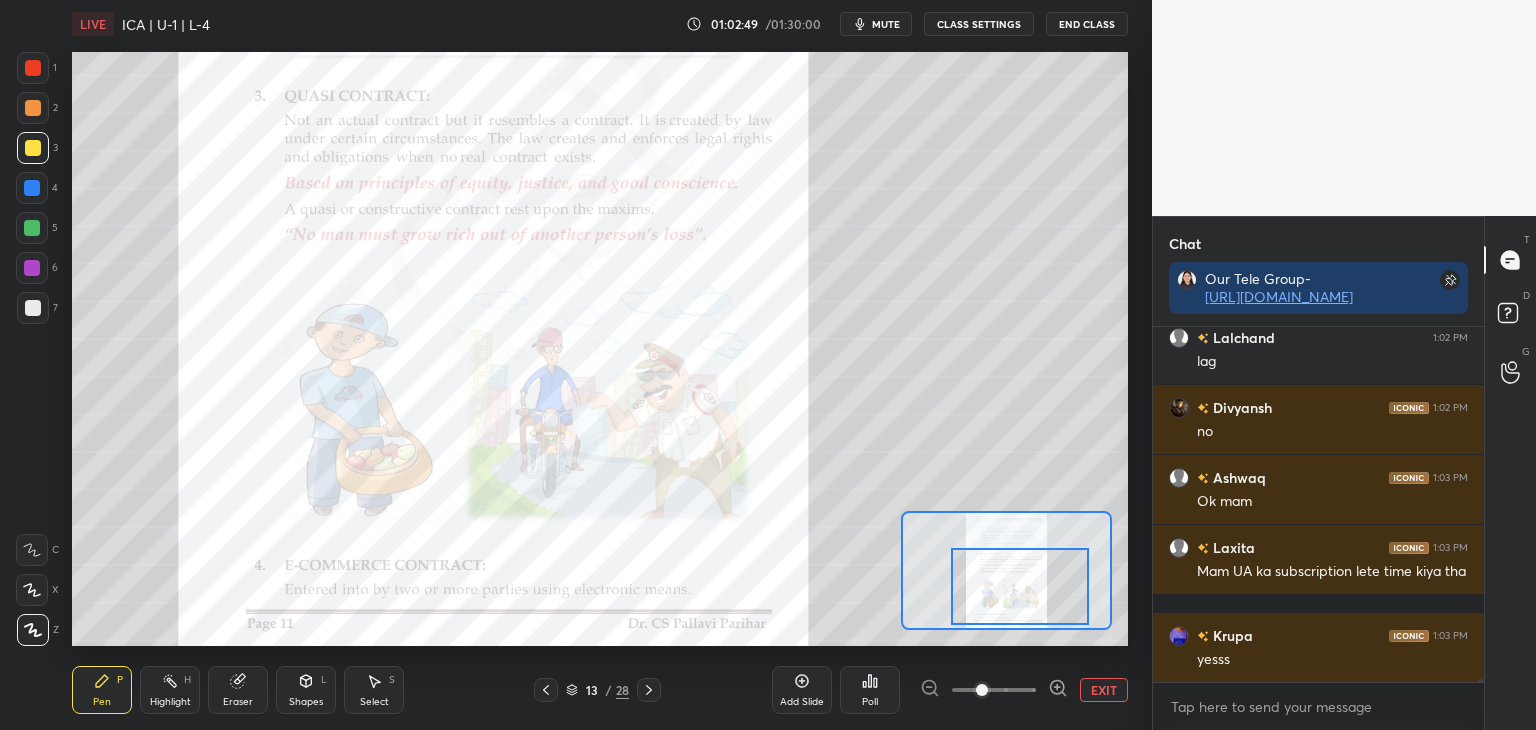 drag, startPoint x: 1004, startPoint y: 593, endPoint x: 1015, endPoint y: 607, distance: 17.804493 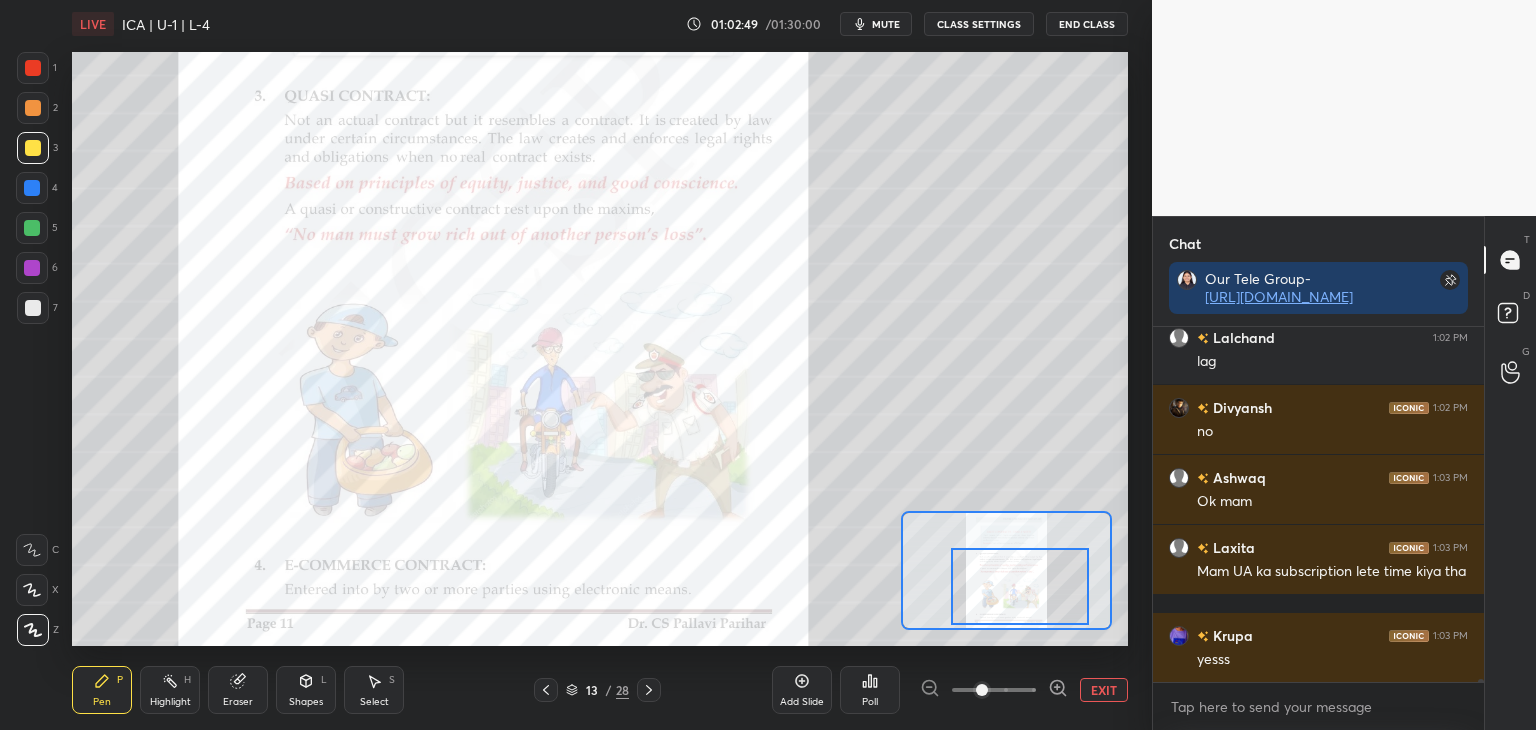 click at bounding box center (1020, 586) 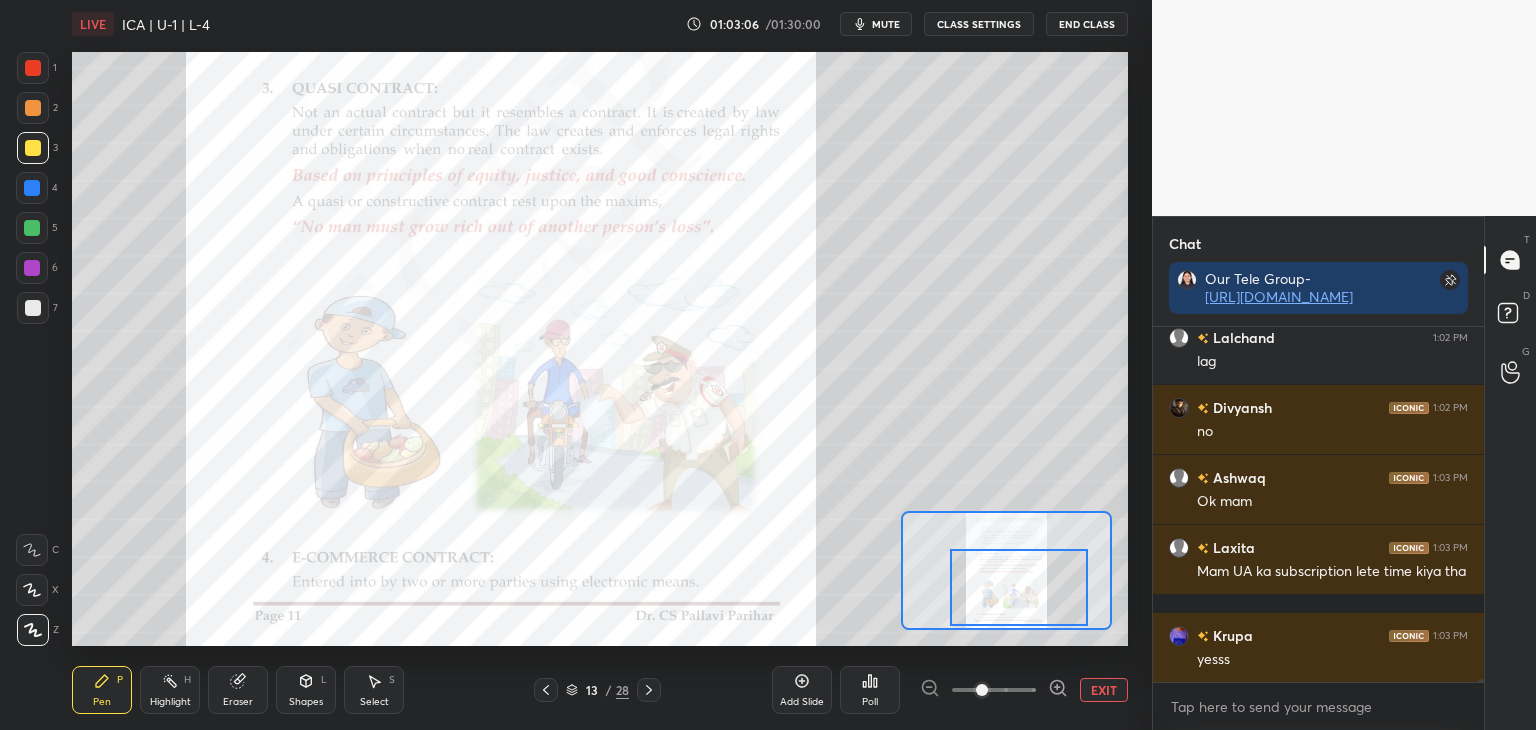 click at bounding box center [32, 188] 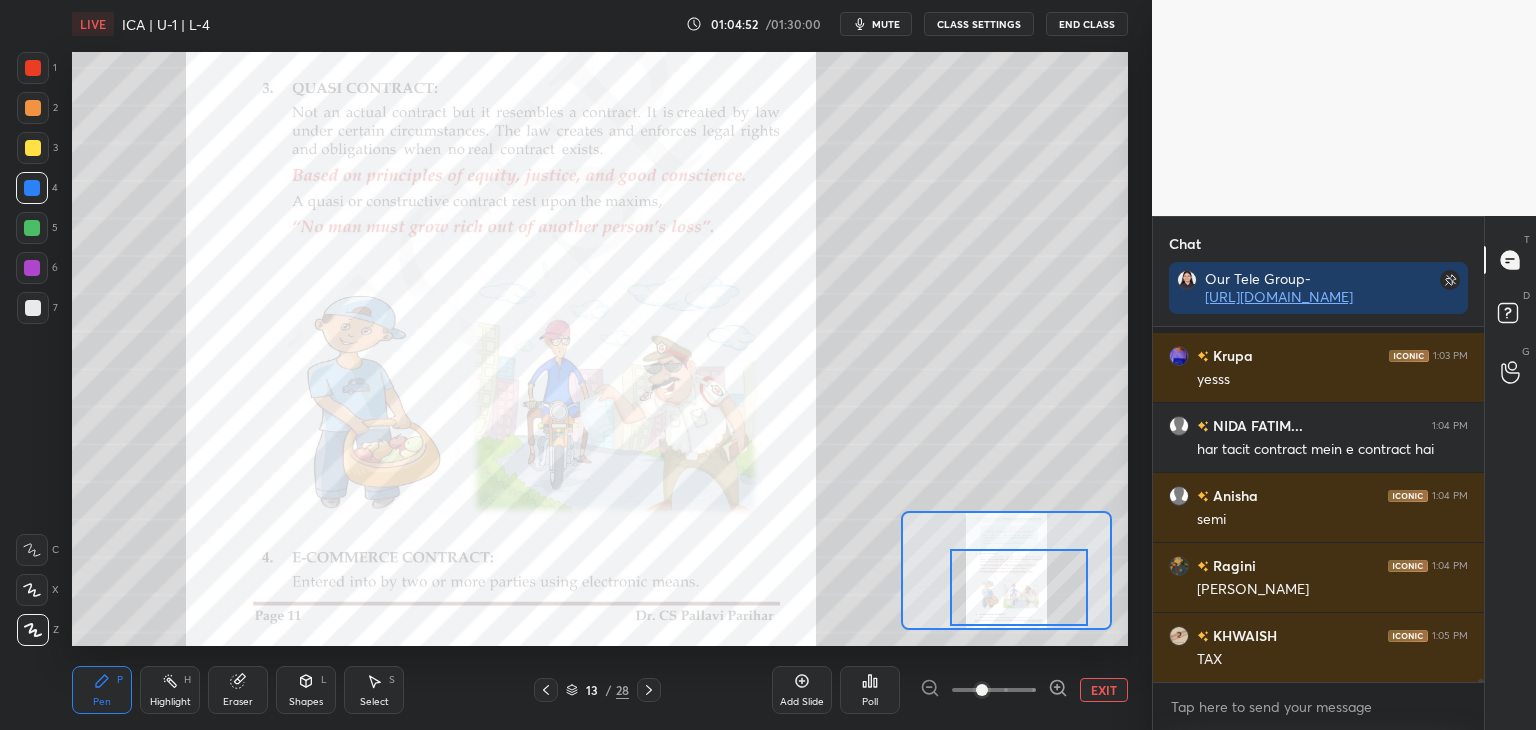 scroll, scrollTop: 37798, scrollLeft: 0, axis: vertical 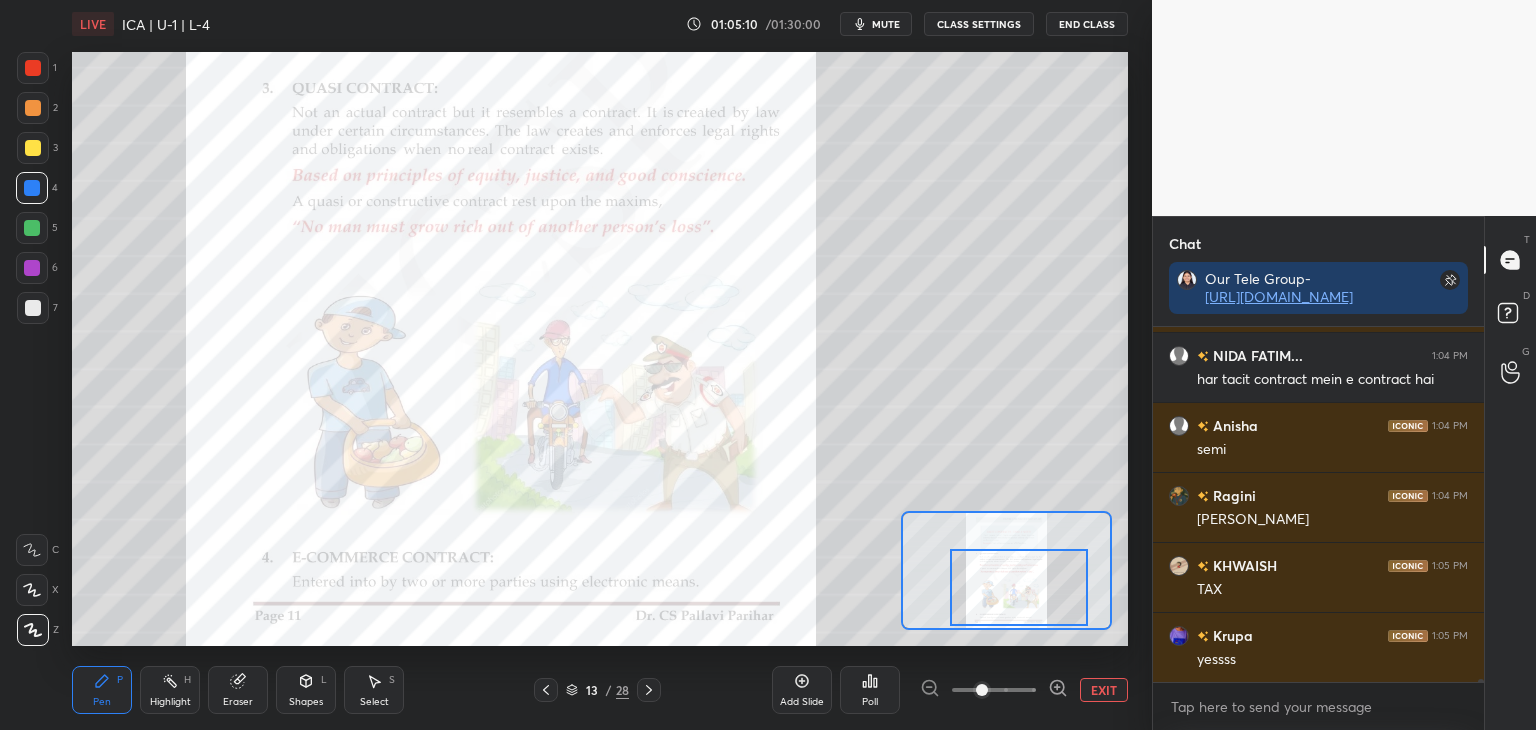 click at bounding box center (33, 68) 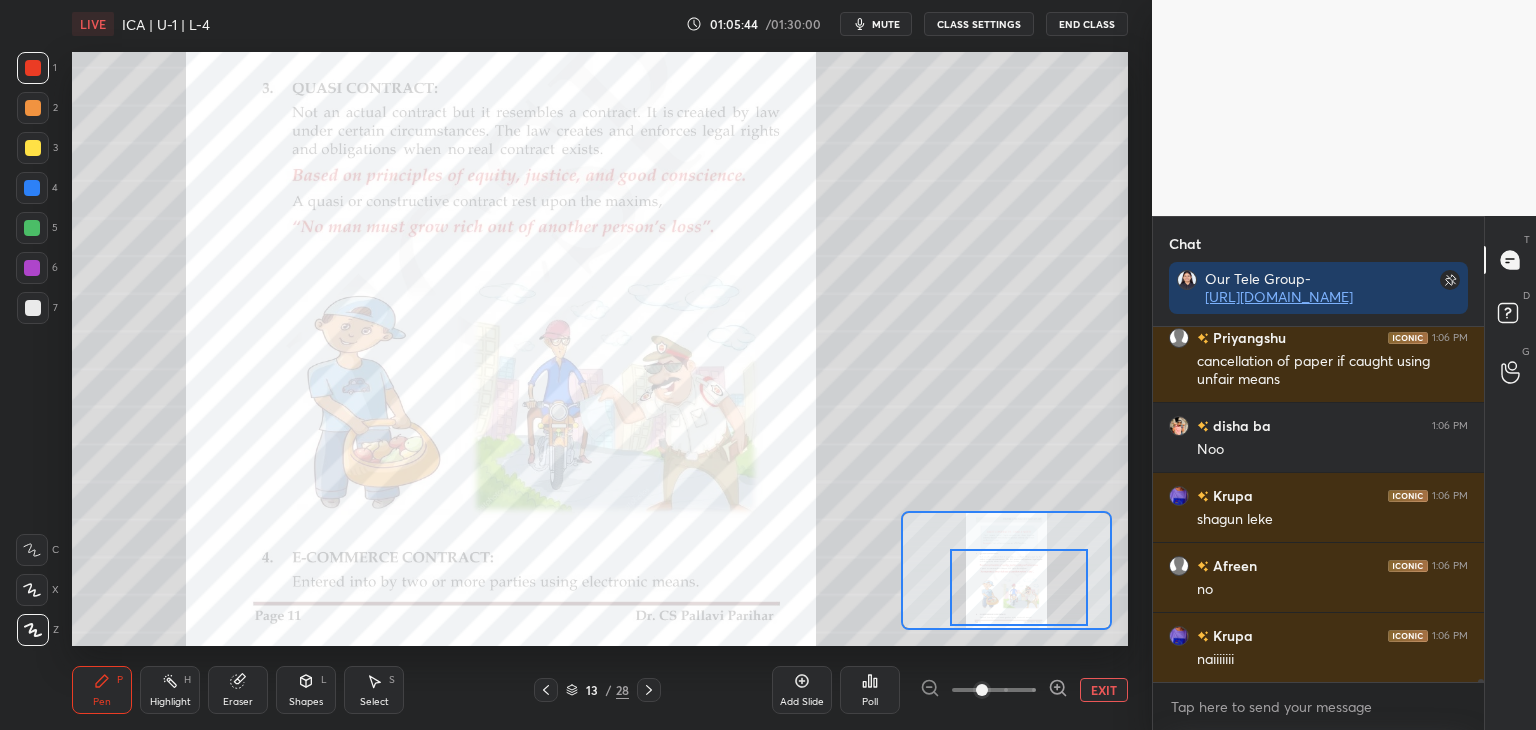 scroll, scrollTop: 38306, scrollLeft: 0, axis: vertical 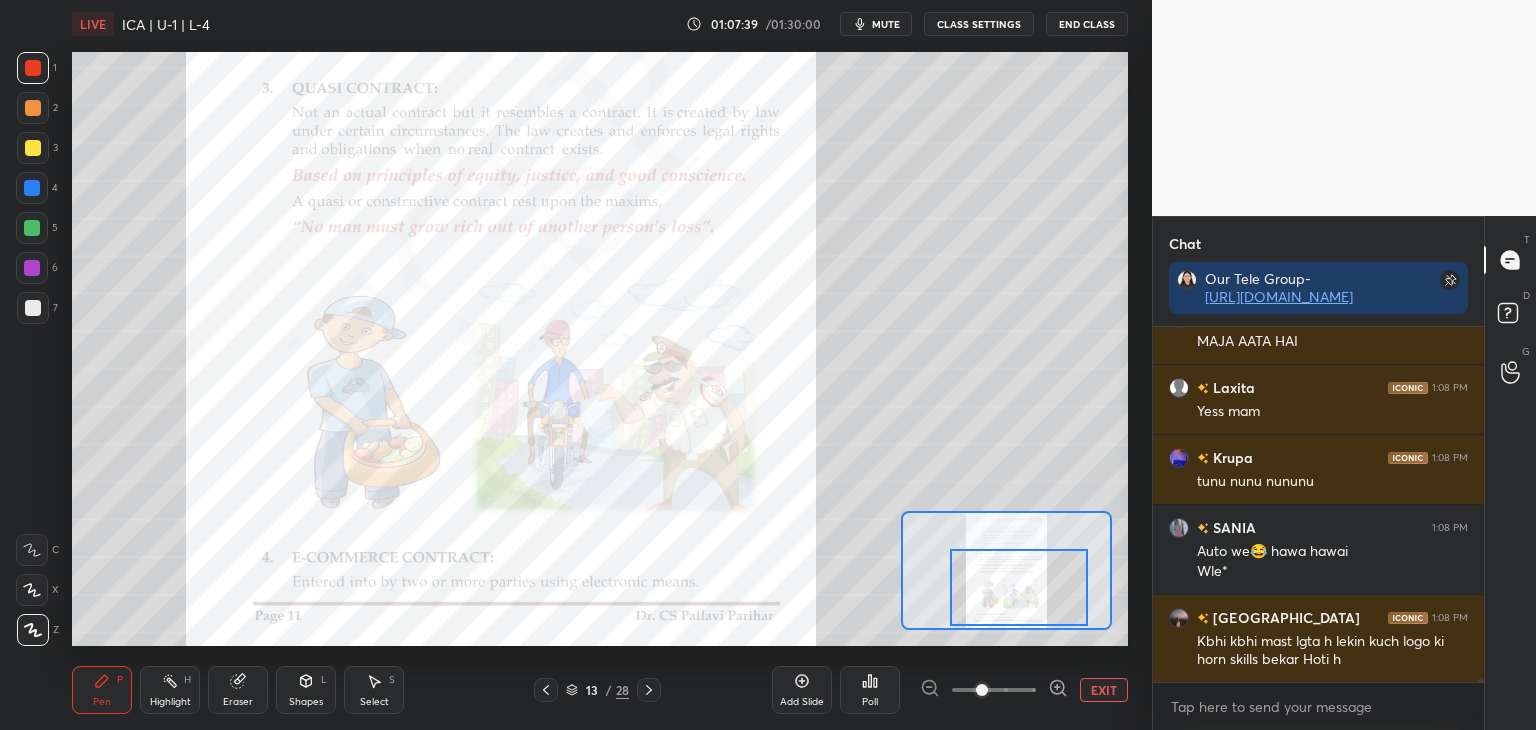 click at bounding box center (32, 188) 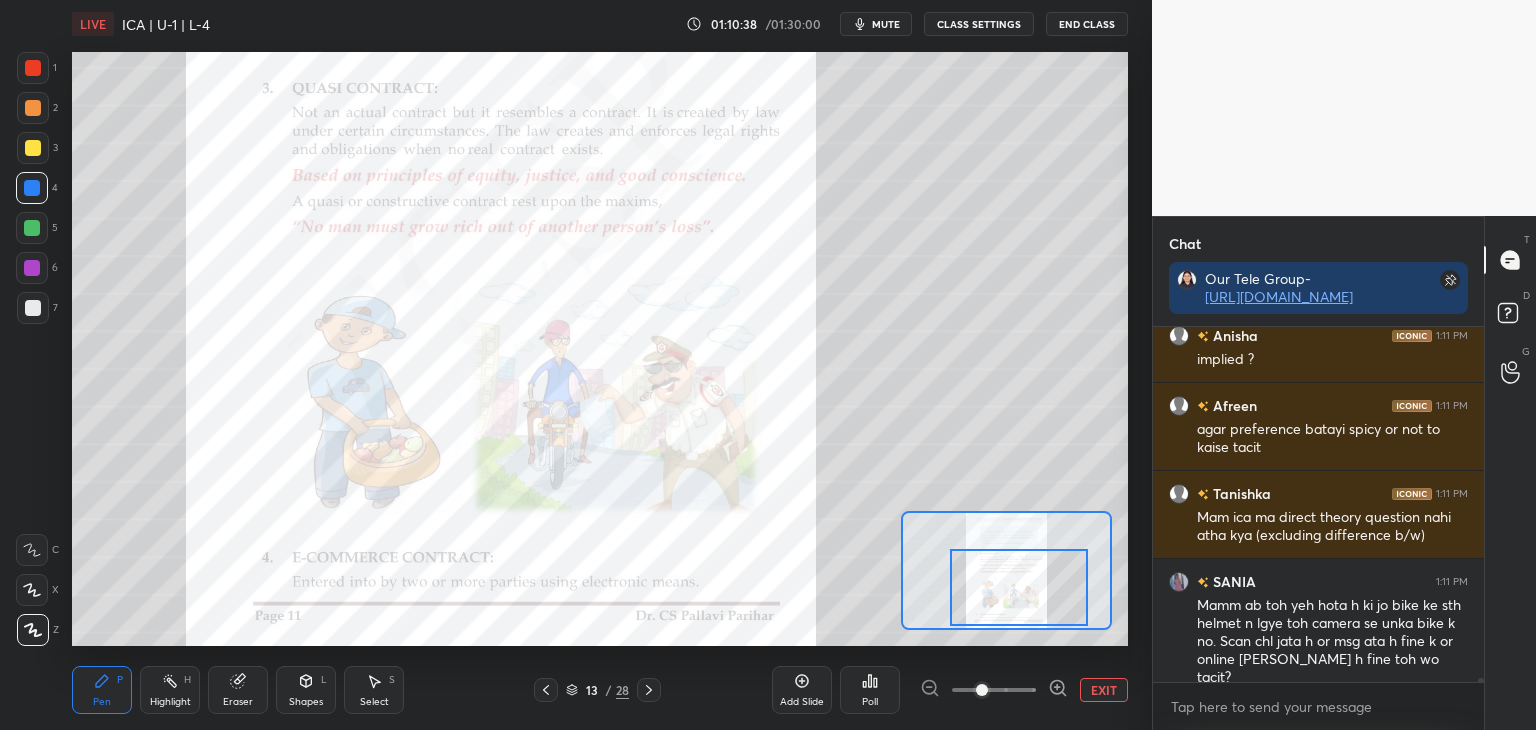 scroll, scrollTop: 34774, scrollLeft: 0, axis: vertical 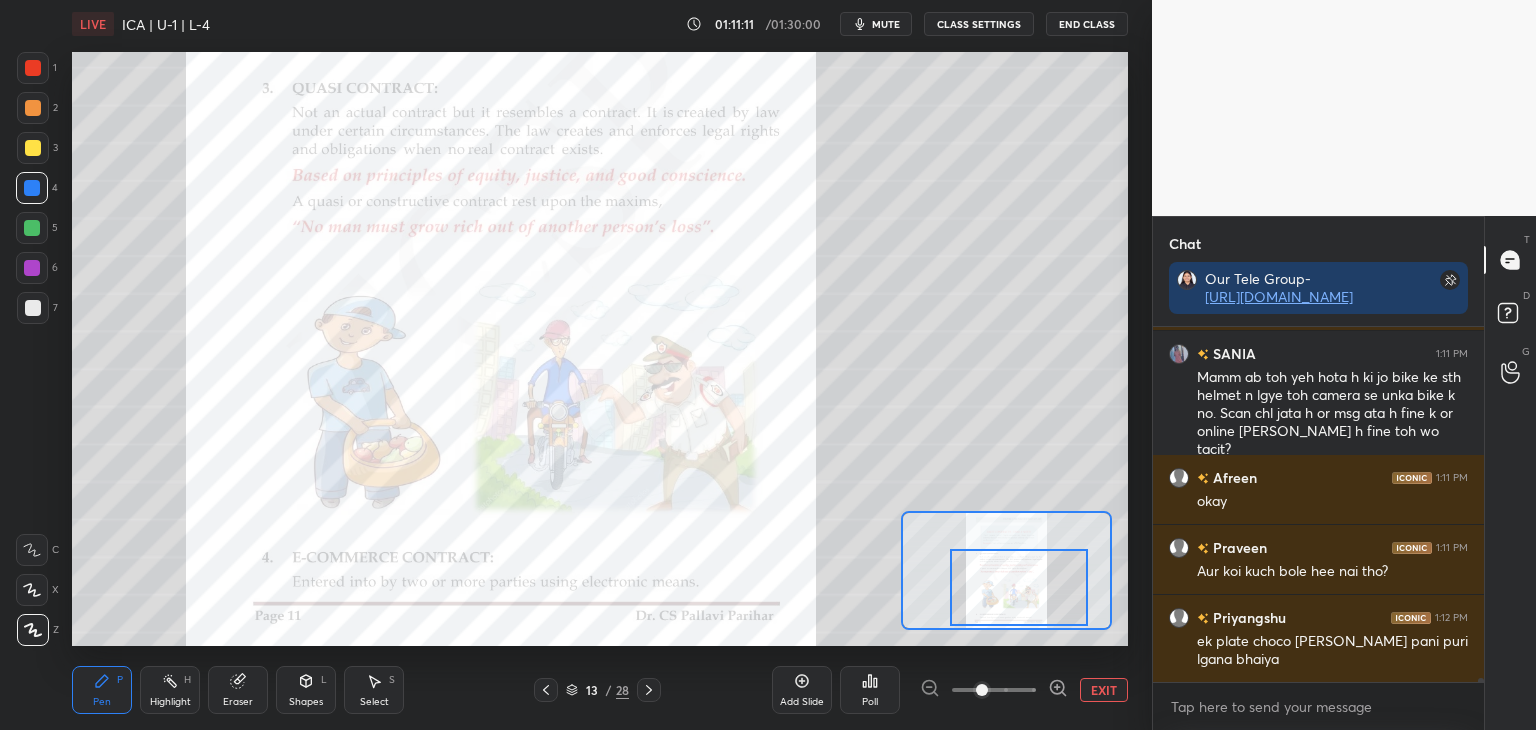 drag, startPoint x: 1481, startPoint y: 678, endPoint x: 1488, endPoint y: 699, distance: 22.135944 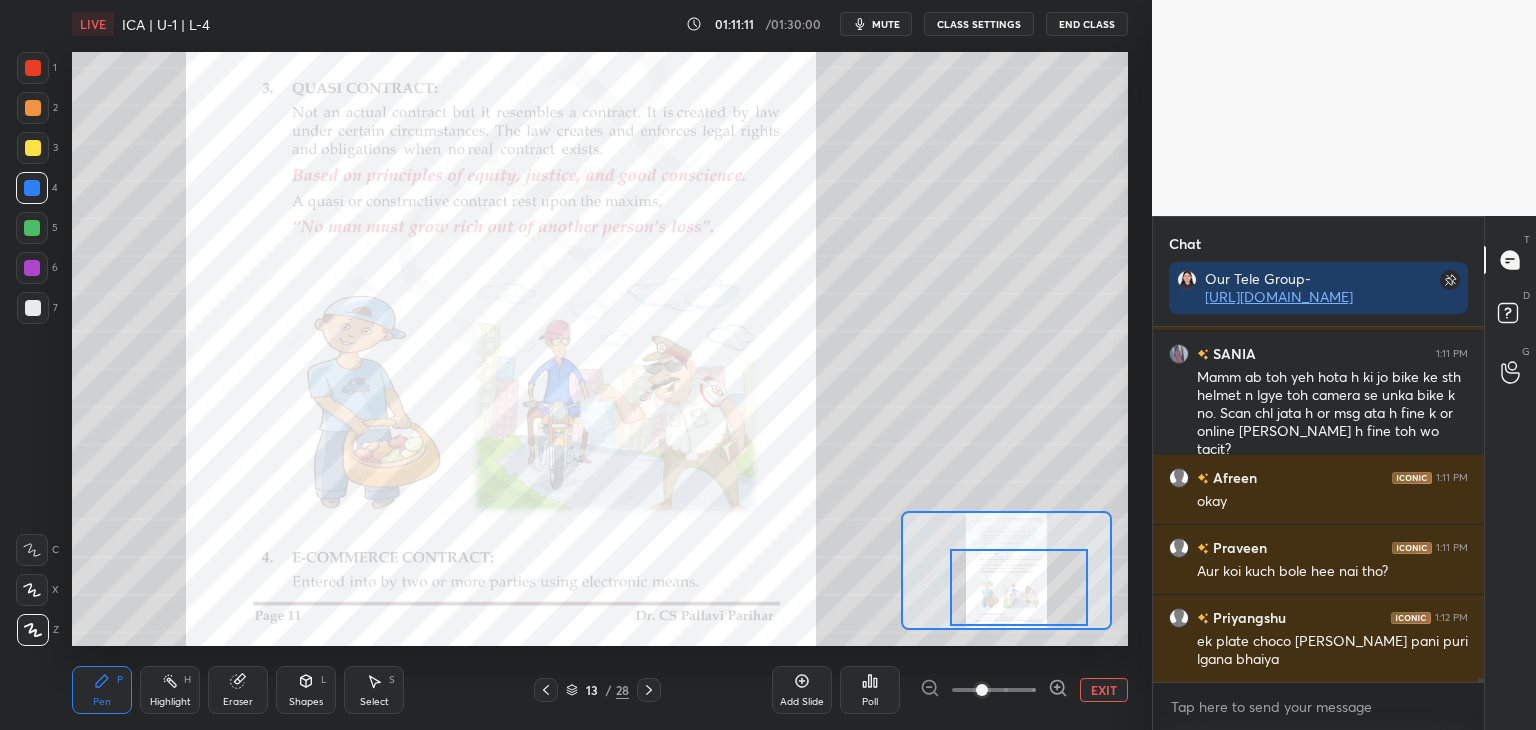 click on "Chat Our Tele Group-
[URL][DOMAIN_NAME] Afreen 1:11 PM agar preference batayi spicy or not to kaise tacit Tanishka 1:11 PM Mam ica ma direct theory question nahi atha kya (excluding difference b/w) SANIA 1:11 PM Mamm ab toh yeh hota h ki jo bike ke sth helmet n lgye toh camera se unka bike k no. Scan chl jata h or msg ata h fine k or online [PERSON_NAME] h fine toh wo tacit? Afreen 1:11 PM okay Praveen 1:11 PM Aur koi kuch bole hee nai tho? Priyangshu 1:12 PM ek plate choco [PERSON_NAME] pani puri lgana bhaiya JUMP TO LATEST Enable hand raising Enable raise hand to speak to learners. Once enabled, chat will be turned off temporarily. Enable x   introducing Raise a hand with a doubt Now learners can raise their hand along with a doubt  How it works? [PERSON_NAME] Asked a doubt 1 mam ye ab sahi hna Pick this doubt NEW DOUBTS ASKED No one has raised a hand yet Can't raise hand Looks like educator just invited you to speak. Please wait before you can raise your hand again. Got it T Messages (T) D Doubts (D) G" at bounding box center (1344, 473) 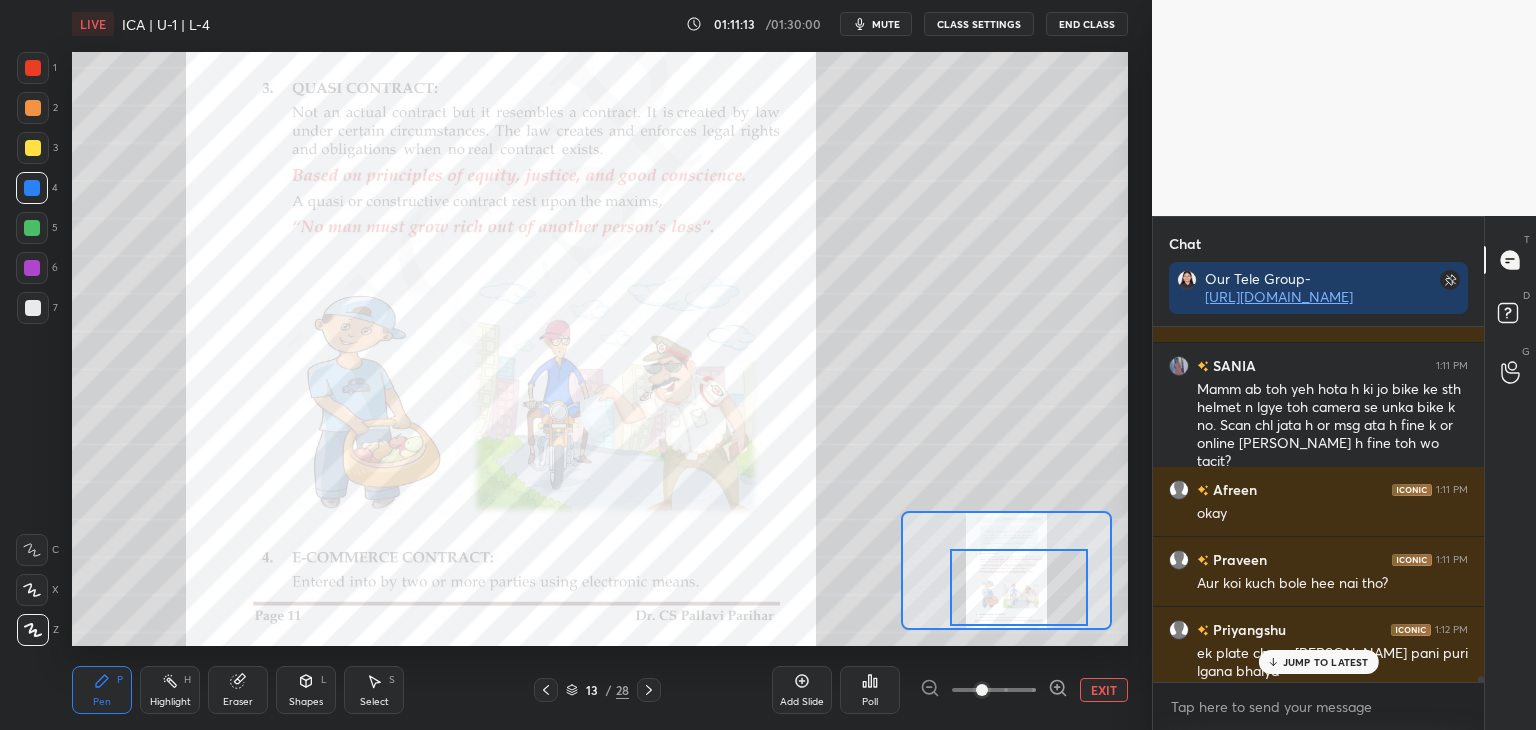 scroll, scrollTop: 34821, scrollLeft: 0, axis: vertical 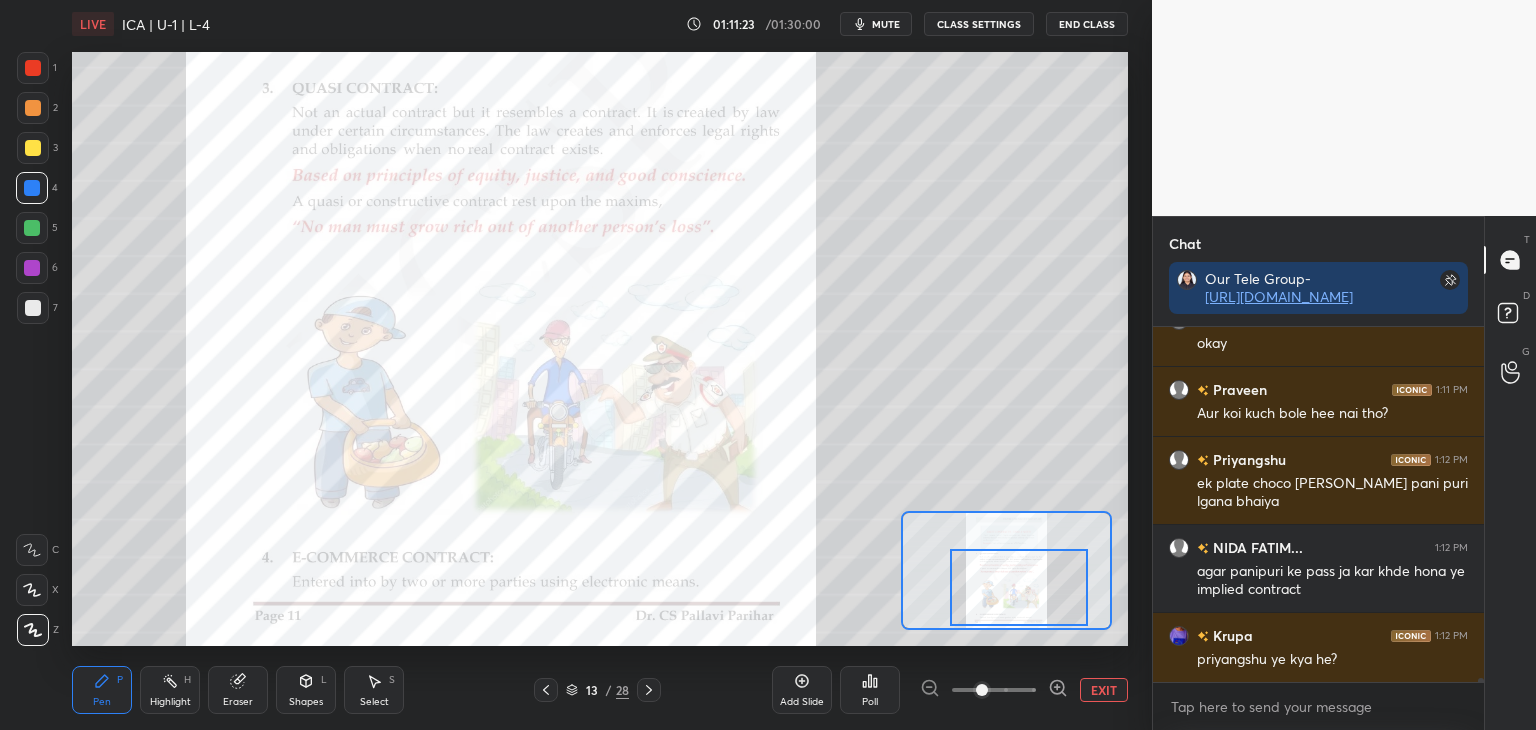drag, startPoint x: 1481, startPoint y: 681, endPoint x: 1488, endPoint y: 713, distance: 32.75668 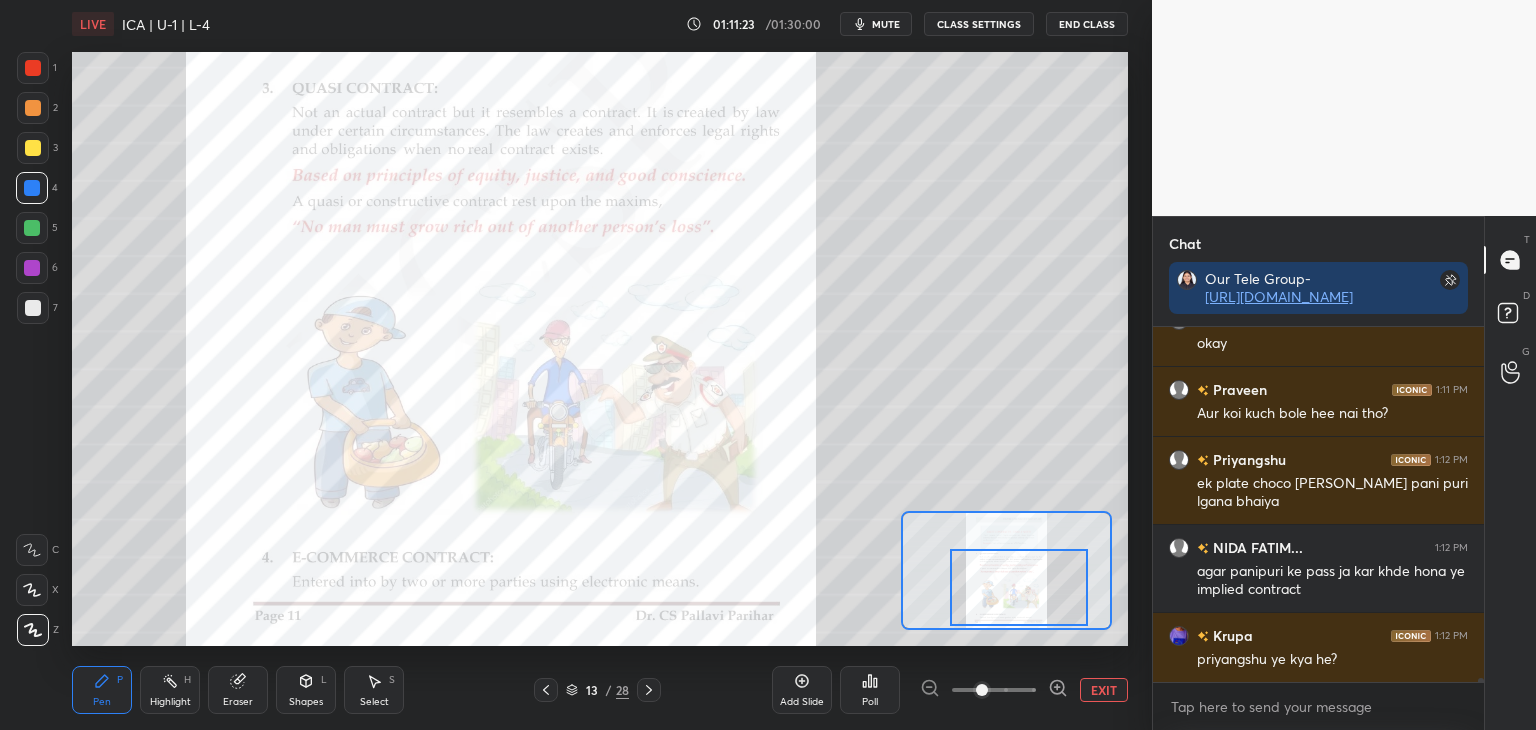 click on "Chat Our Tele Group-
[URL][DOMAIN_NAME] SANIA 1:11 PM Mamm ab toh yeh hota h ki jo bike ke sth helmet n lgye toh camera se unka bike k no. Scan chl jata h or msg ata h fine k or online [PERSON_NAME] h fine toh wo tacit? Afreen 1:11 PM okay Praveen 1:11 PM Aur koi kuch bole hee nai tho? Priyangshu 1:12 PM ek plate choco maggie pani puri lgana bhaiya NIDA FATIM... 1:12 PM agar panipuri ke pass ja kar khde hona ye implied contract Krupa 1:12 PM priyangshu ye kya he? JUMP TO LATEST Enable hand raising Enable raise hand to speak to learners. Once enabled, chat will be turned off temporarily. Enable x   introducing Raise a hand with a doubt Now learners can raise their hand along with a doubt  How it works? [PERSON_NAME] Asked a doubt 1 mam ye ab sahi hna Pick this doubt NEW DOUBTS ASKED No one has raised a hand yet Can't raise hand Looks like educator just invited you to speak. Please wait before you can raise your hand again. Got it T Messages (T) D Doubts (D) G Raise Hand (G)" at bounding box center [1344, 473] 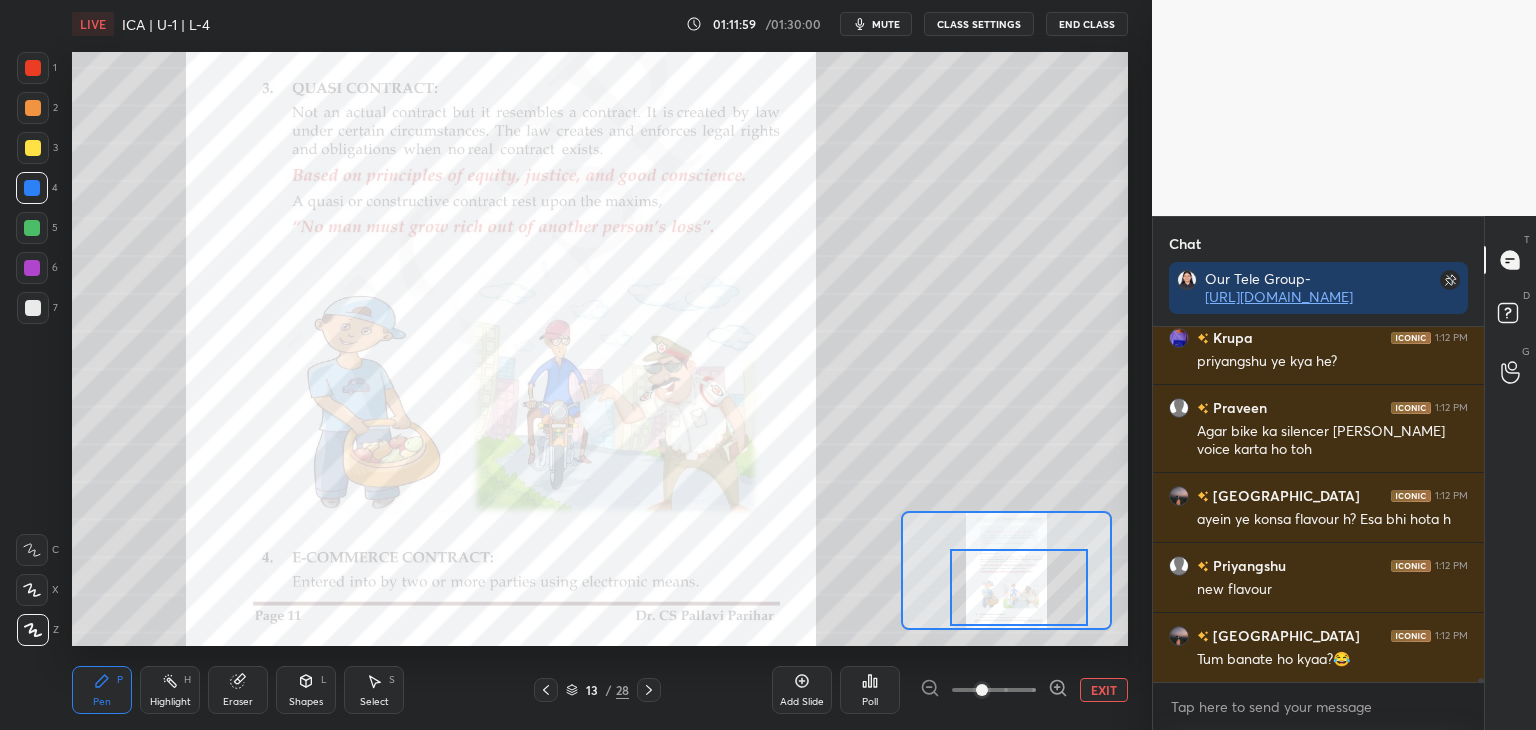 scroll, scrollTop: 35458, scrollLeft: 0, axis: vertical 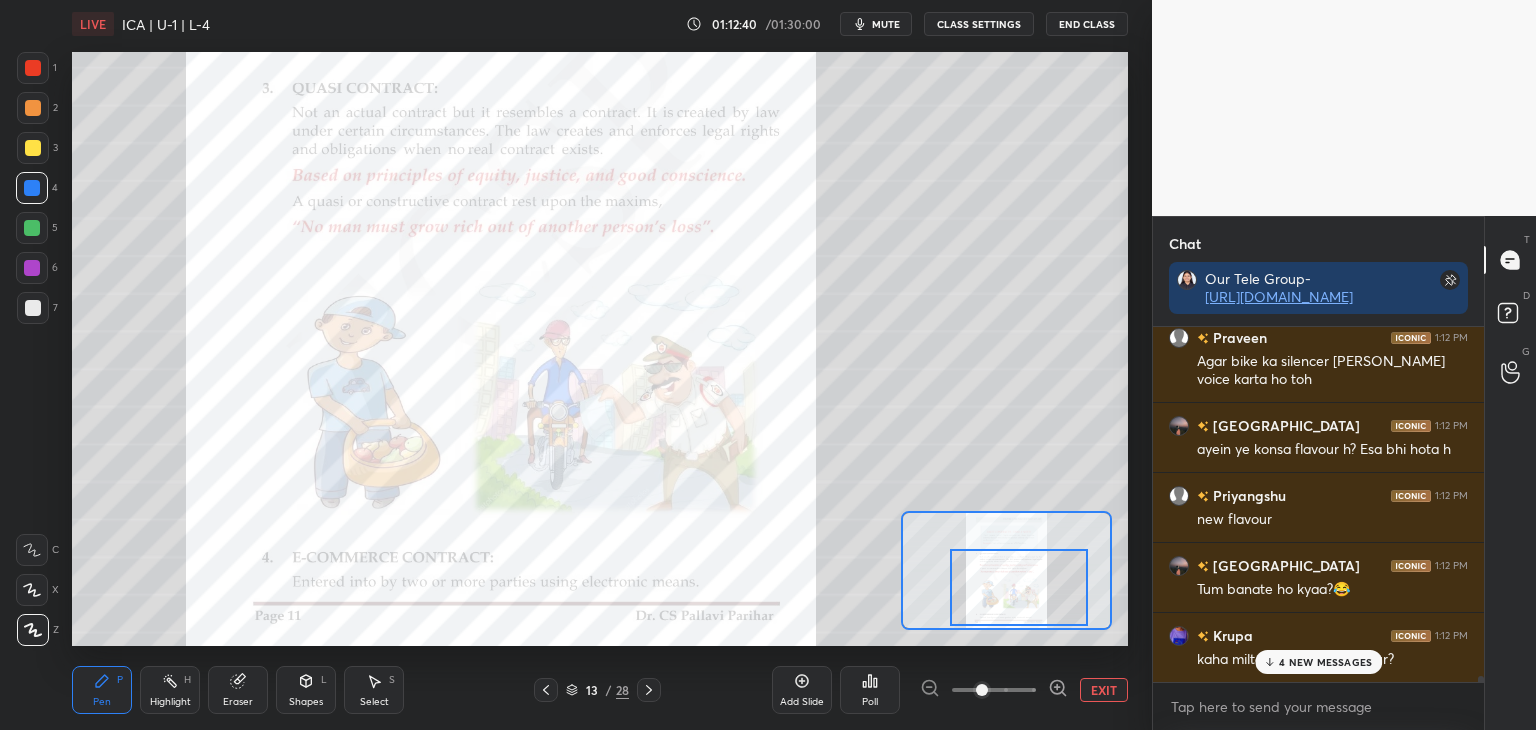 click at bounding box center [1481, 684] 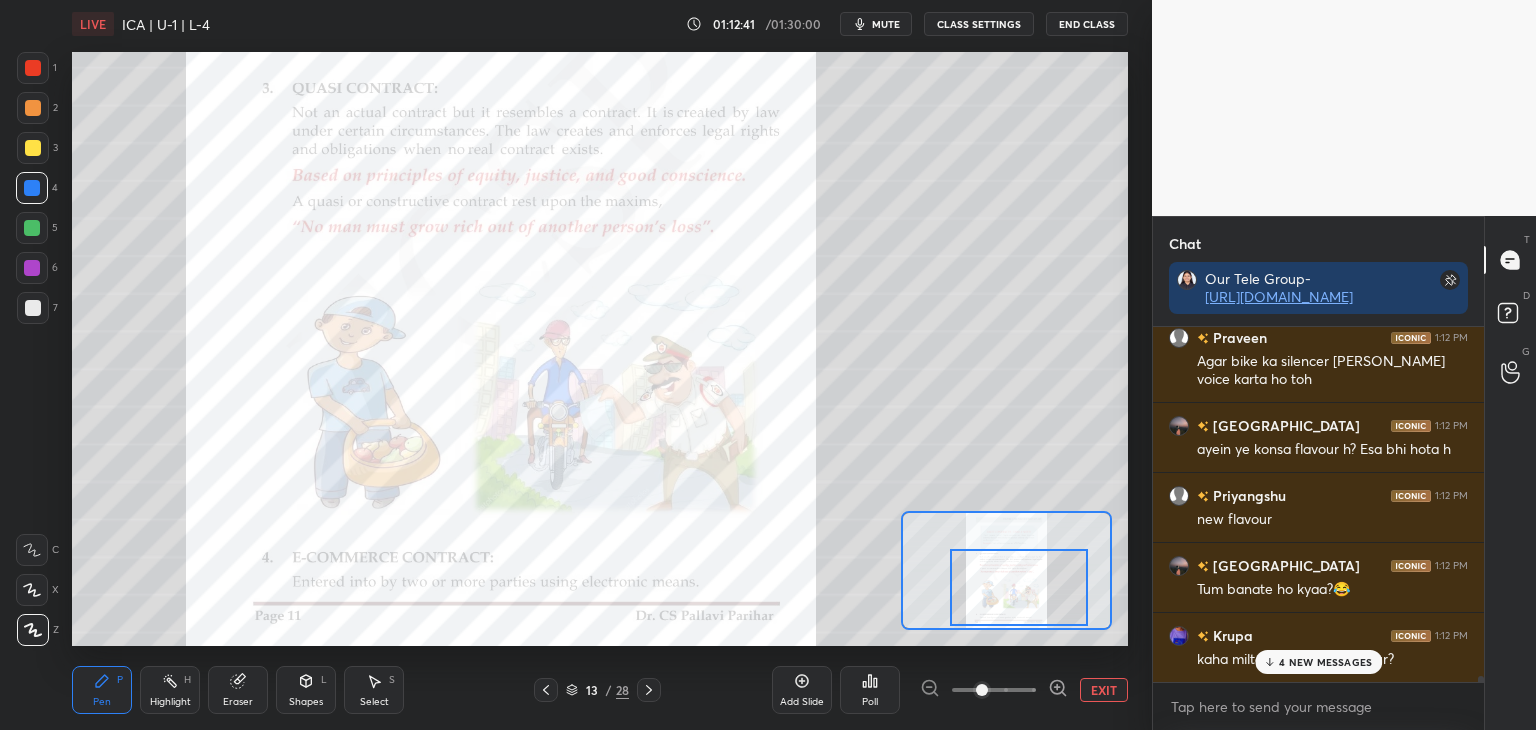 scroll, scrollTop: 35356, scrollLeft: 0, axis: vertical 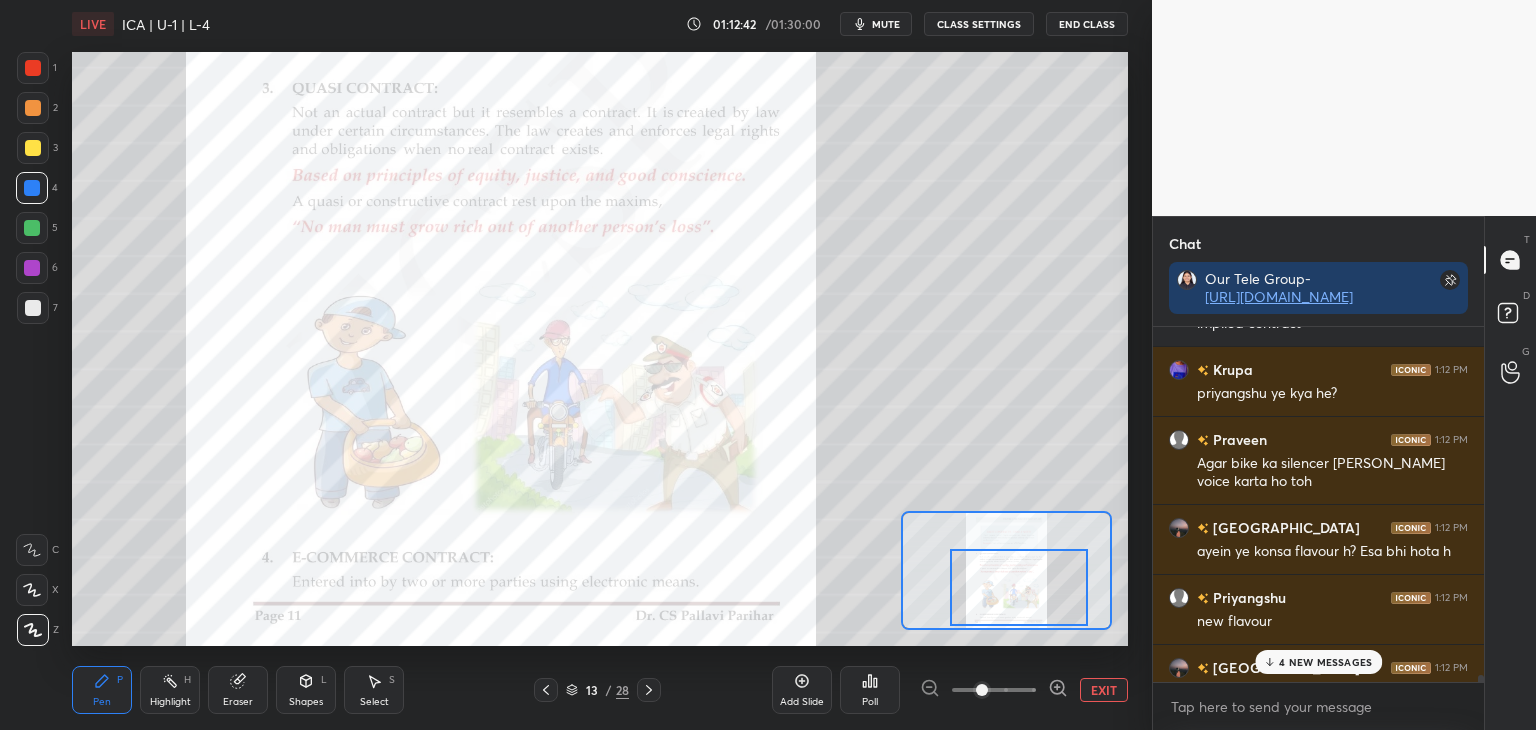 click at bounding box center [1481, 683] 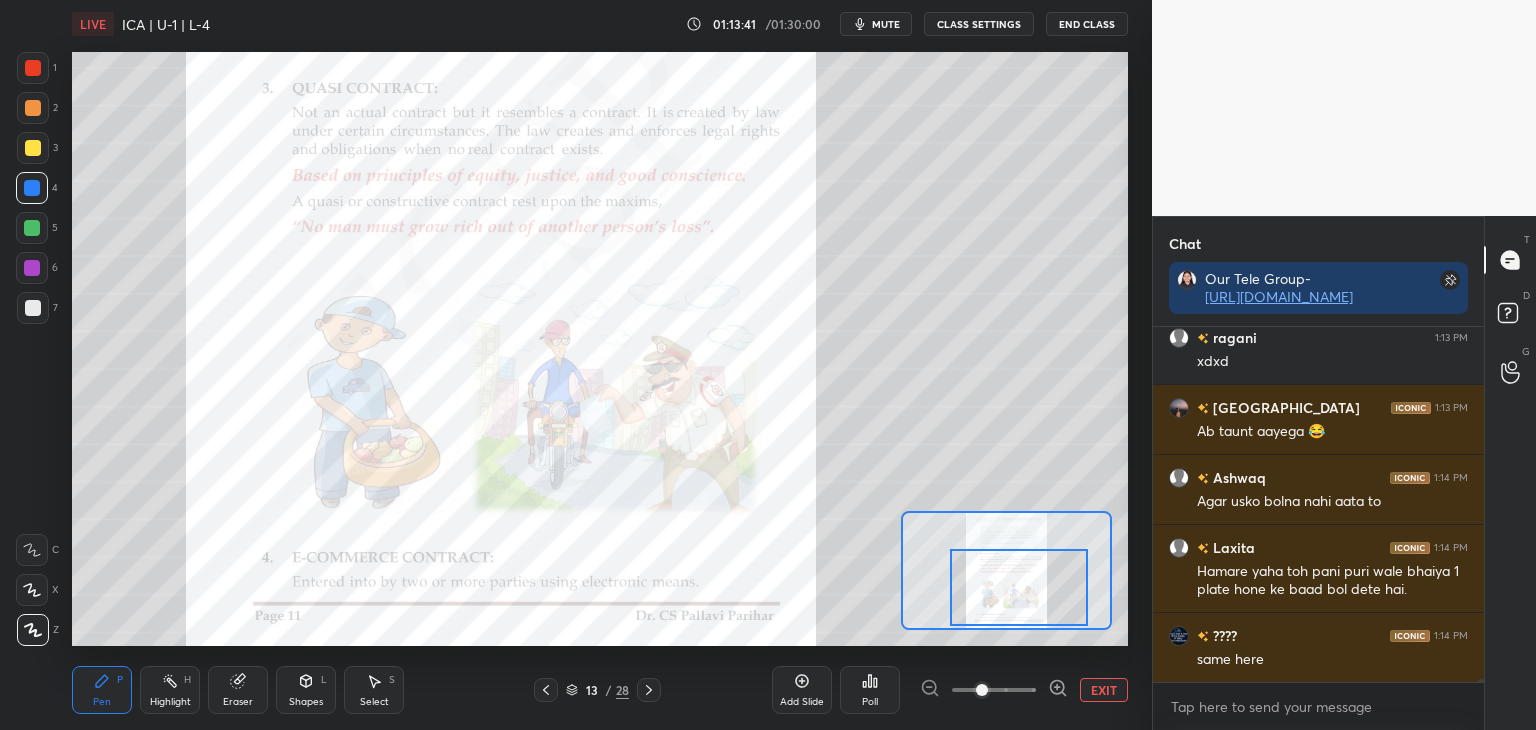 scroll, scrollTop: 36194, scrollLeft: 0, axis: vertical 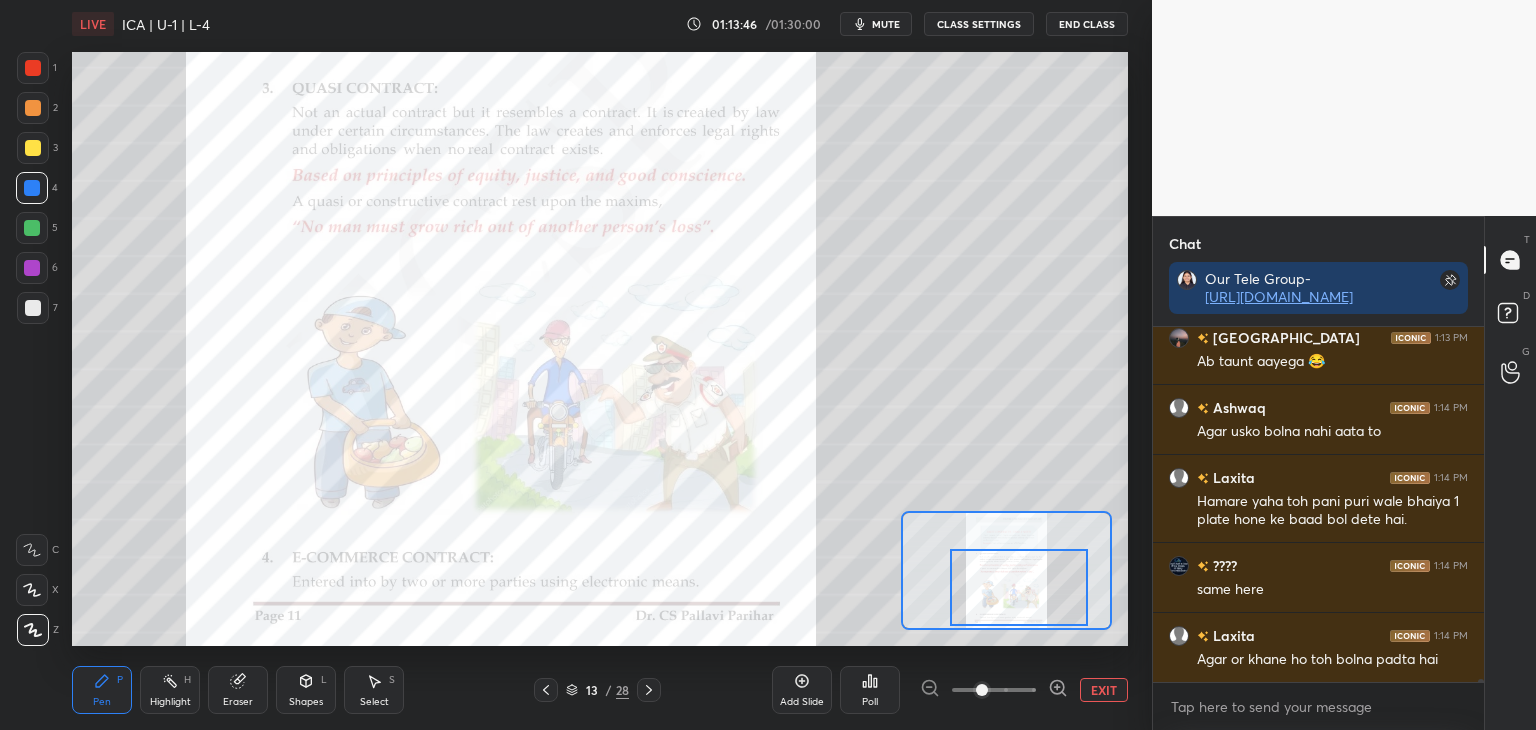 drag, startPoint x: 1480, startPoint y: 678, endPoint x: 1483, endPoint y: 696, distance: 18.248287 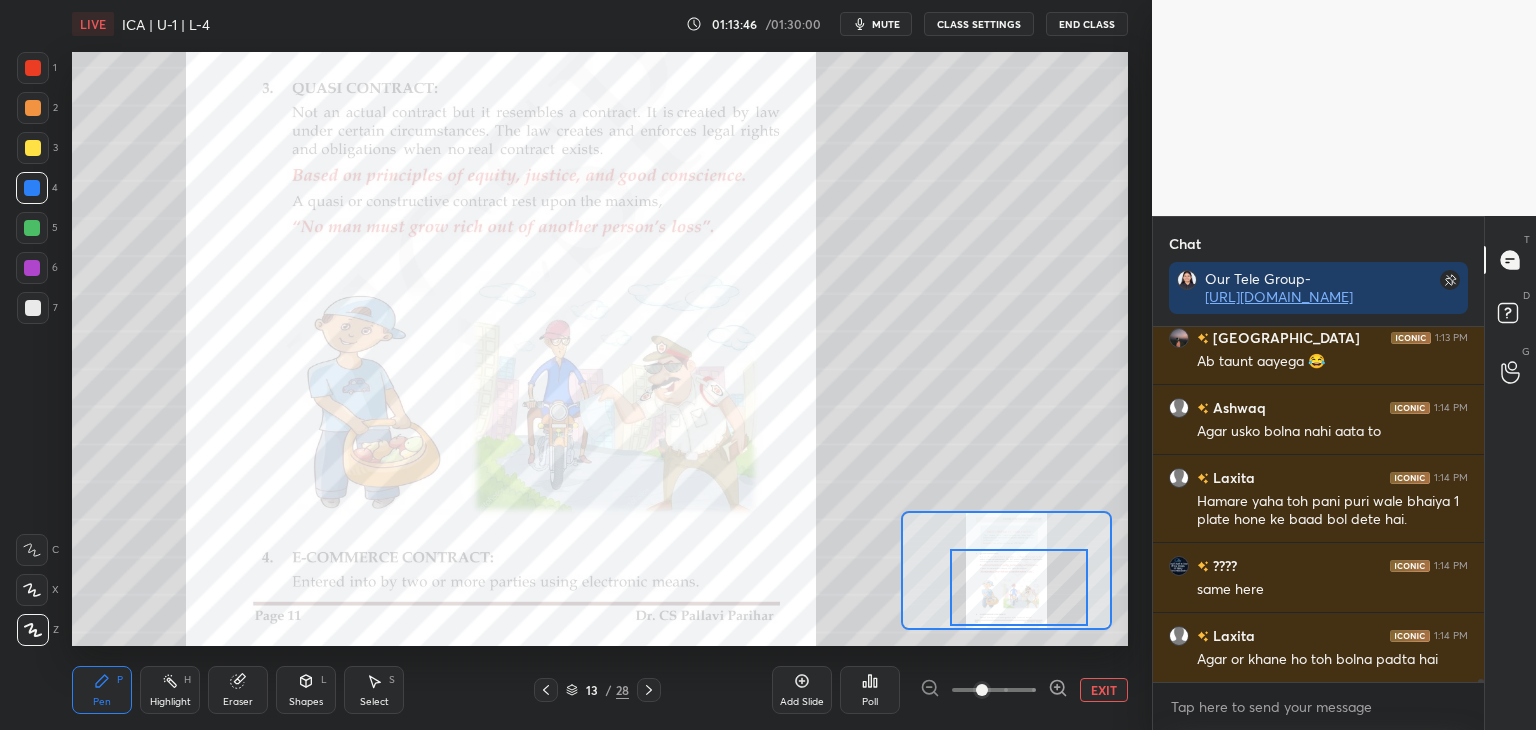 click on "ragani 1:13 PM xdxd Chandni 1:13 PM Ab taunt aayega 😂 Ashwaq 1:14 PM Agar usko bolna nahi aata to Laxita 1:14 PM Hamare yaha toh pani puri wale bhaiya 1 plate hone ke baad bol dete hai. ???? 1:14 PM same here Laxita 1:14 PM Agar or khane ho toh bolna padta hai JUMP TO LATEST Enable hand raising Enable raise hand to speak to learners. Once enabled, chat will be turned off temporarily. Enable x" at bounding box center (1318, 528) 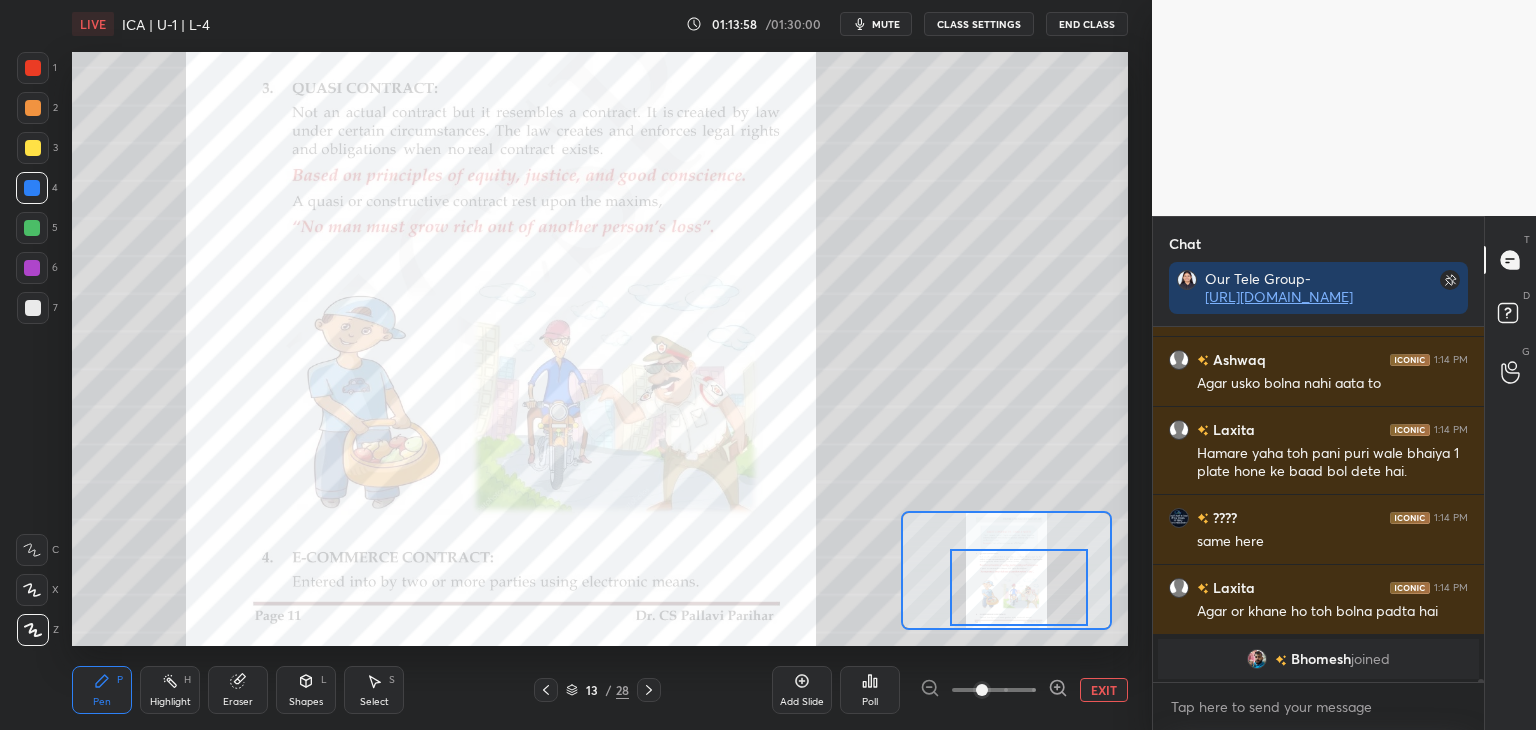 scroll, scrollTop: 36330, scrollLeft: 0, axis: vertical 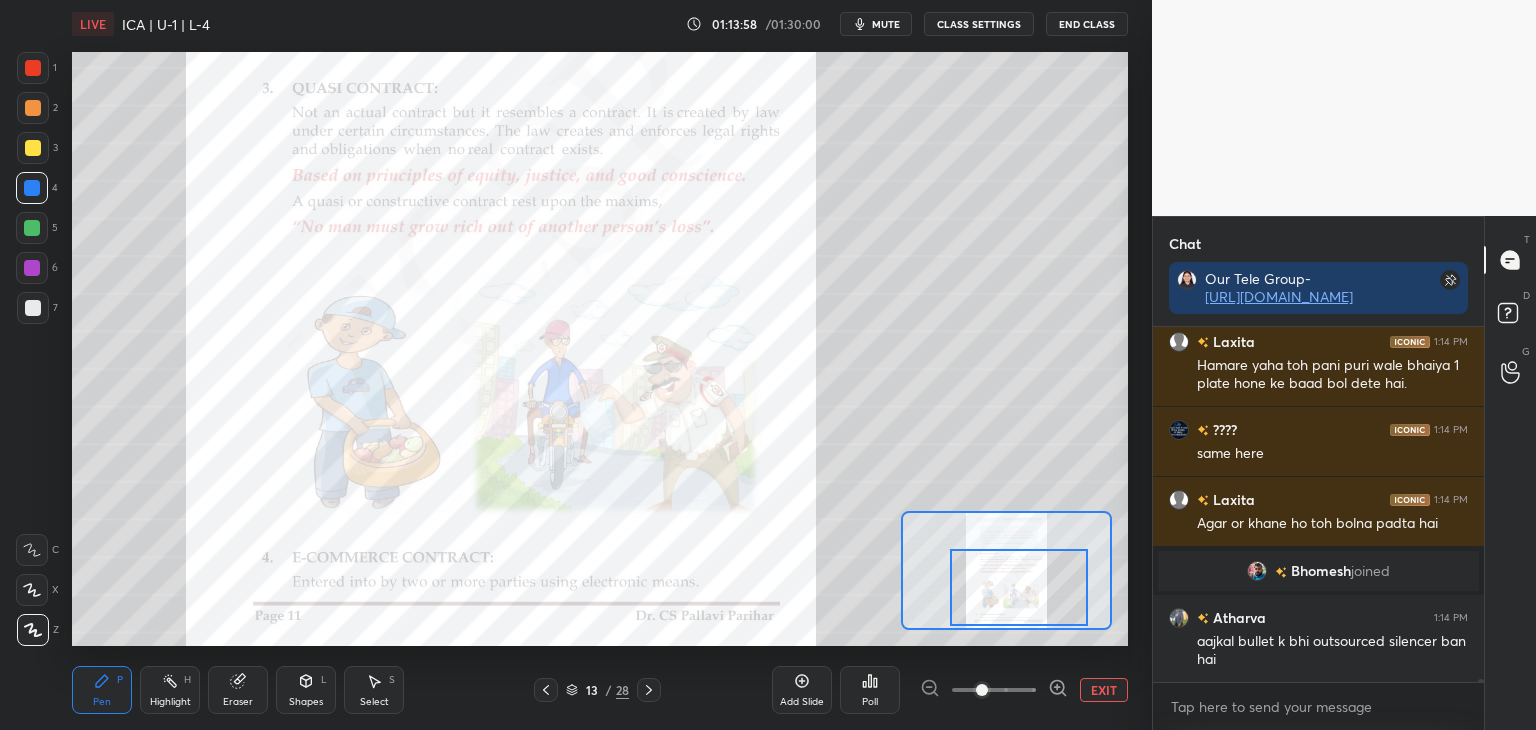 drag, startPoint x: 1482, startPoint y: 681, endPoint x: 1485, endPoint y: 693, distance: 12.369317 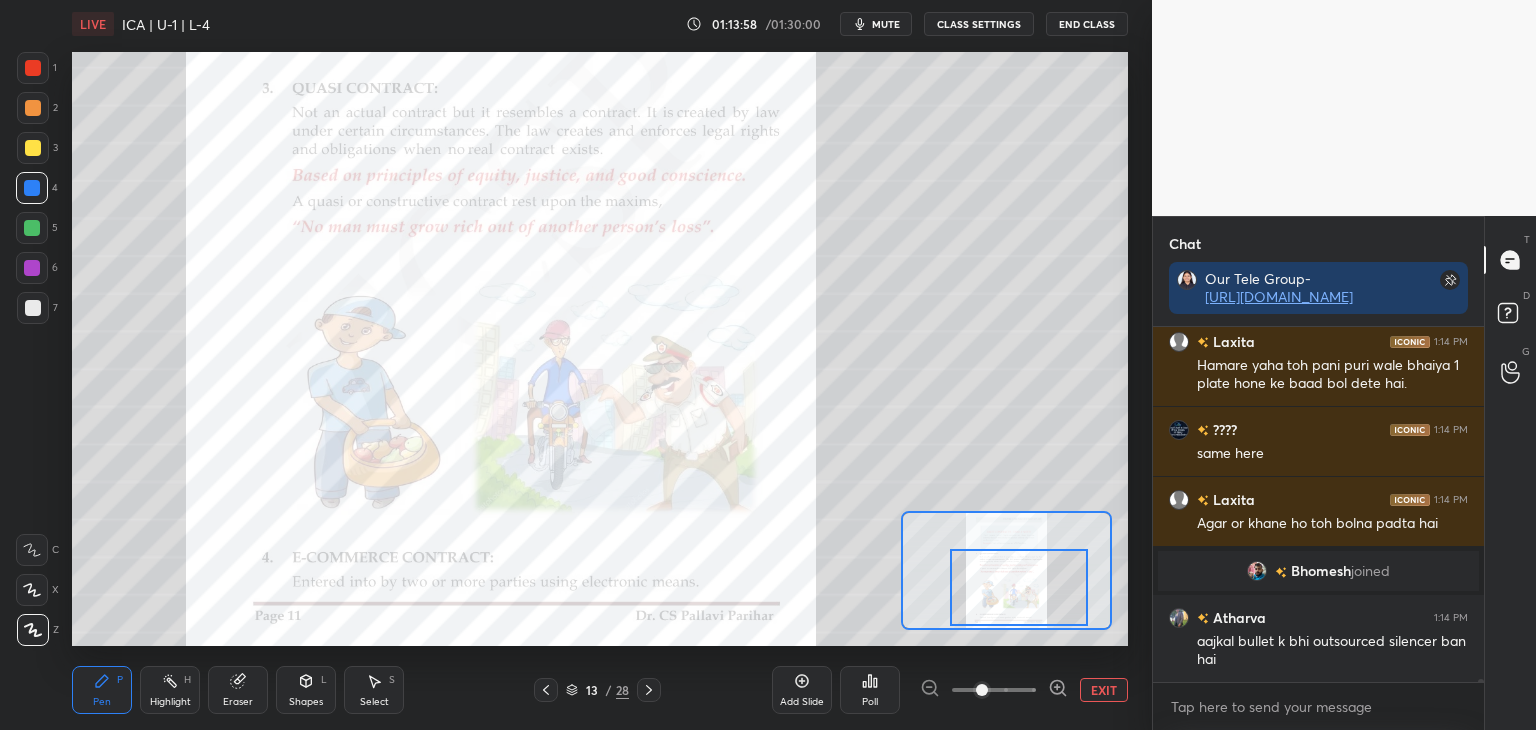 click on "Priyangshu 1:12 PM new flavour Chandni 1:12 PM Tum banate ho kyaa?😂 Krupa 1:12 PM kaha milta he esa new flavour? Tanishka 1:13 PM Tu  mam isma sa kuch yada nahi kar na na bus matlab samaj na hai na SANIA 1:13 PM Toh wo quasi contrct [GEOGRAPHIC_DATA] 1:13 PM Priyanshu k [DOMAIN_NAME]😂 Krupa 1:13 PM chandani😂😂 ragani 1:13 PM xdxd Chandni 1:13 PM Ab taunt aayega 😂 Ashwaq 1:14 PM Agar usko bolna nahi aata to Laxita 1:14 PM Hamare yaha toh pani puri wale bhaiya 1 plate hone ke baad bol dete hai. ???? 1:14 PM same here Laxita 1:14 PM [PERSON_NAME] or khane ho toh bolna padta hai [PERSON_NAME]  joined Atharva 1:14 PM aajkal bullet k bhi outsourced silencer ban hai JUMP TO LATEST Enable hand raising Enable raise hand to speak to learners. Once enabled, chat will be turned off temporarily. Enable x" at bounding box center [1318, 528] 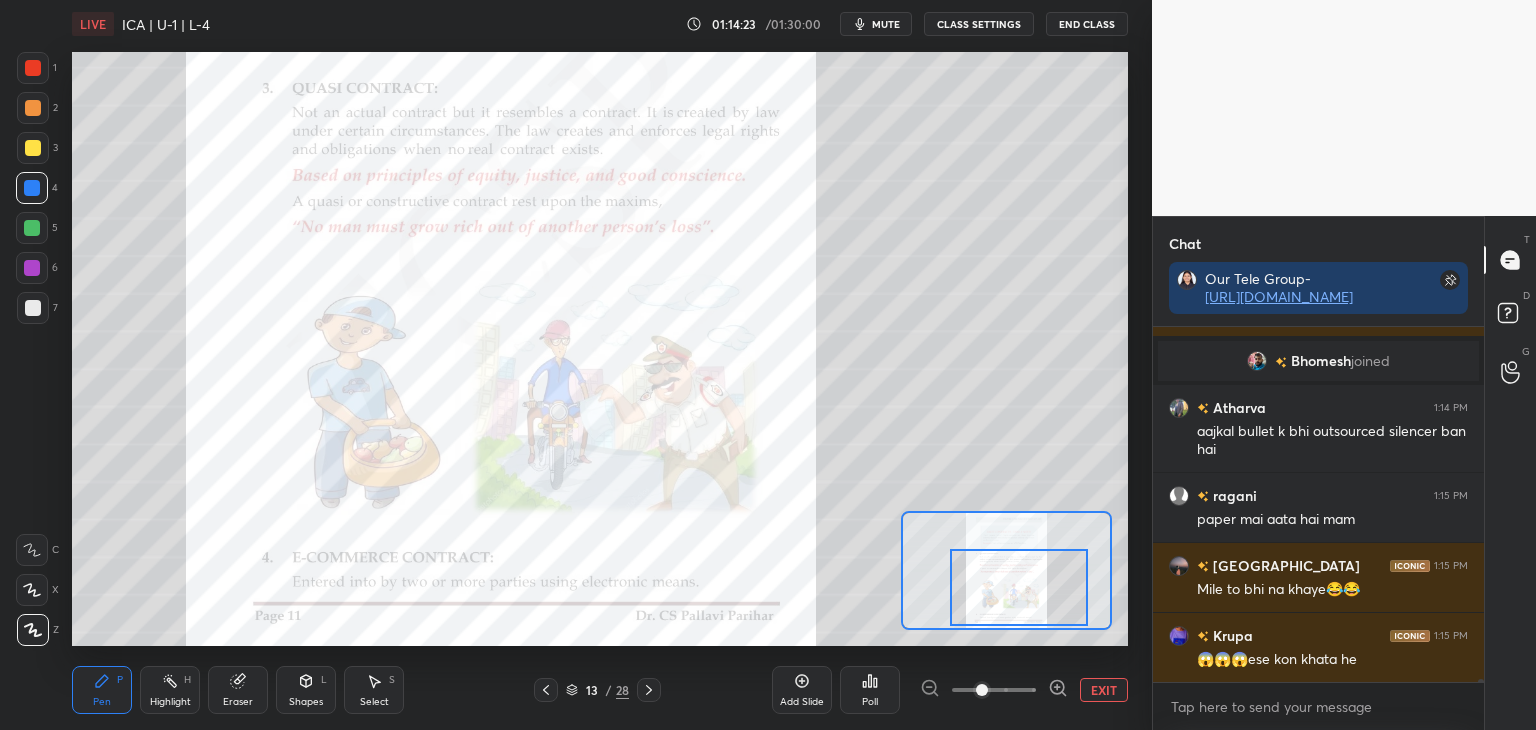scroll, scrollTop: 36610, scrollLeft: 0, axis: vertical 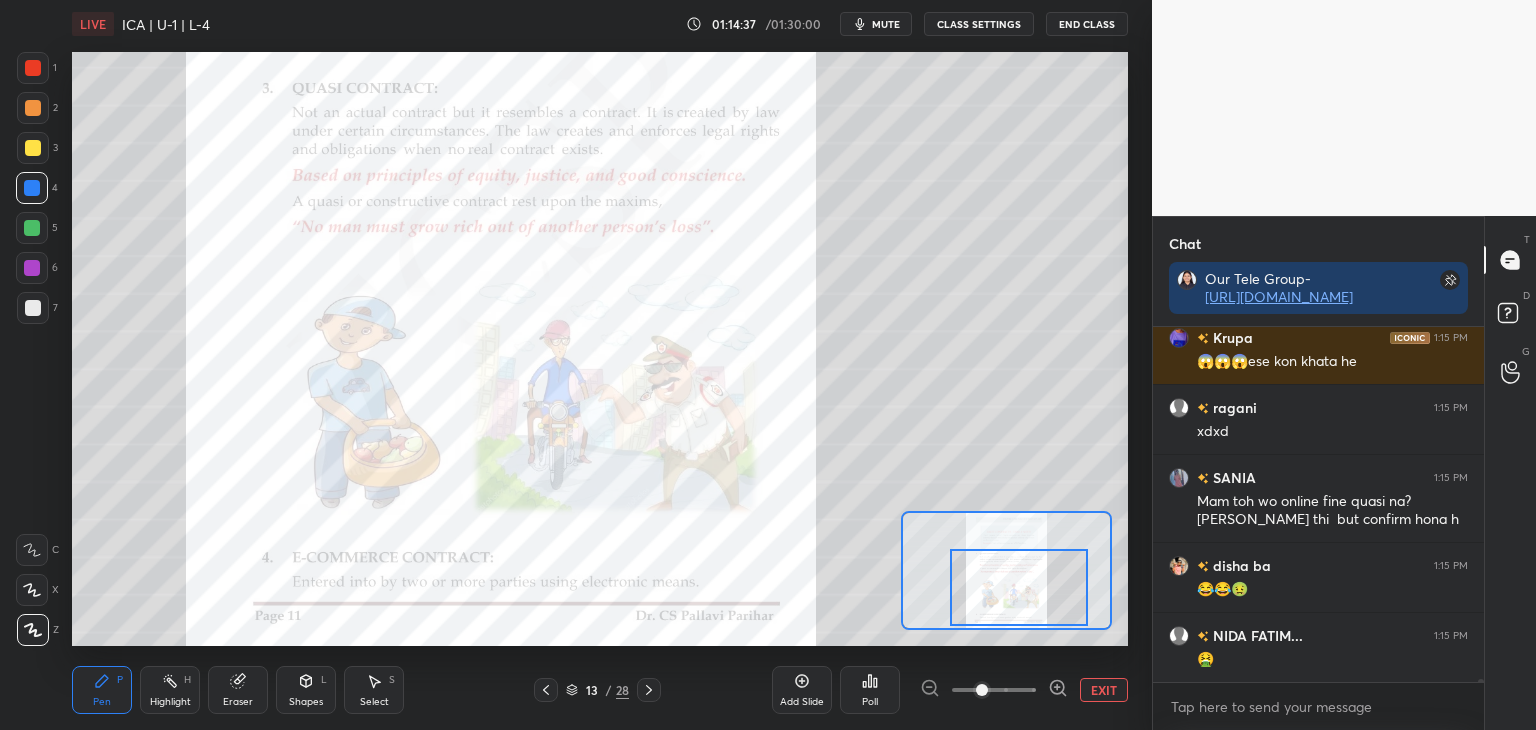 click on "Chandni 1:15 PM Mile to bhi na khaye😂😂 Krupa 1:15 PM 😱😱😱ese kon khata he ragani 1:15 PM xdxd SANIA 1:15 PM Mam toh wo online fine quasi na? Suni thi  but confirm hona h disha ba 1:15 PM 😂😂🤢 NIDA FATIM... 1:15 PM 🤮 JUMP TO LATEST Enable hand raising Enable raise hand to speak to learners. Once enabled, chat will be turned off temporarily. Enable x" at bounding box center (1318, 528) 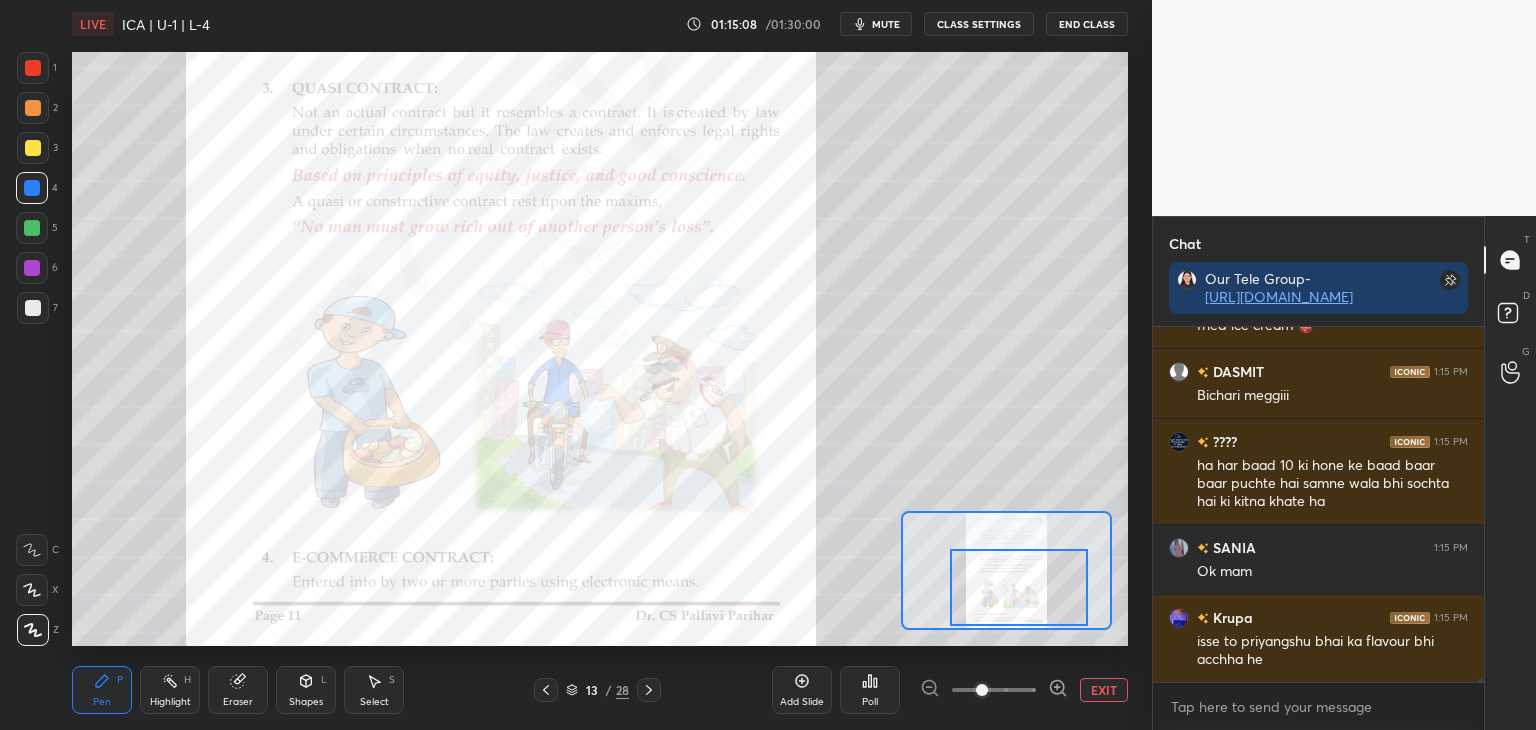 scroll, scrollTop: 37382, scrollLeft: 0, axis: vertical 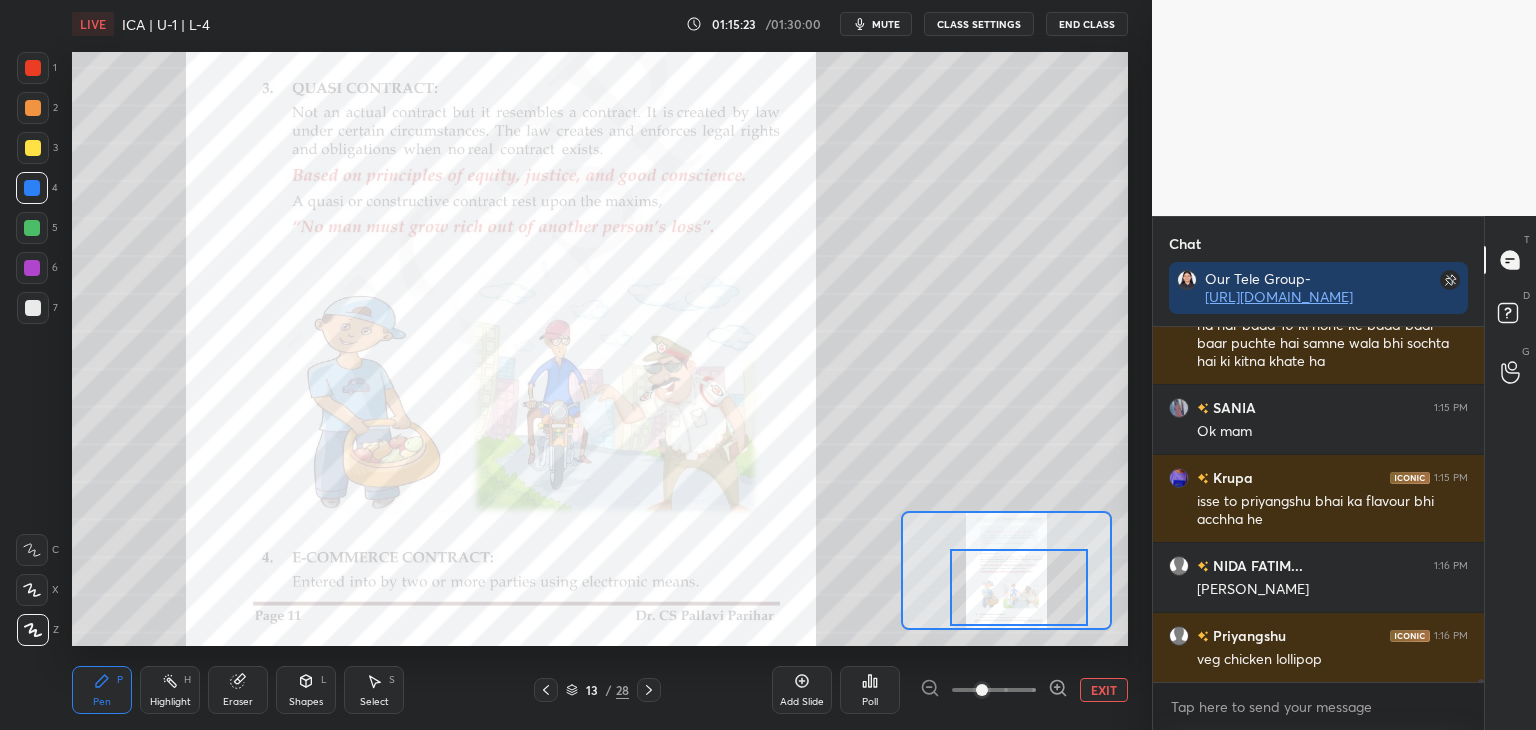click on "DASMIT 1:15 PM Bichari meggiii ???? 1:15 PM ha har baad 10 ki hone ke baad baar baar puchte hai samne wala bhi sochta hai ki kitna khate ha SANIA 1:15 PM Ok mam Krupa 1:15 PM isse to priyangshu bhai ka flavour bhi acchha he NIDA FATIM... 1:16 PM oreo pakoda Priyangshu 1:16 PM veg chicken lollipop JUMP TO LATEST Enable hand raising Enable raise hand to speak to learners. Once enabled, chat will be turned off temporarily. Enable x" at bounding box center [1318, 528] 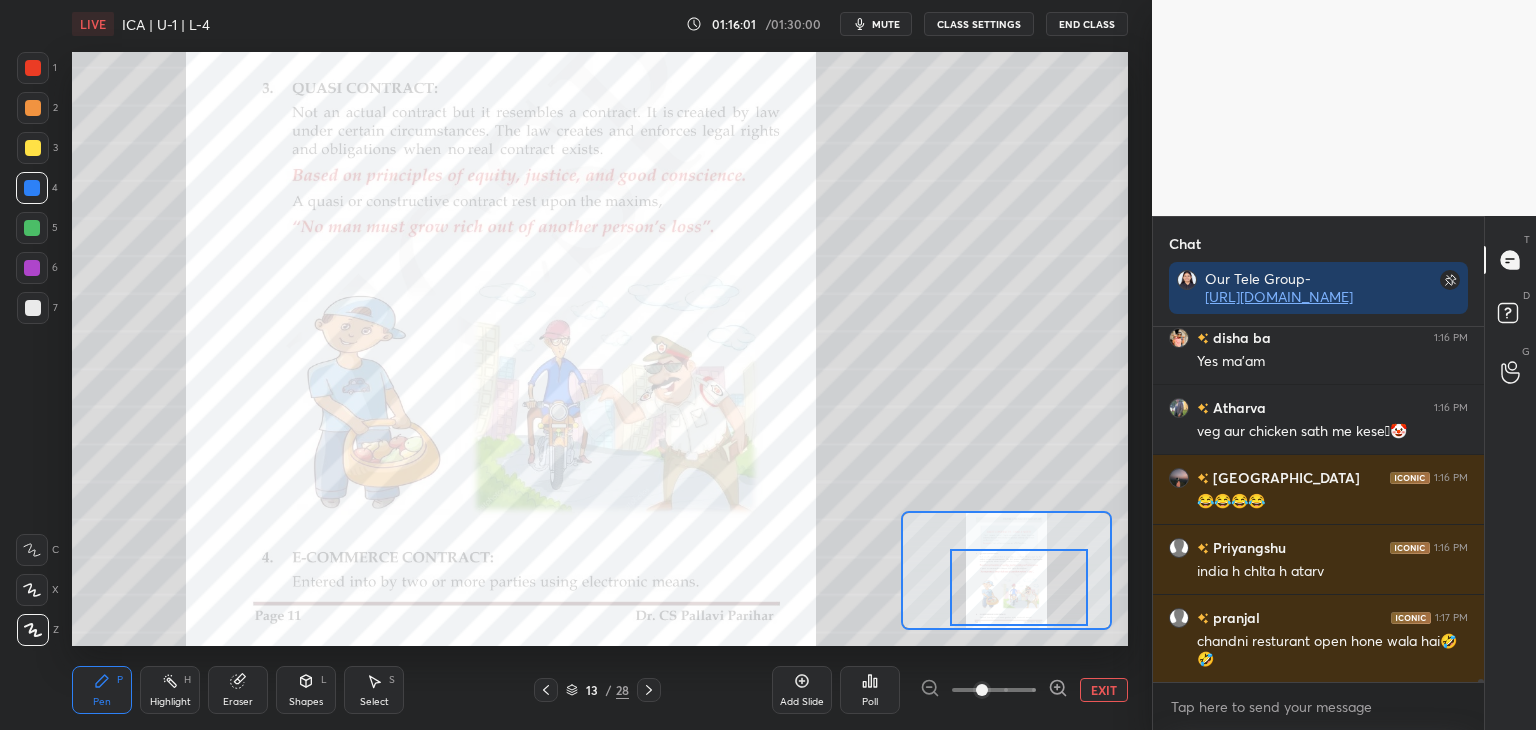 scroll, scrollTop: 36660, scrollLeft: 0, axis: vertical 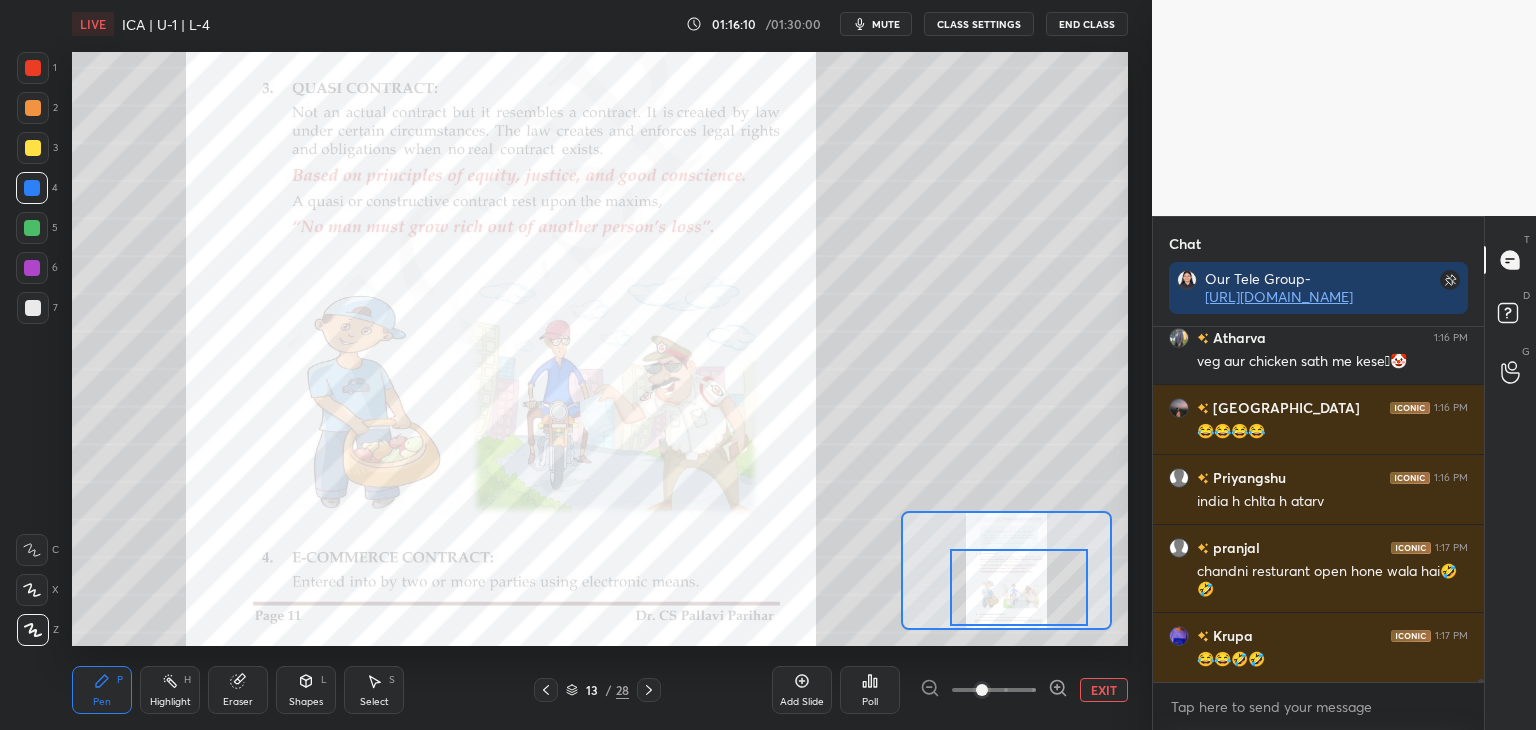 click on "EXIT" at bounding box center (1104, 690) 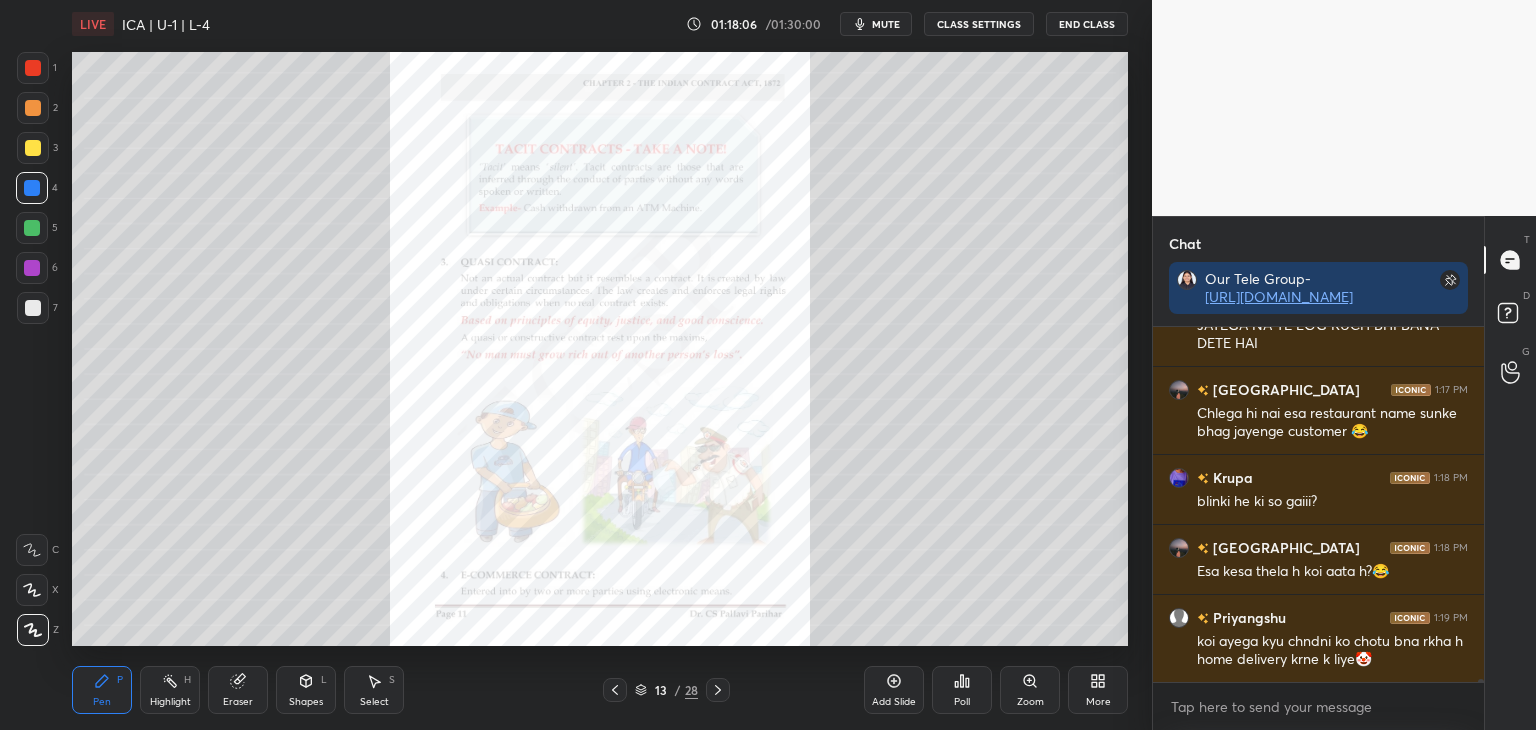 scroll, scrollTop: 37276, scrollLeft: 0, axis: vertical 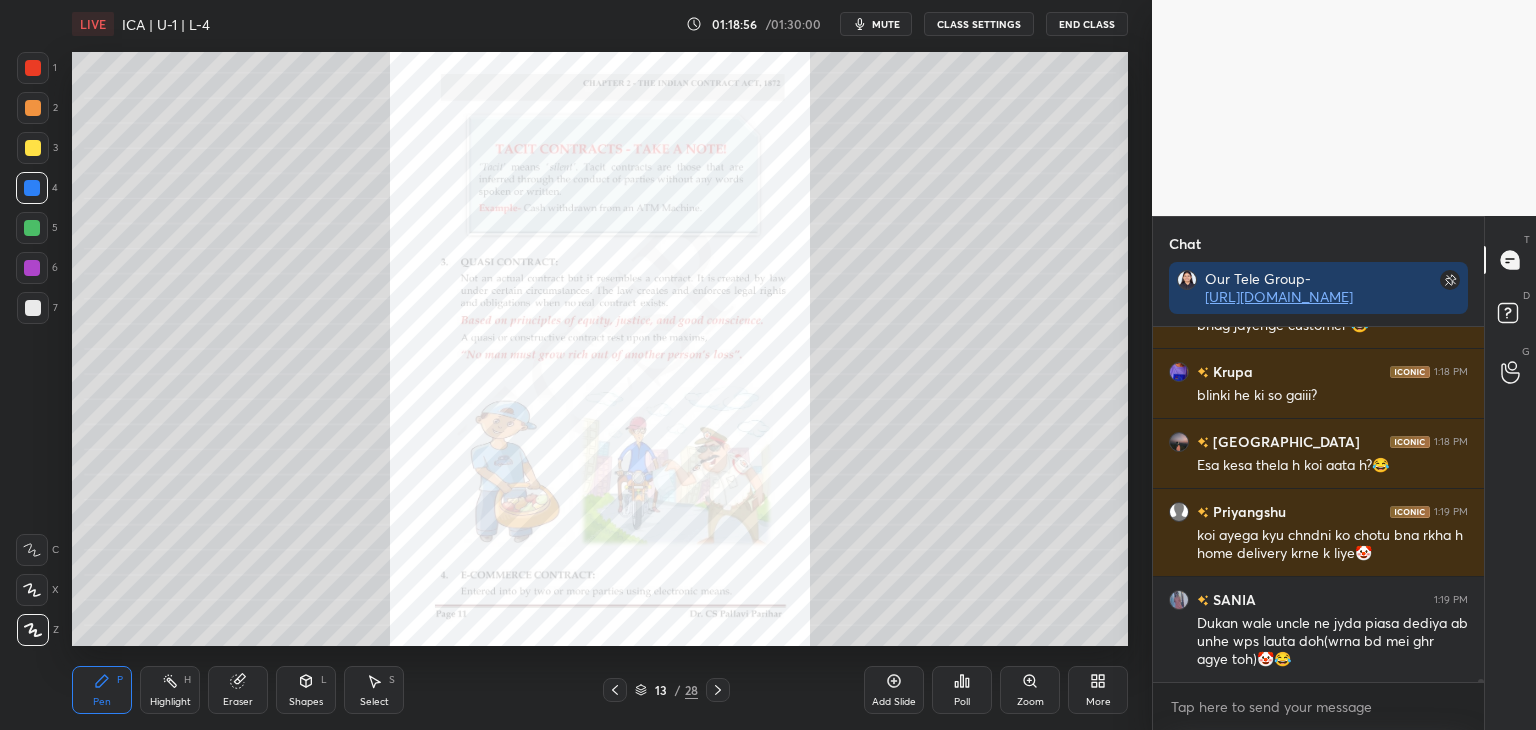 click at bounding box center (33, 148) 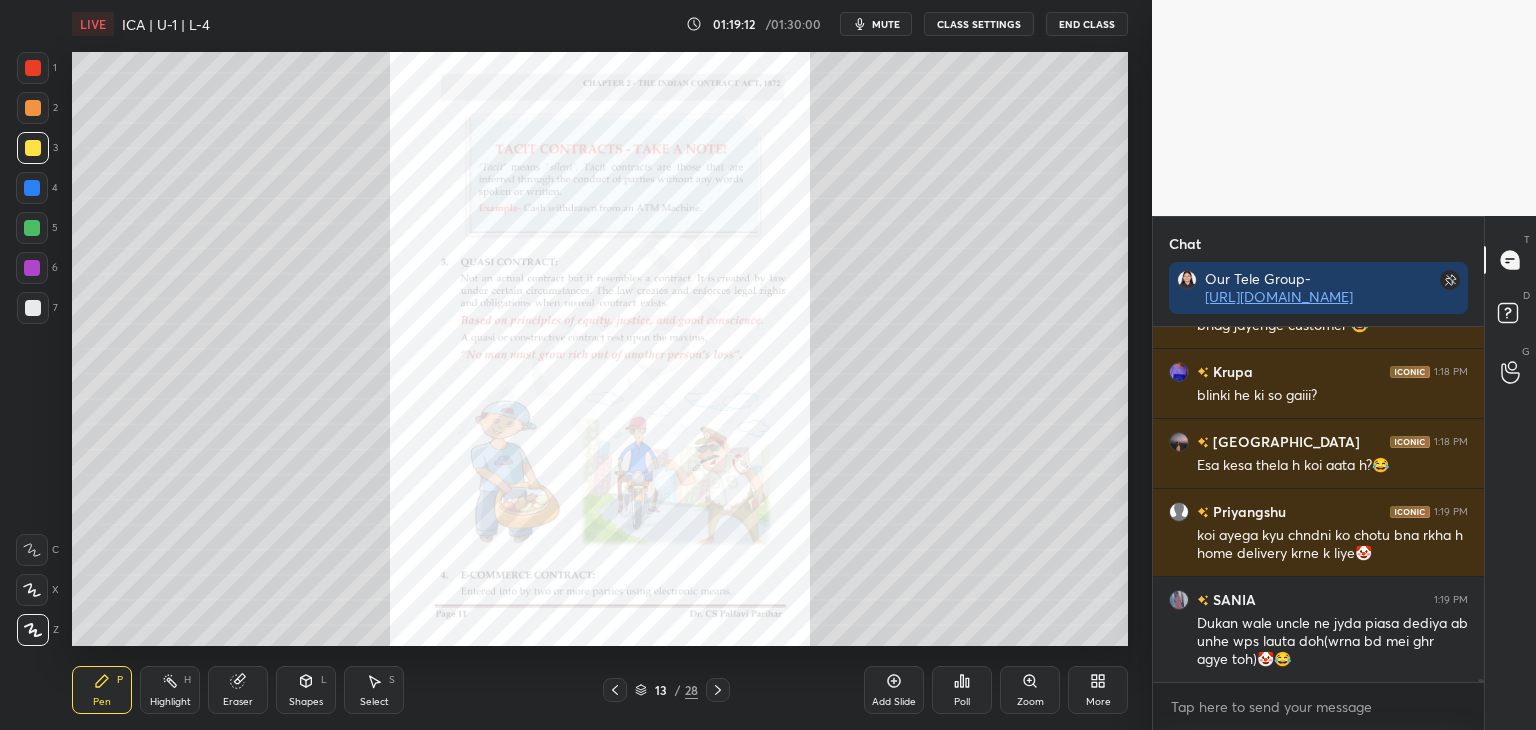 scroll, scrollTop: 37346, scrollLeft: 0, axis: vertical 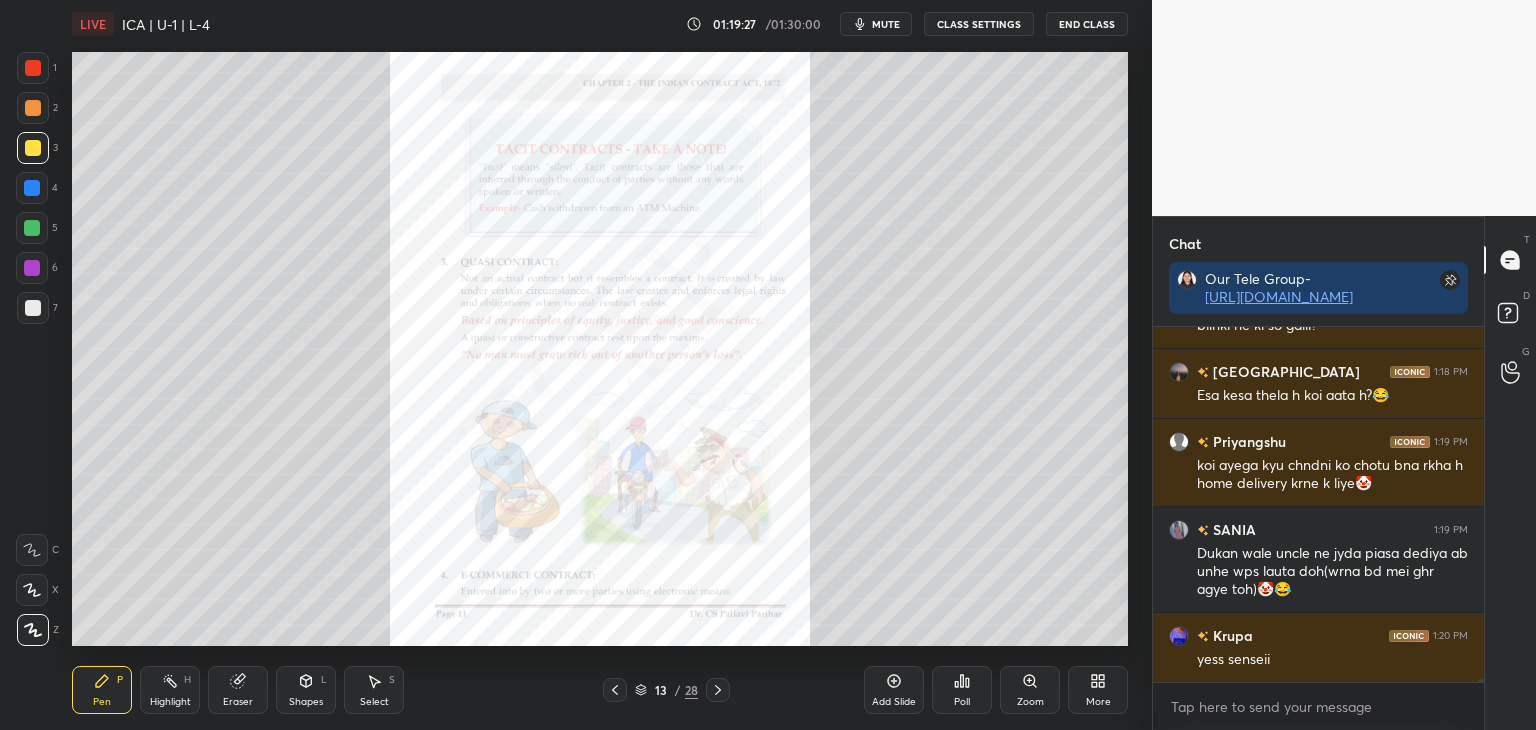 drag, startPoint x: 28, startPoint y: 188, endPoint x: 62, endPoint y: 181, distance: 34.713108 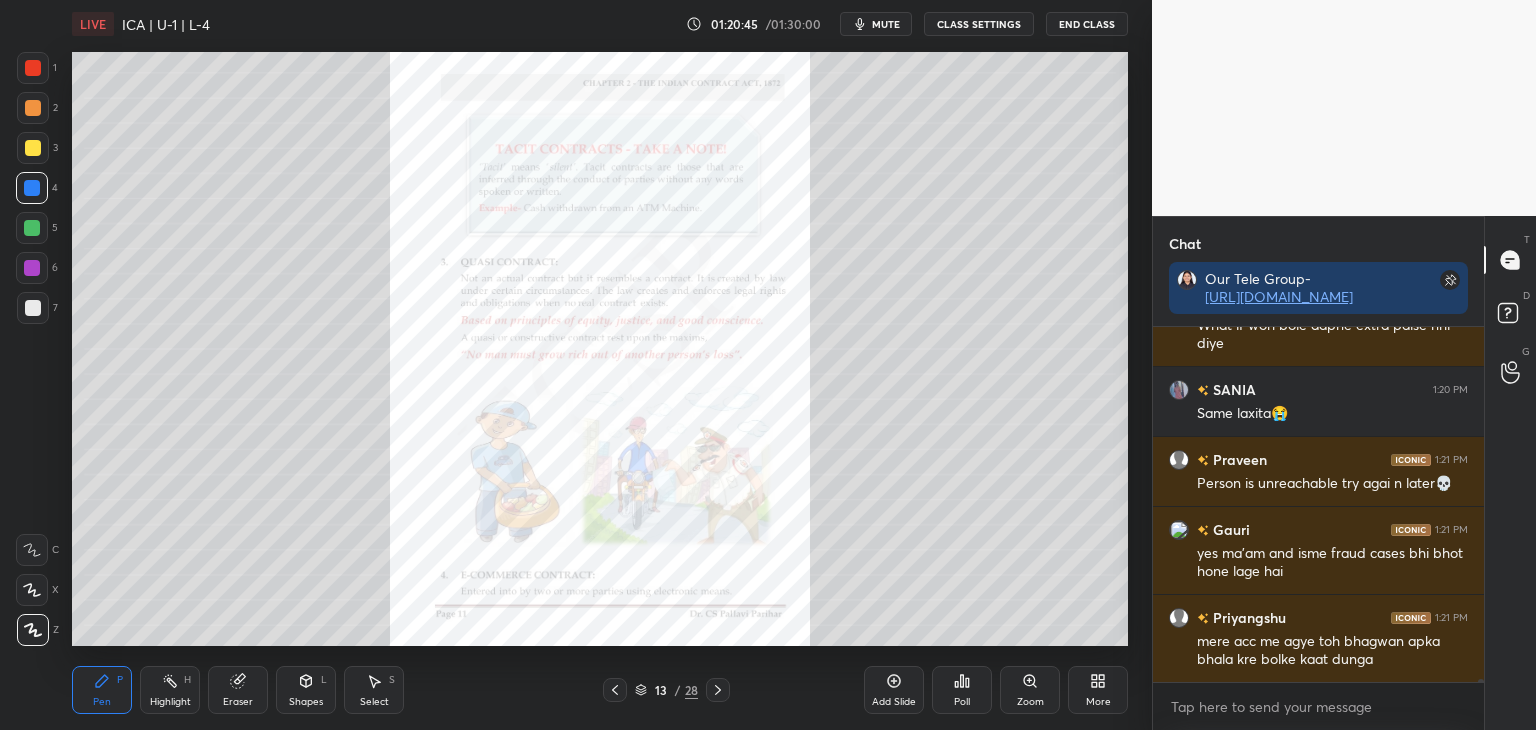 scroll, scrollTop: 37908, scrollLeft: 0, axis: vertical 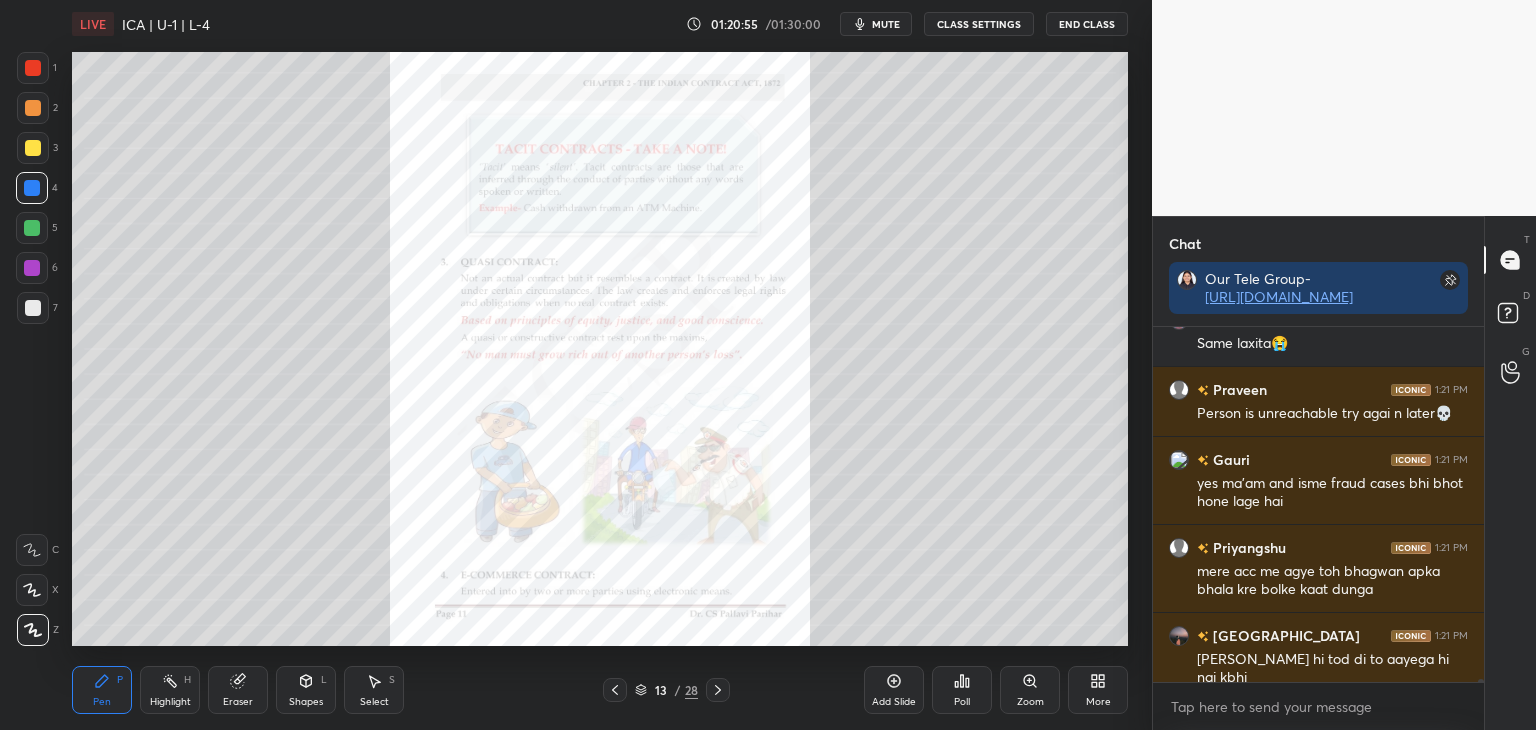 click at bounding box center (33, 148) 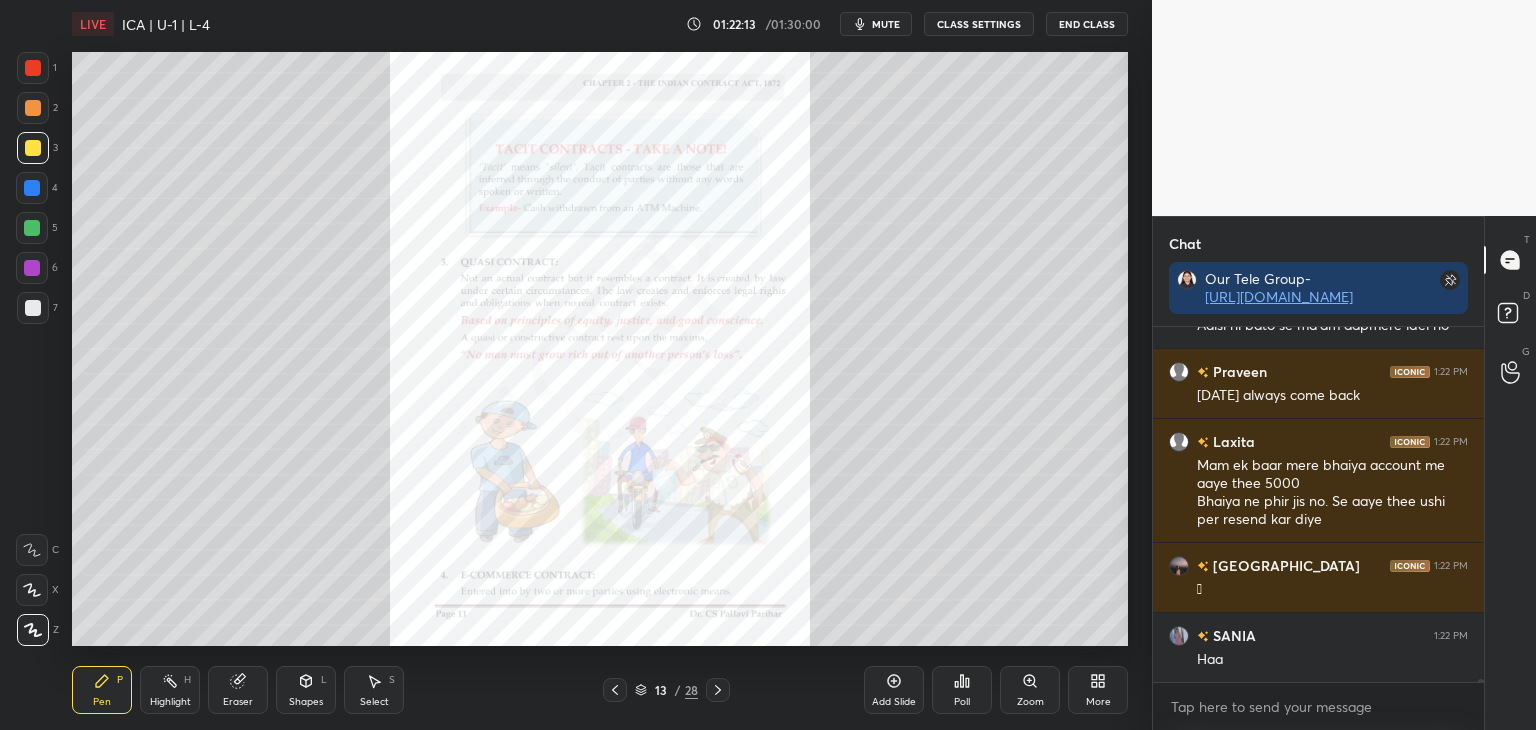 scroll, scrollTop: 38662, scrollLeft: 0, axis: vertical 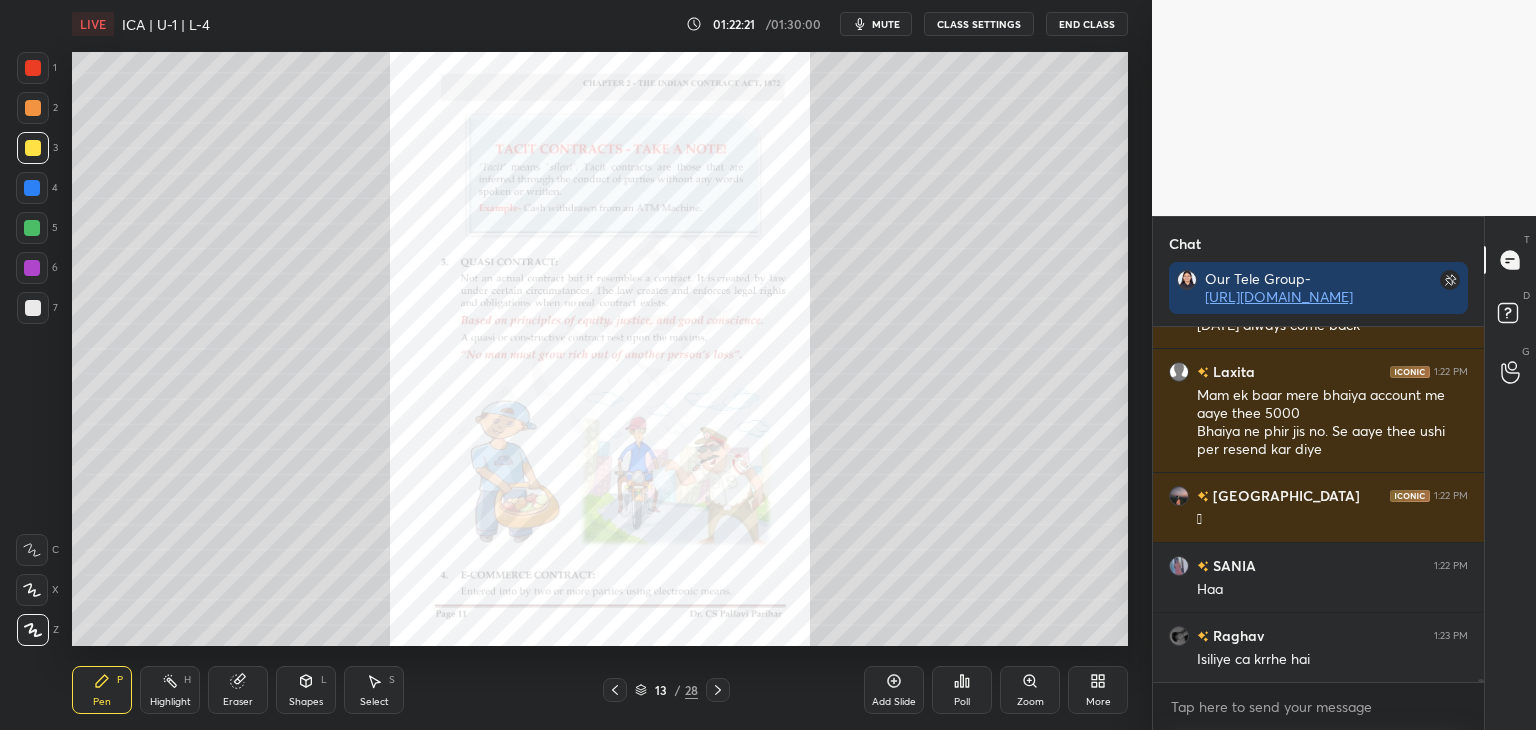 click on "disha ba 1:22 PM Aaisi hi bato se ma'am aapmere idel ho Praveen 1:22 PM [DATE] always come back Laxita 1:22 PM Mam ek baar mere bhaiya account me aaye thee 5000
Bhaiya ne phir jis no. Se aaye thee ushi per resend kar diye Chandni 1:22 PM 🫡 SANIA 1:22 PM Haa Raghav 1:23 PM Isiliye ca krrhe hai JUMP TO LATEST Enable hand raising Enable raise hand to speak to learners. Once enabled, chat will be turned off temporarily. Enable x" at bounding box center [1318, 528] 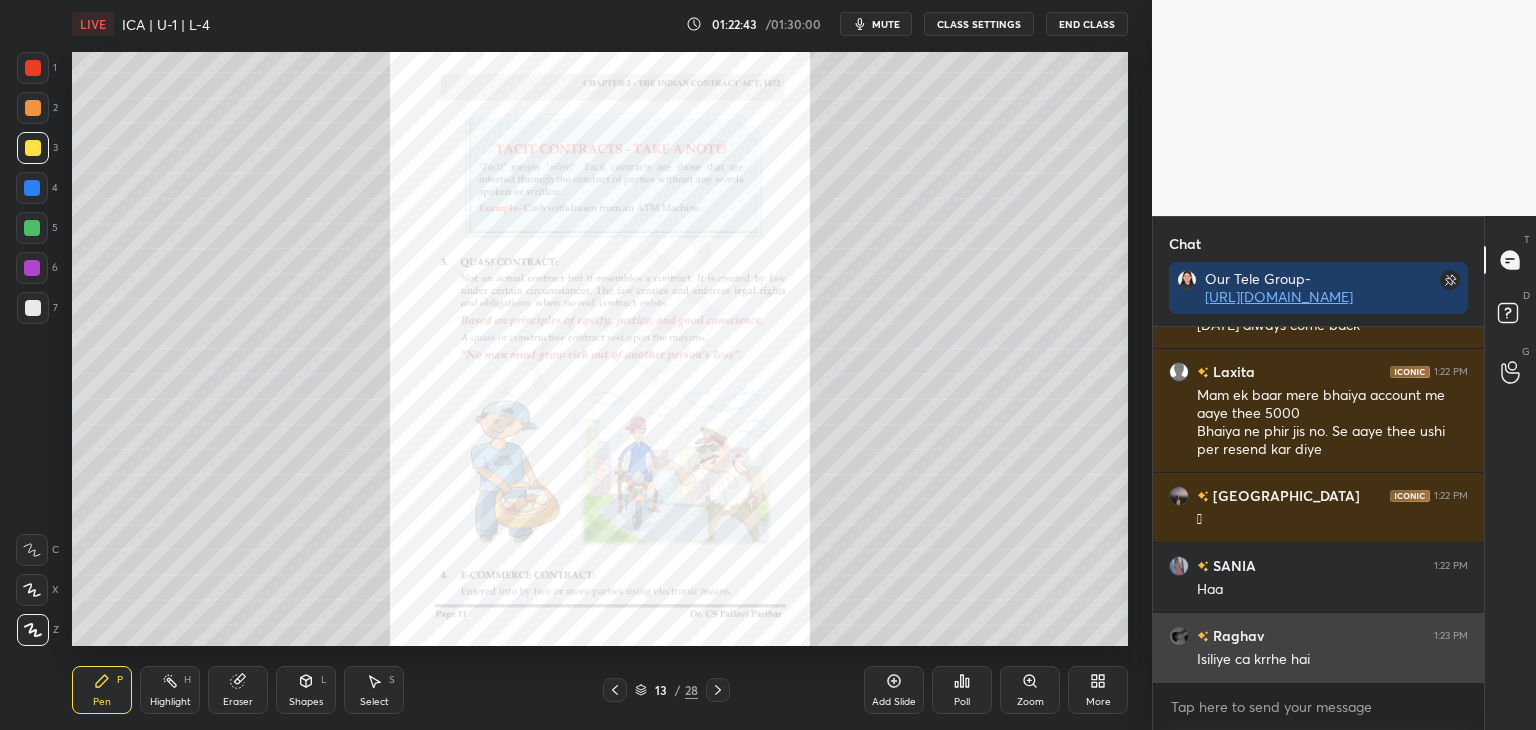 scroll, scrollTop: 38750, scrollLeft: 0, axis: vertical 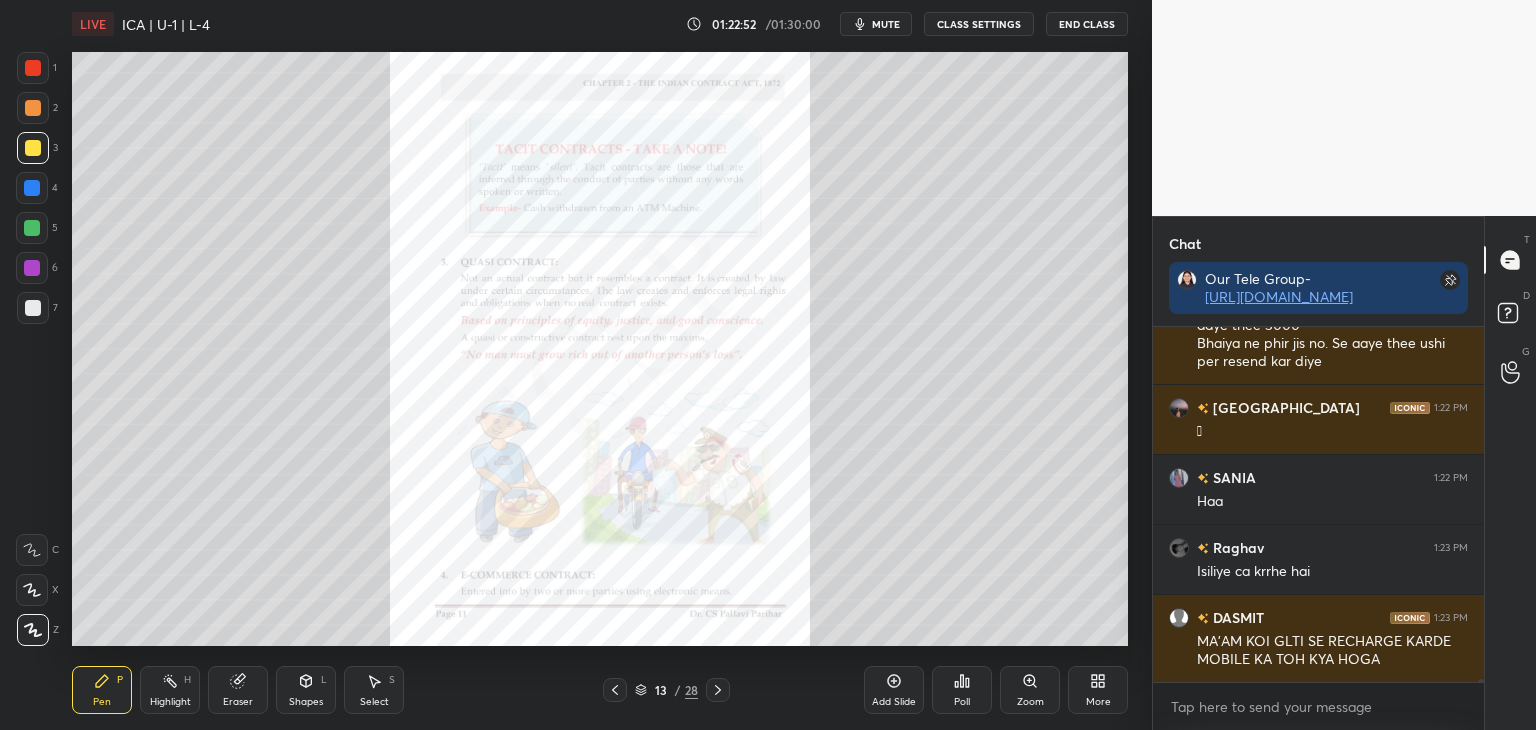 click 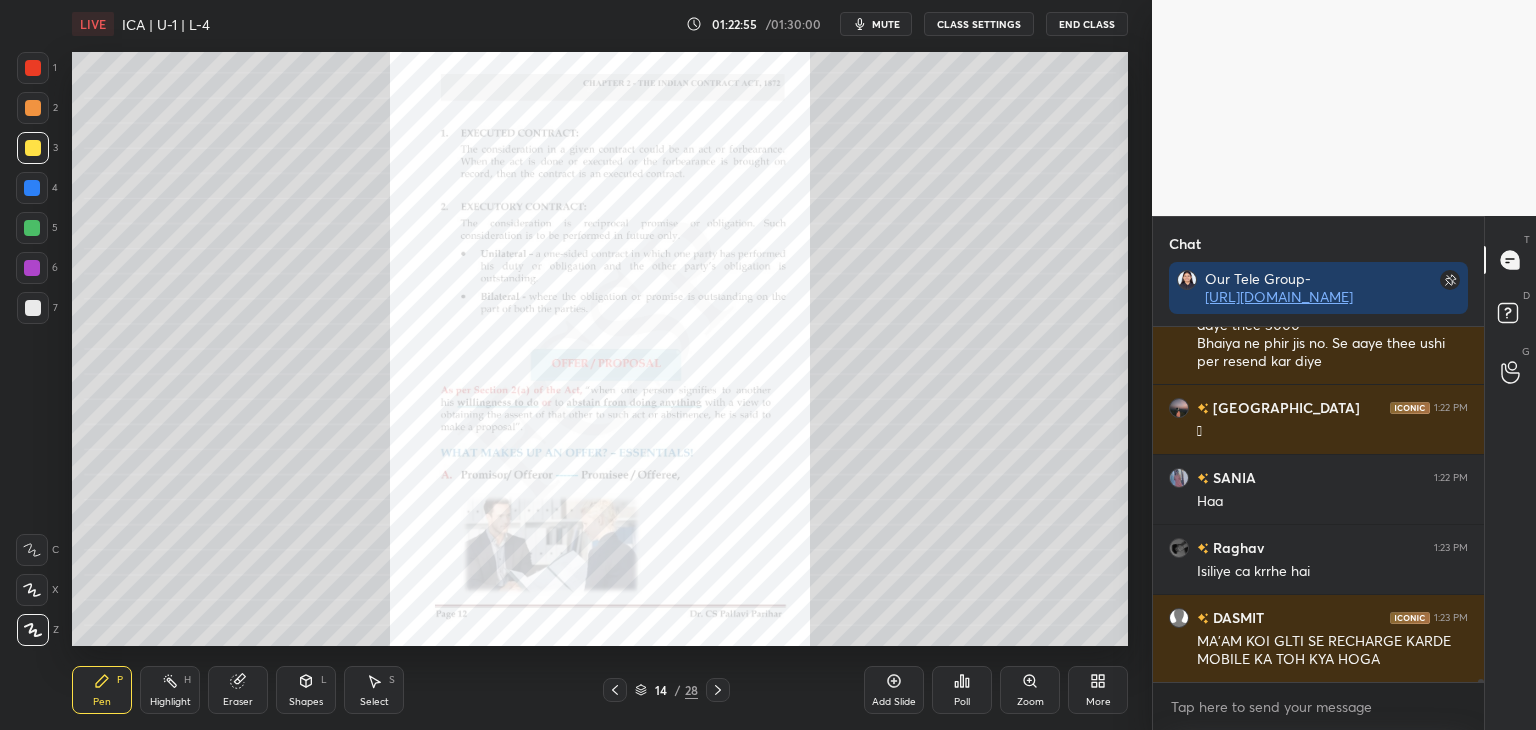 click at bounding box center [32, 188] 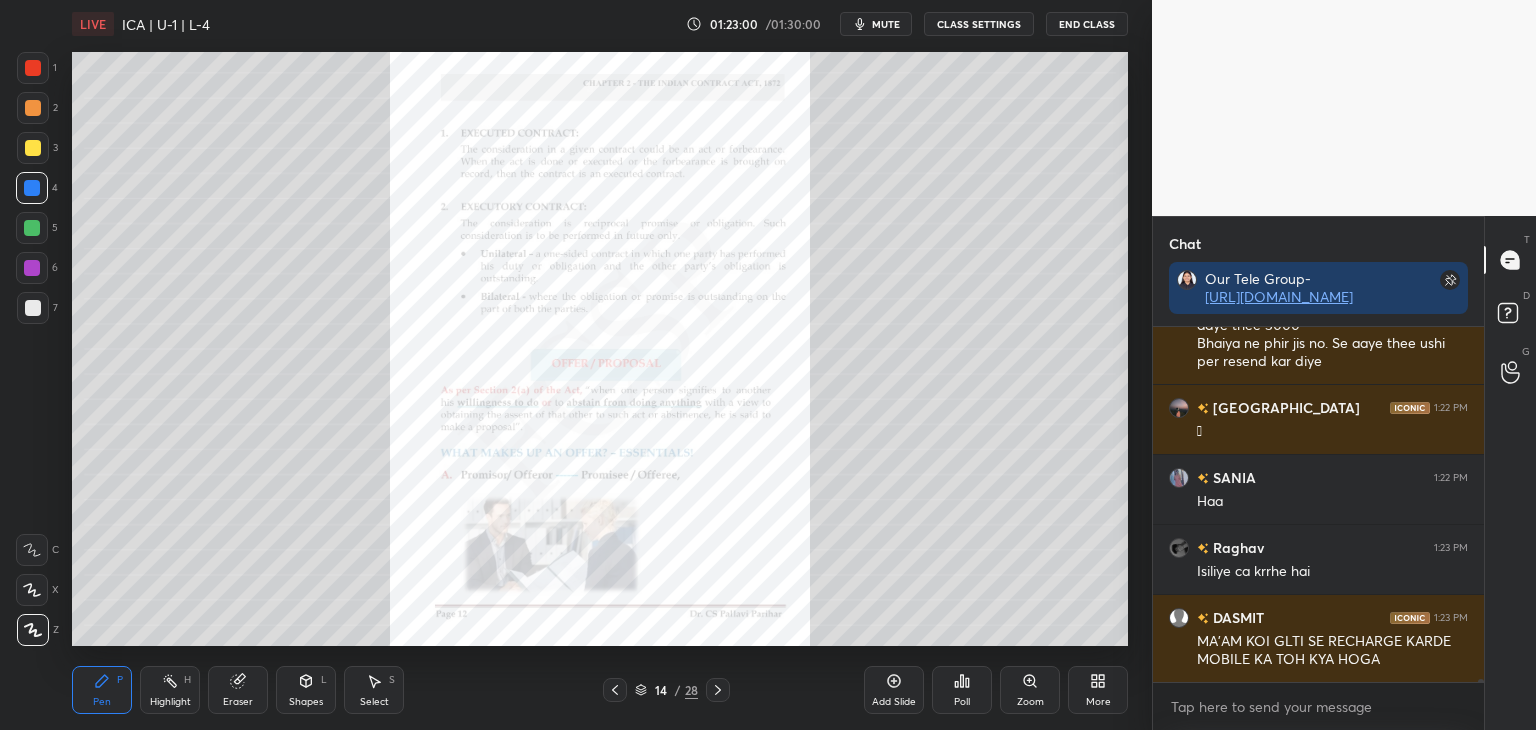 click 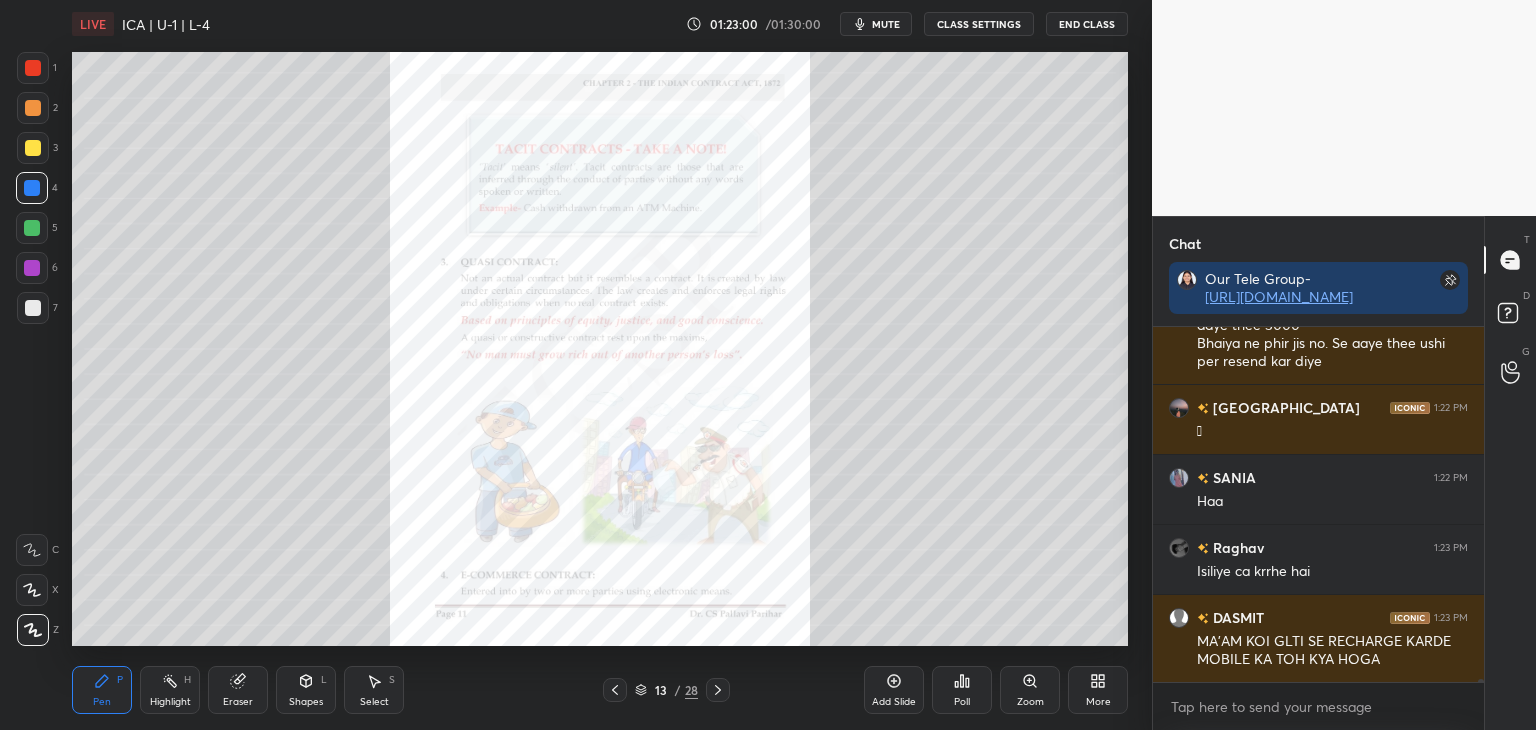 click 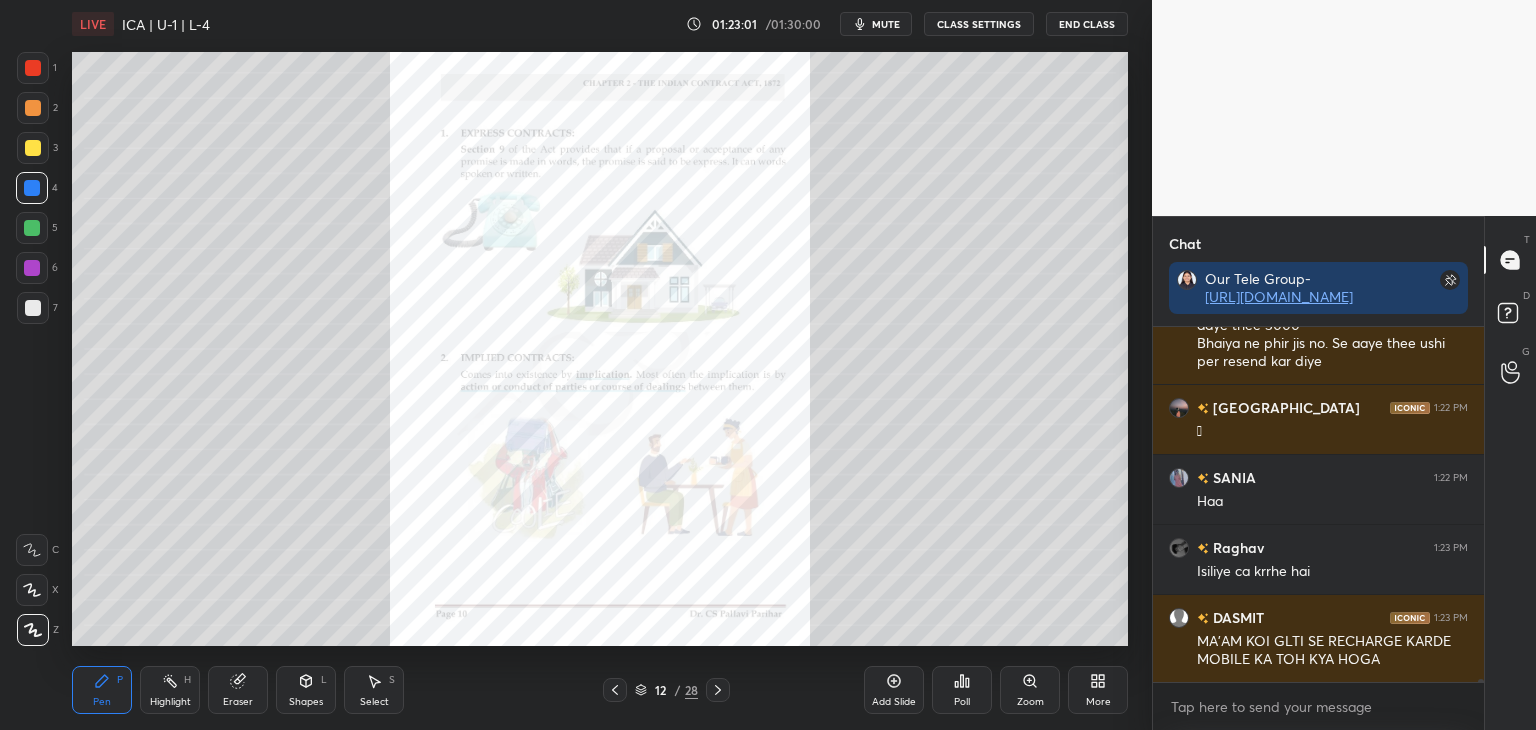 click 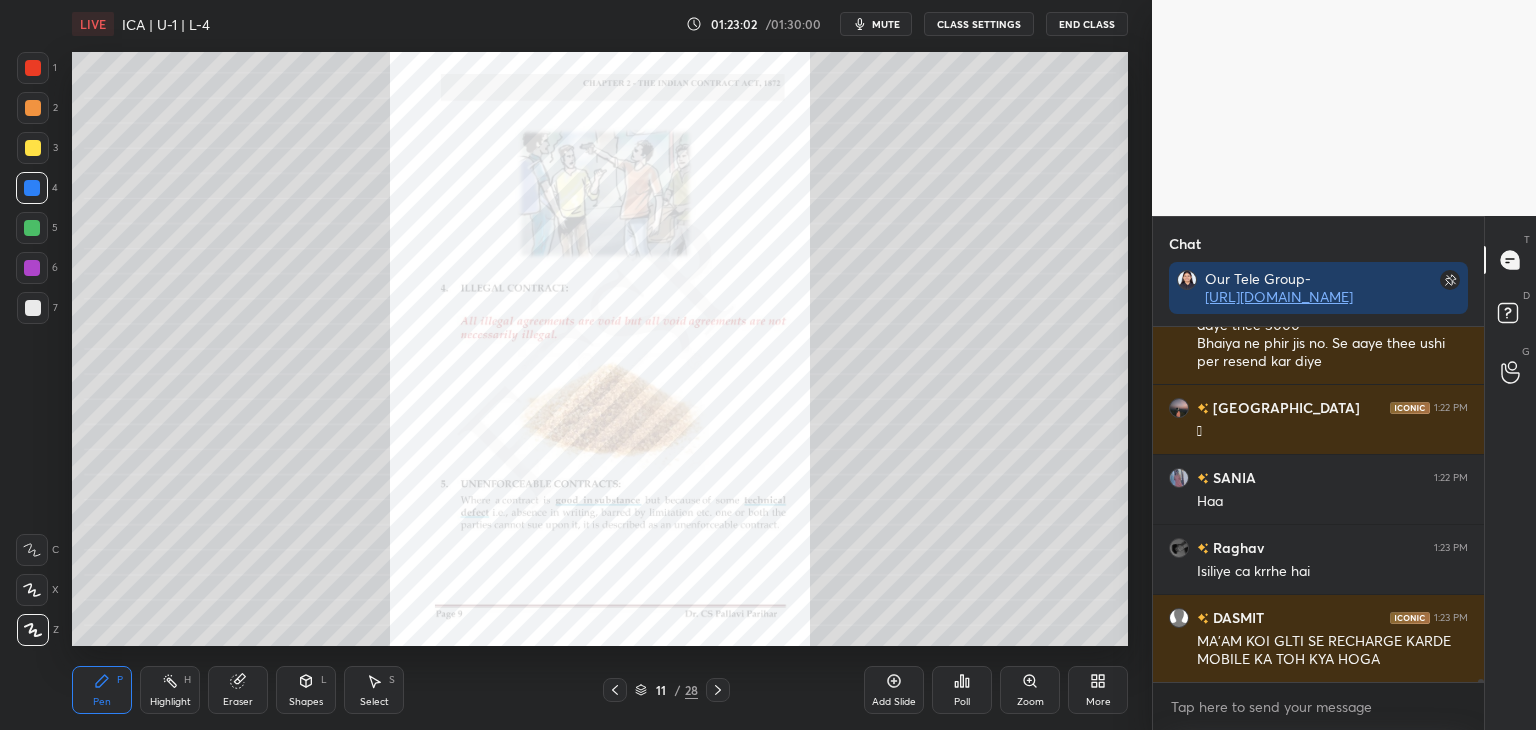 click 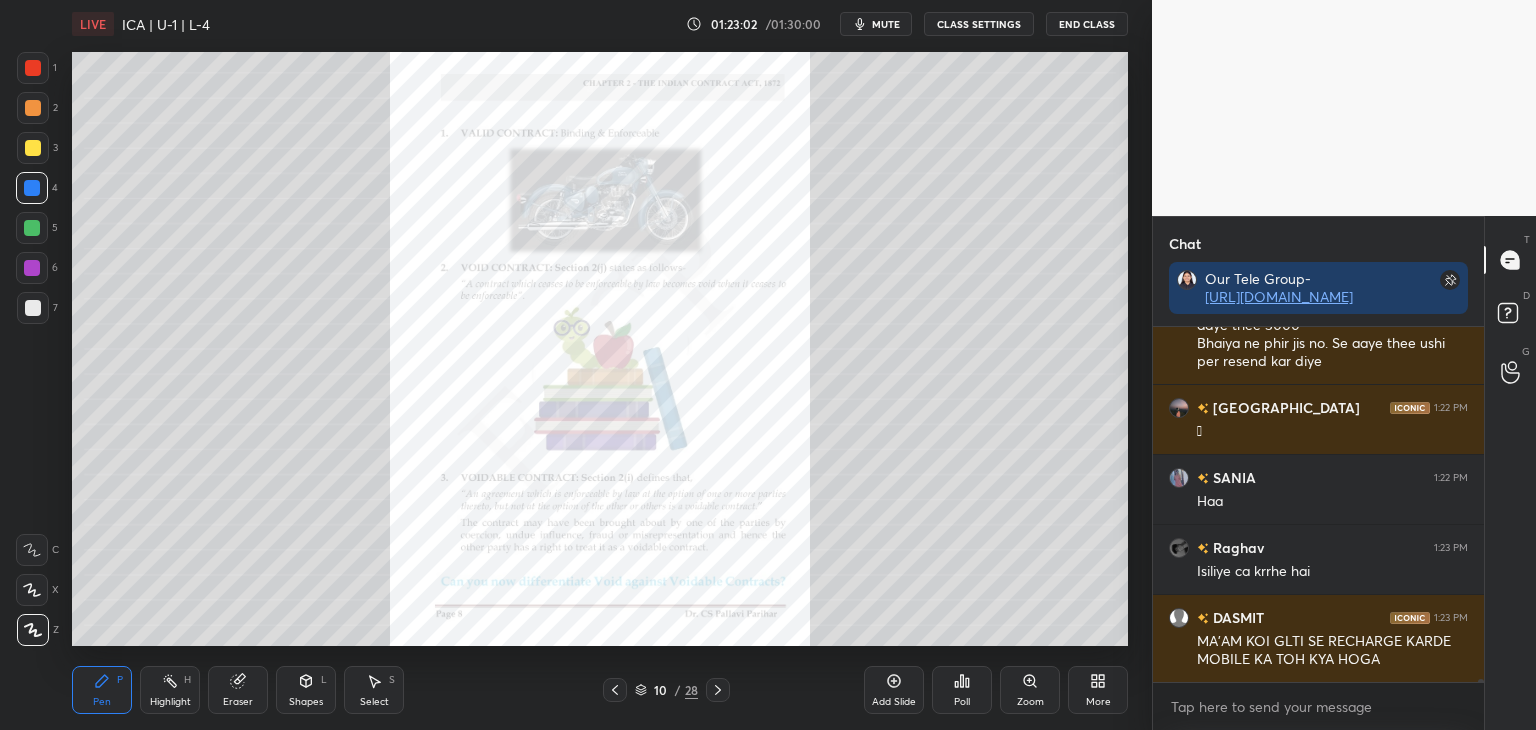 scroll, scrollTop: 38820, scrollLeft: 0, axis: vertical 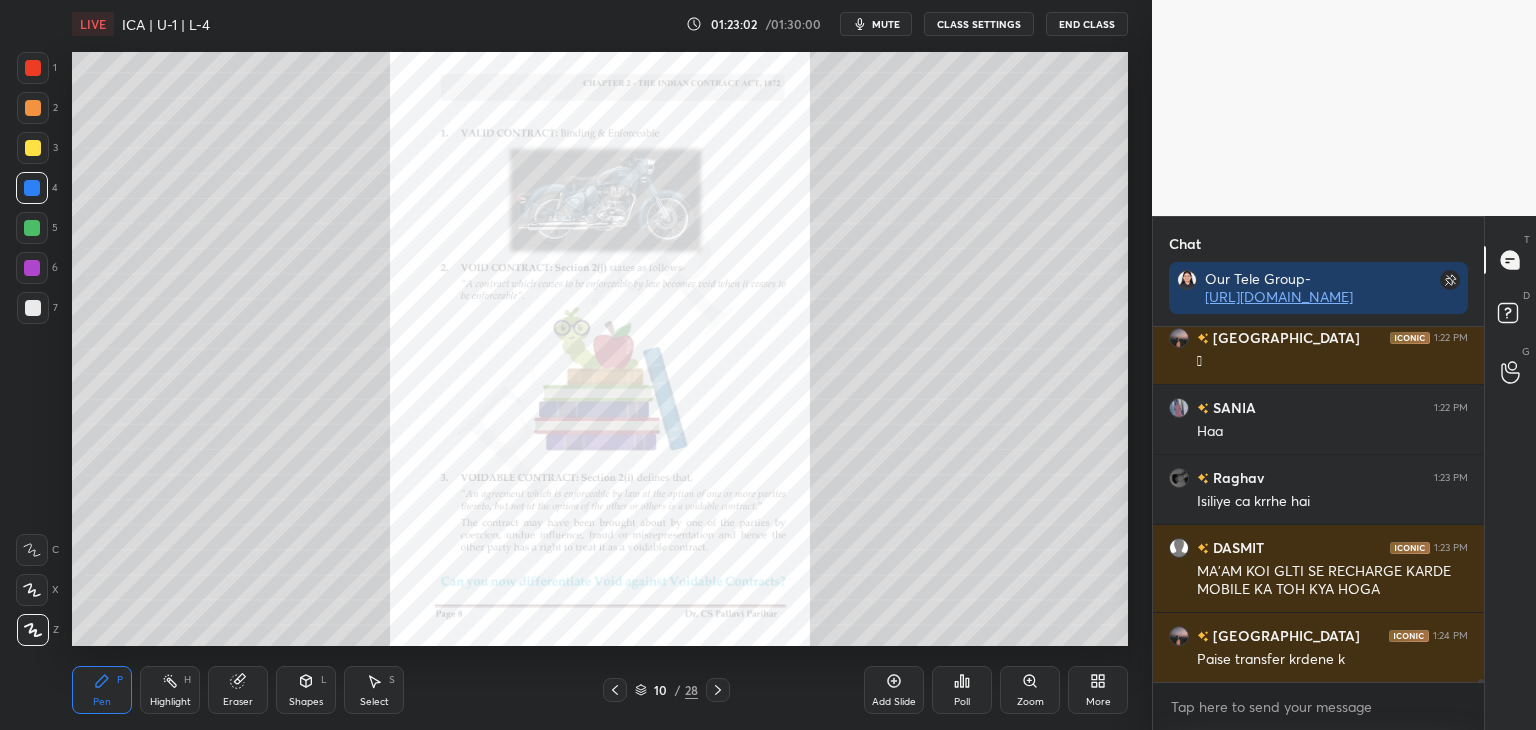 click 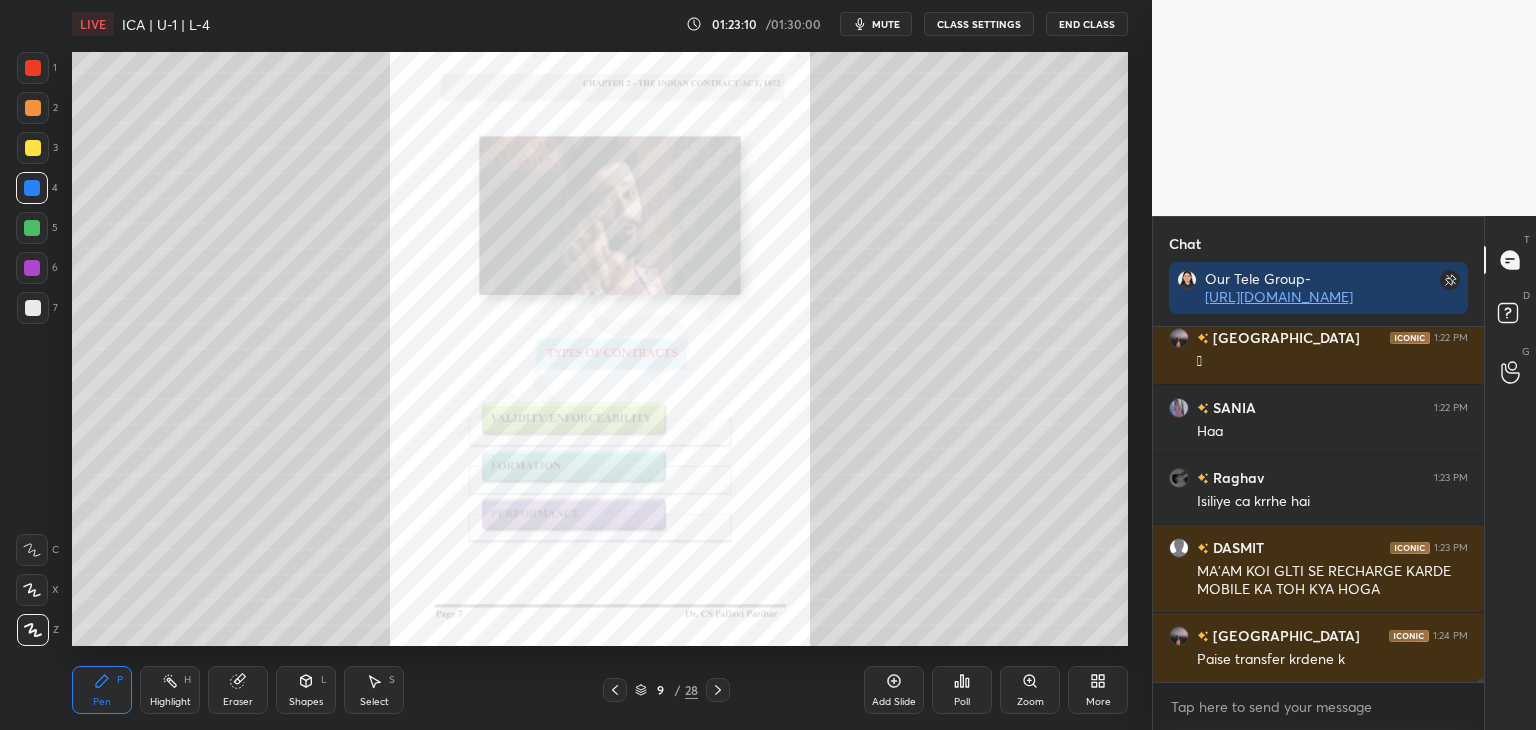 click 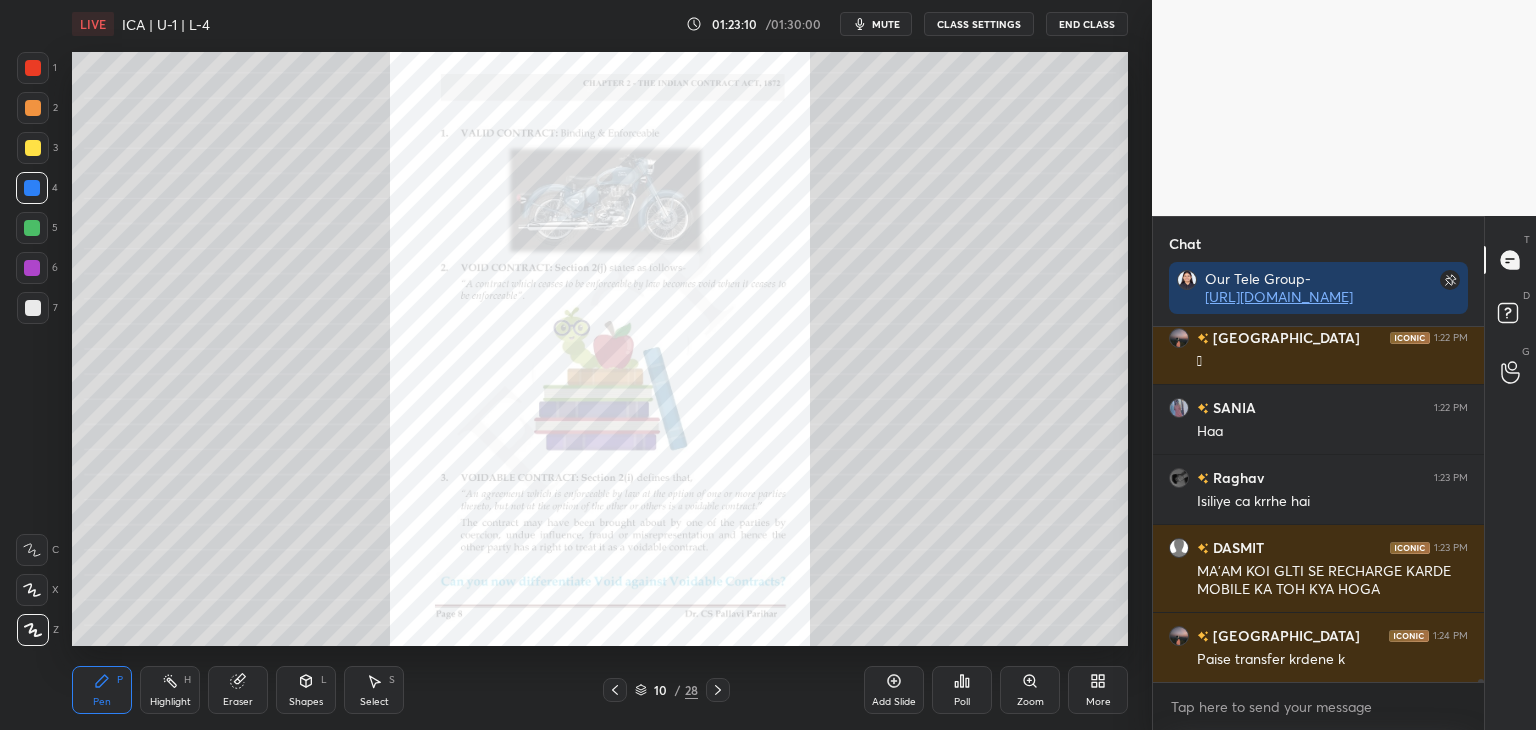 click 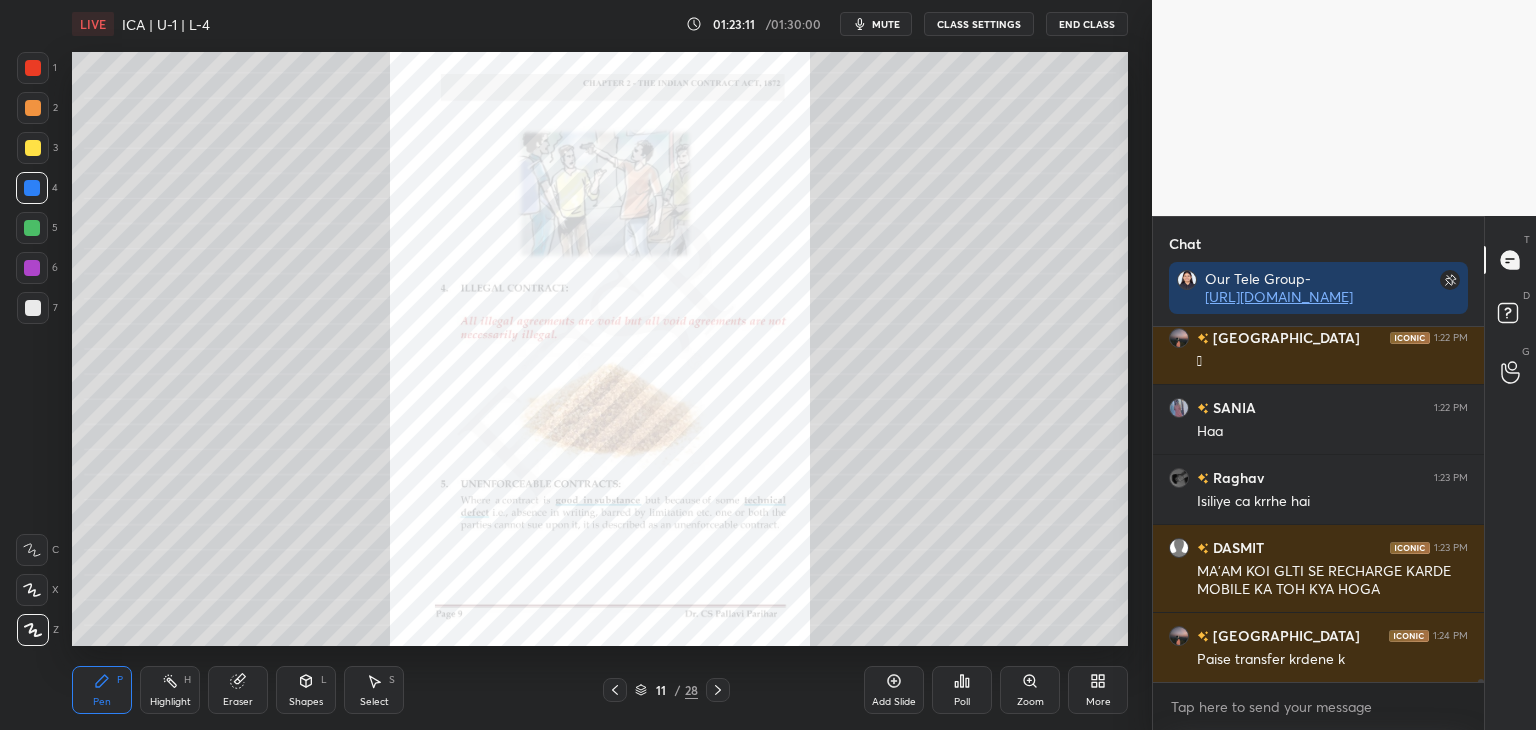 click 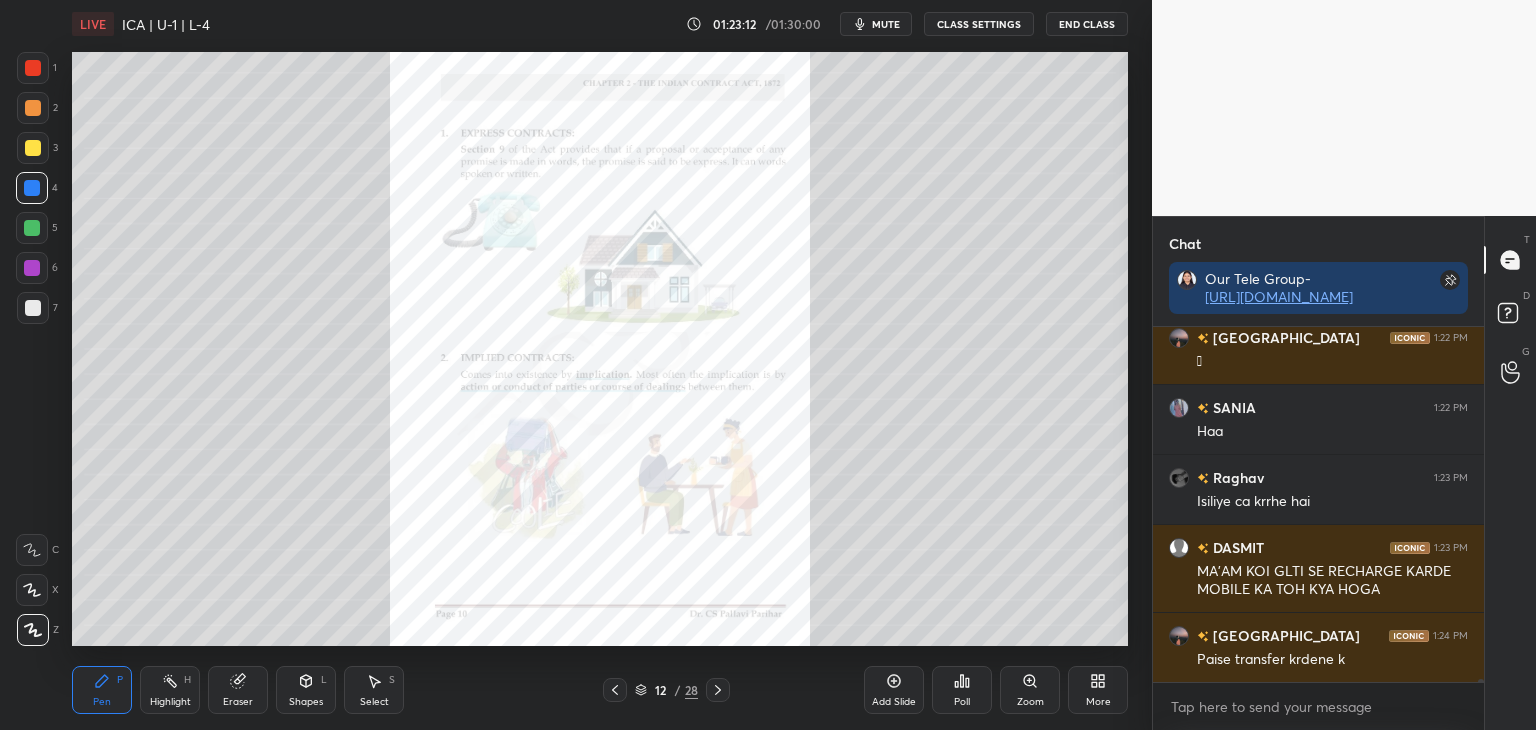 click 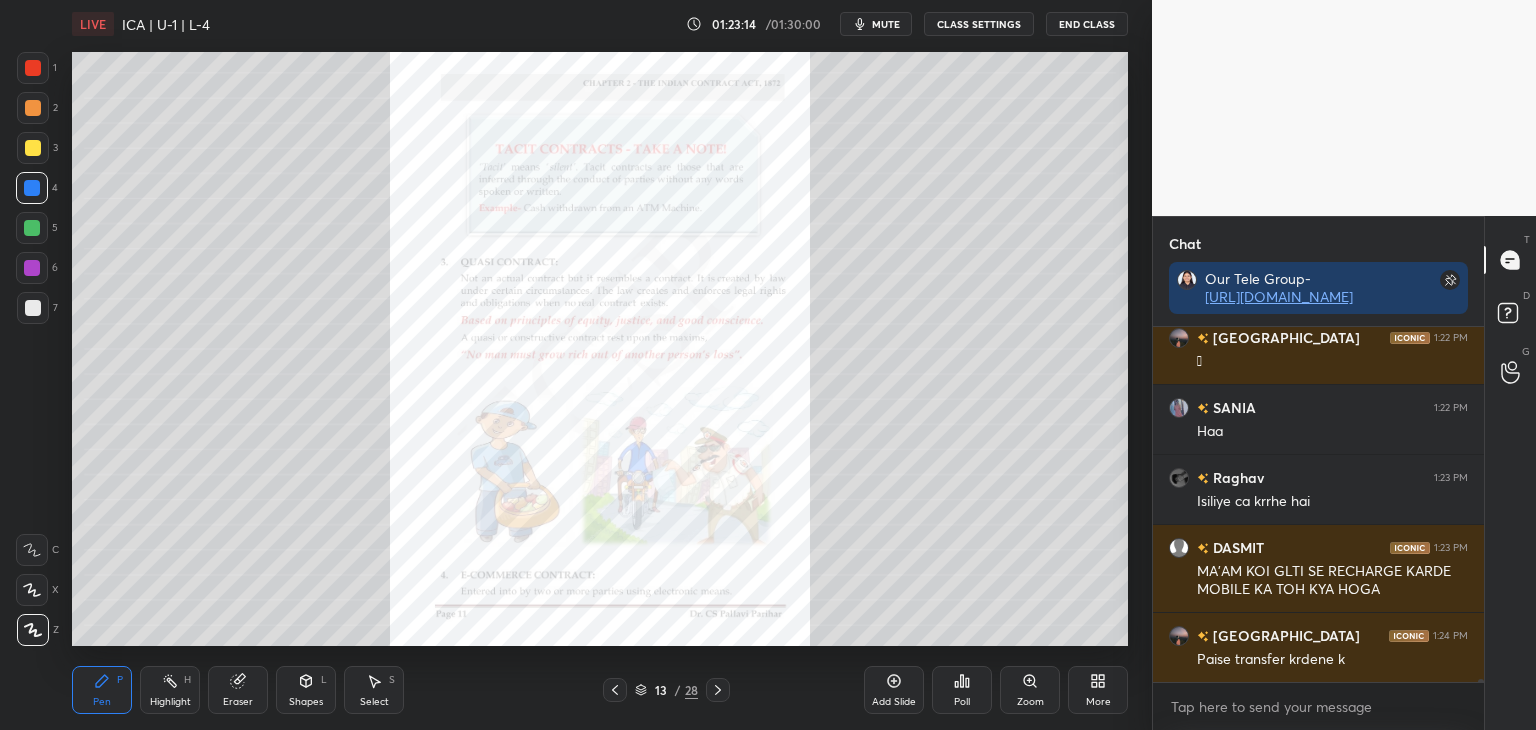 click 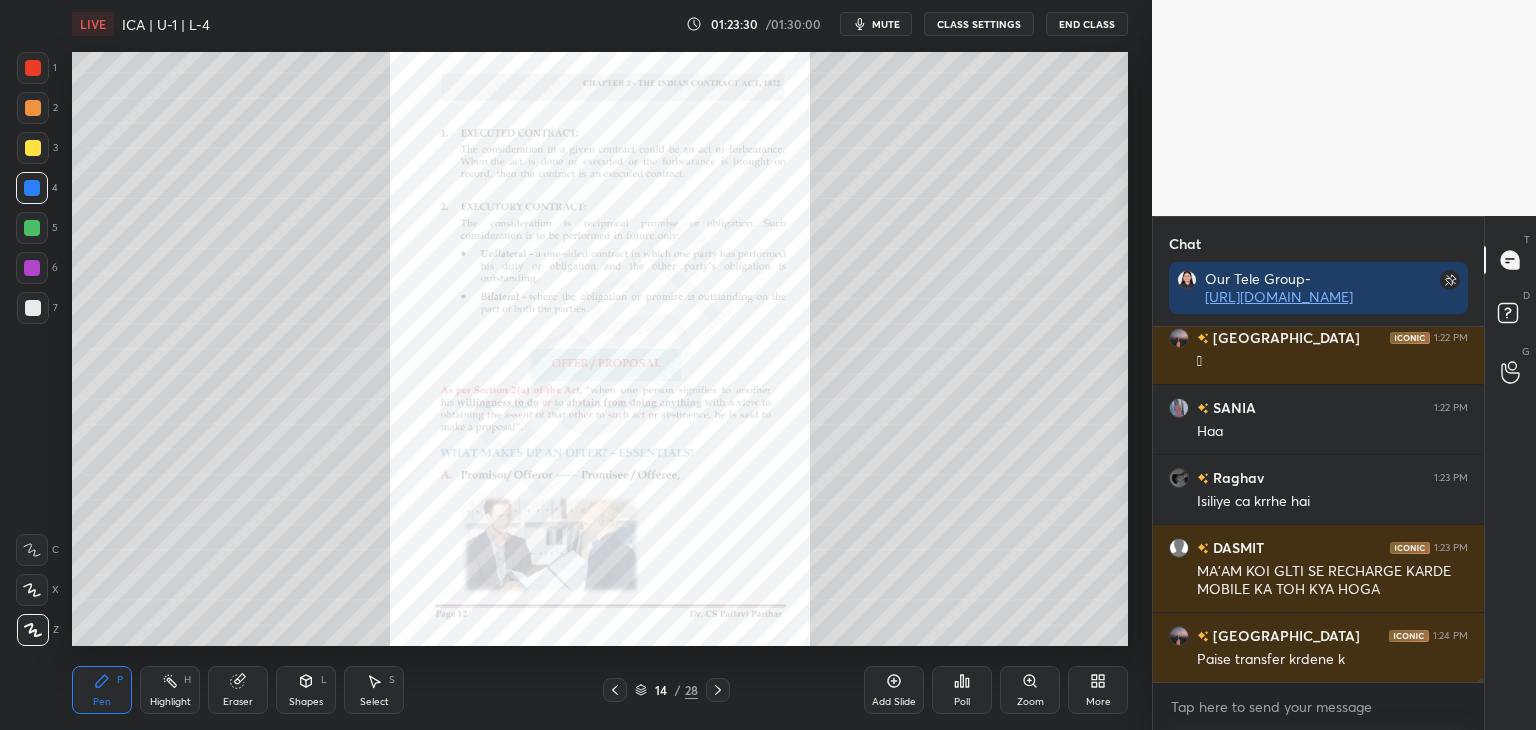 scroll, scrollTop: 38890, scrollLeft: 0, axis: vertical 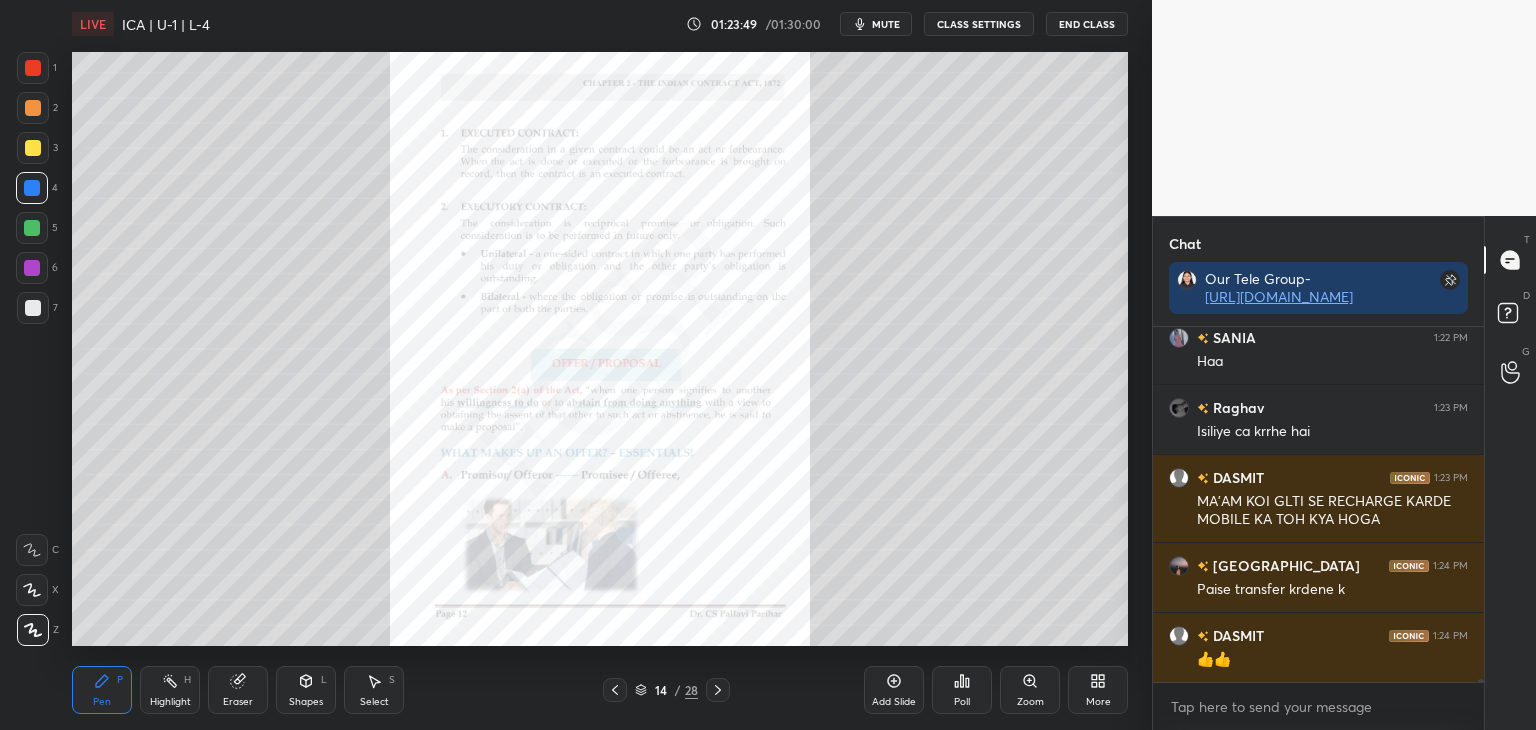 click on "Zoom" at bounding box center (1030, 690) 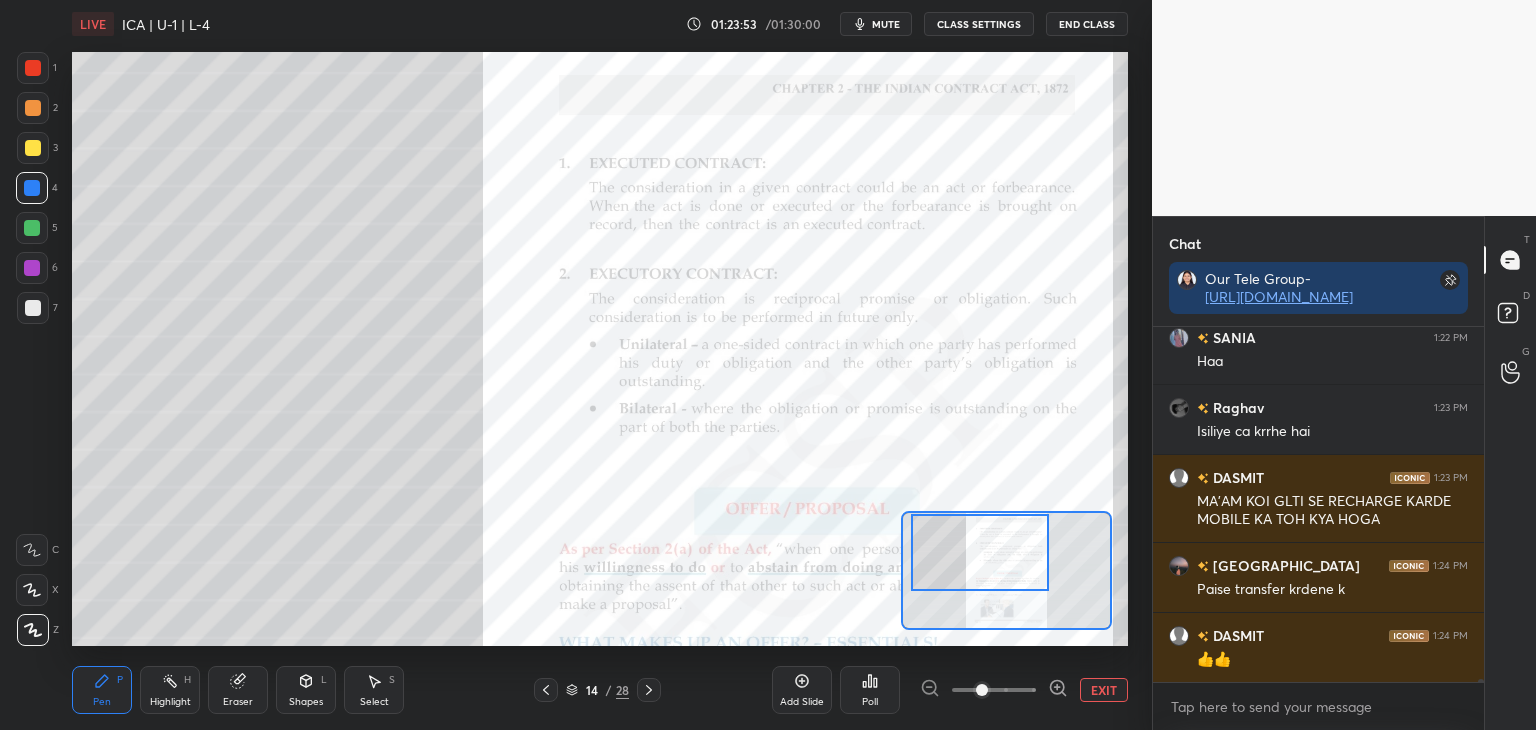 drag, startPoint x: 1012, startPoint y: 589, endPoint x: 984, endPoint y: 573, distance: 32.24903 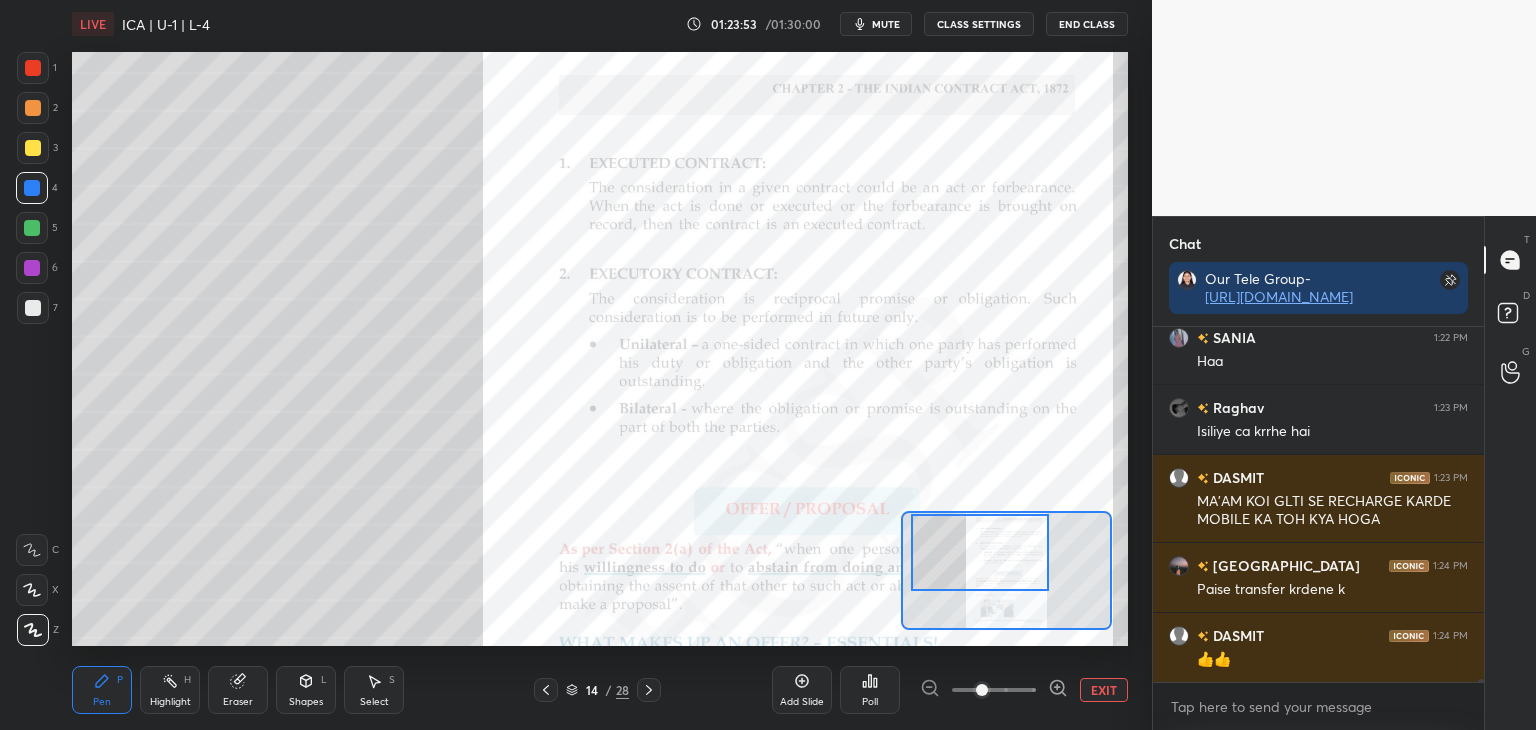 click at bounding box center [980, 552] 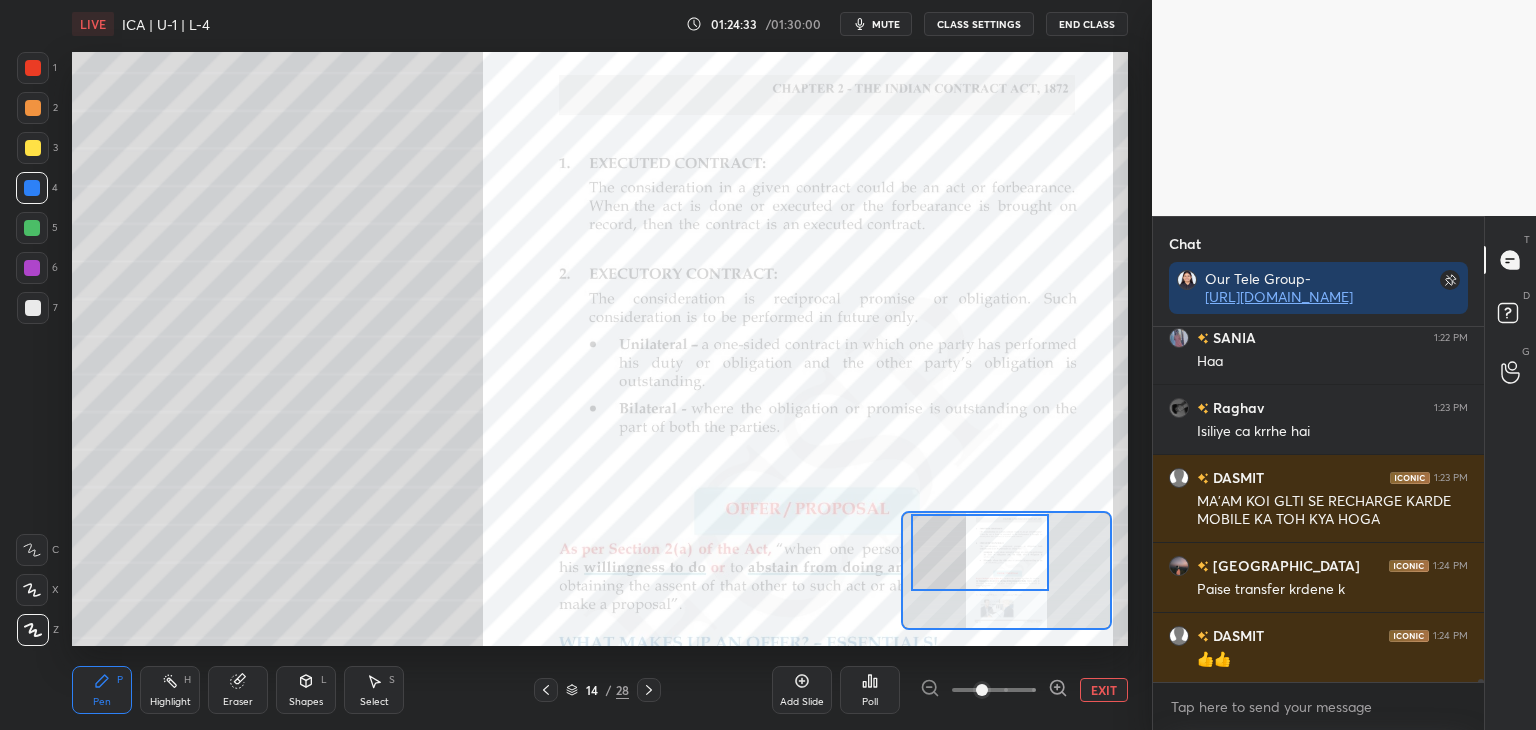 drag, startPoint x: 32, startPoint y: 69, endPoint x: 55, endPoint y: 73, distance: 23.345236 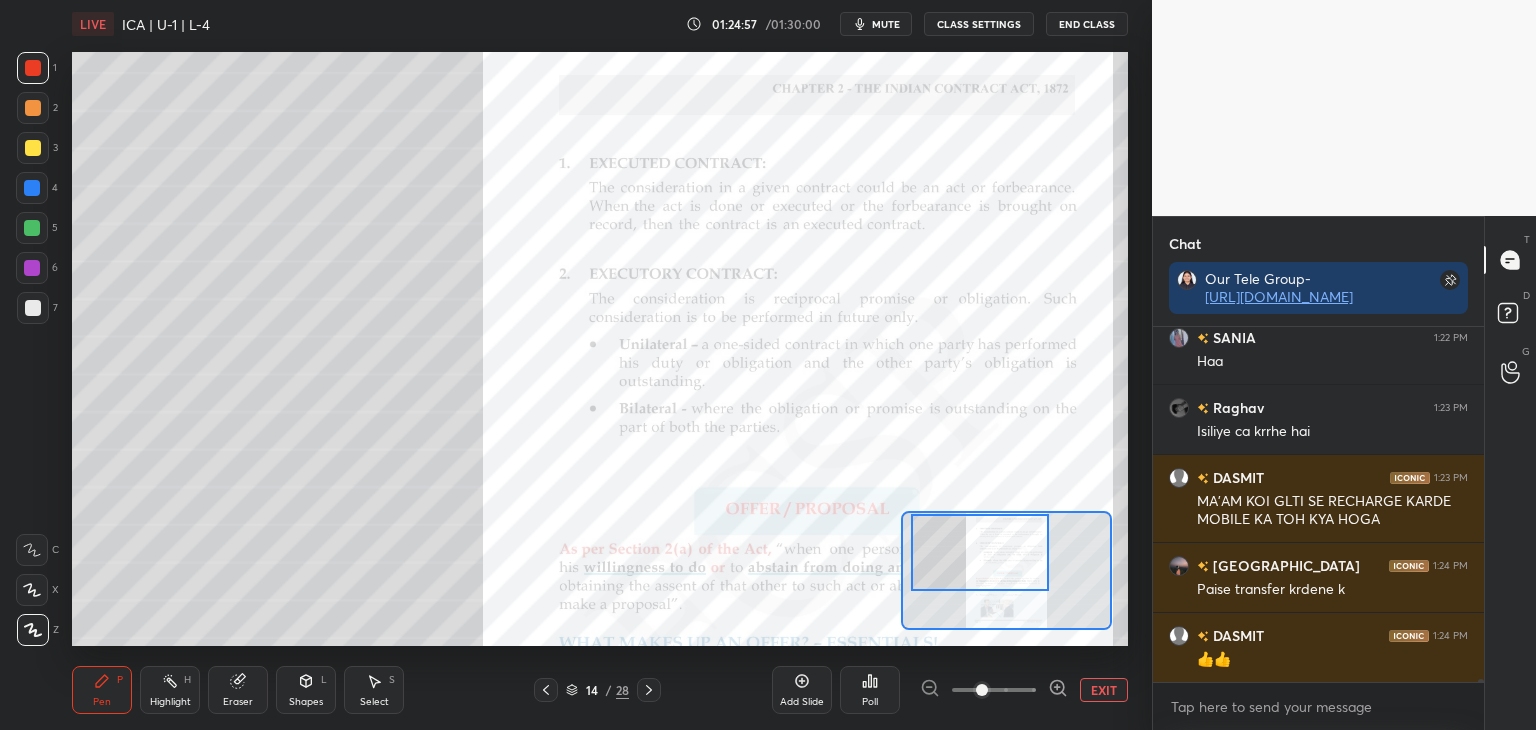 scroll, scrollTop: 38978, scrollLeft: 0, axis: vertical 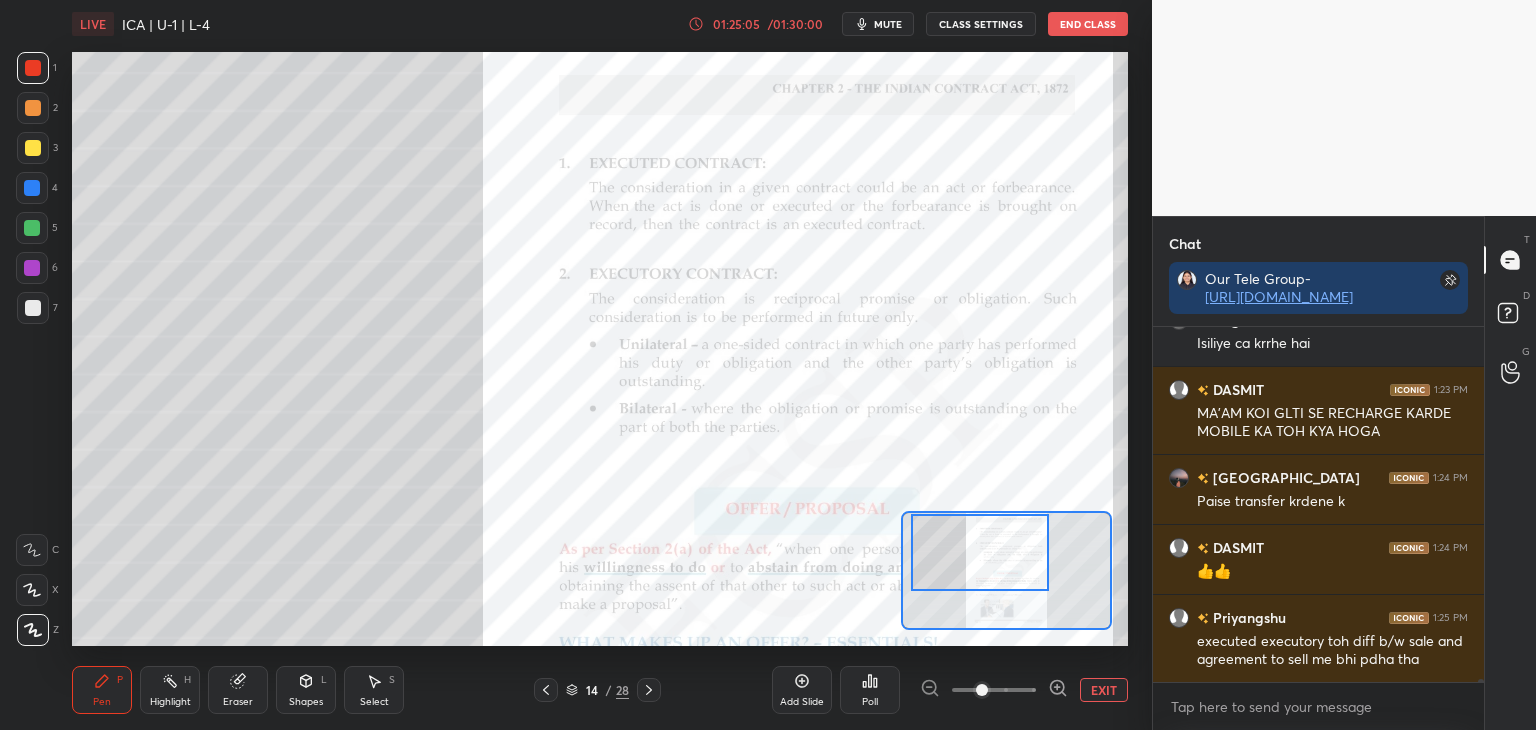 click on "01:25:05" at bounding box center (736, 24) 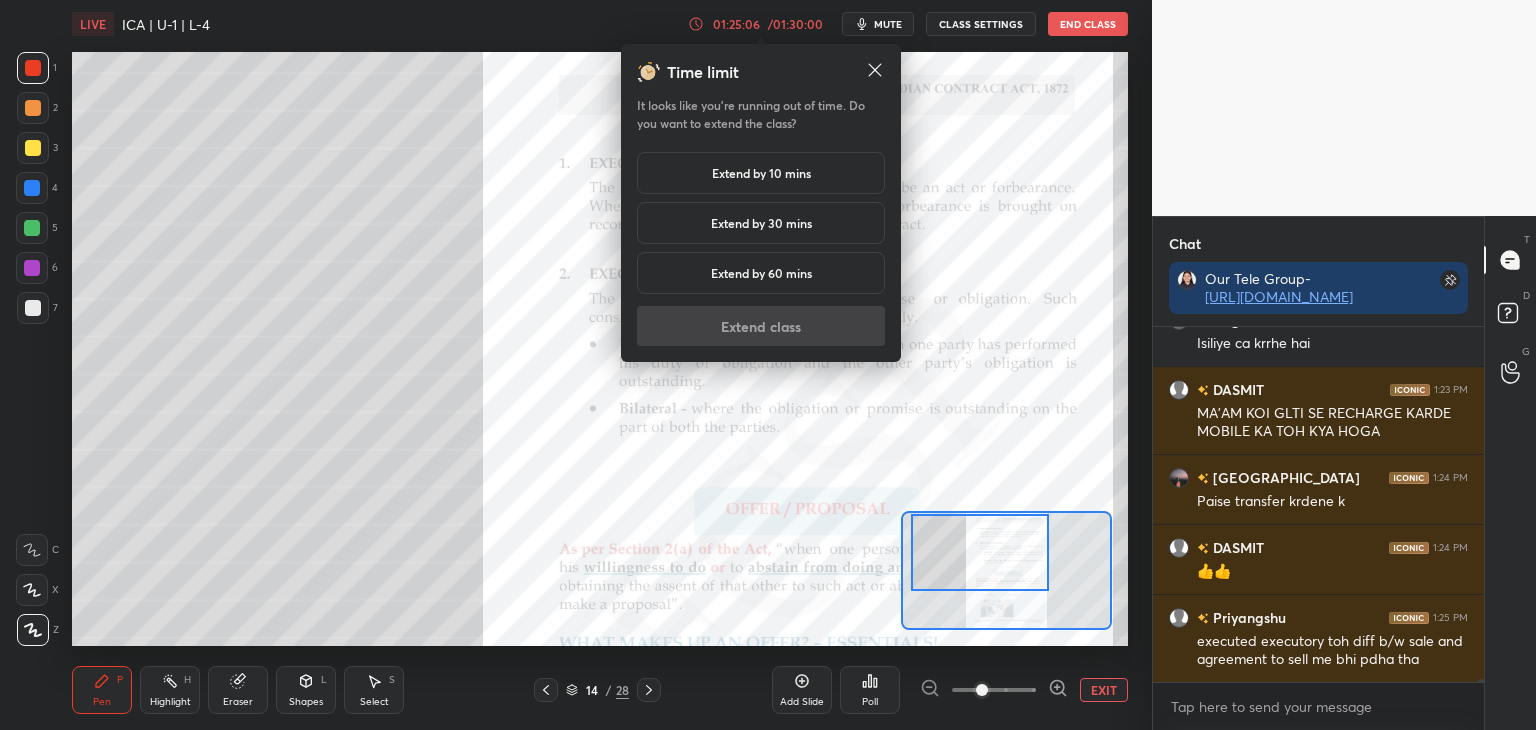 click on "Extend by 10 mins" at bounding box center [761, 173] 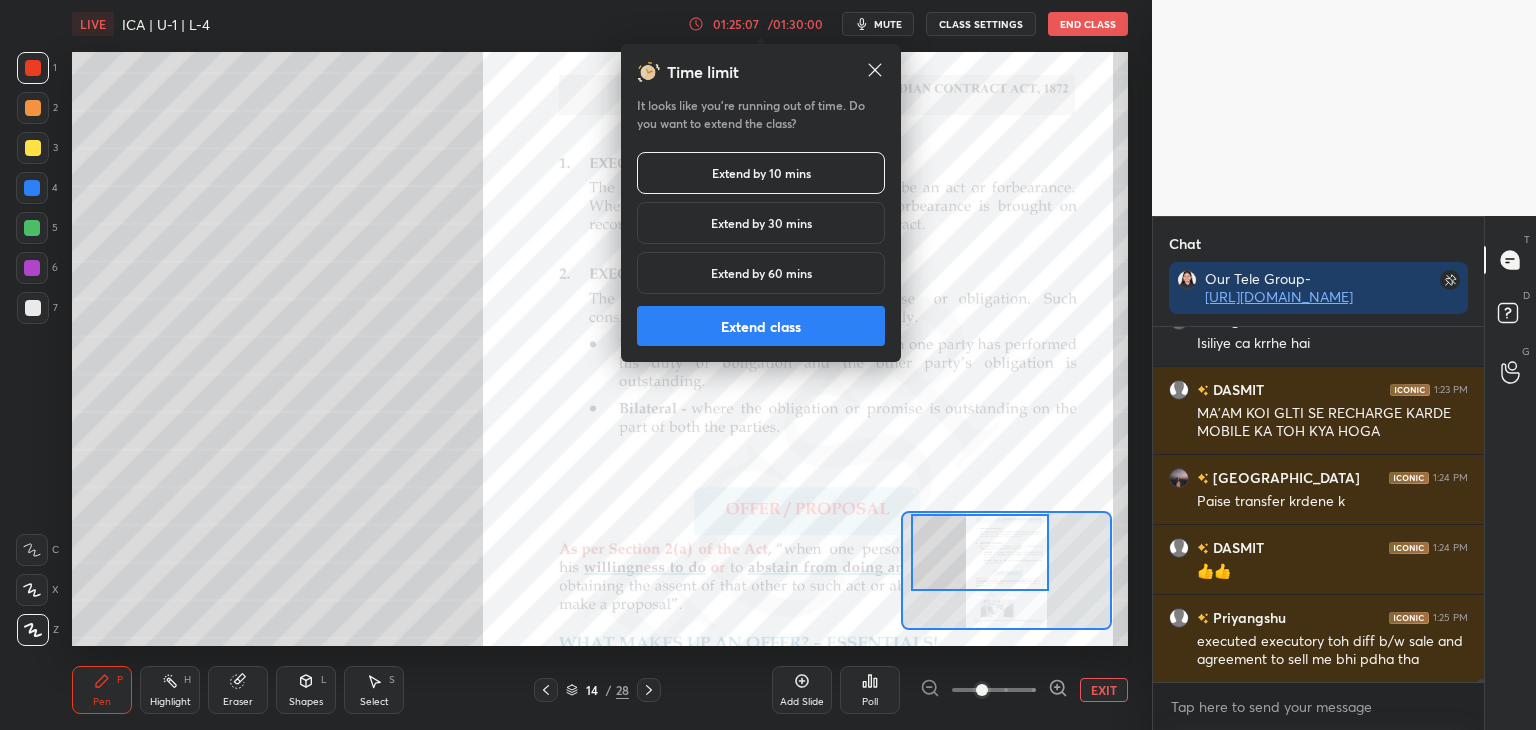 click on "Extend class" at bounding box center [761, 326] 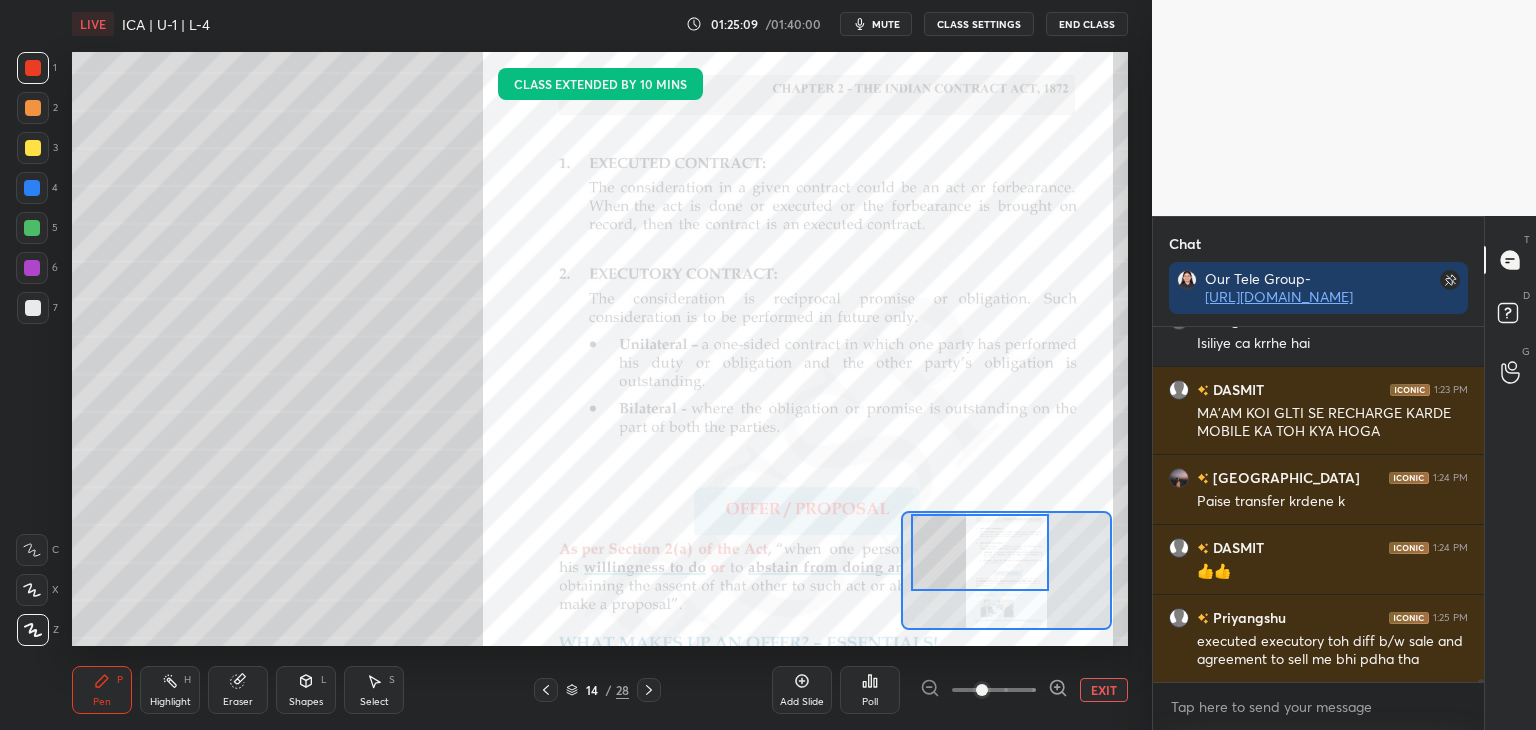scroll, scrollTop: 39048, scrollLeft: 0, axis: vertical 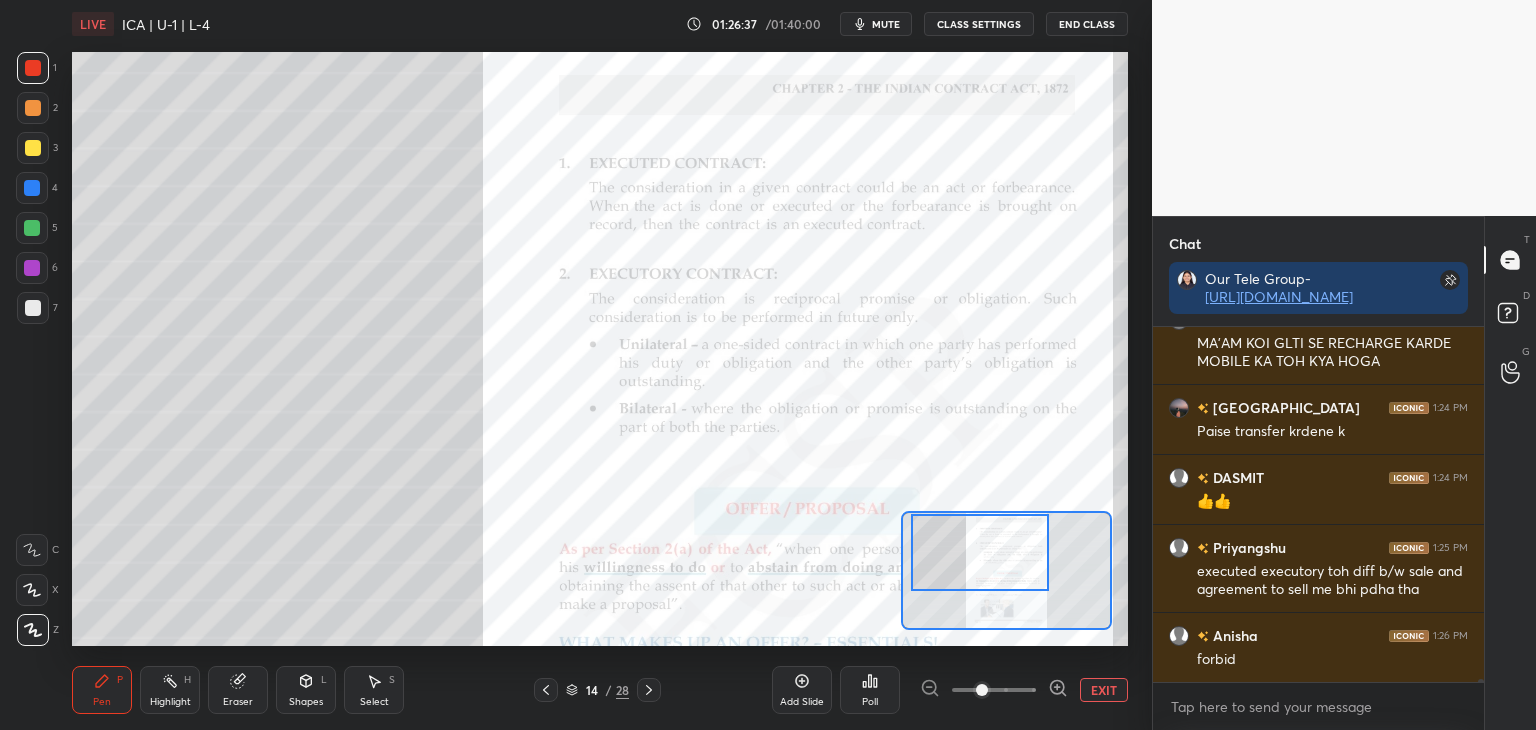 click at bounding box center (33, 148) 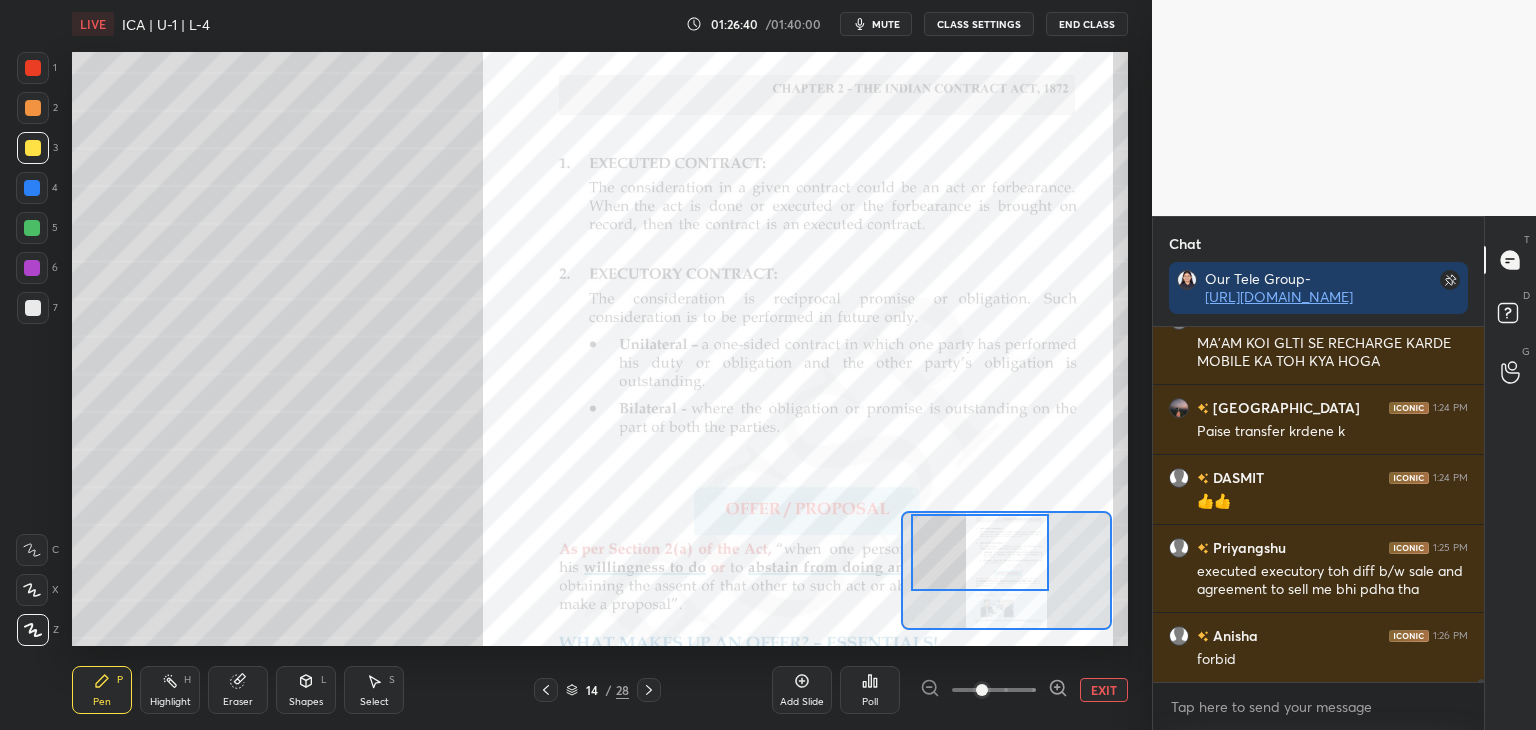 click on "EXIT" at bounding box center (1104, 690) 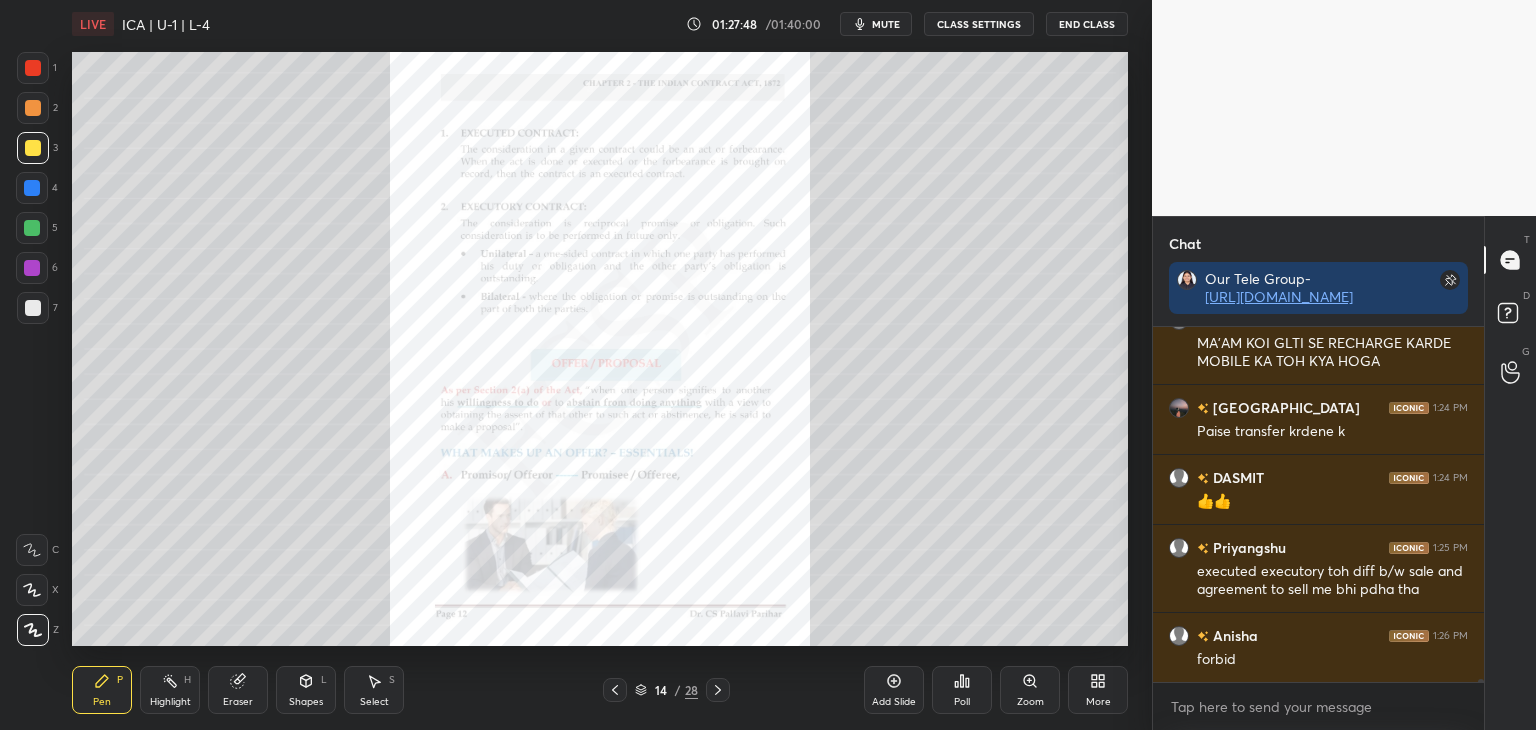 click at bounding box center [32, 188] 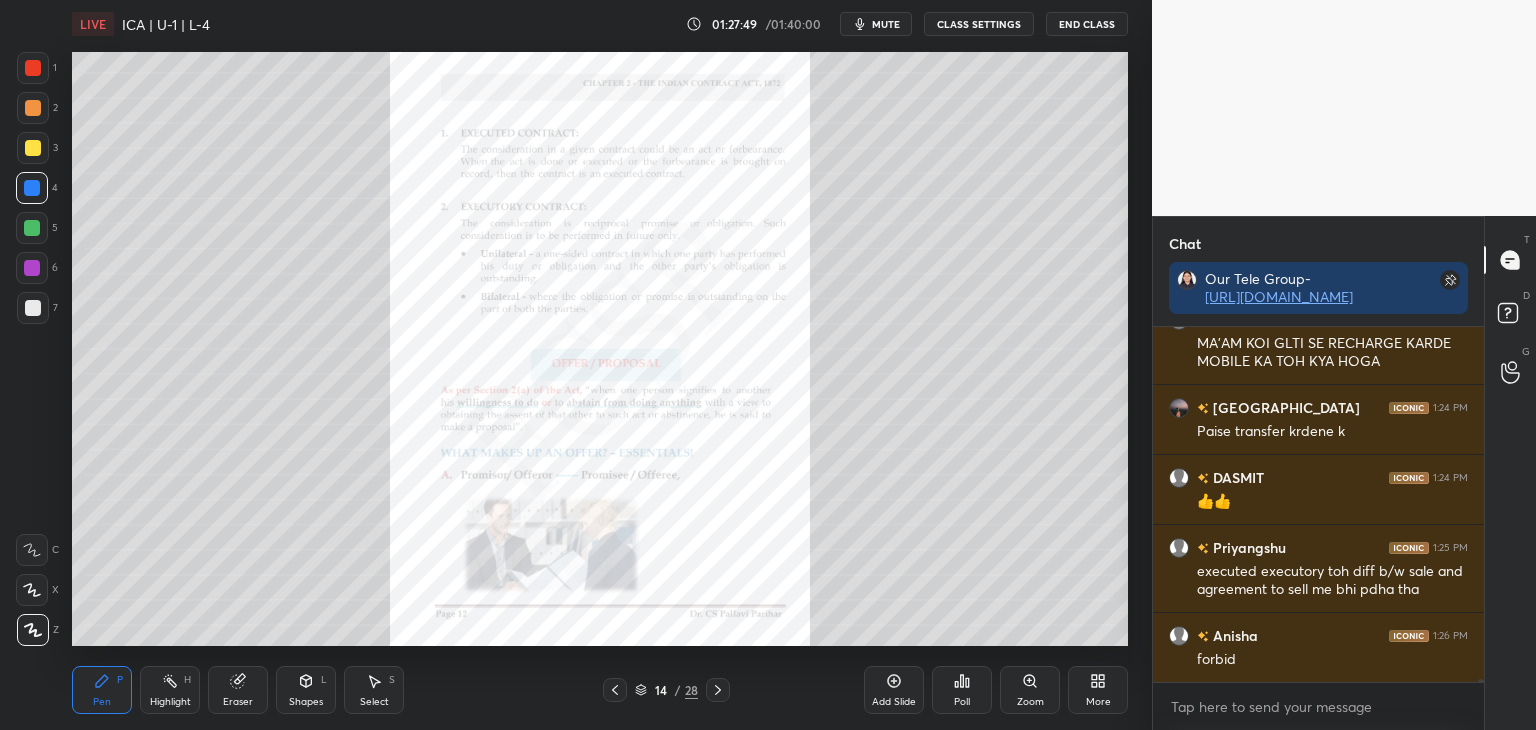 click 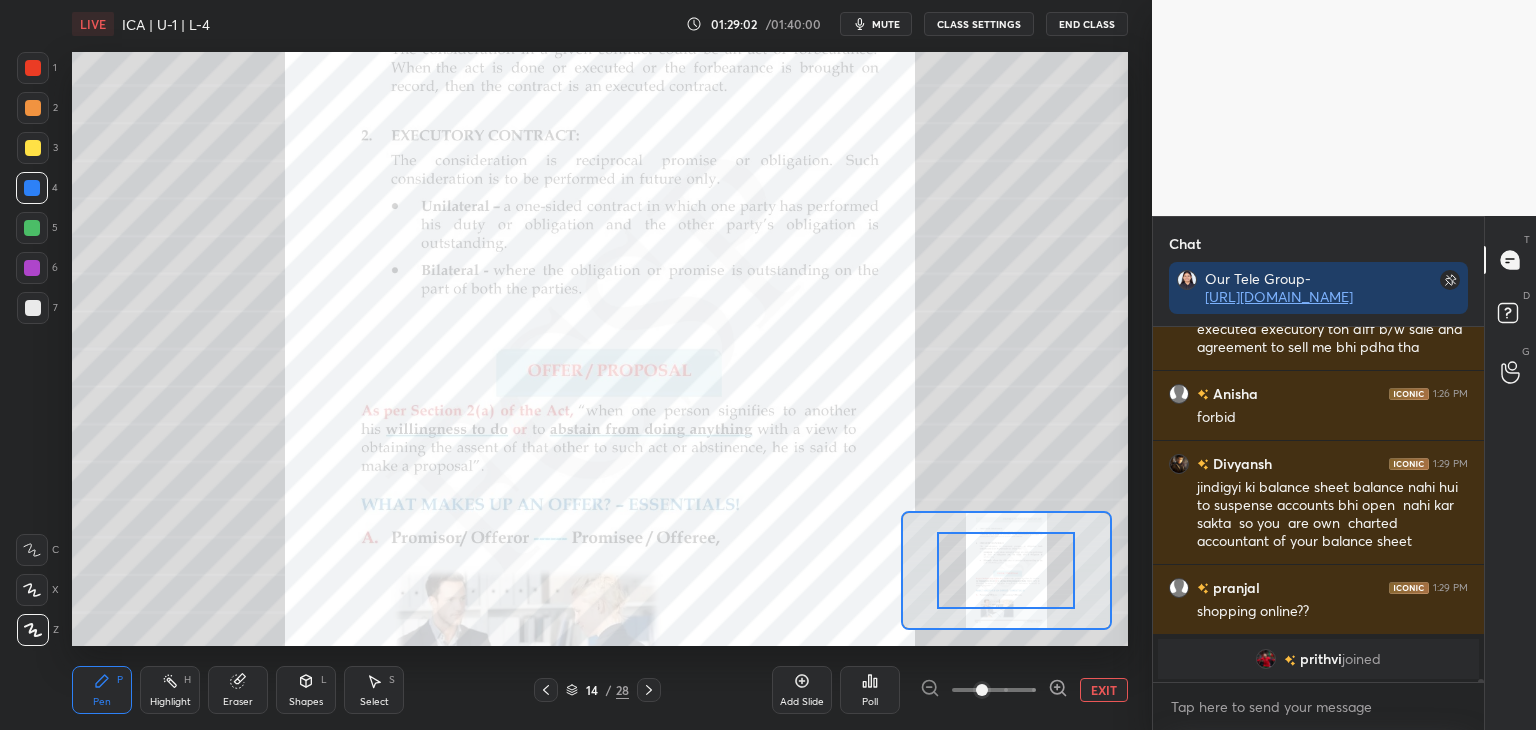 scroll, scrollTop: 38236, scrollLeft: 0, axis: vertical 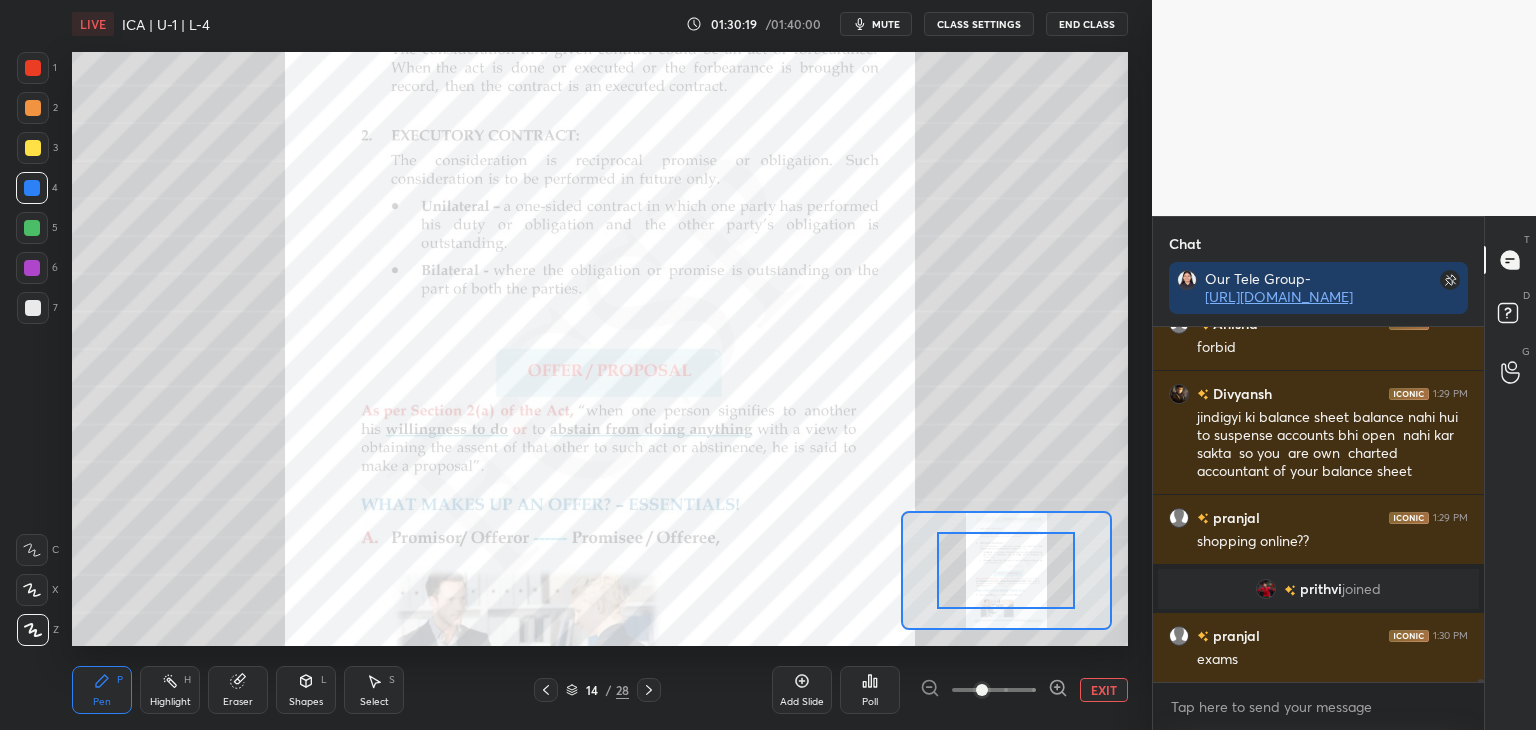 click on "EXIT" at bounding box center (1104, 690) 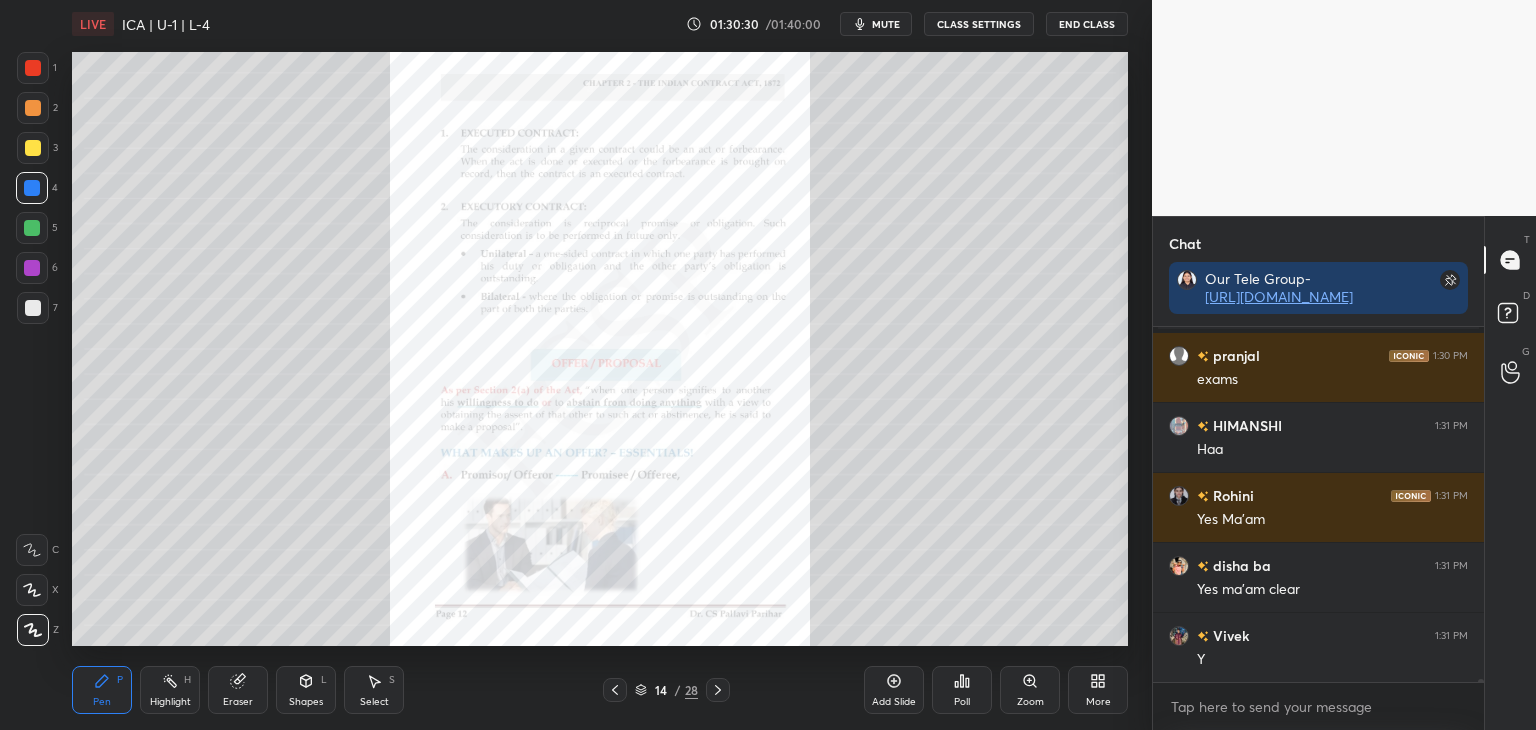 scroll, scrollTop: 38656, scrollLeft: 0, axis: vertical 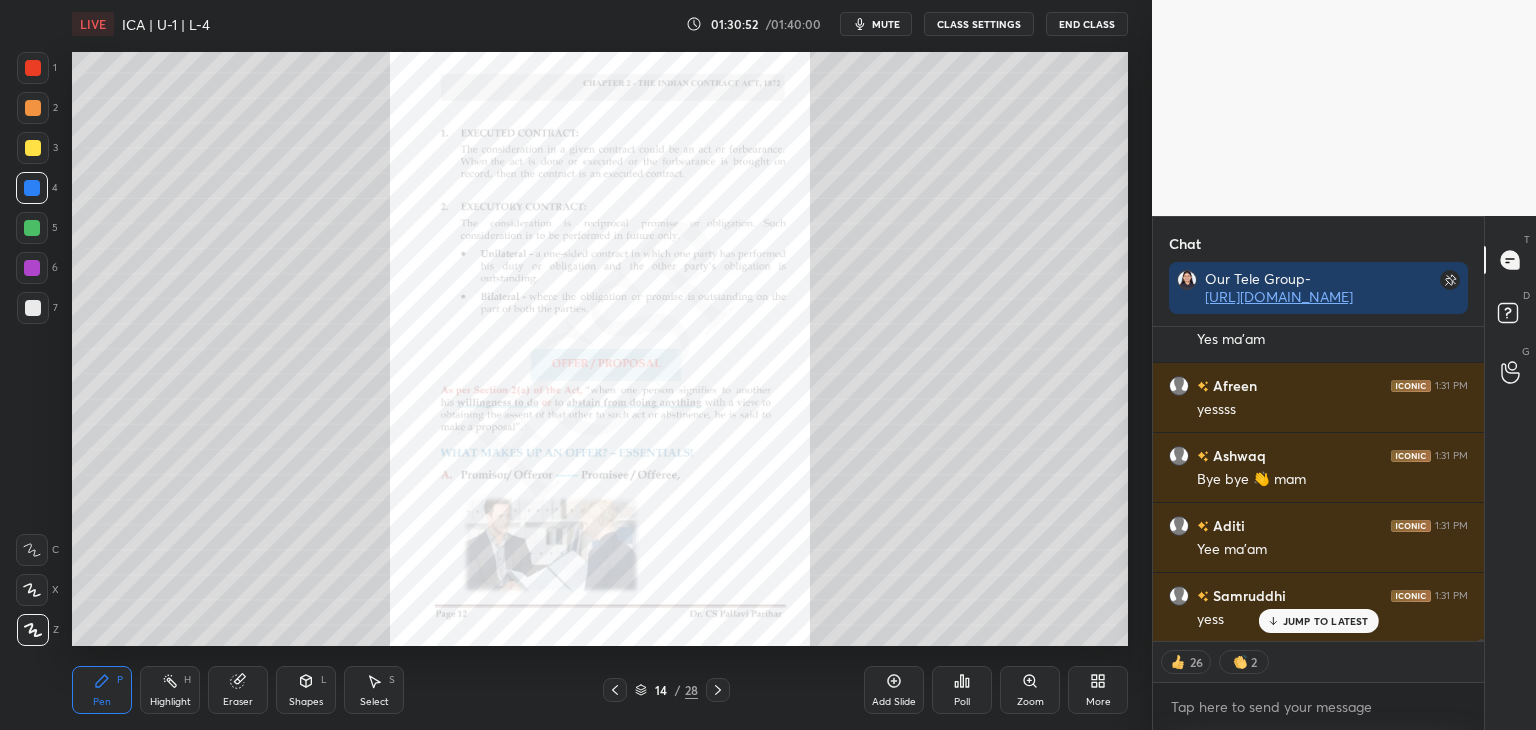 click 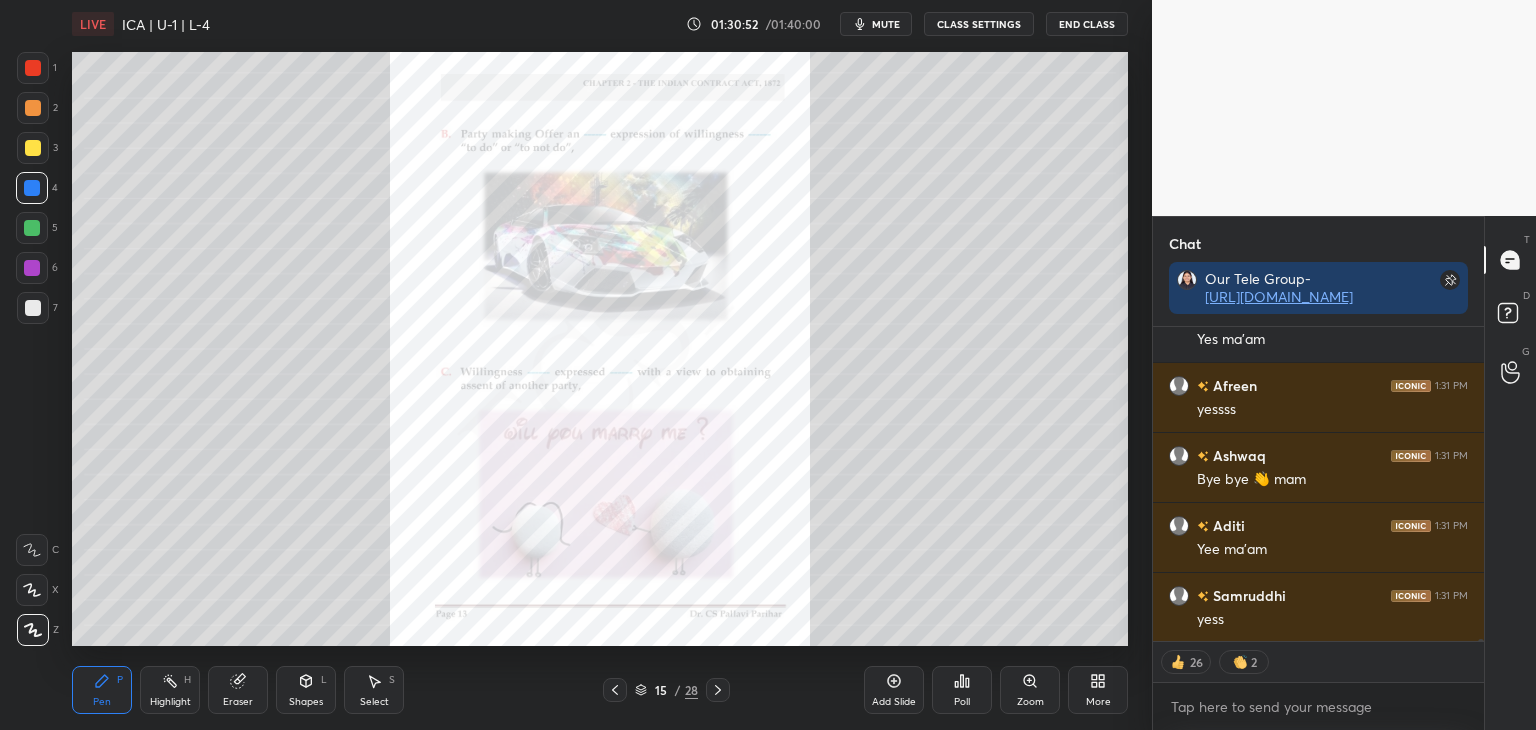 scroll, scrollTop: 39747, scrollLeft: 0, axis: vertical 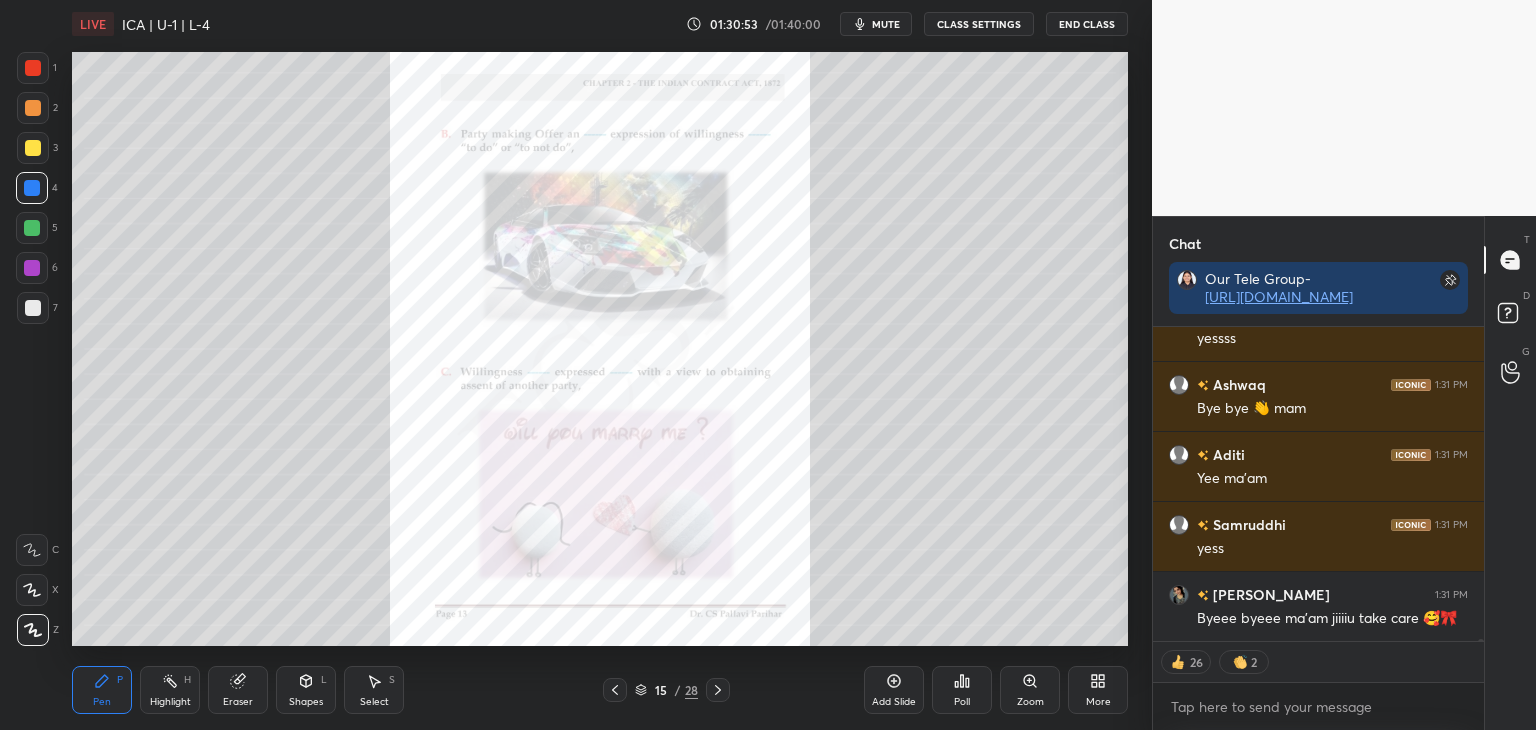 click 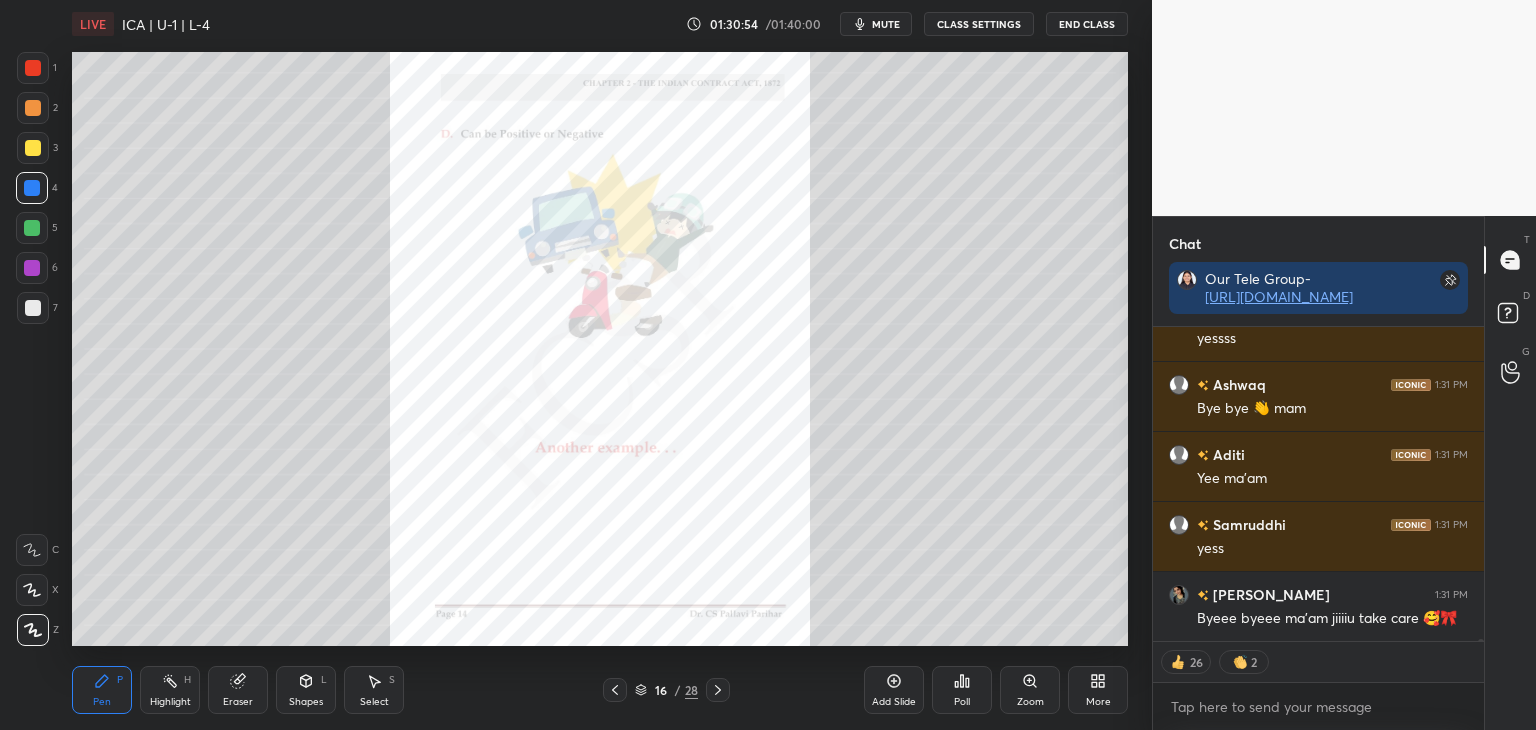 click 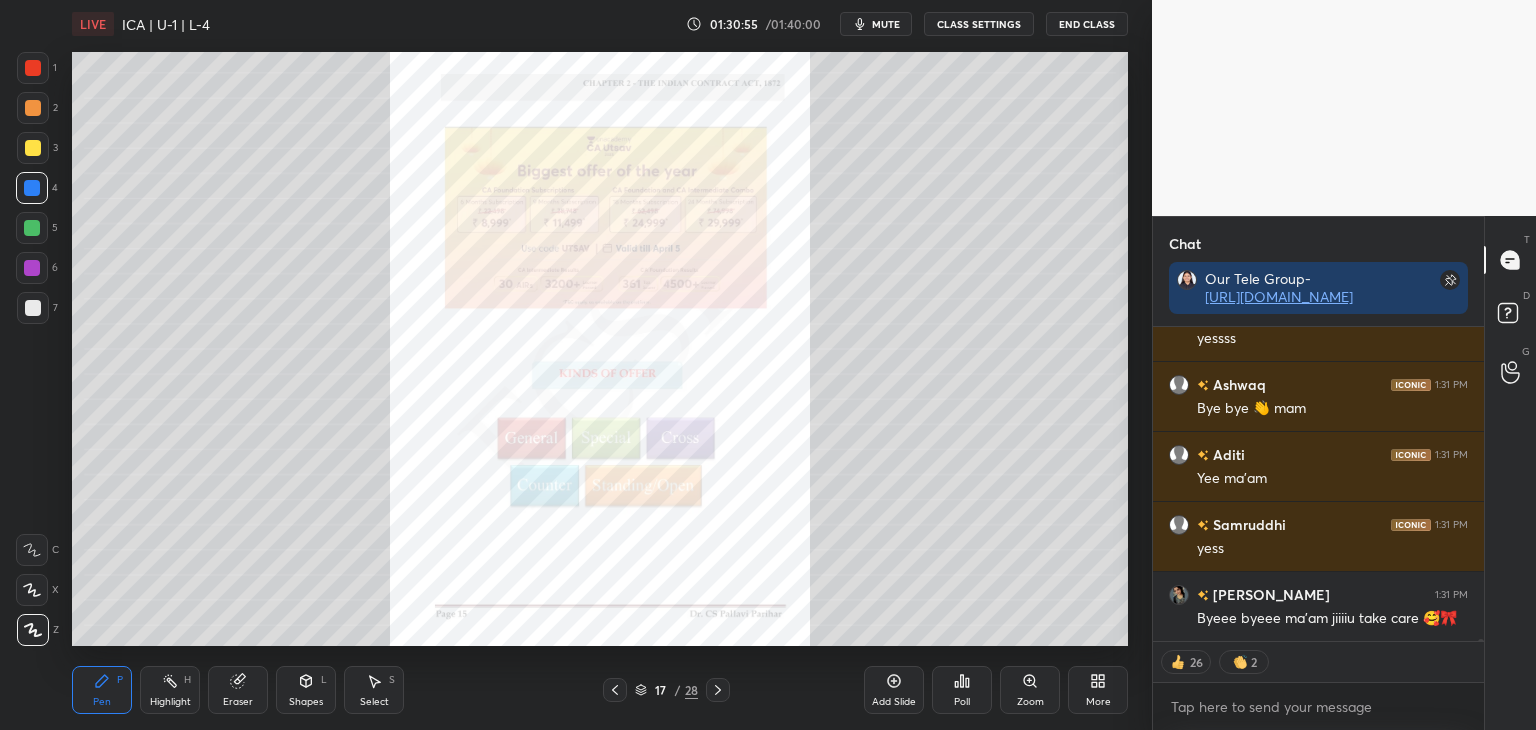 click 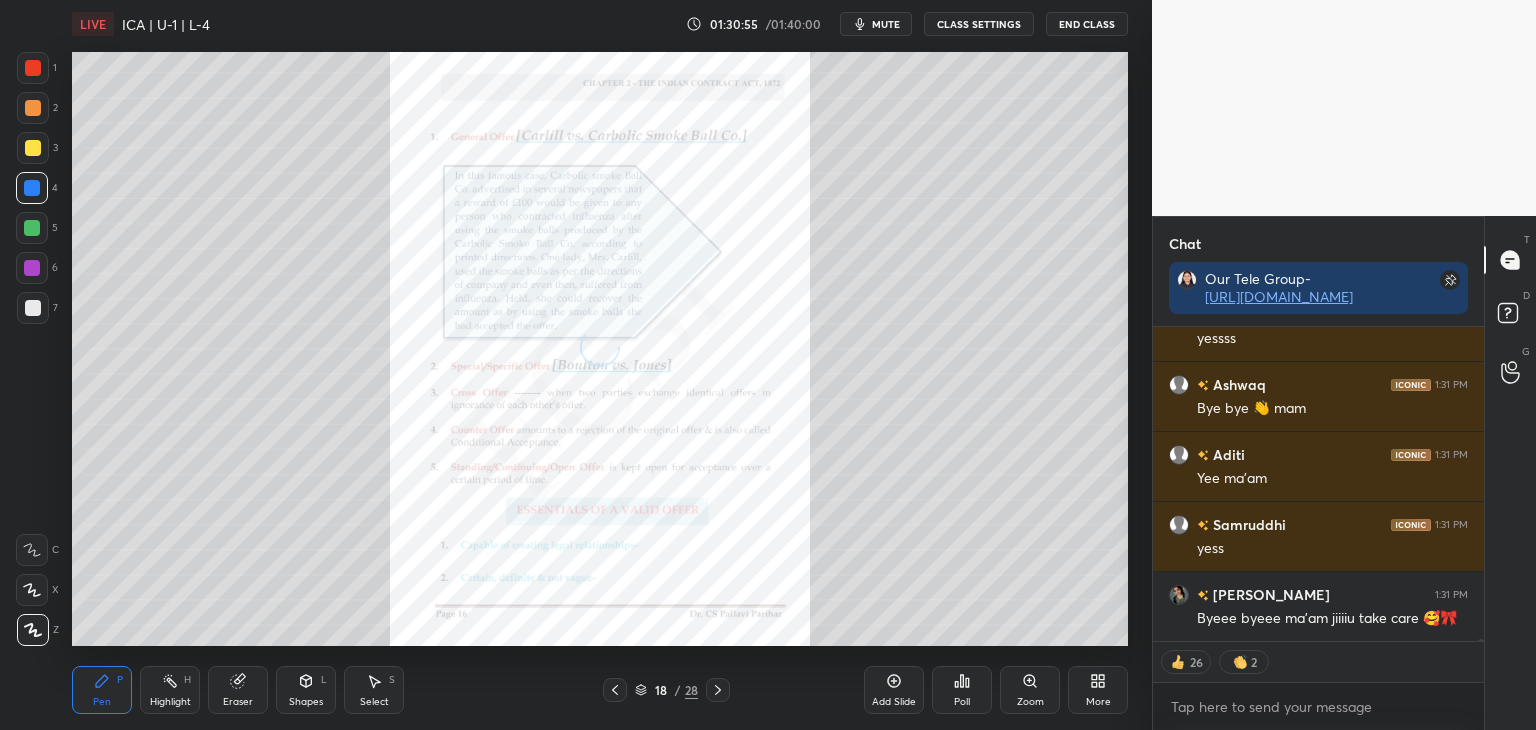 scroll, scrollTop: 39835, scrollLeft: 0, axis: vertical 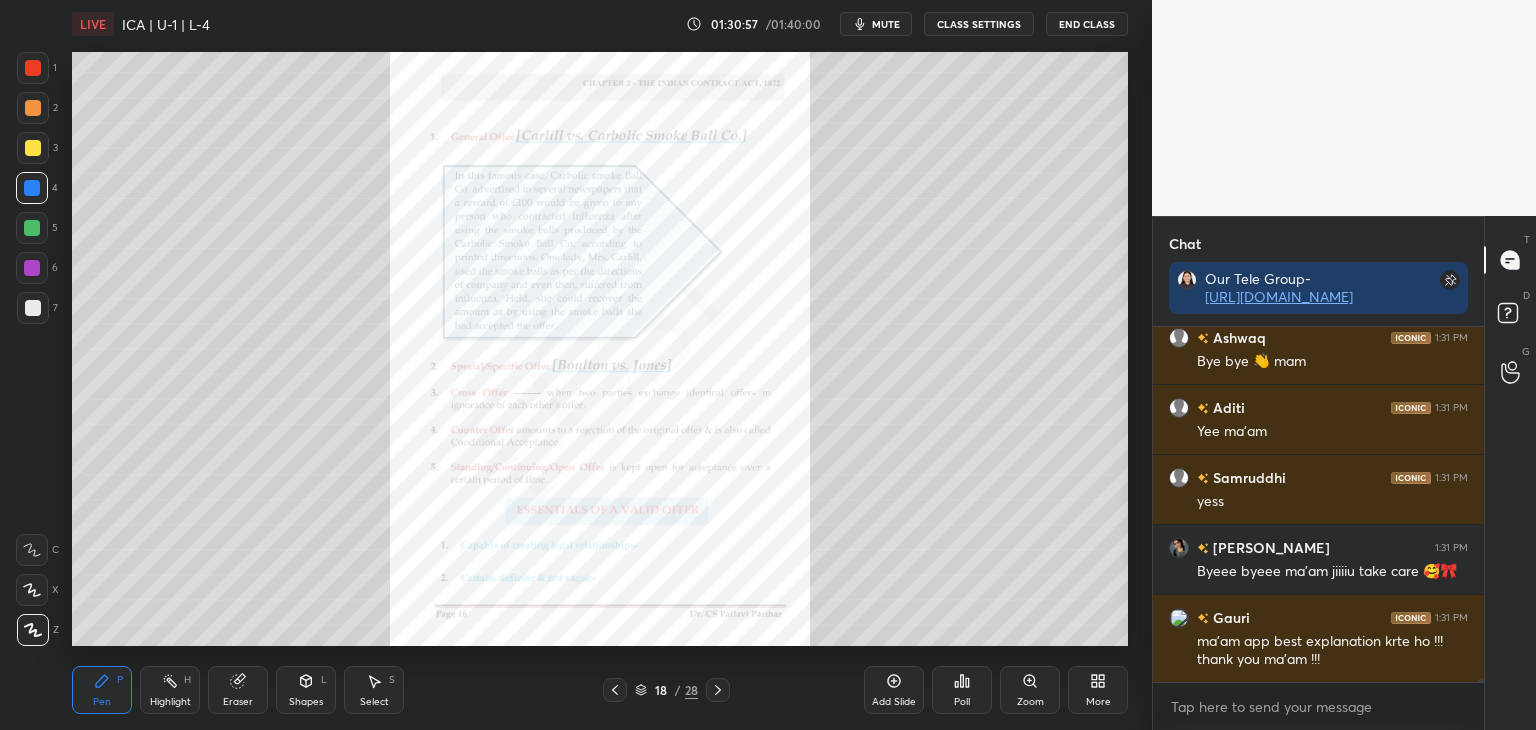 click 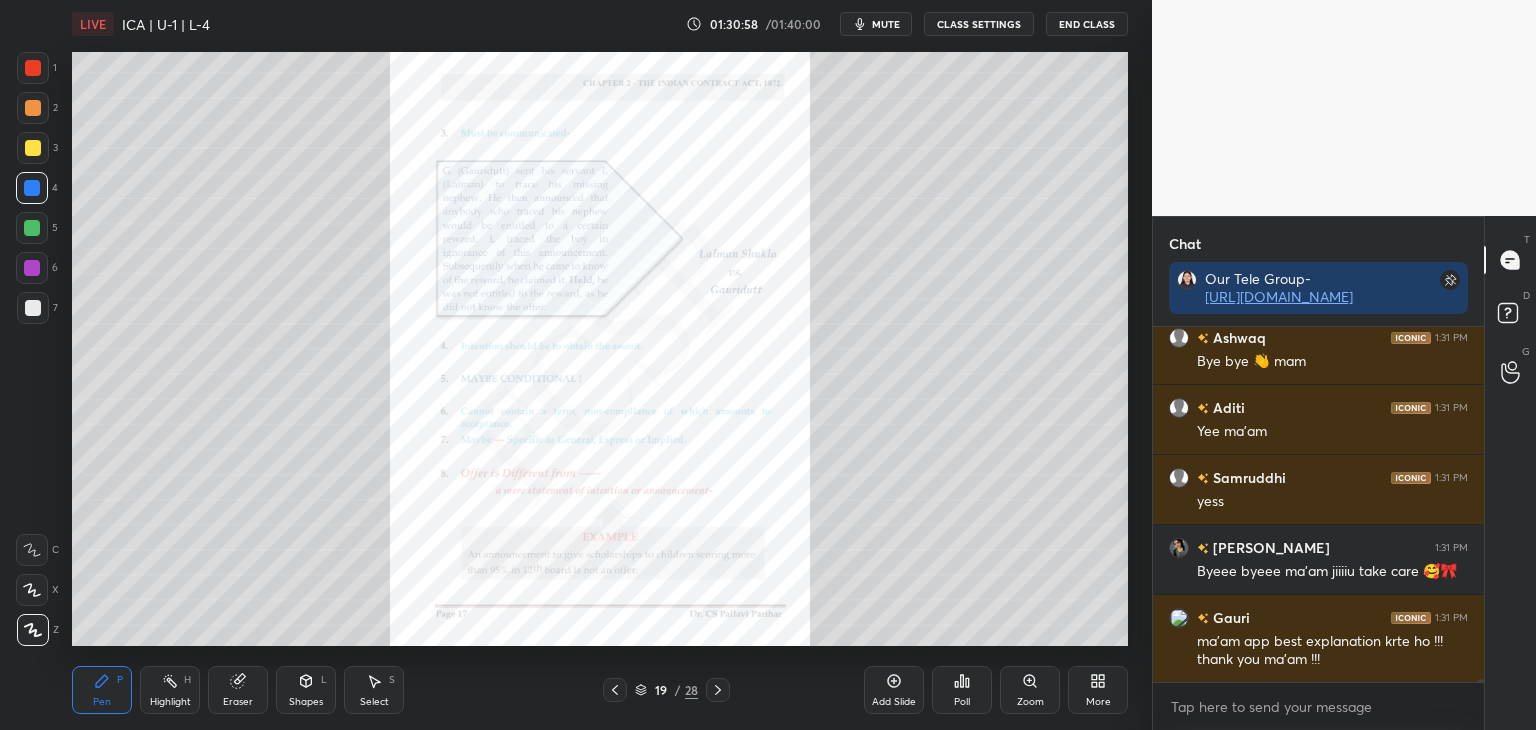 scroll, scrollTop: 39864, scrollLeft: 0, axis: vertical 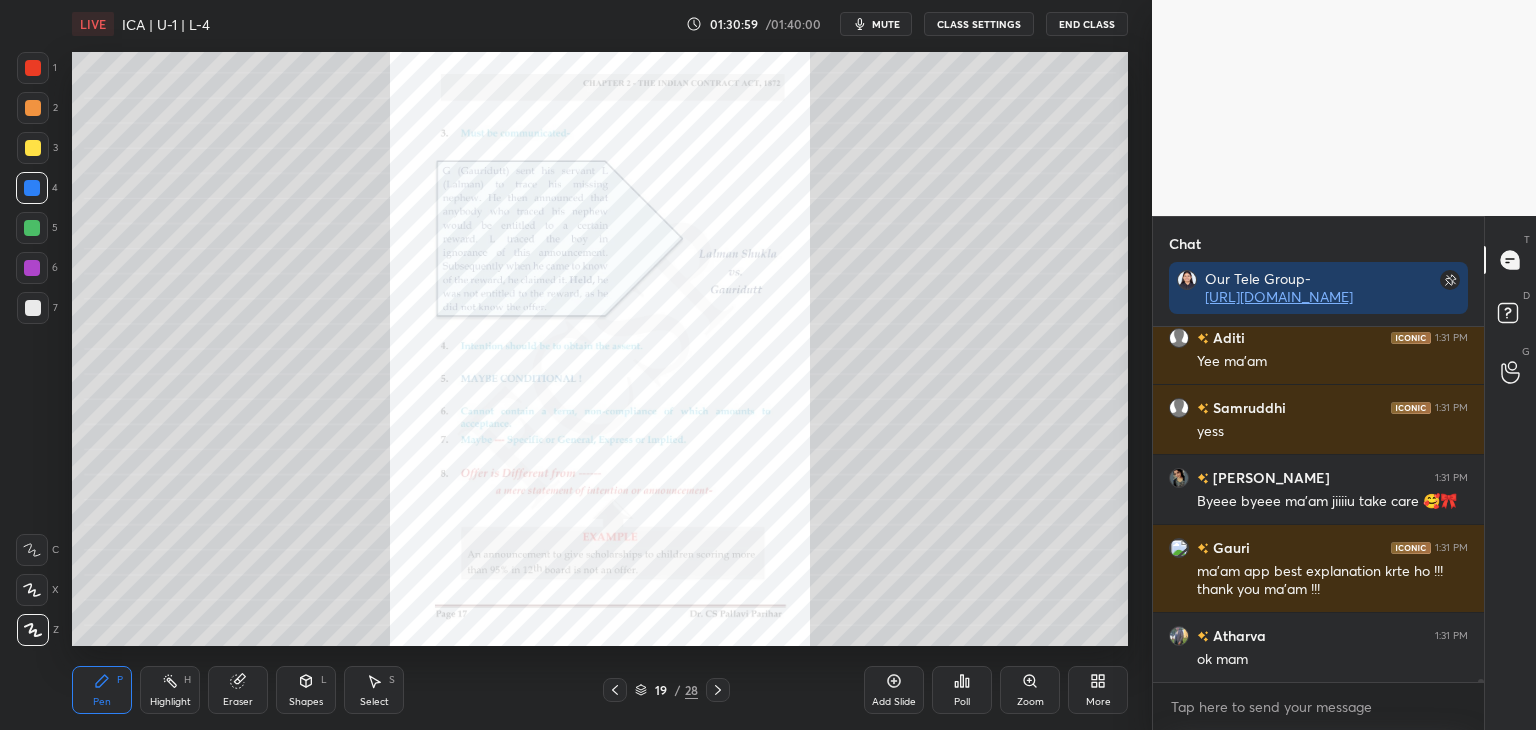 click 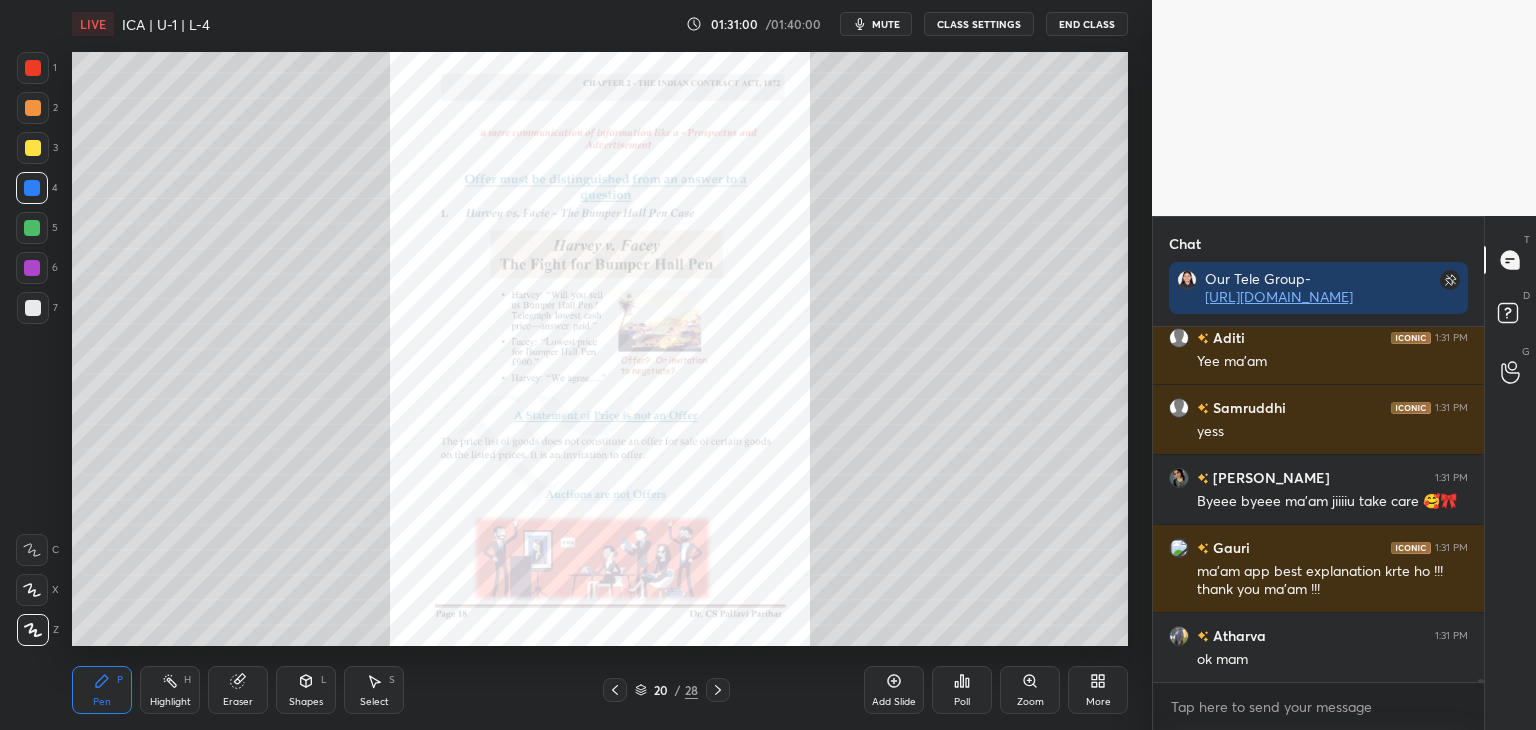 click 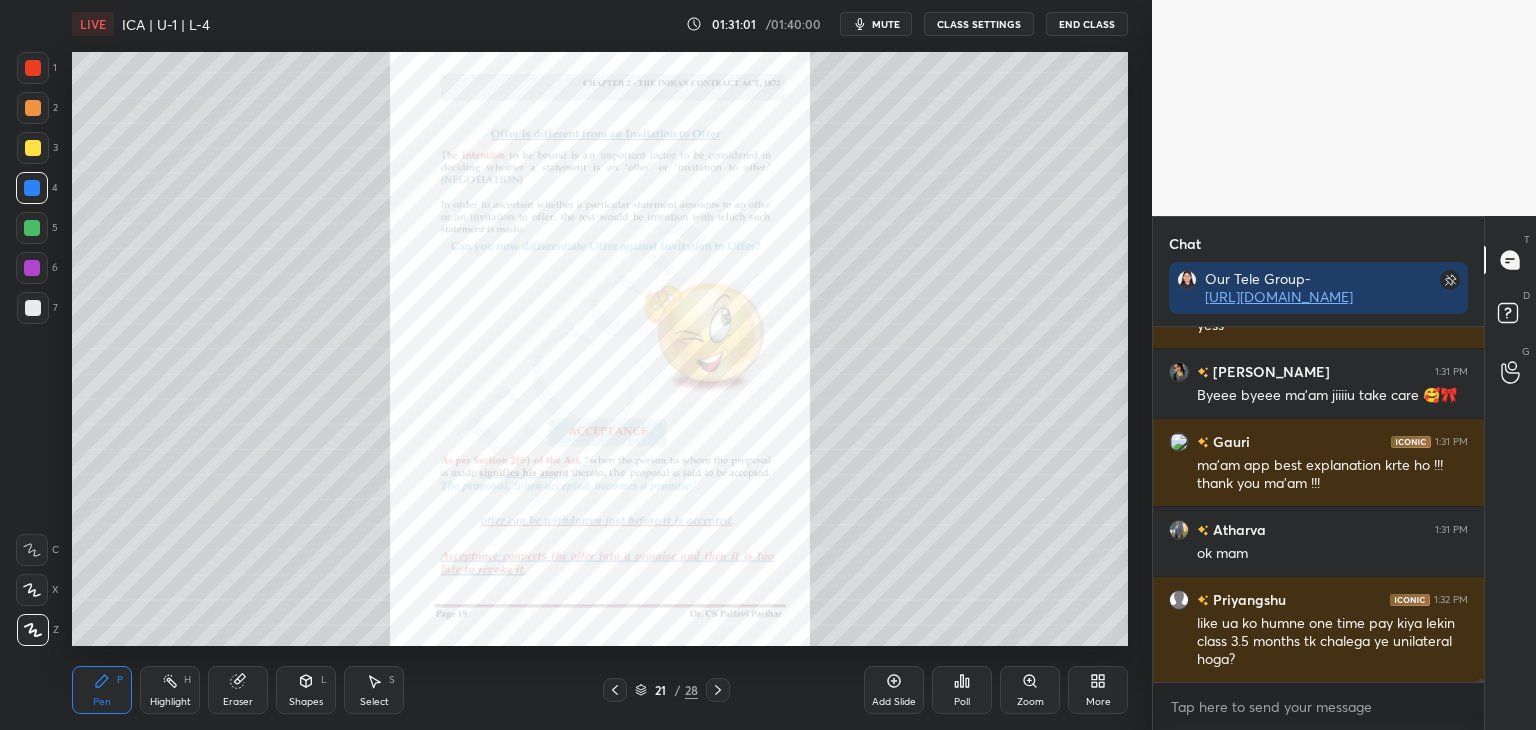 scroll, scrollTop: 40040, scrollLeft: 0, axis: vertical 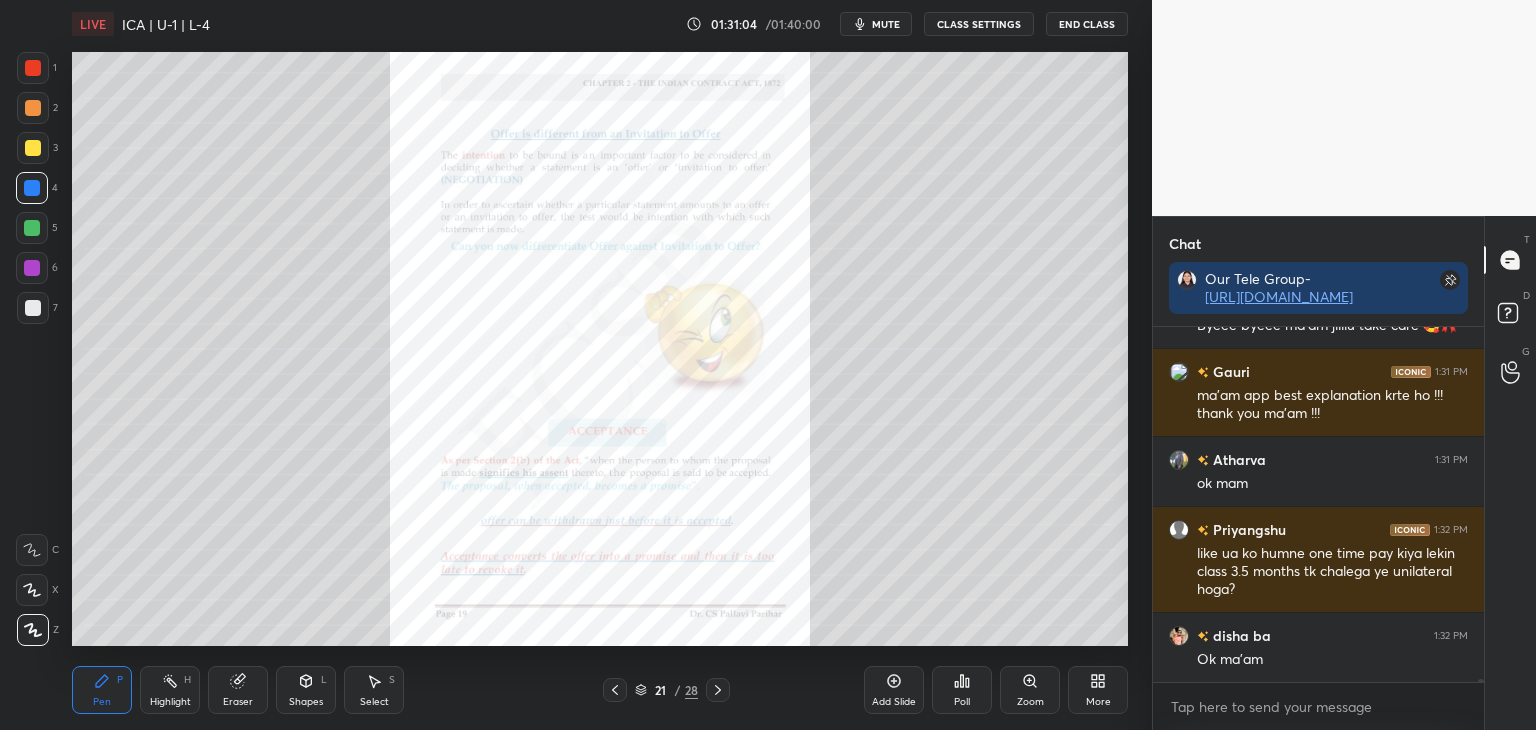 click 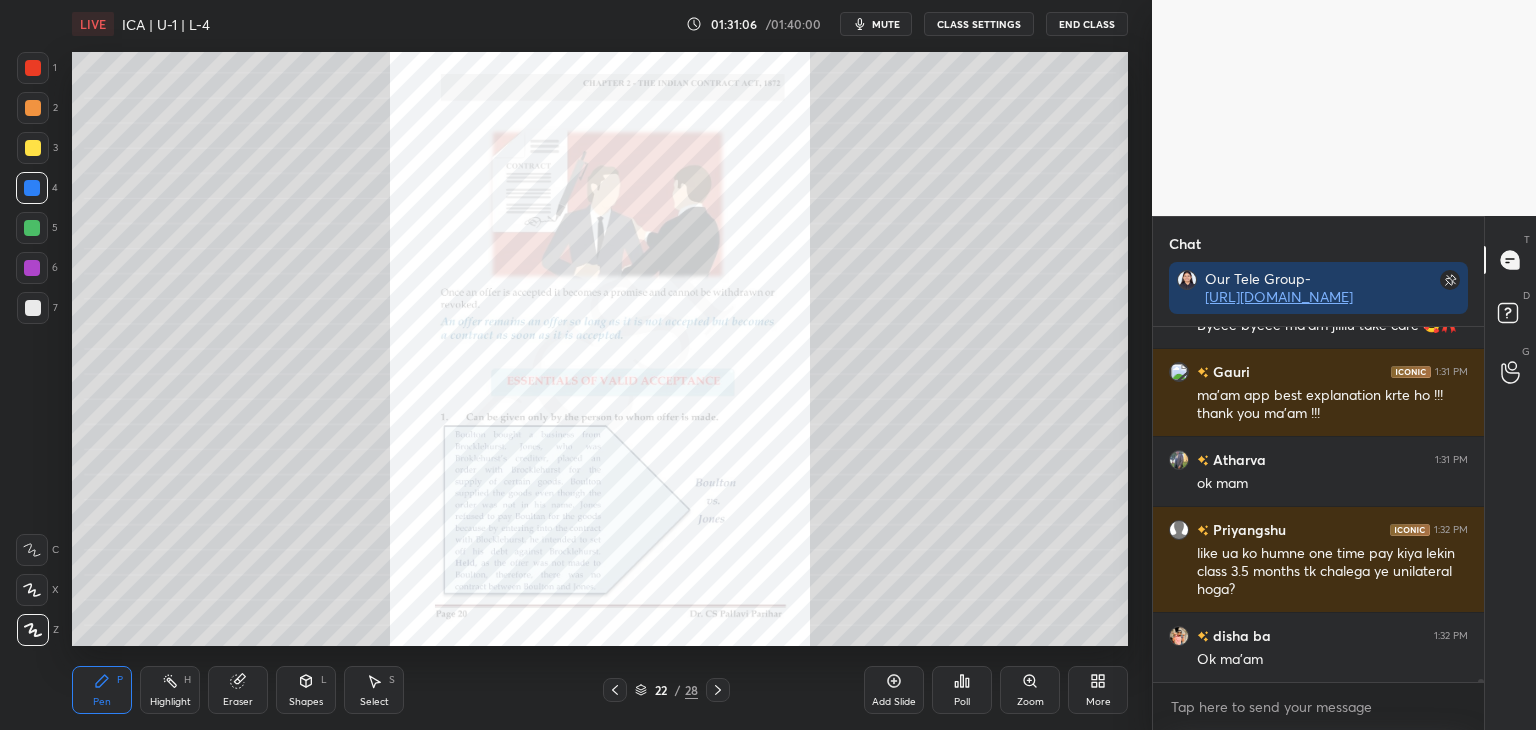 click at bounding box center [718, 690] 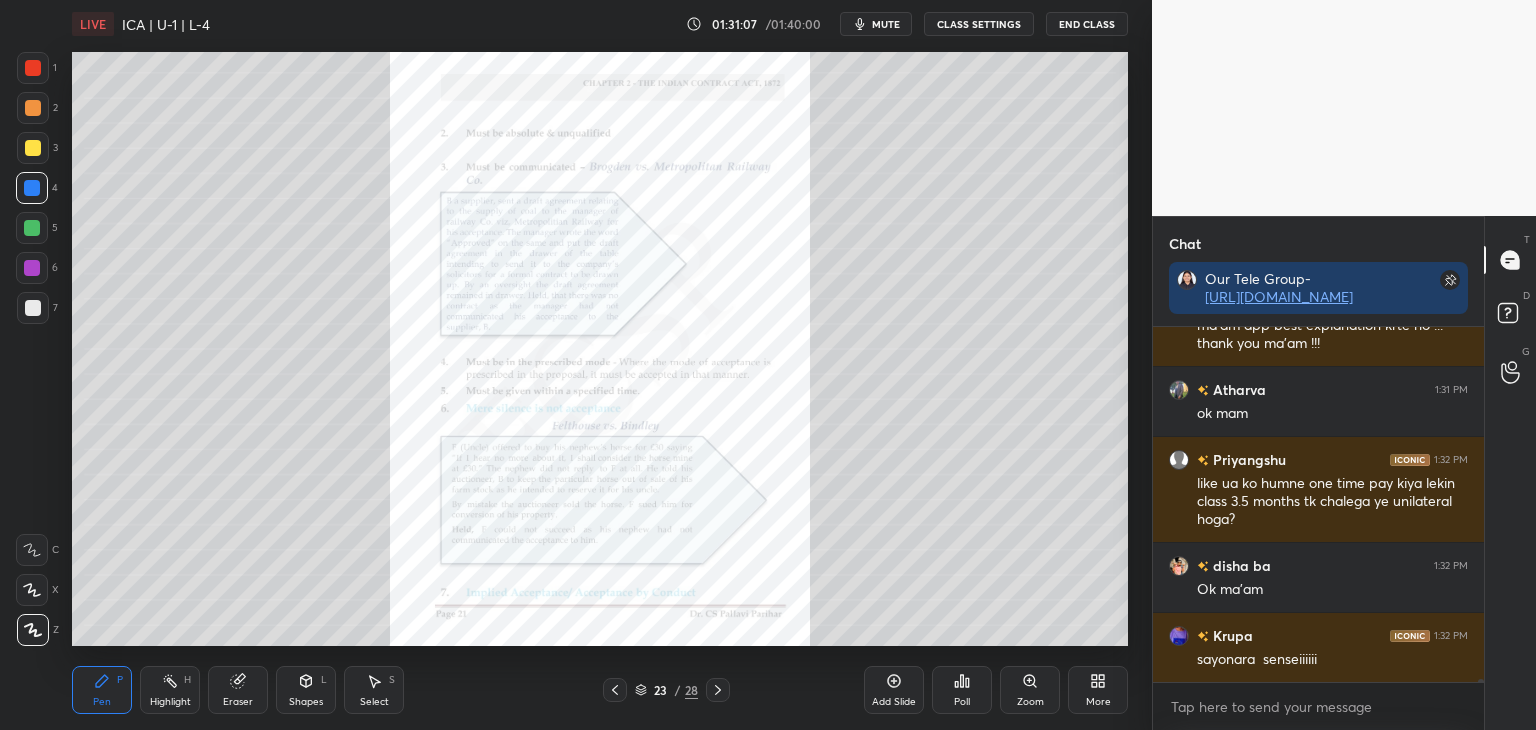 scroll, scrollTop: 40180, scrollLeft: 0, axis: vertical 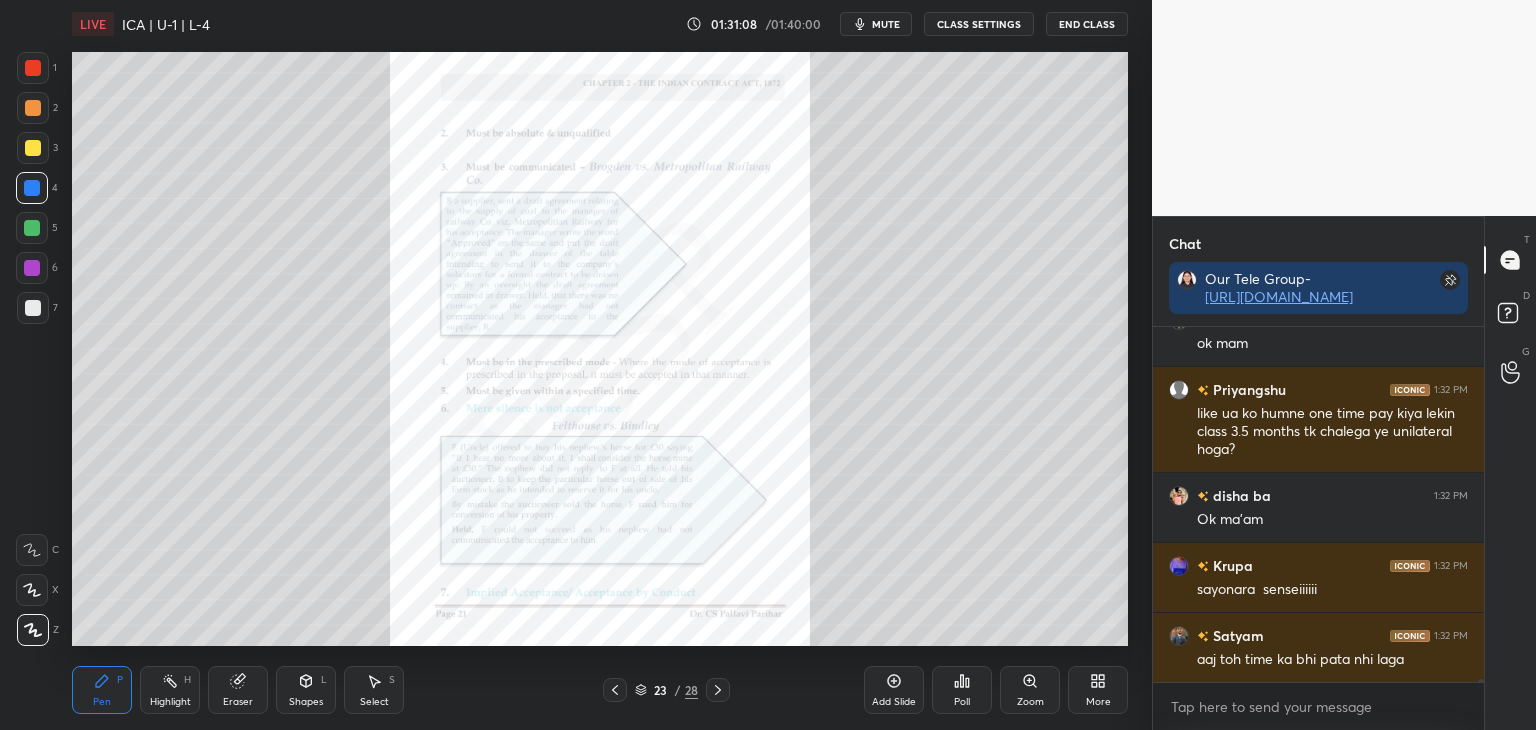 click 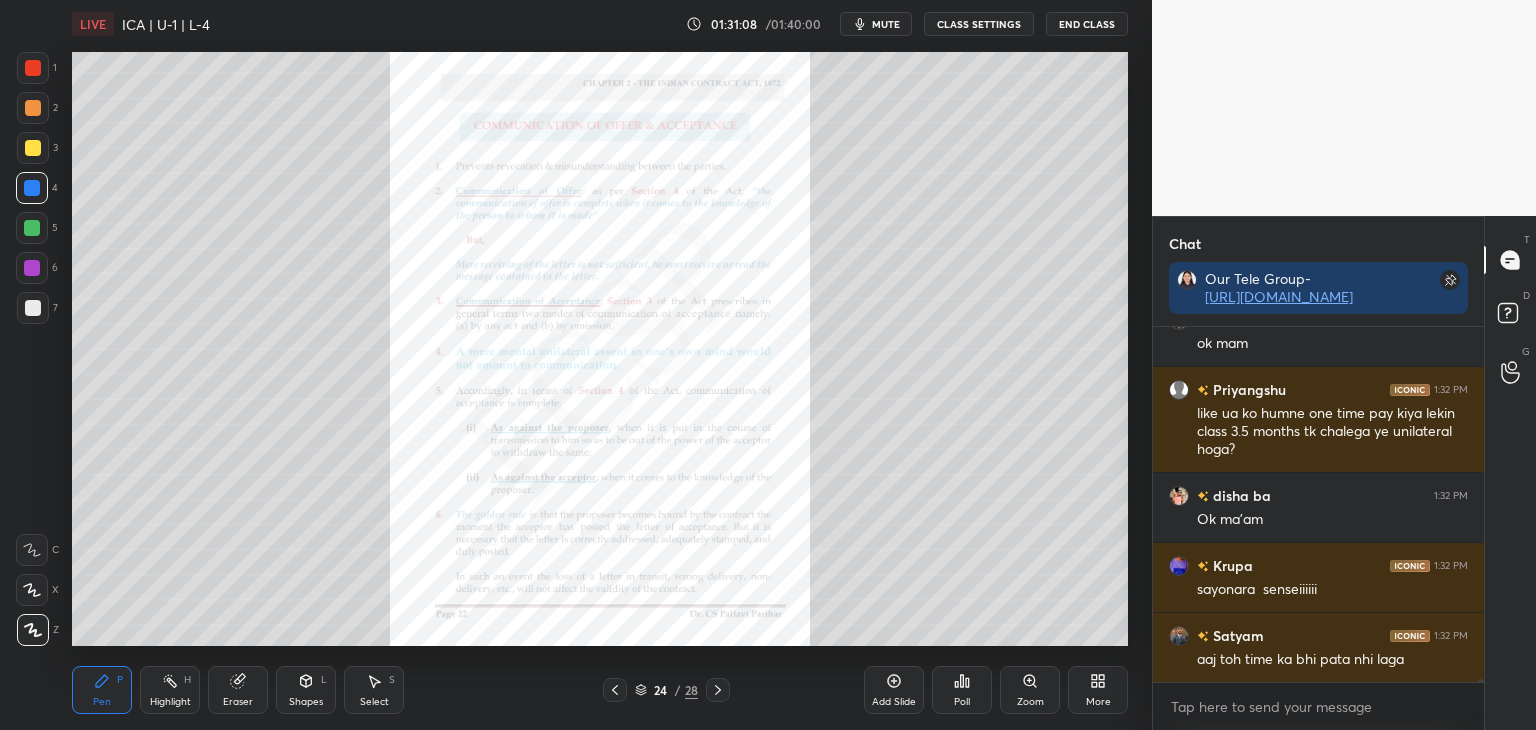 click at bounding box center (718, 690) 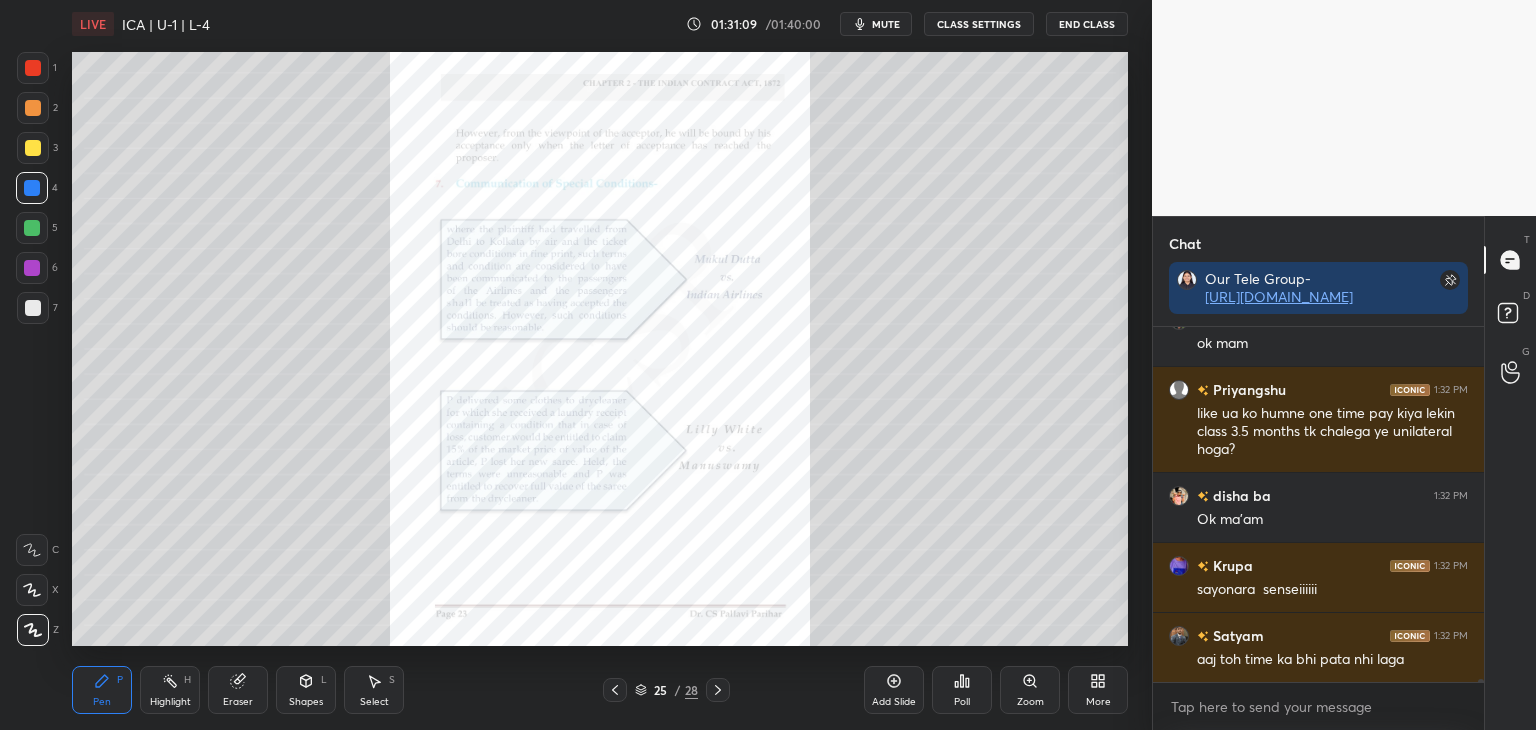 click at bounding box center [718, 690] 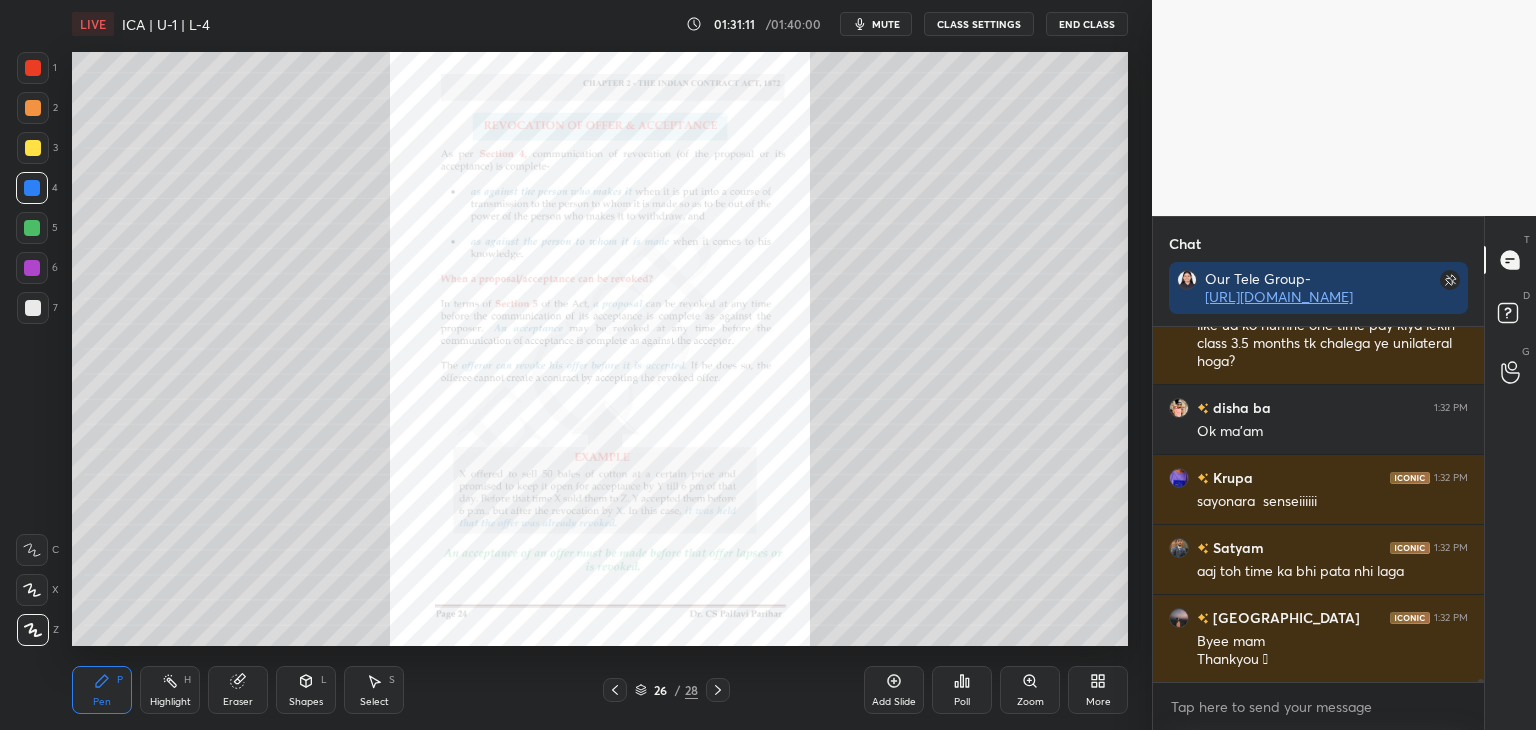 click 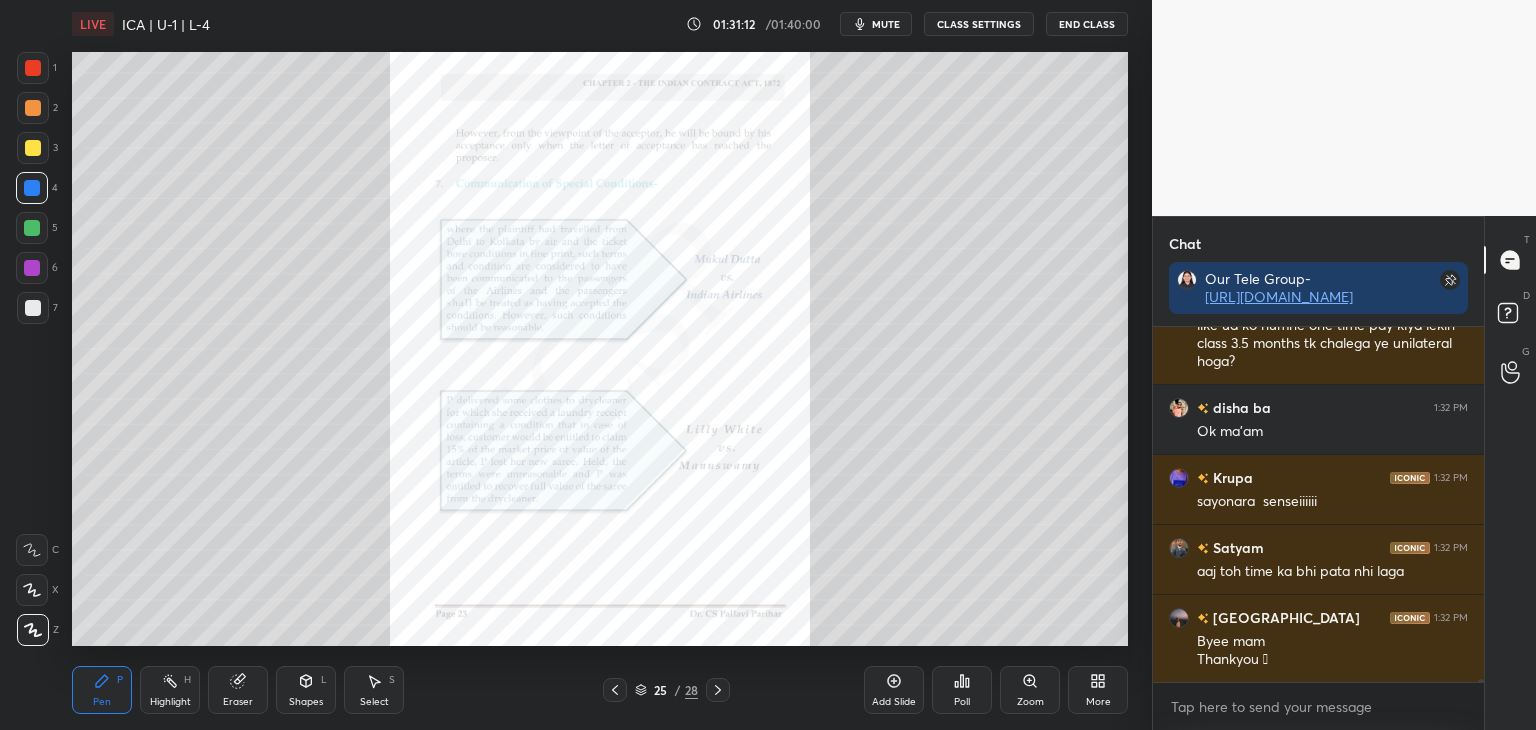 click 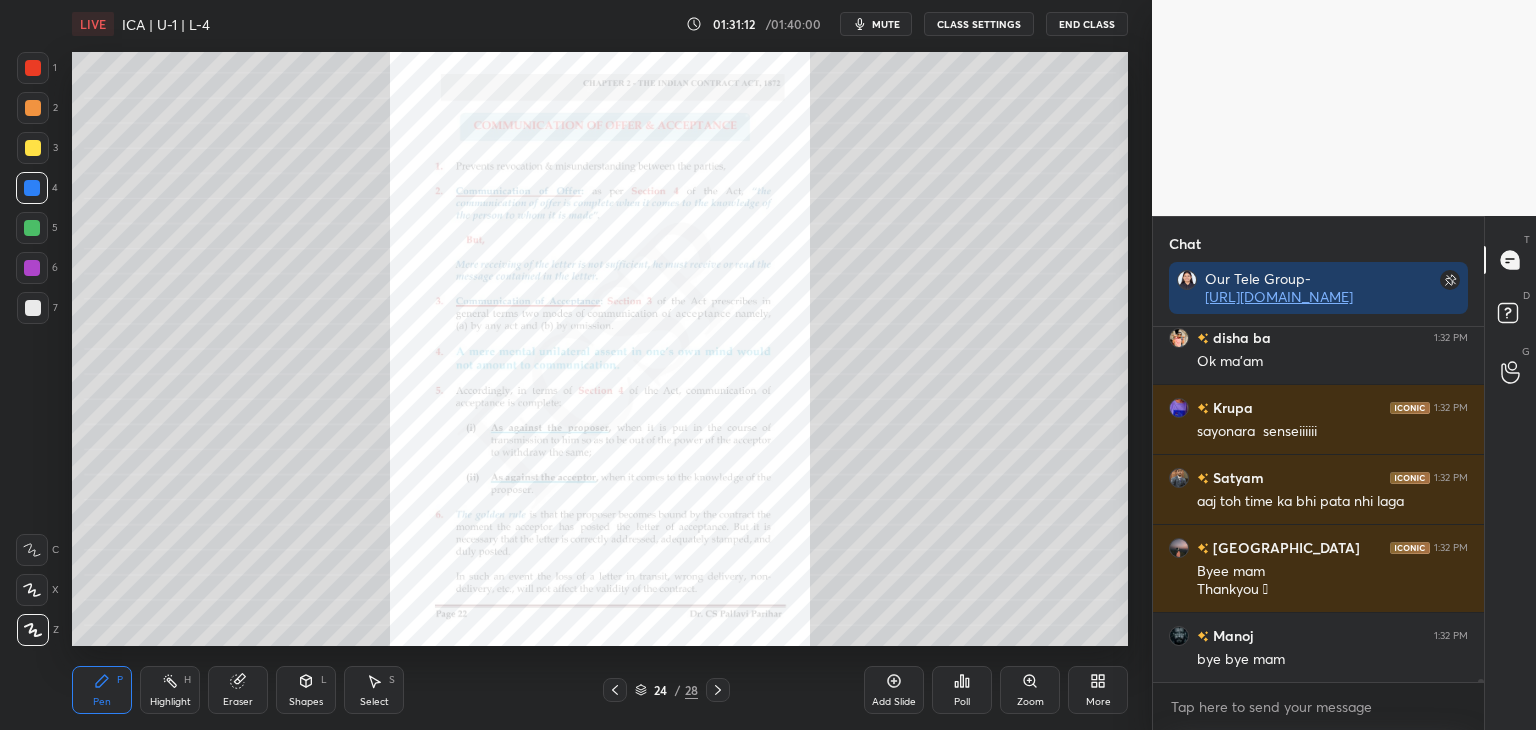 click 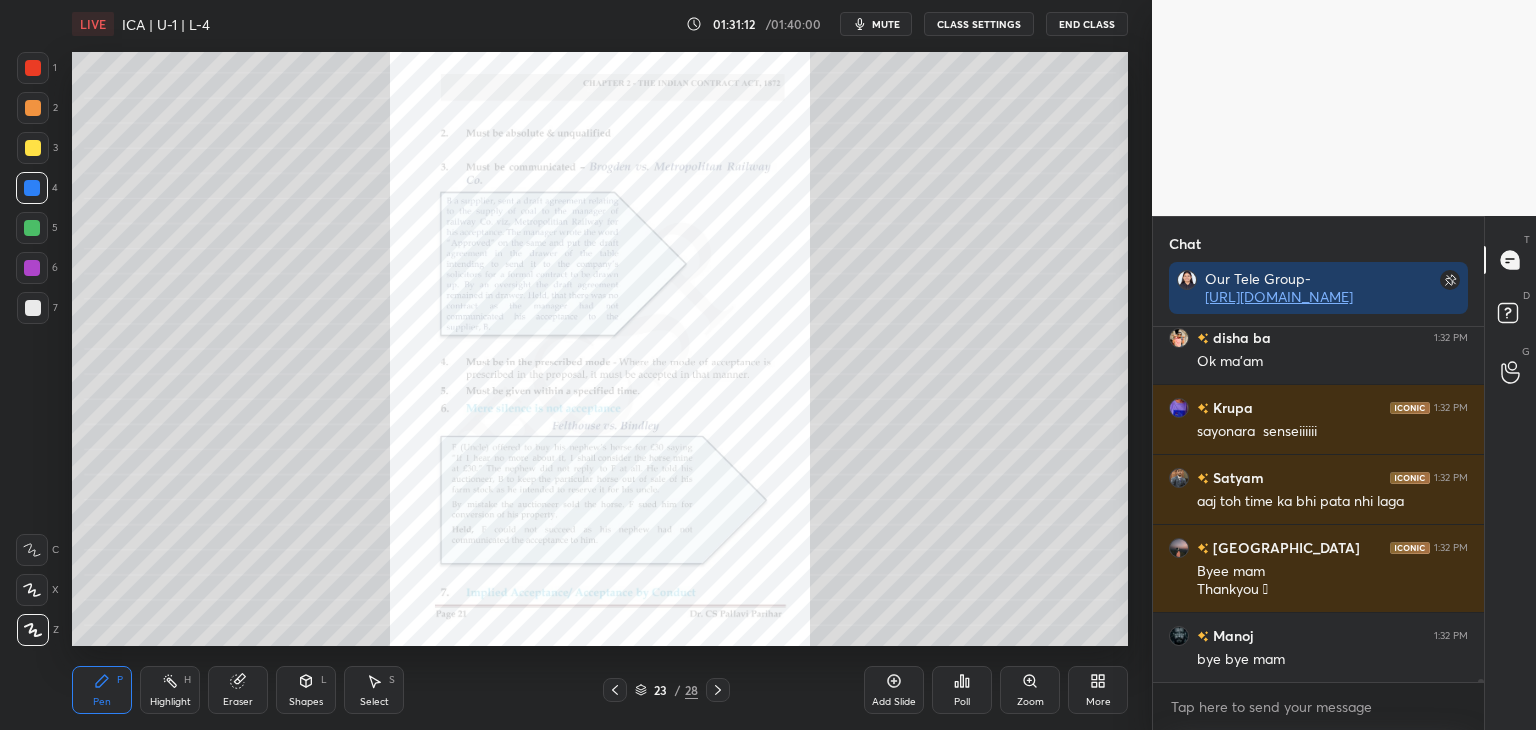 click 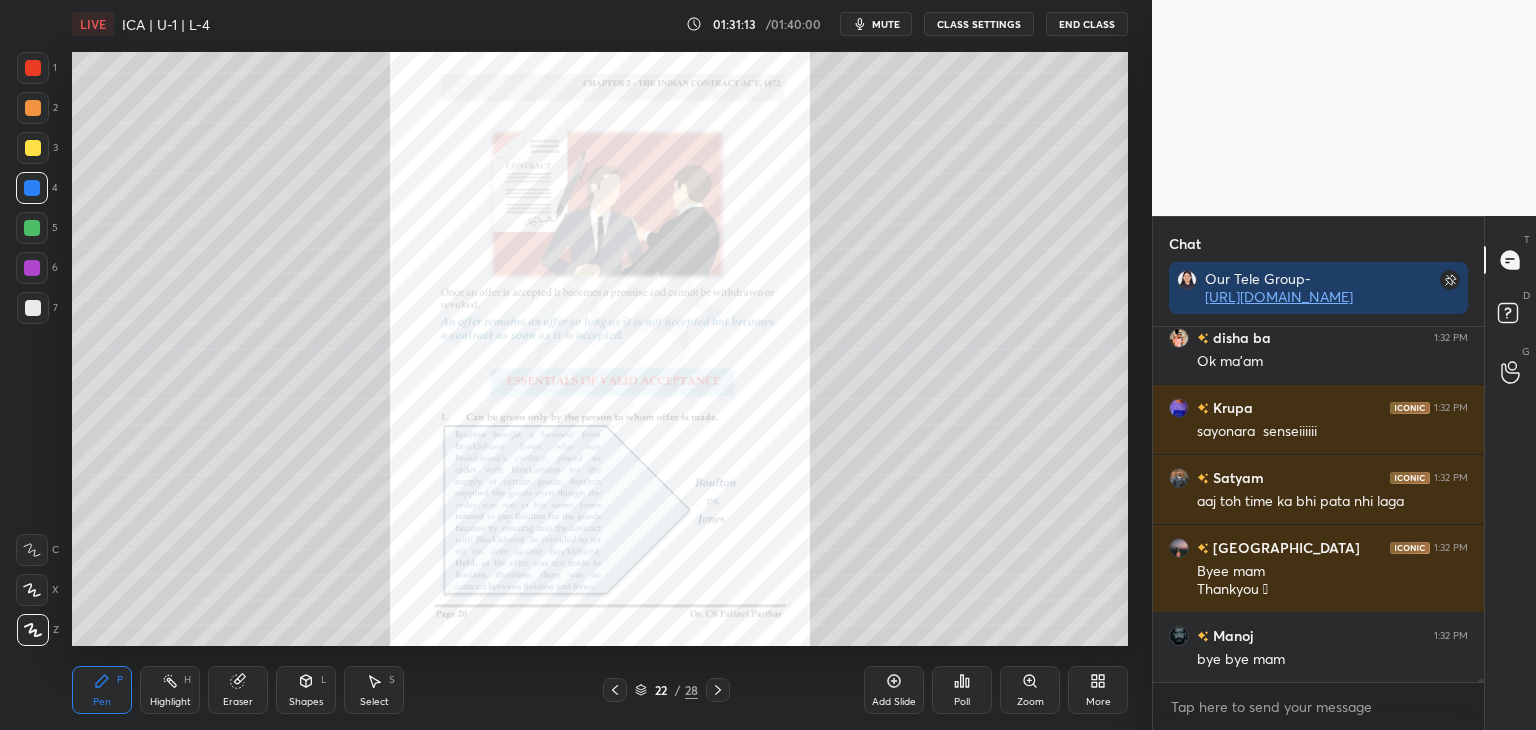 click 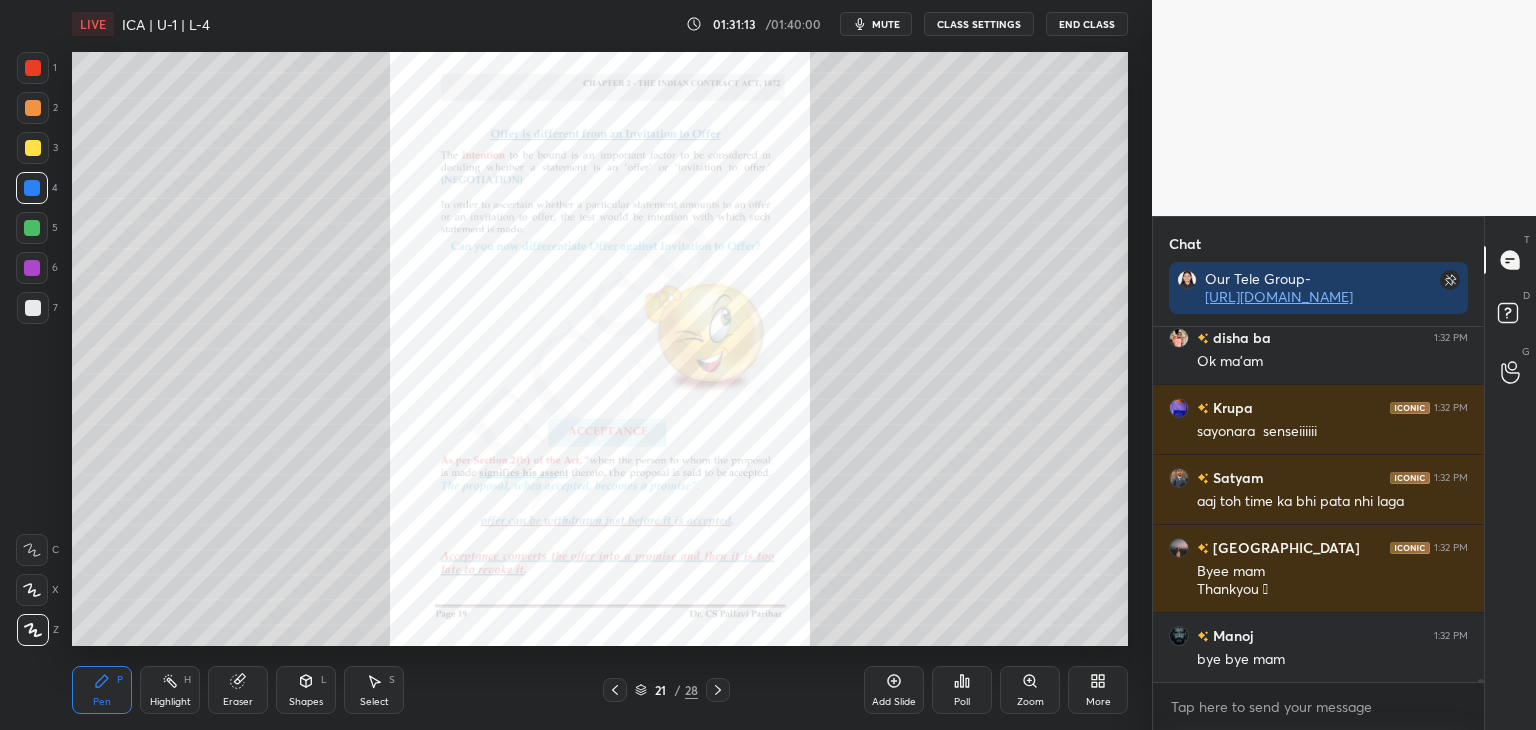 click 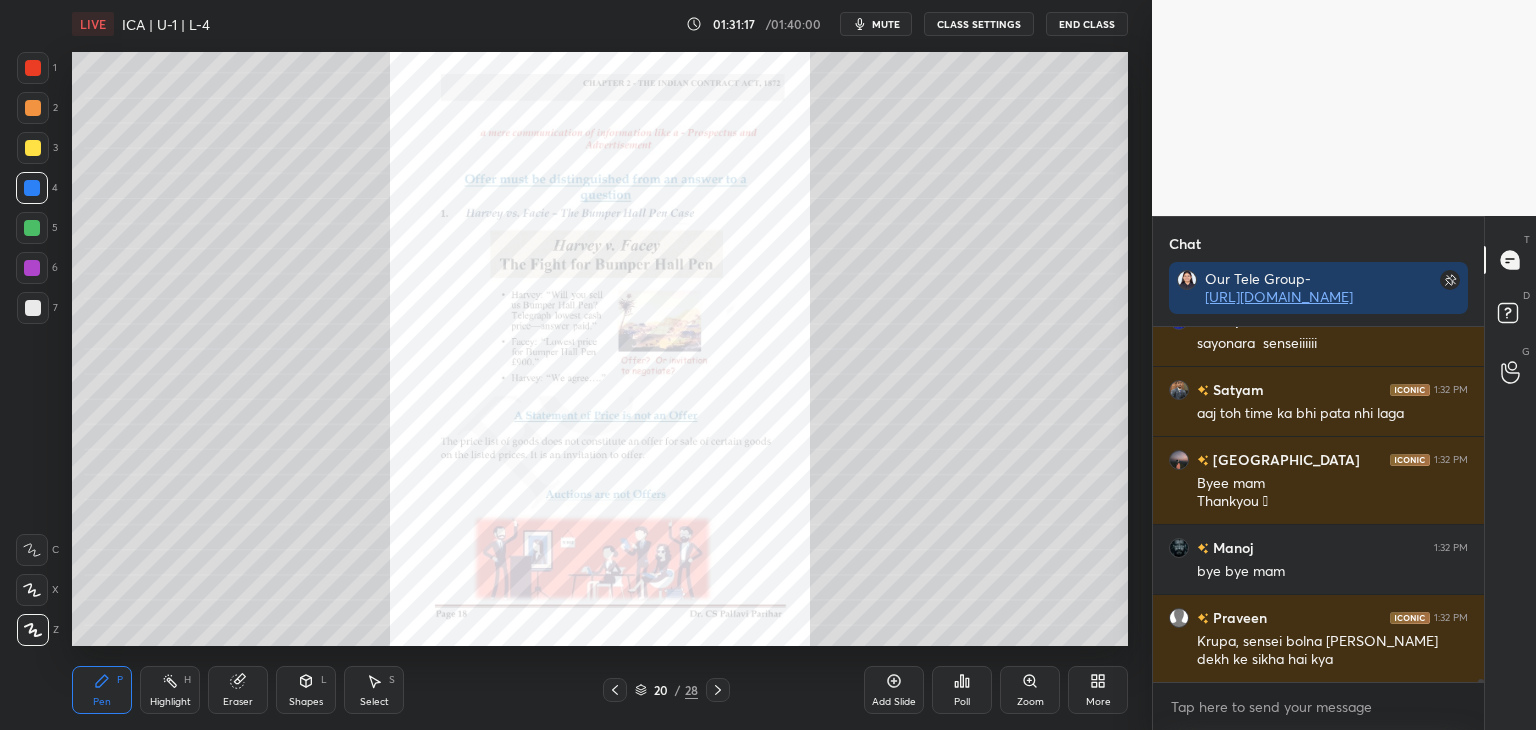 click 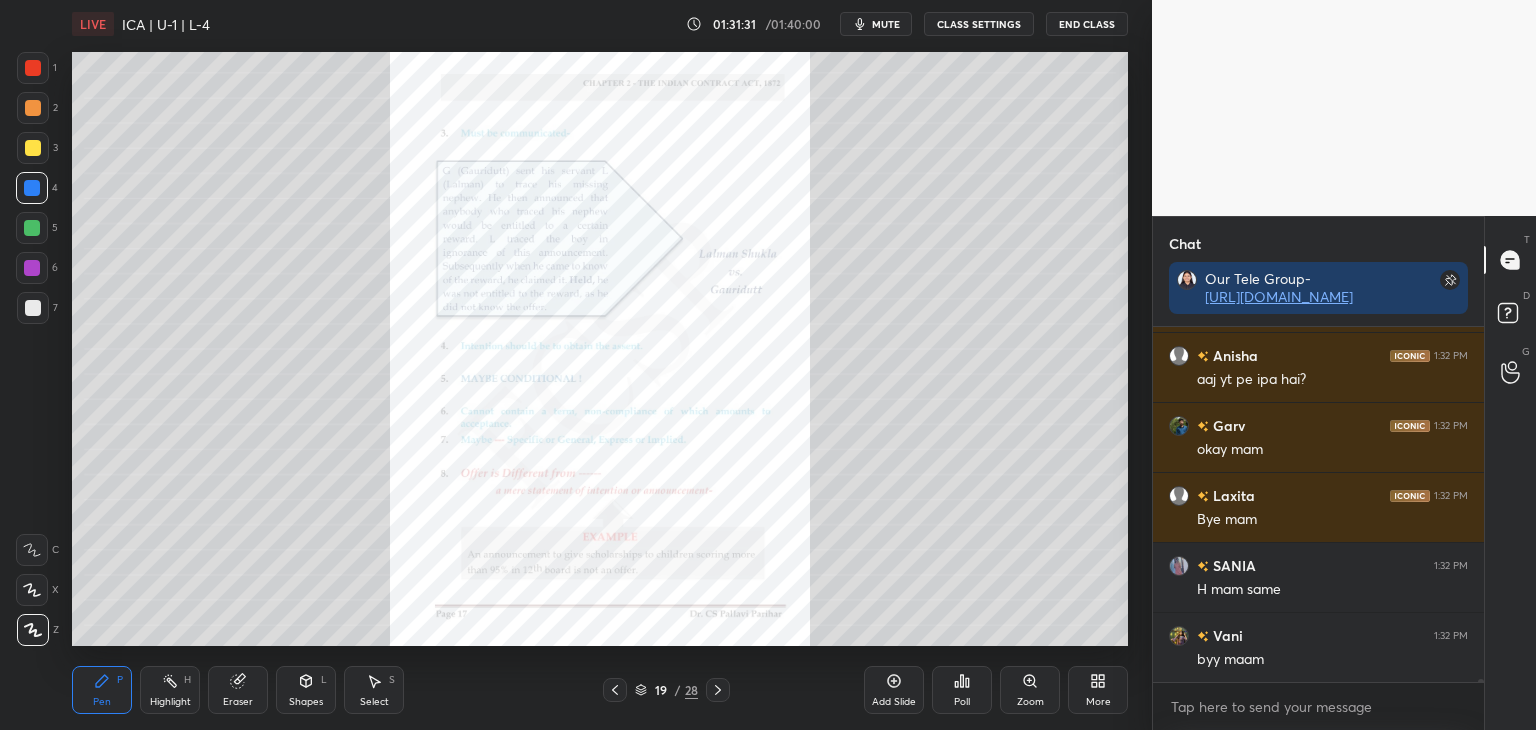 click at bounding box center (1478, 504) 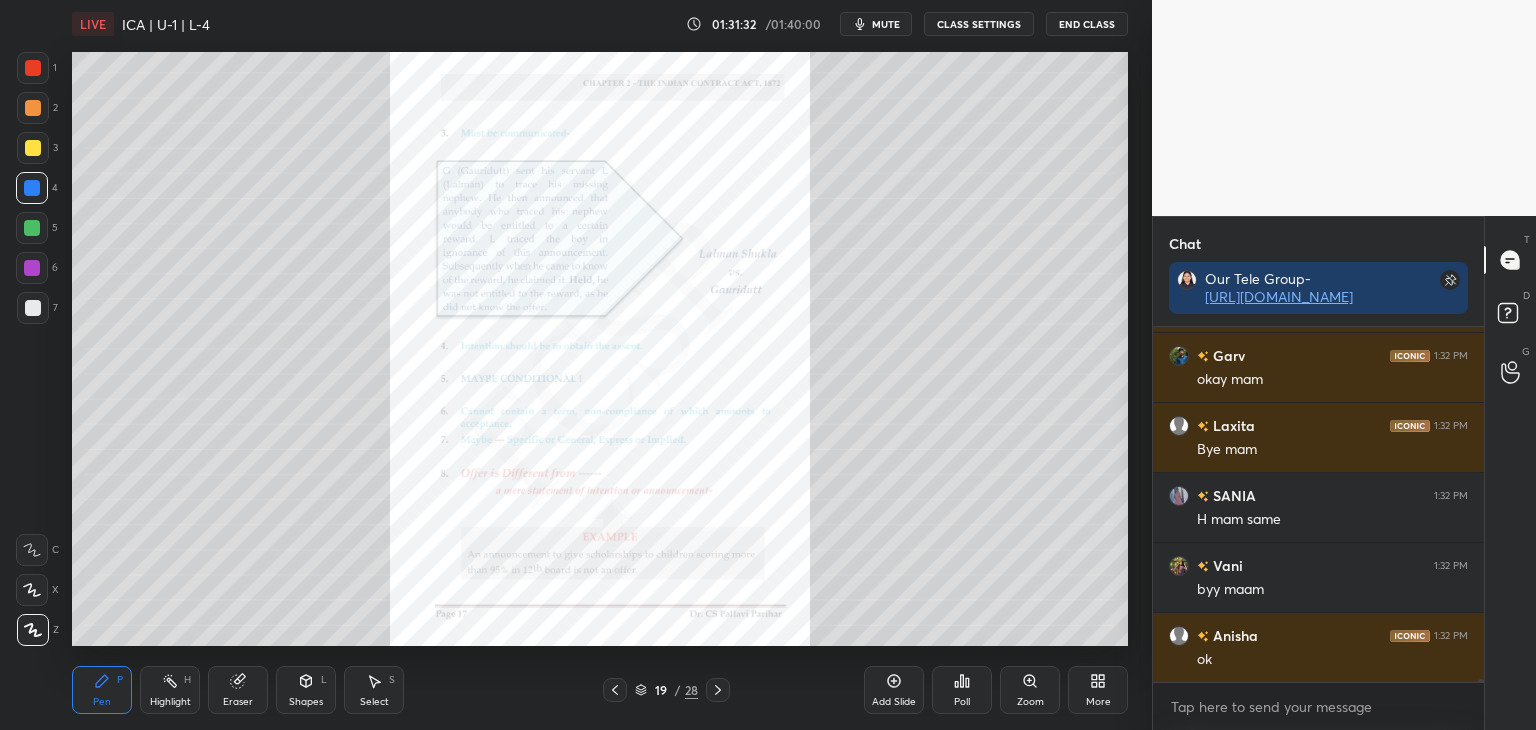 click at bounding box center [1478, 504] 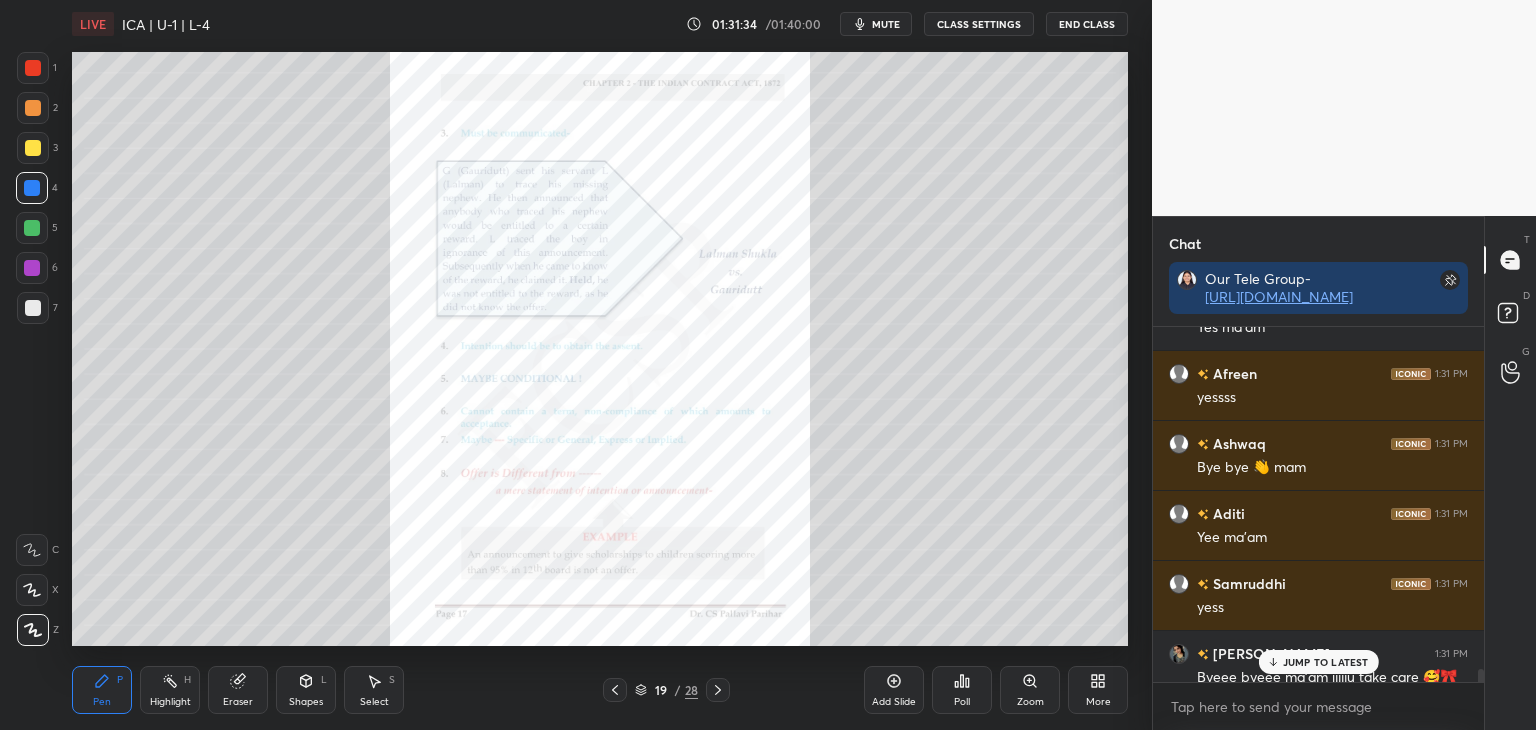scroll, scrollTop: 39920, scrollLeft: 0, axis: vertical 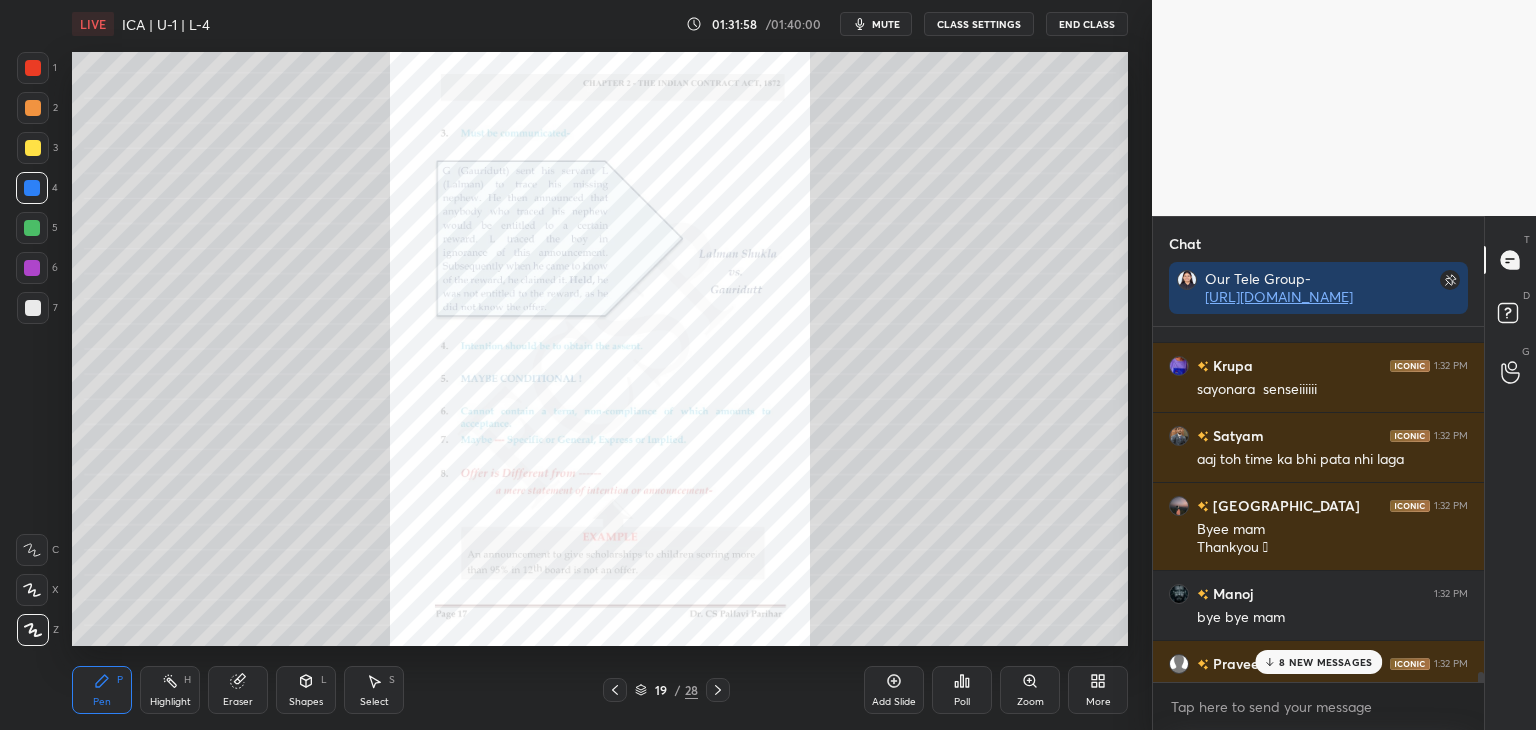 click at bounding box center [1478, 504] 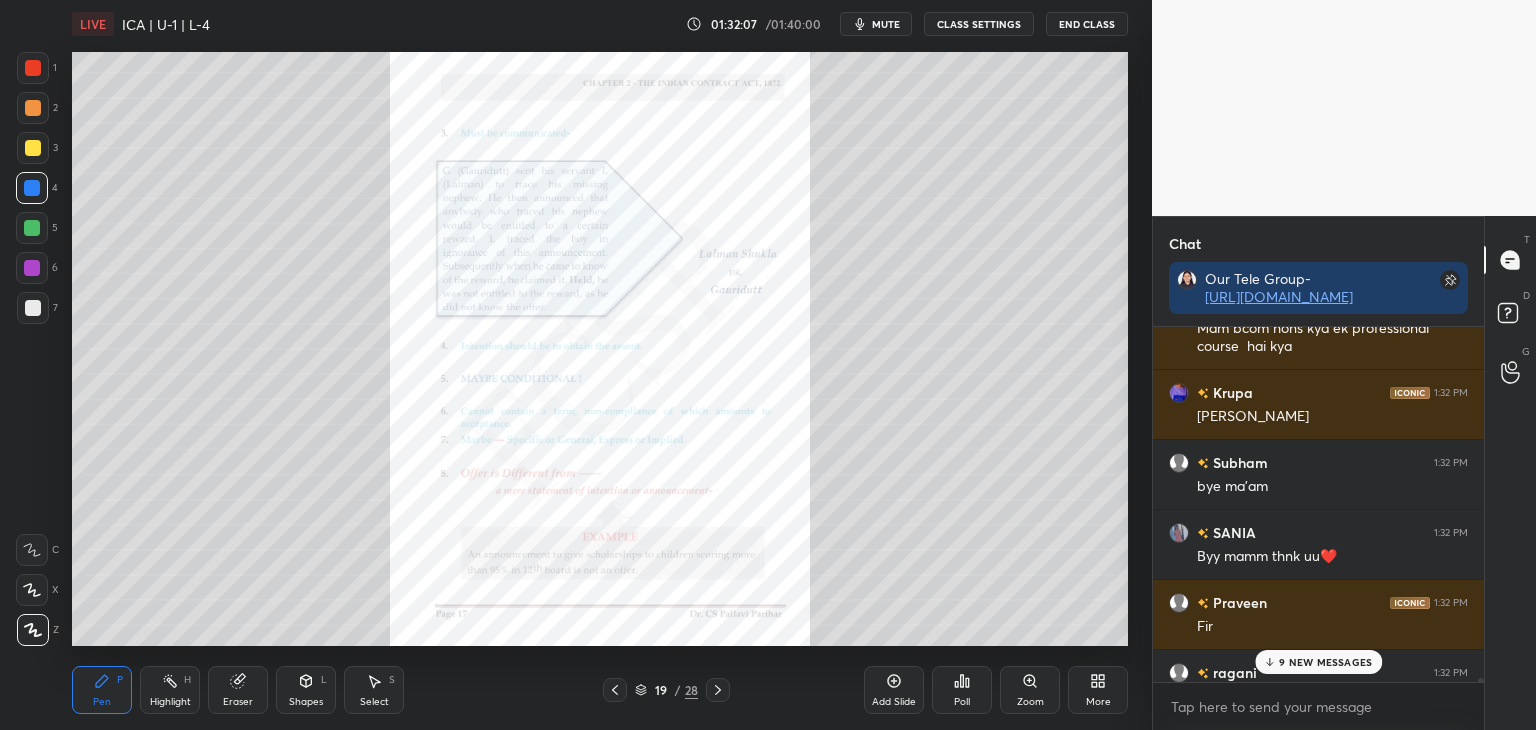 scroll, scrollTop: 41424, scrollLeft: 0, axis: vertical 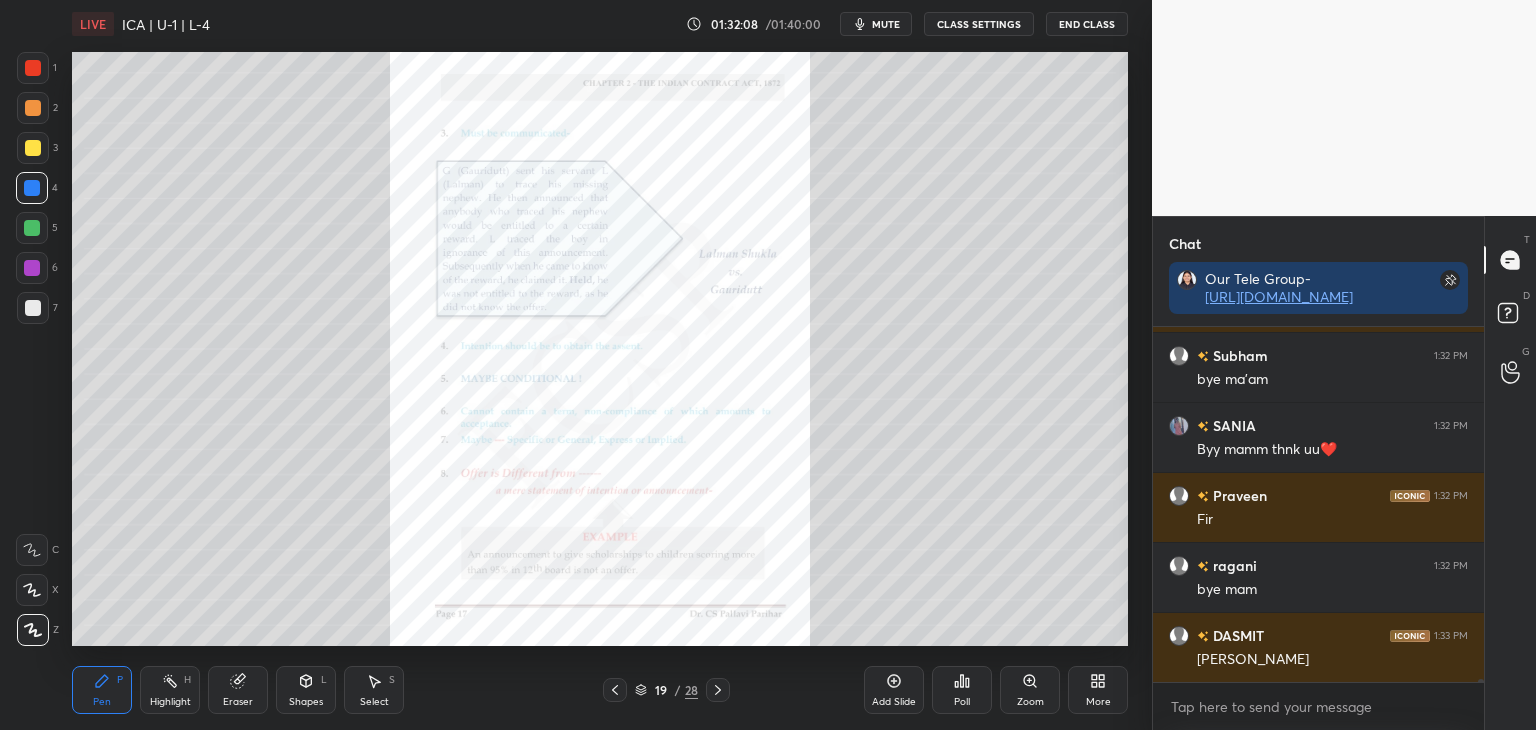 drag, startPoint x: 1480, startPoint y: 676, endPoint x: 1473, endPoint y: 701, distance: 25.96151 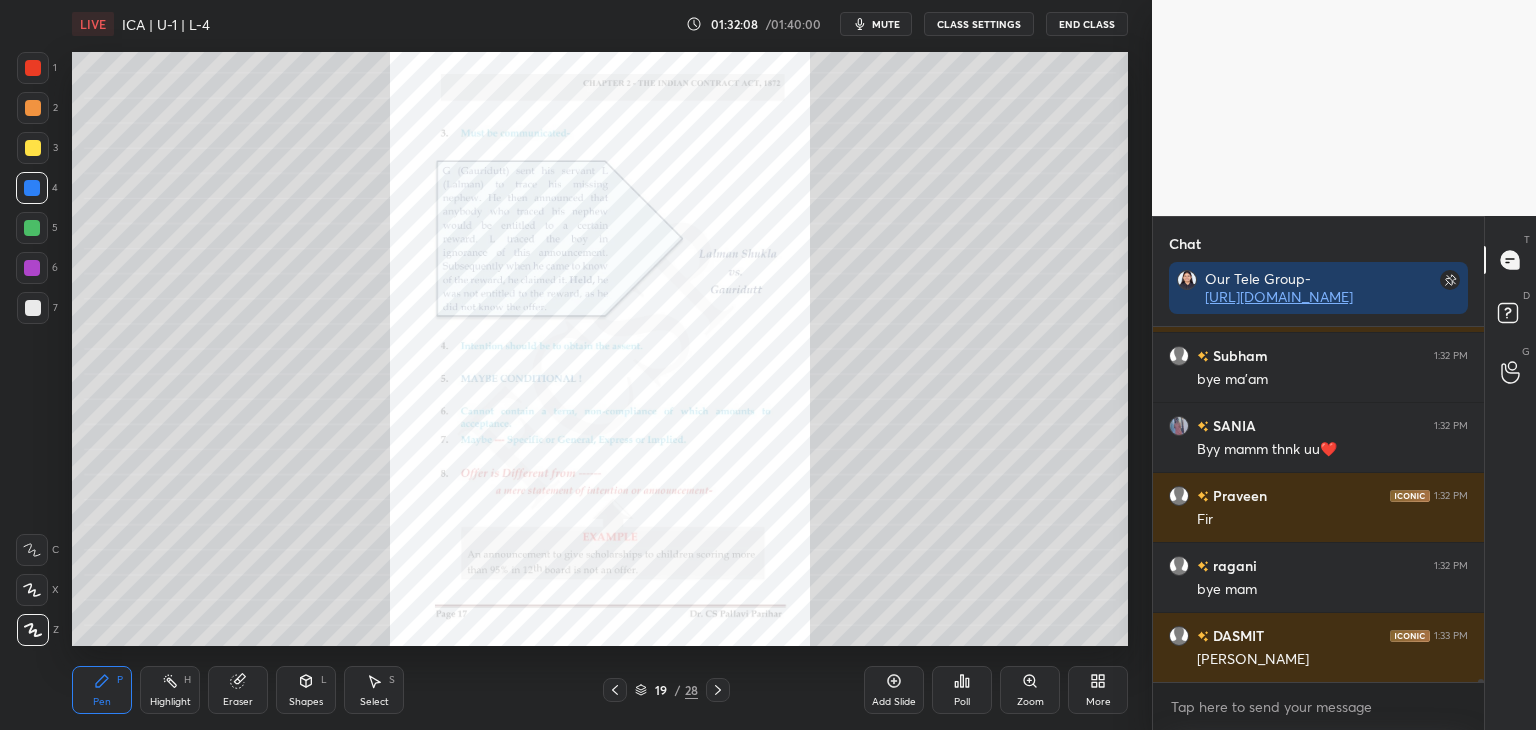 click on "Tanishka 1:32 PM Mam bcom hons kya ek professional course  hai kya Krupa 1:32 PM nai [PERSON_NAME] 1:32 PM bye ma'am SANIA 1:32 PM Byy mamm thnk uu❤️ Praveen 1:32 PM Fir ragani 1:32 PM bye mam DASMIT 1:33 PM JAYE KYAA JUMP TO LATEST Enable hand raising Enable raise hand to speak to learners. Once enabled, chat will be turned off temporarily. Enable x" at bounding box center (1318, 528) 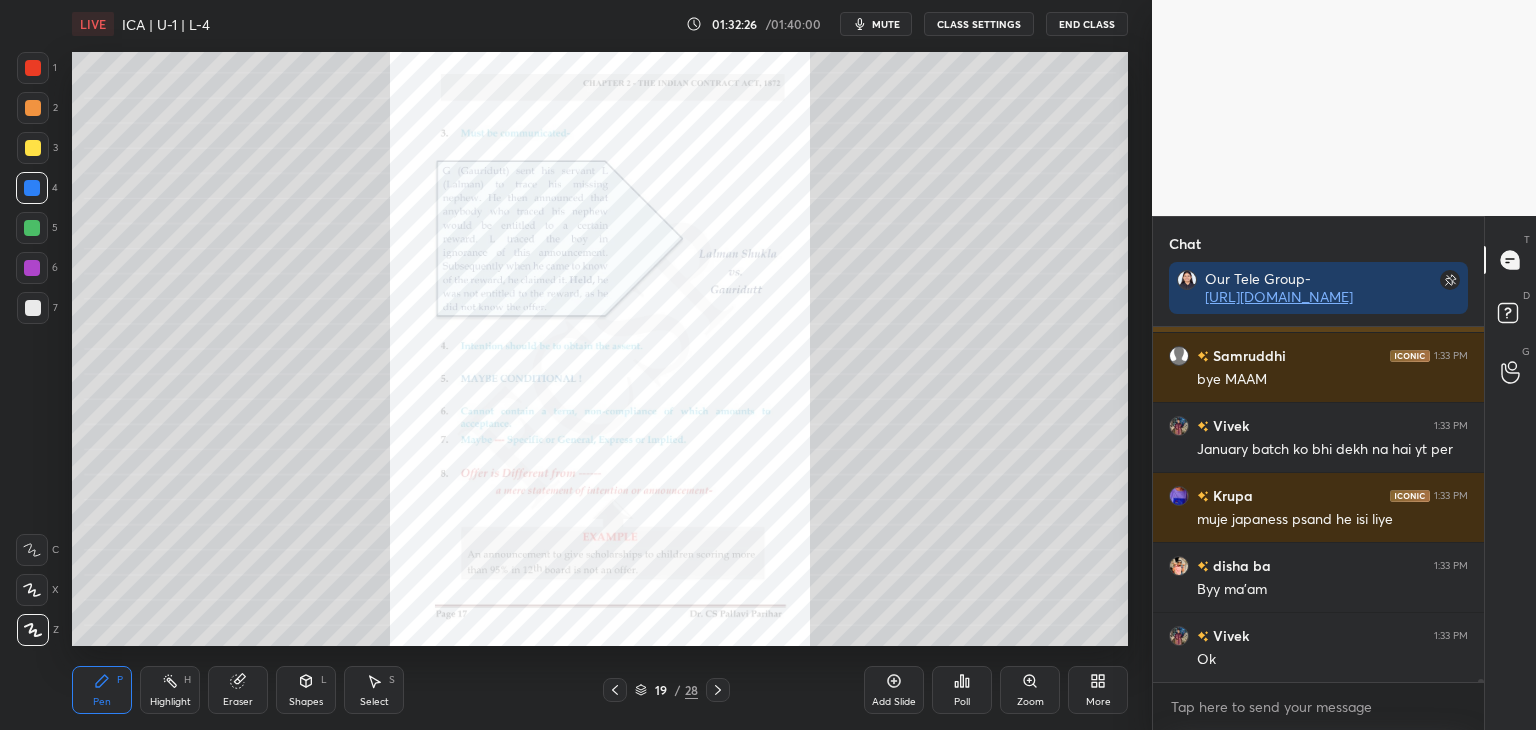 scroll, scrollTop: 41844, scrollLeft: 0, axis: vertical 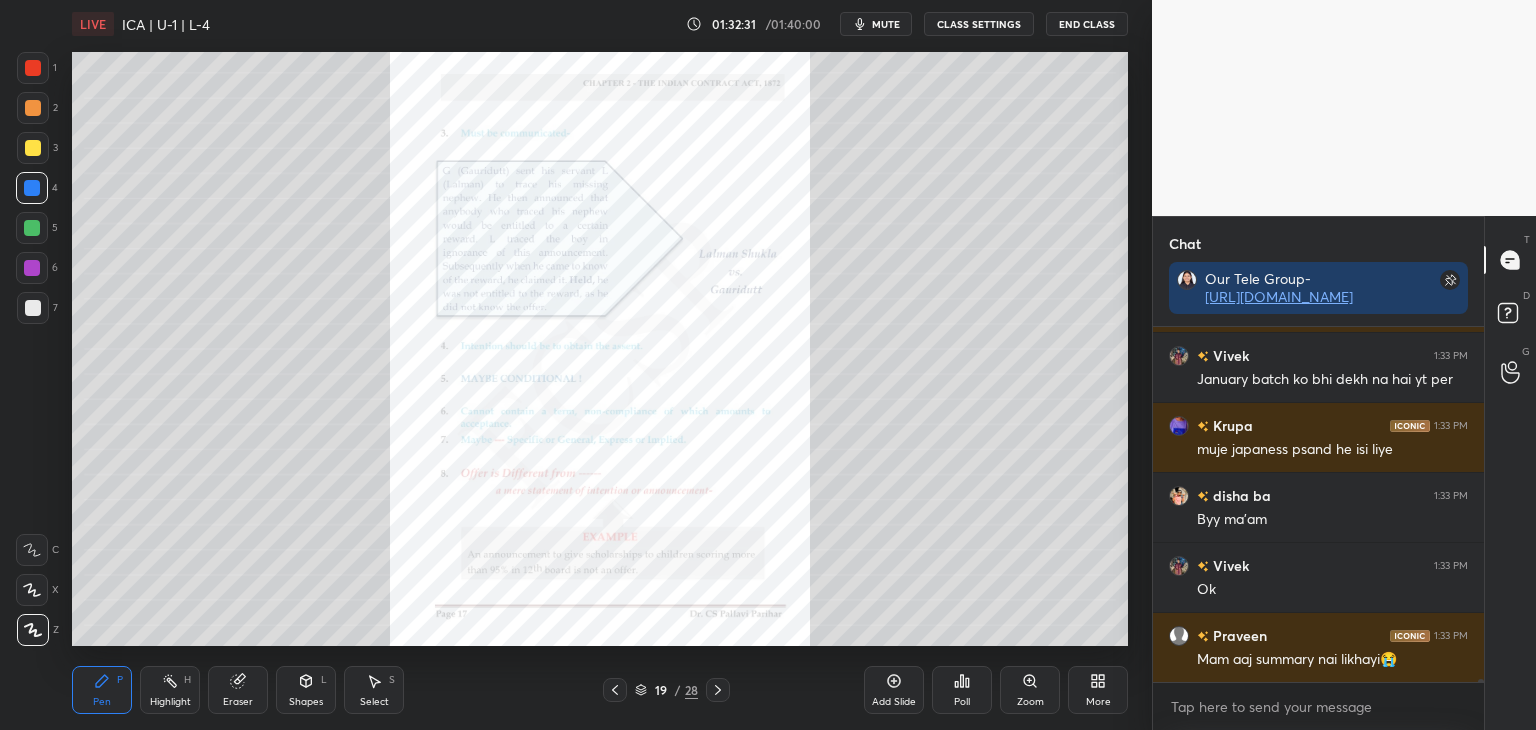 click 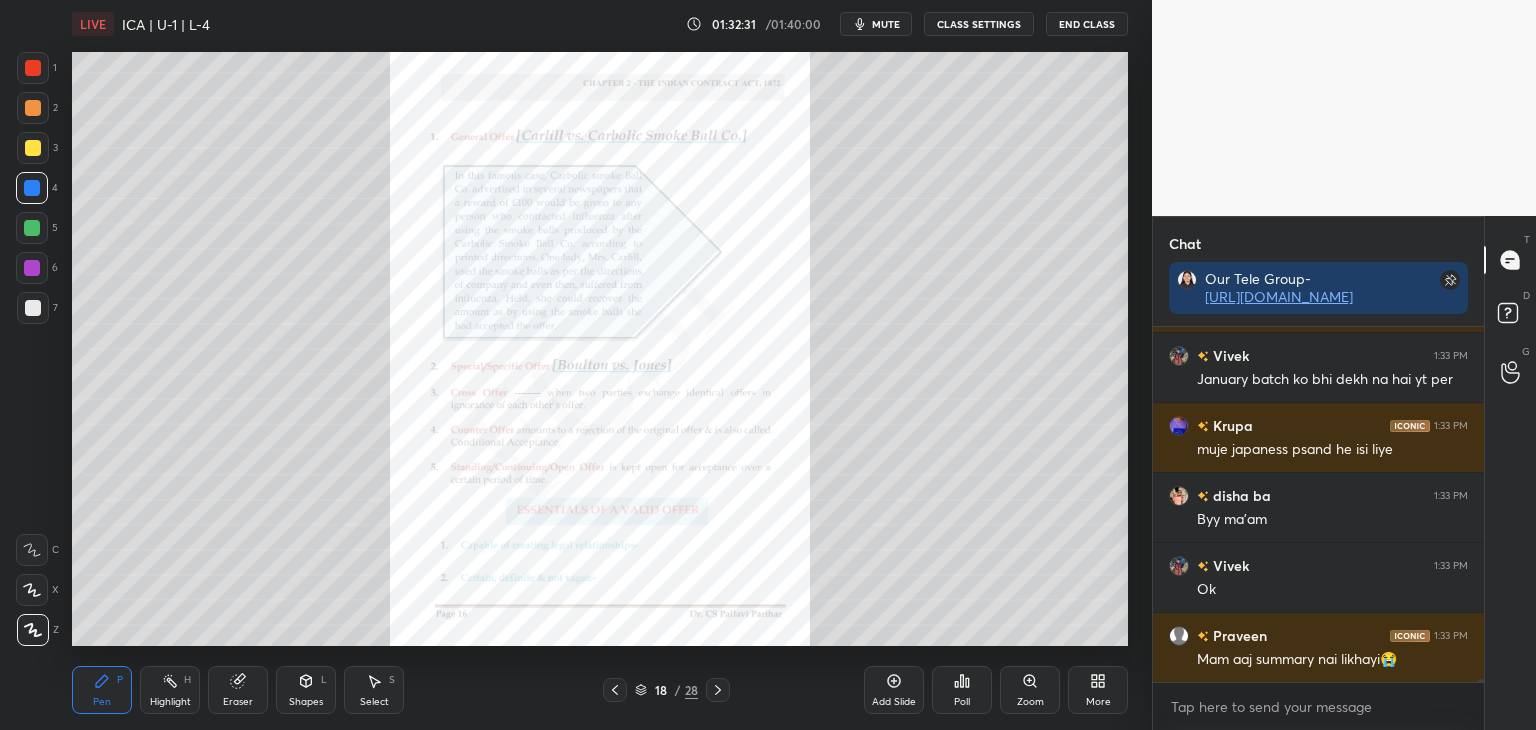 click 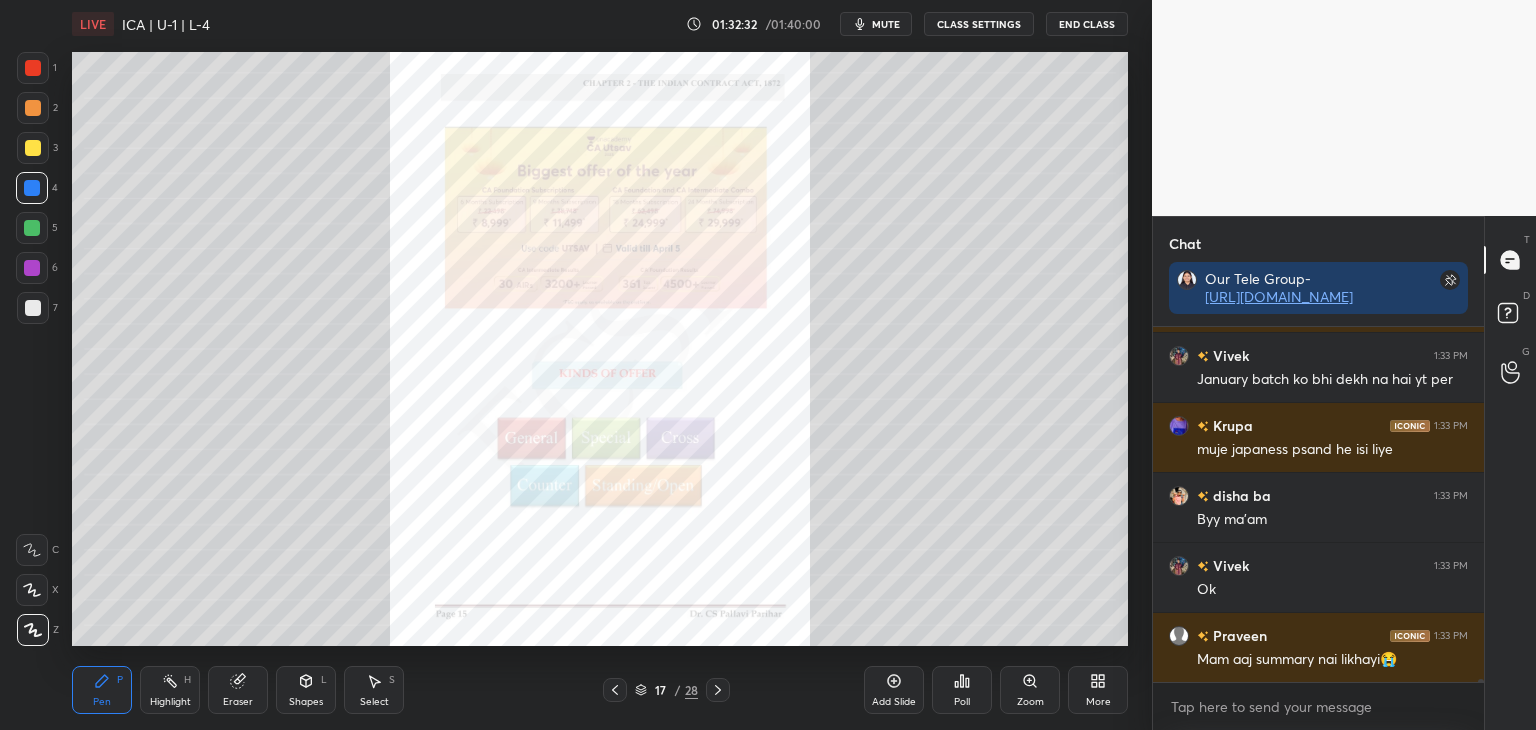 click 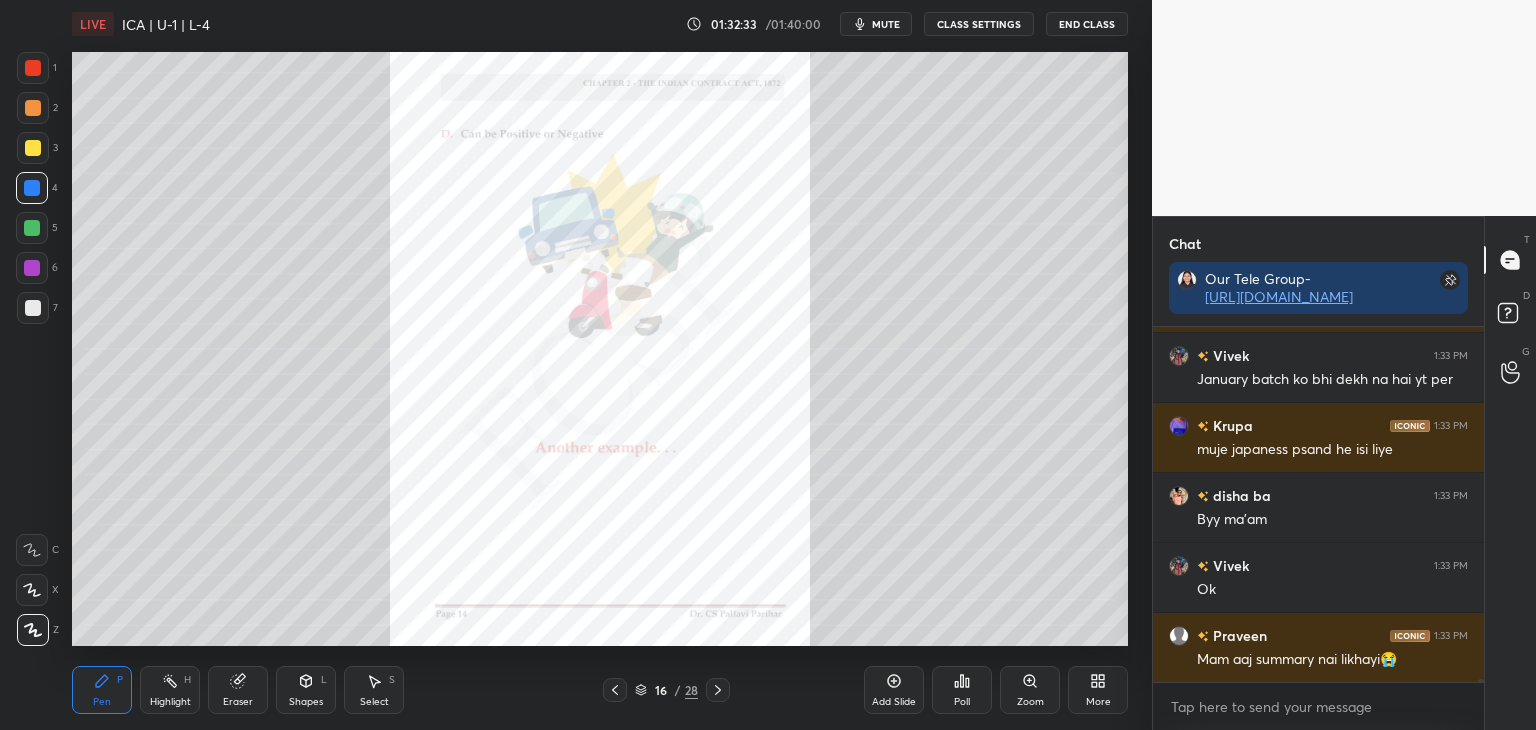 click 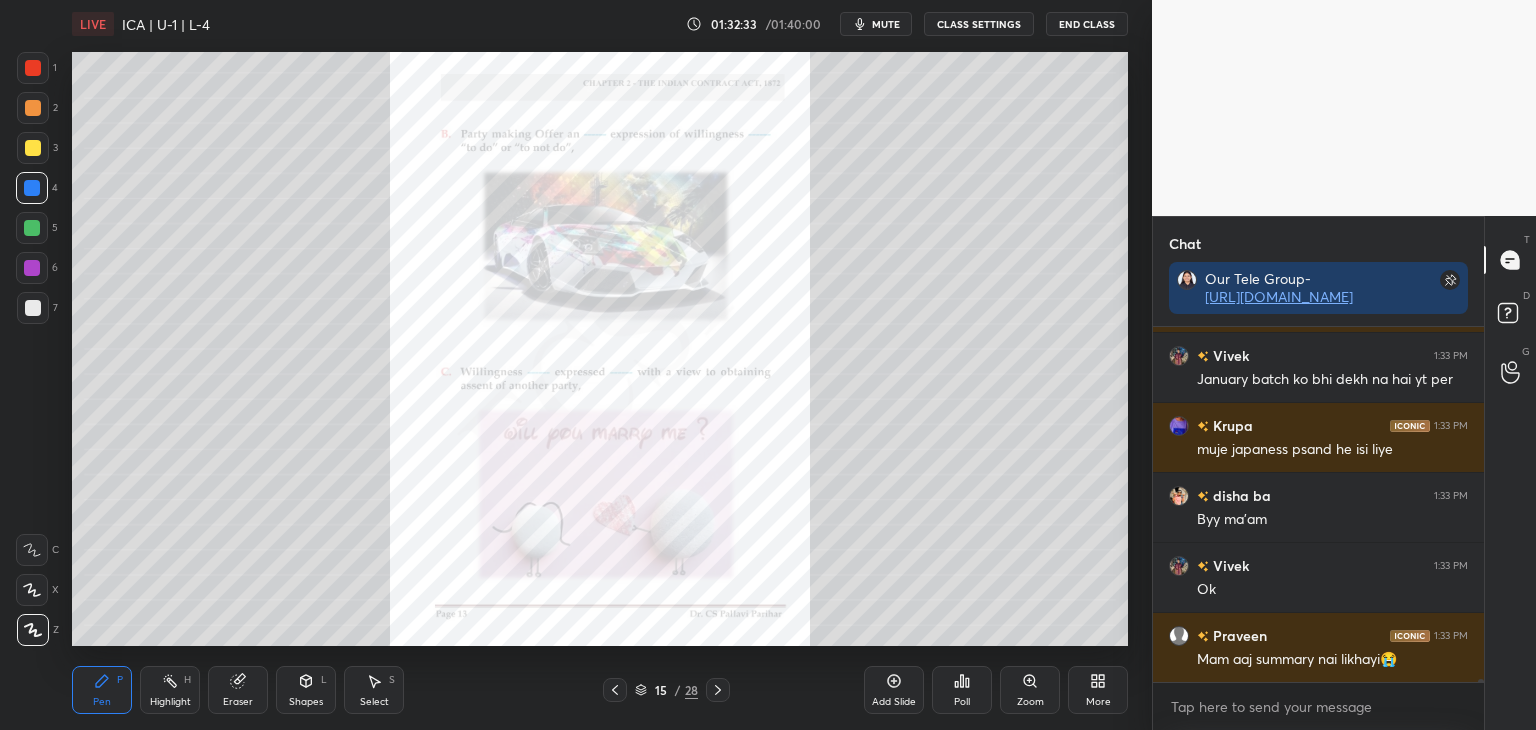 click 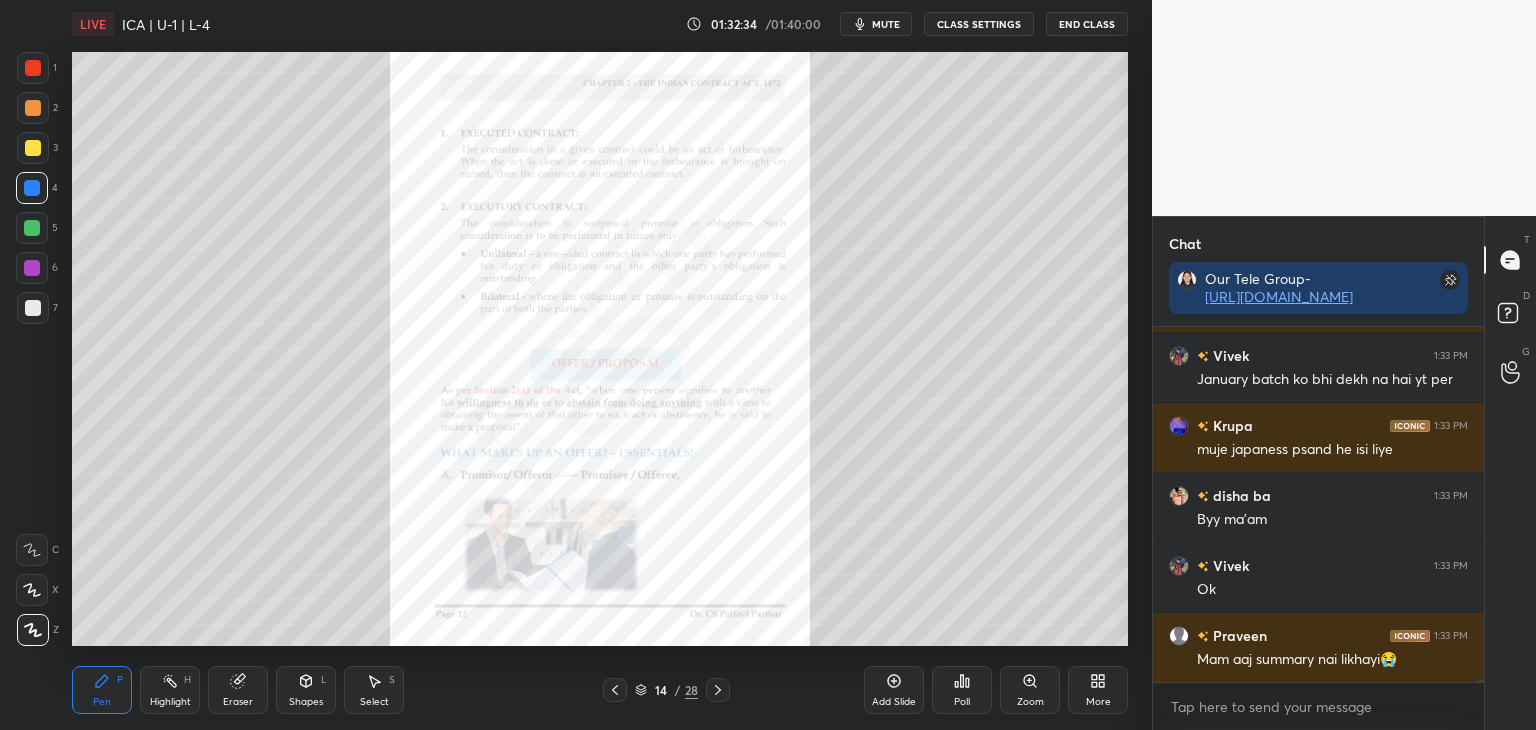 scroll, scrollTop: 41914, scrollLeft: 0, axis: vertical 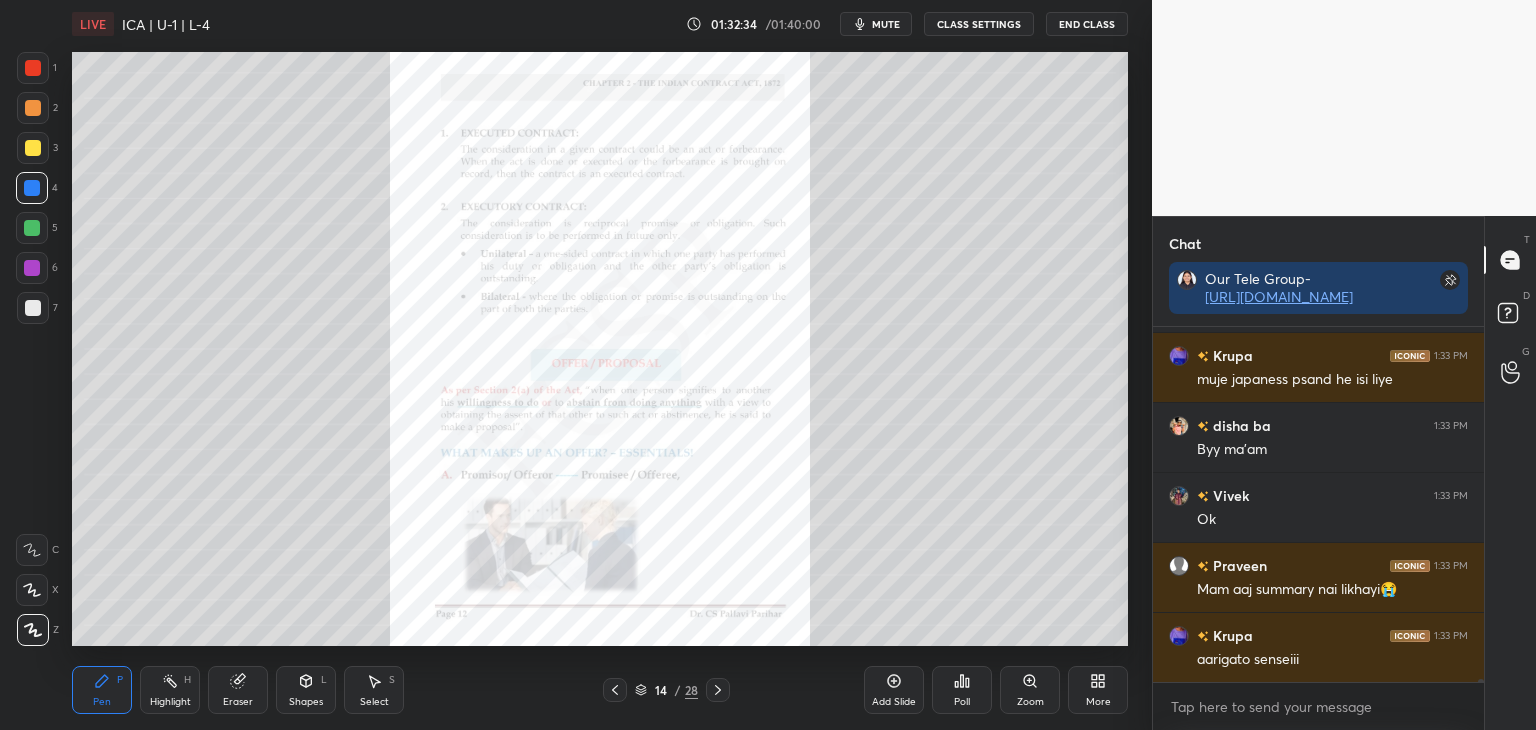 click 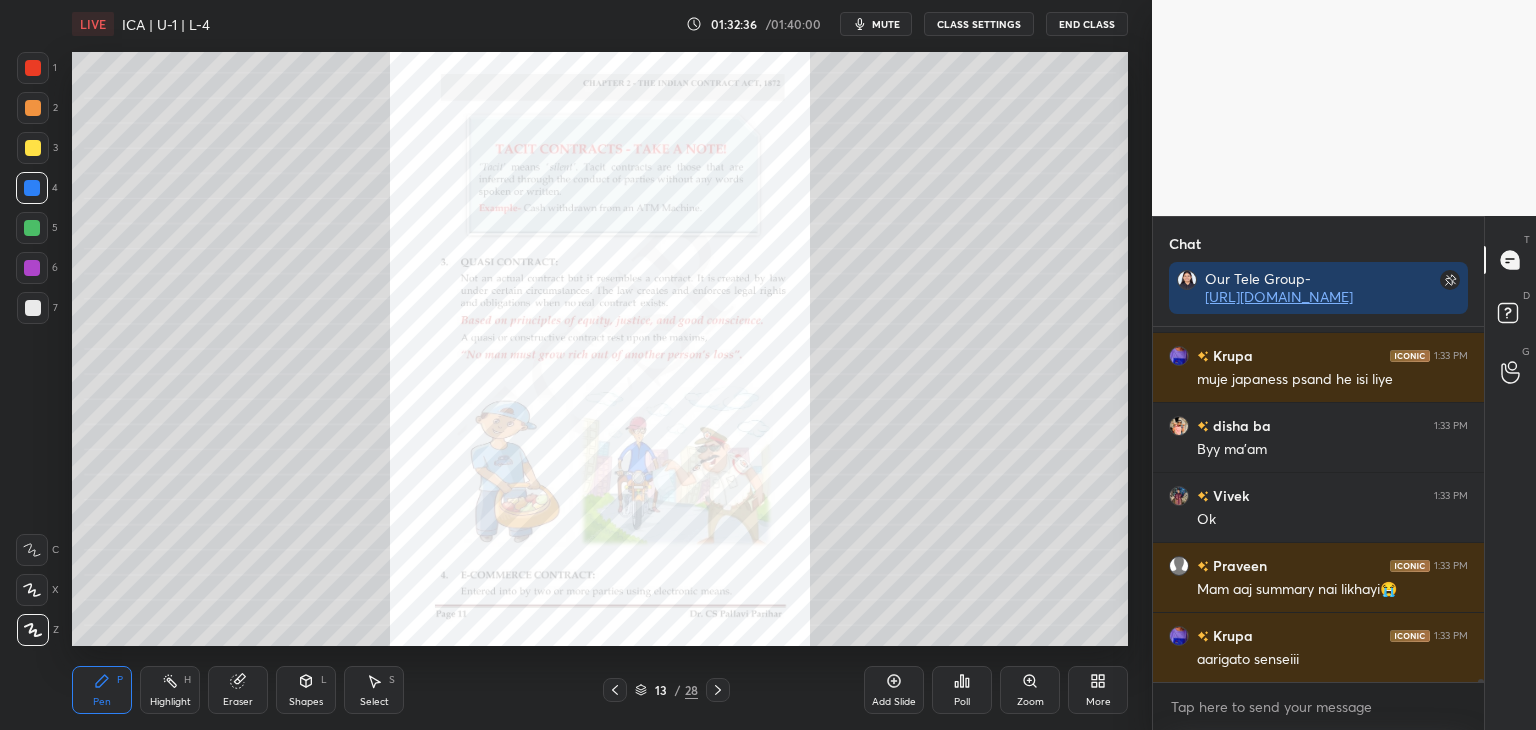 click 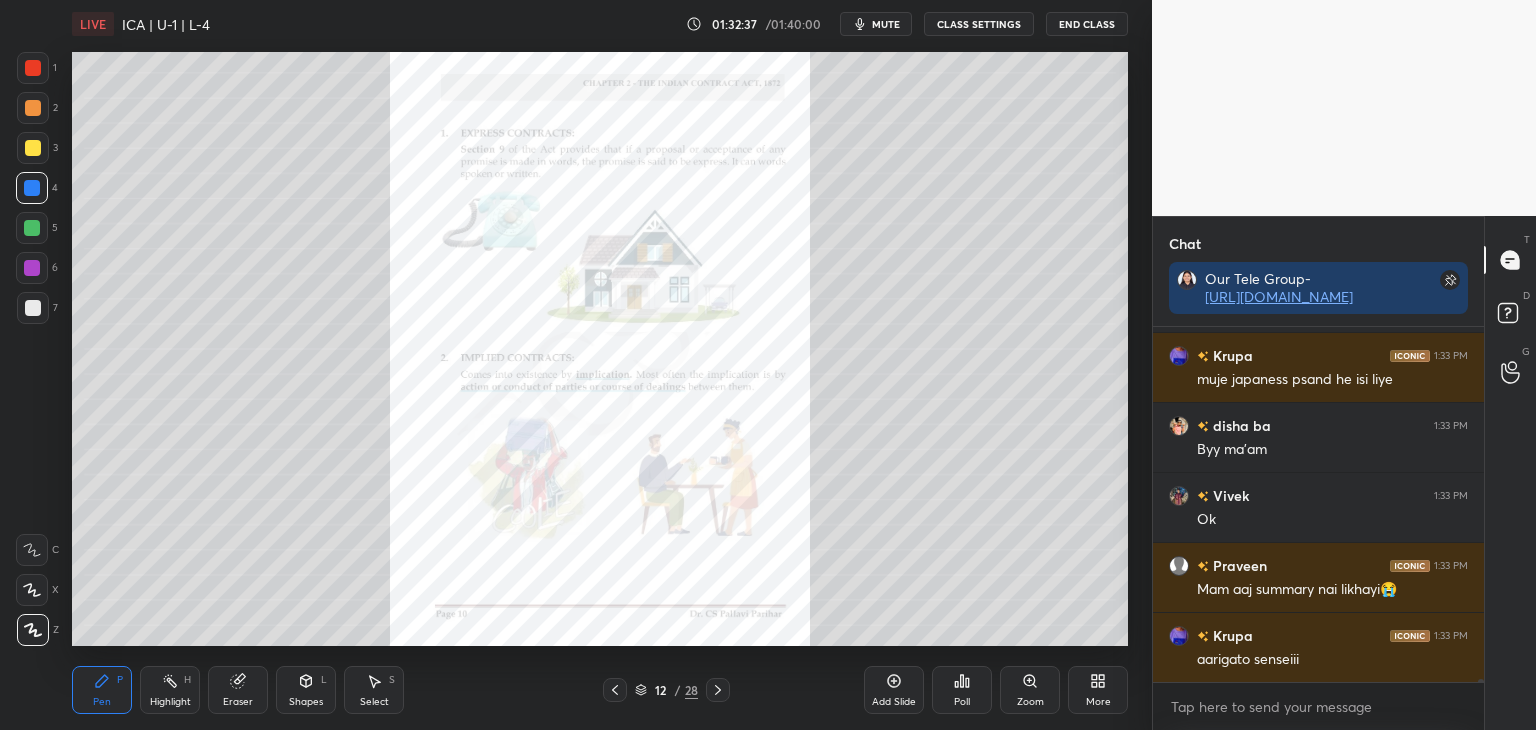click 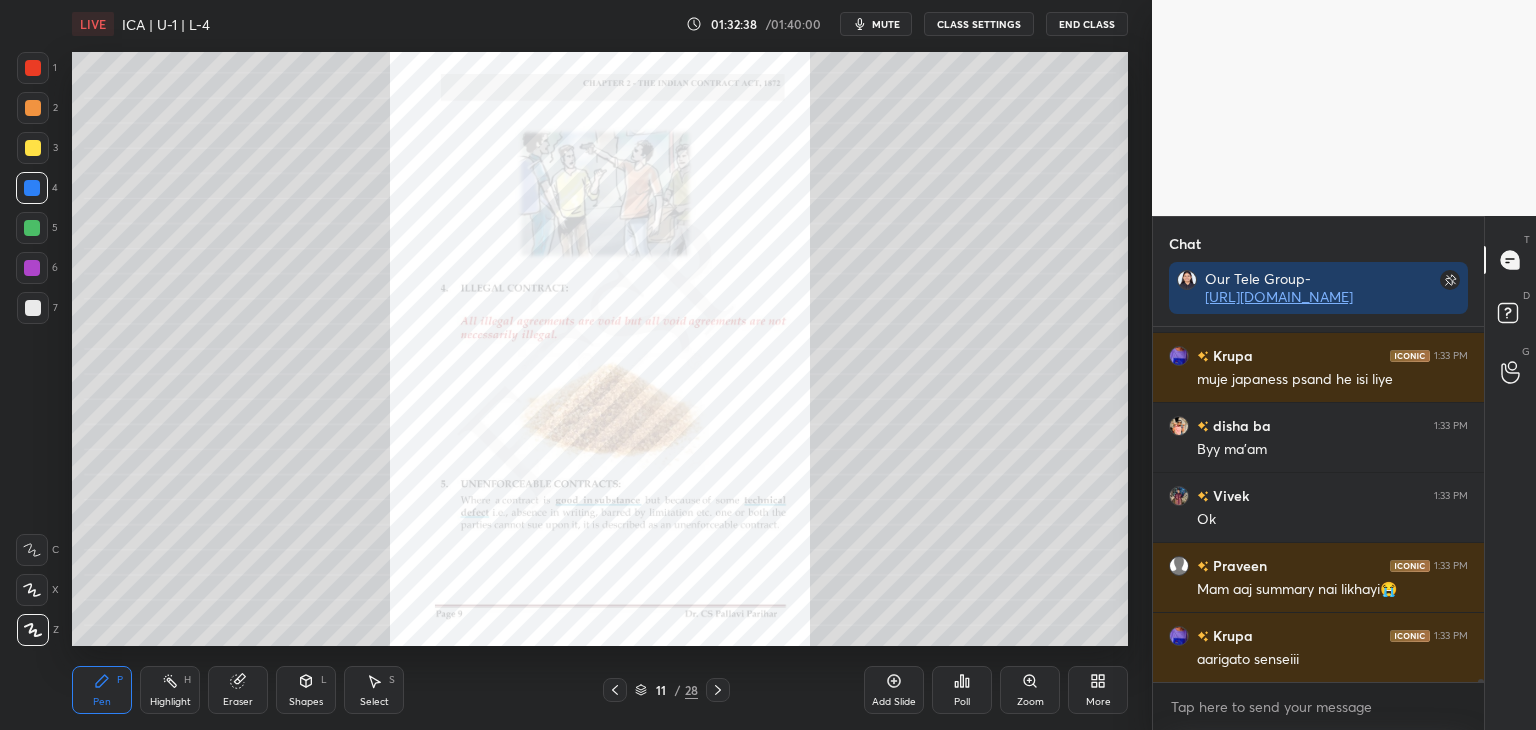 click 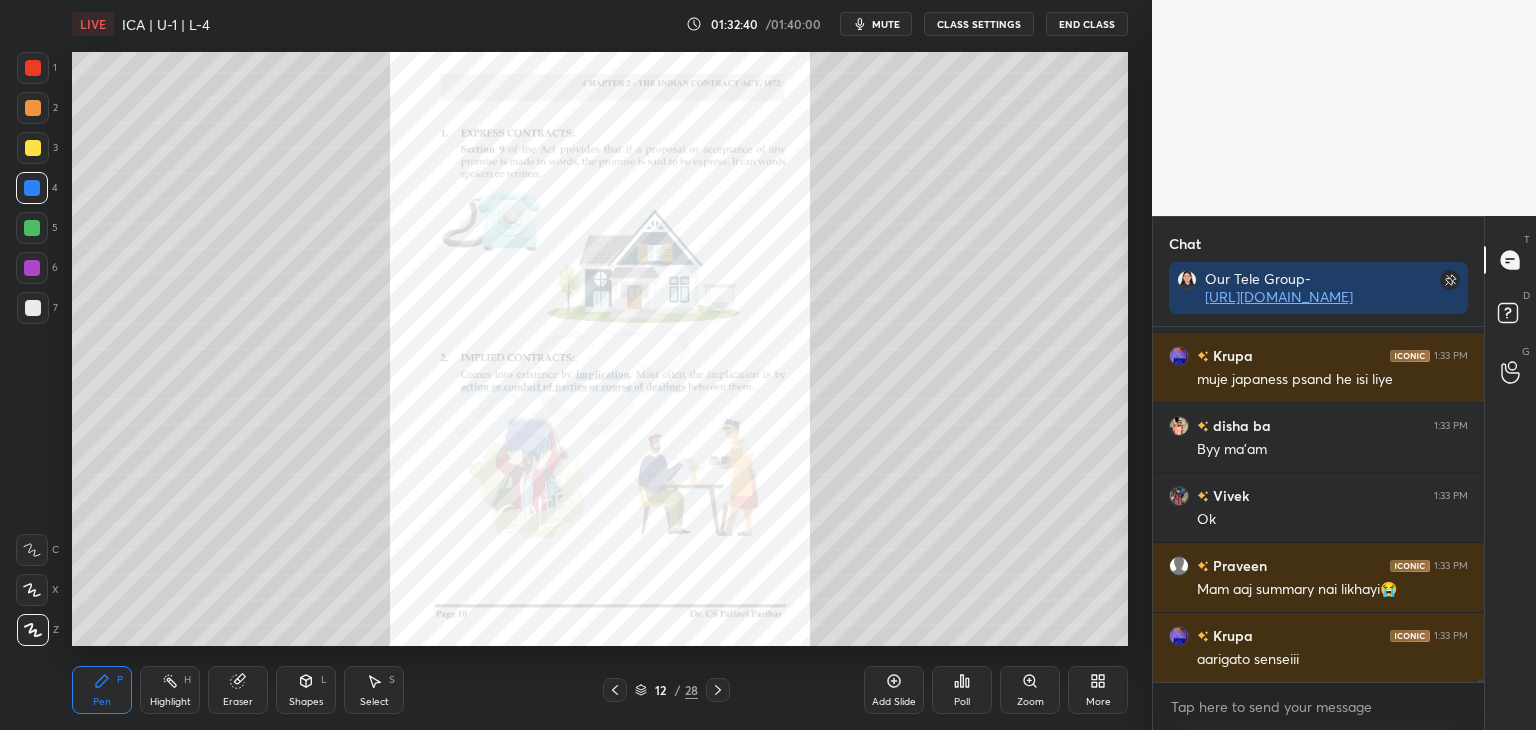 scroll, scrollTop: 41984, scrollLeft: 0, axis: vertical 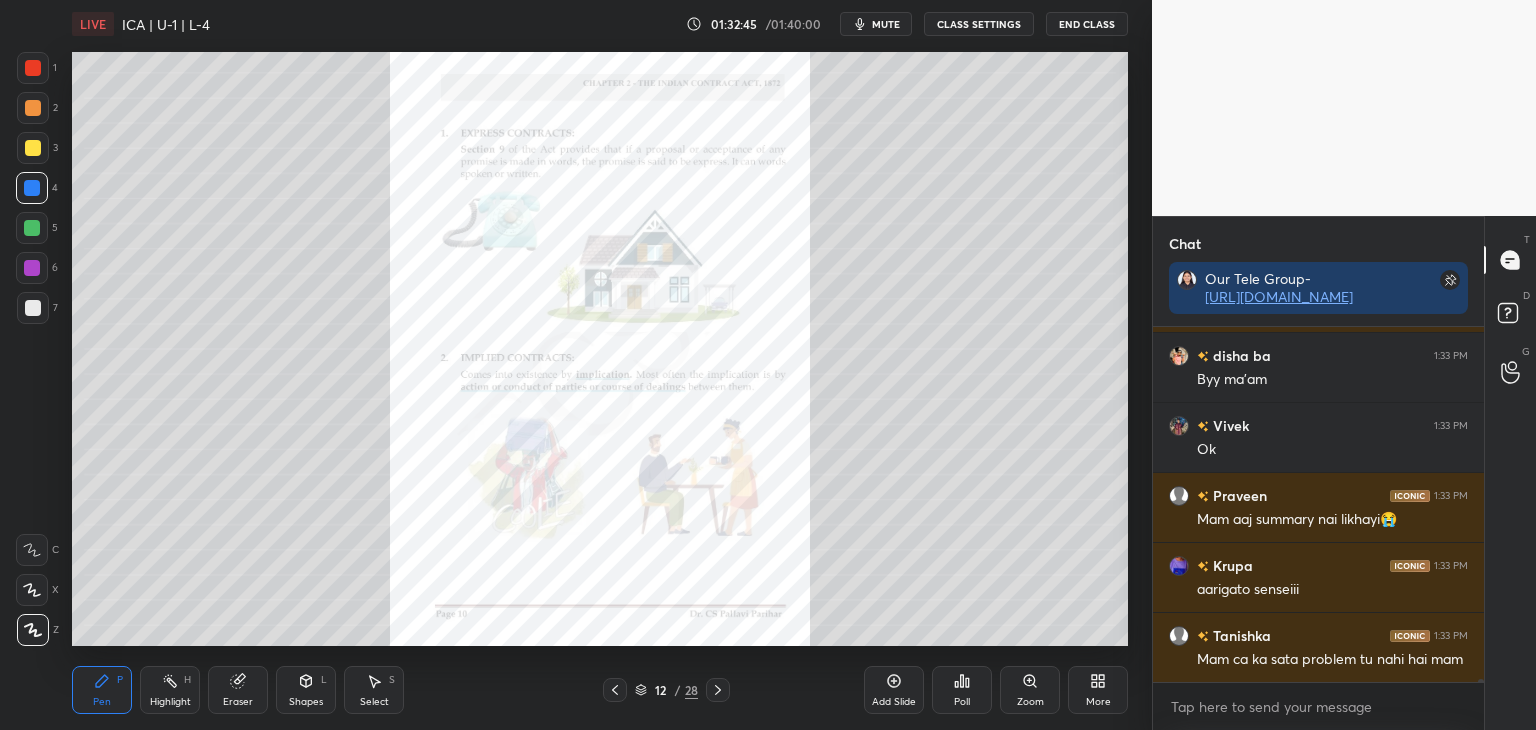 click 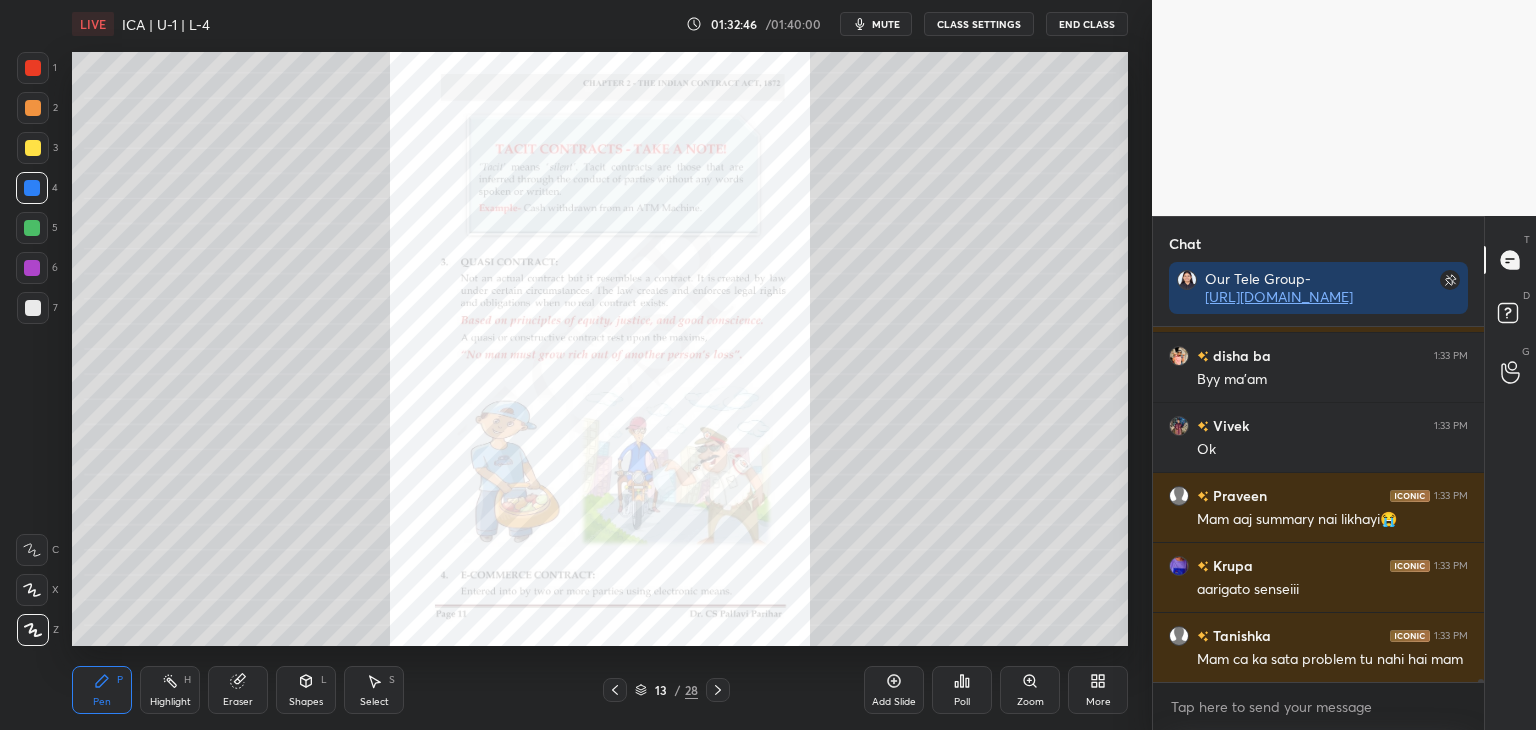 click 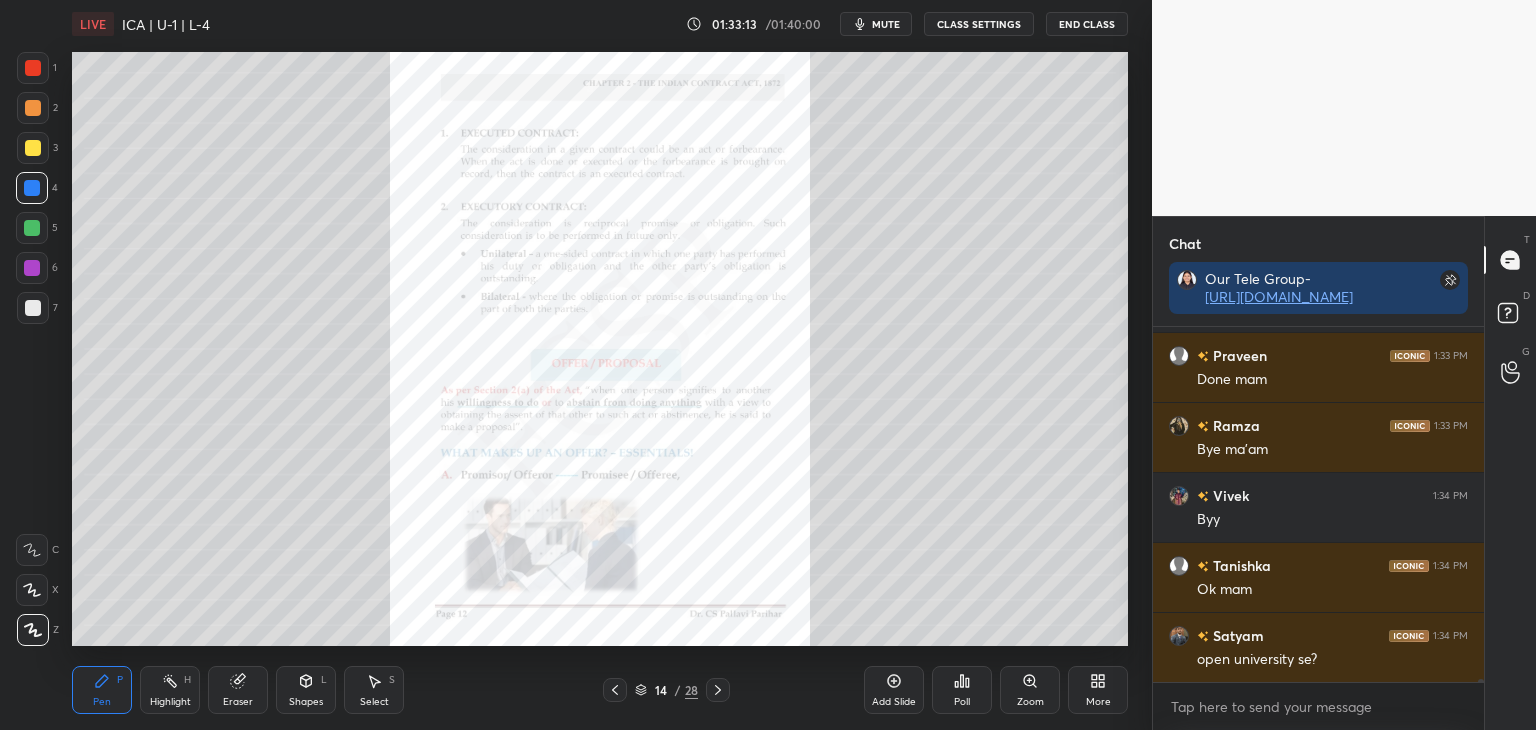 scroll, scrollTop: 42474, scrollLeft: 0, axis: vertical 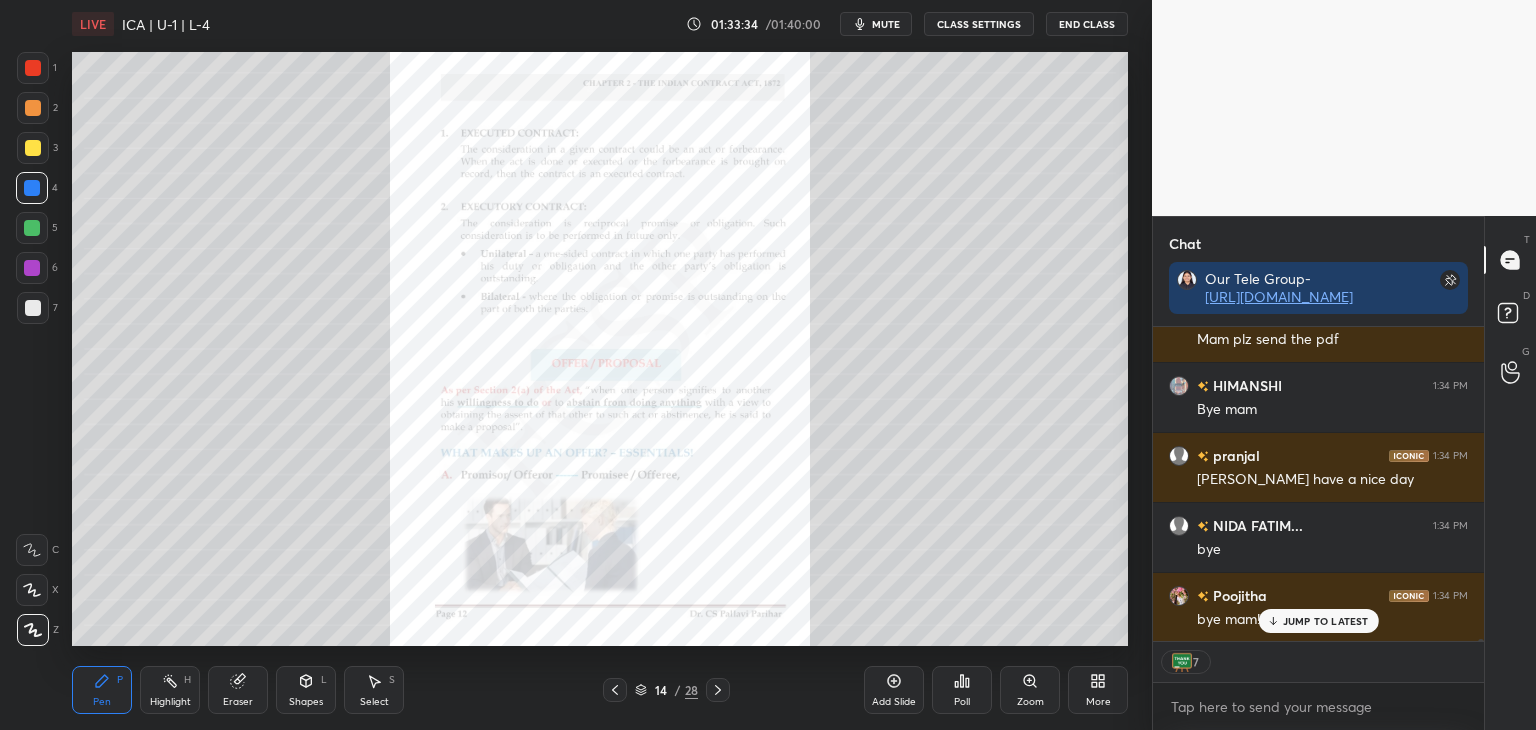 drag, startPoint x: 1479, startPoint y: 679, endPoint x: 1480, endPoint y: 701, distance: 22.022715 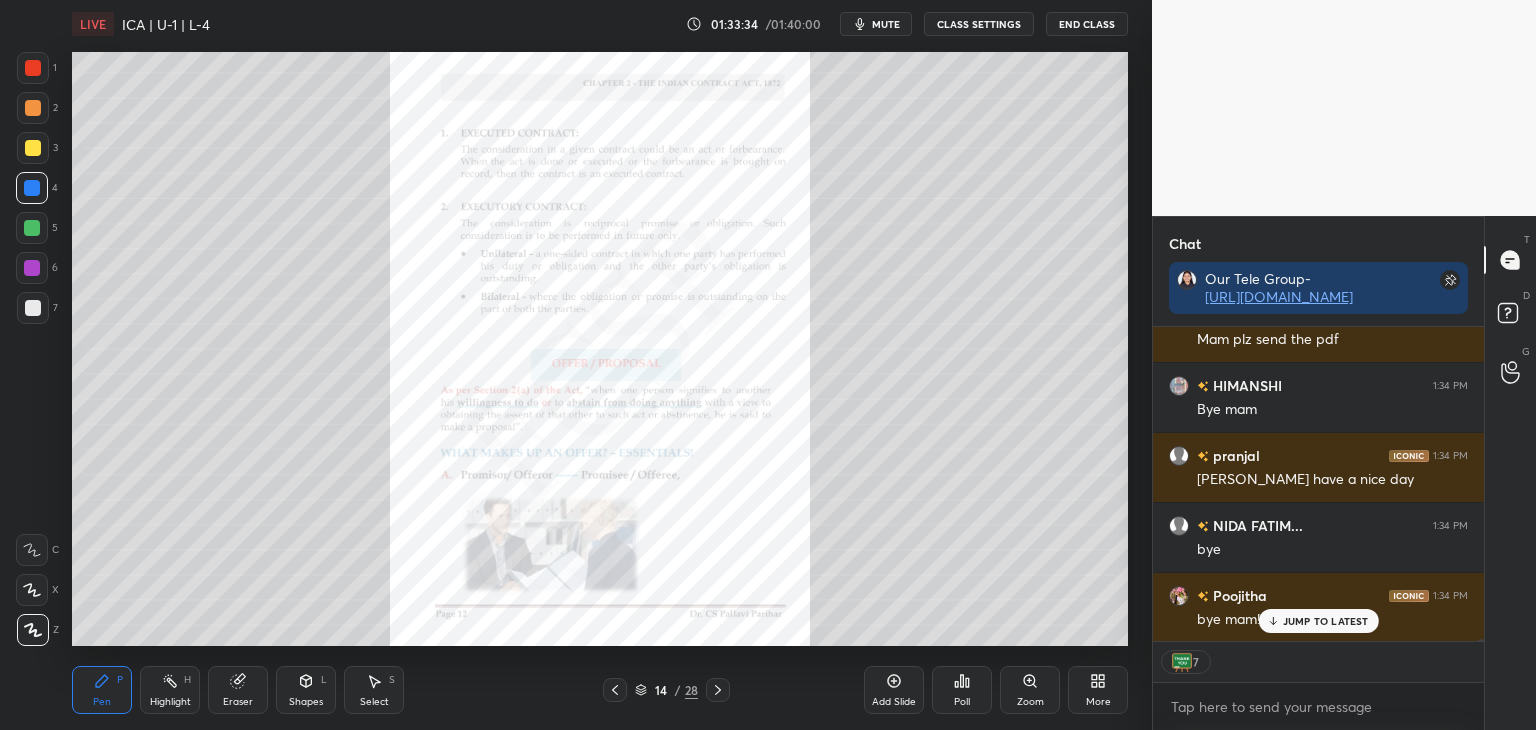 click on "Praveen 1:34 PM Handwriting ke liye maafhi Aditi 1:34 PM Mam plz send the pdf HIMANSHI 1:34 PM Bye mam pranjal 1:34 PM byyyy maaaamm have a nice day NIDA FATIM... 1:34 PM bye Poojitha 1:34 PM bye mam!! JUMP TO LATEST 7 Enable hand raising Enable raise hand to speak to learners. Once enabled, chat will be turned off temporarily. Enable x" at bounding box center (1318, 528) 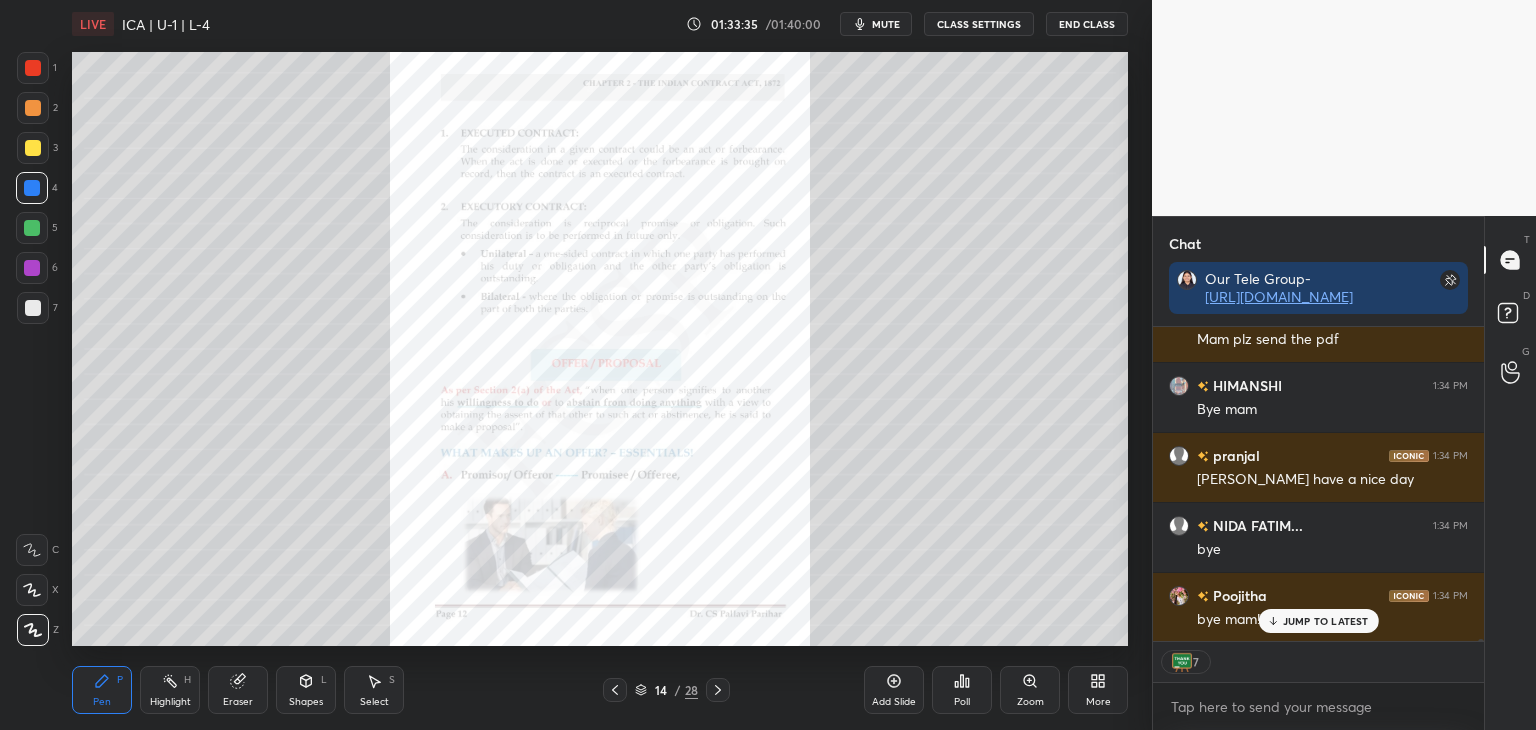 drag, startPoint x: 1315, startPoint y: 621, endPoint x: 1319, endPoint y: 641, distance: 20.396078 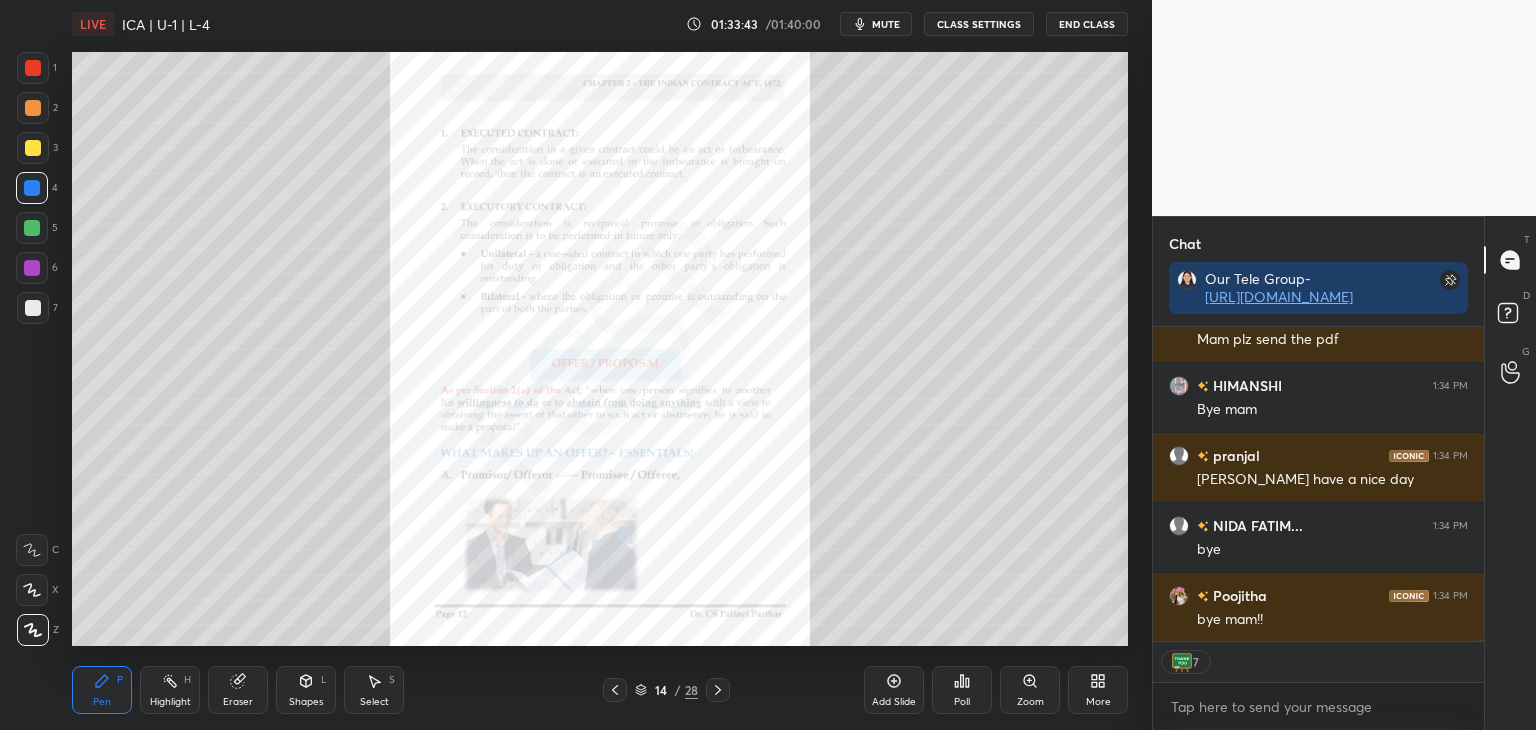 scroll, scrollTop: 6, scrollLeft: 6, axis: both 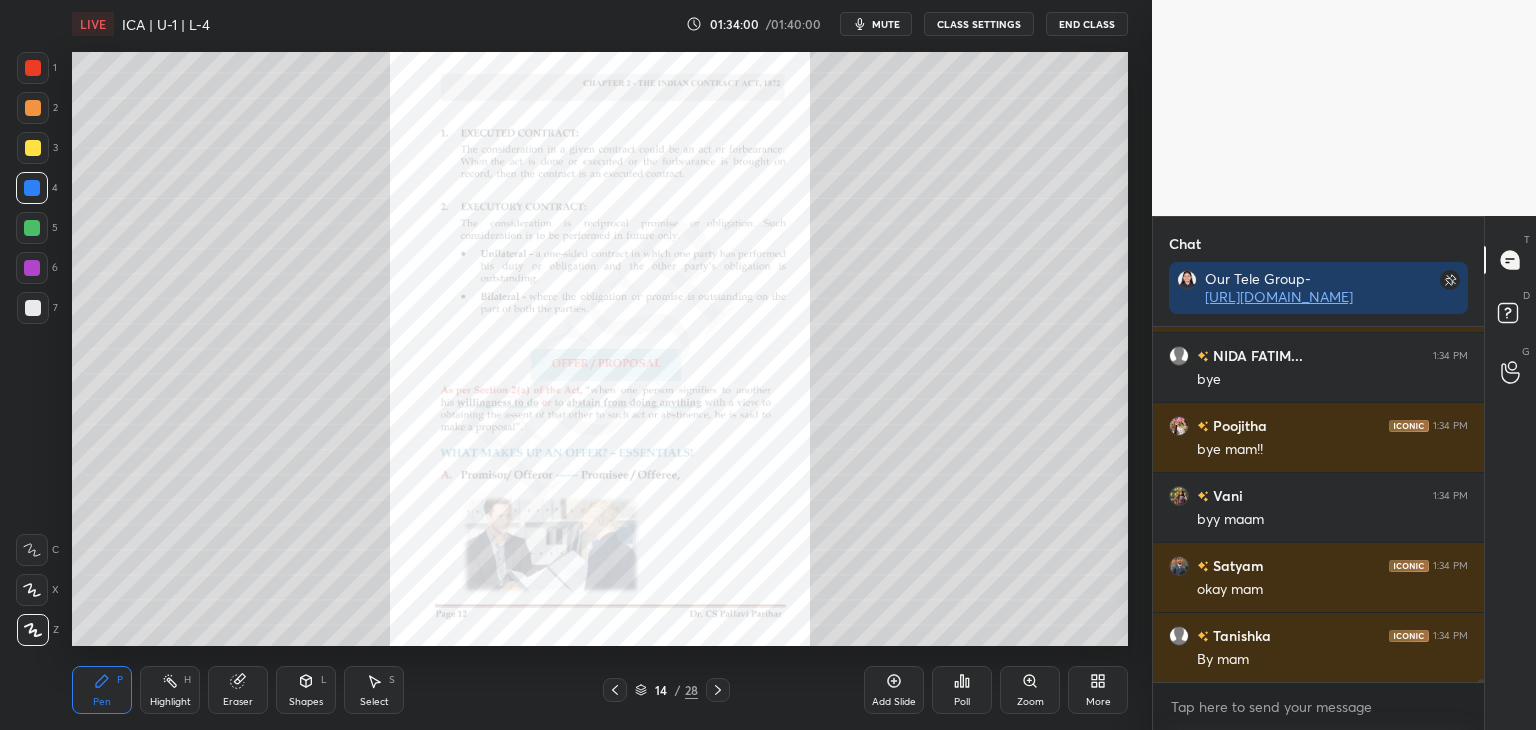 click on "End Class" at bounding box center [1087, 24] 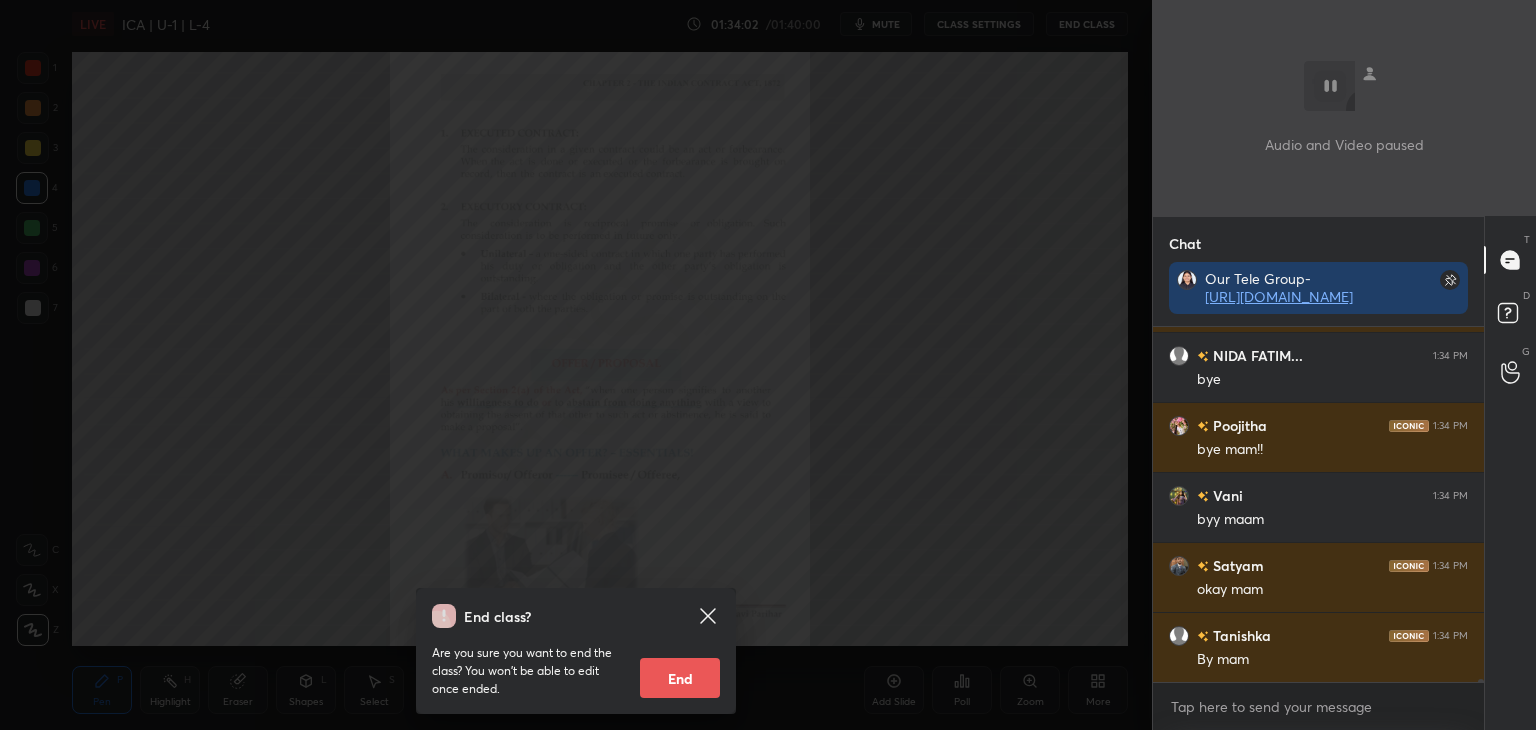 click on "End" at bounding box center [680, 678] 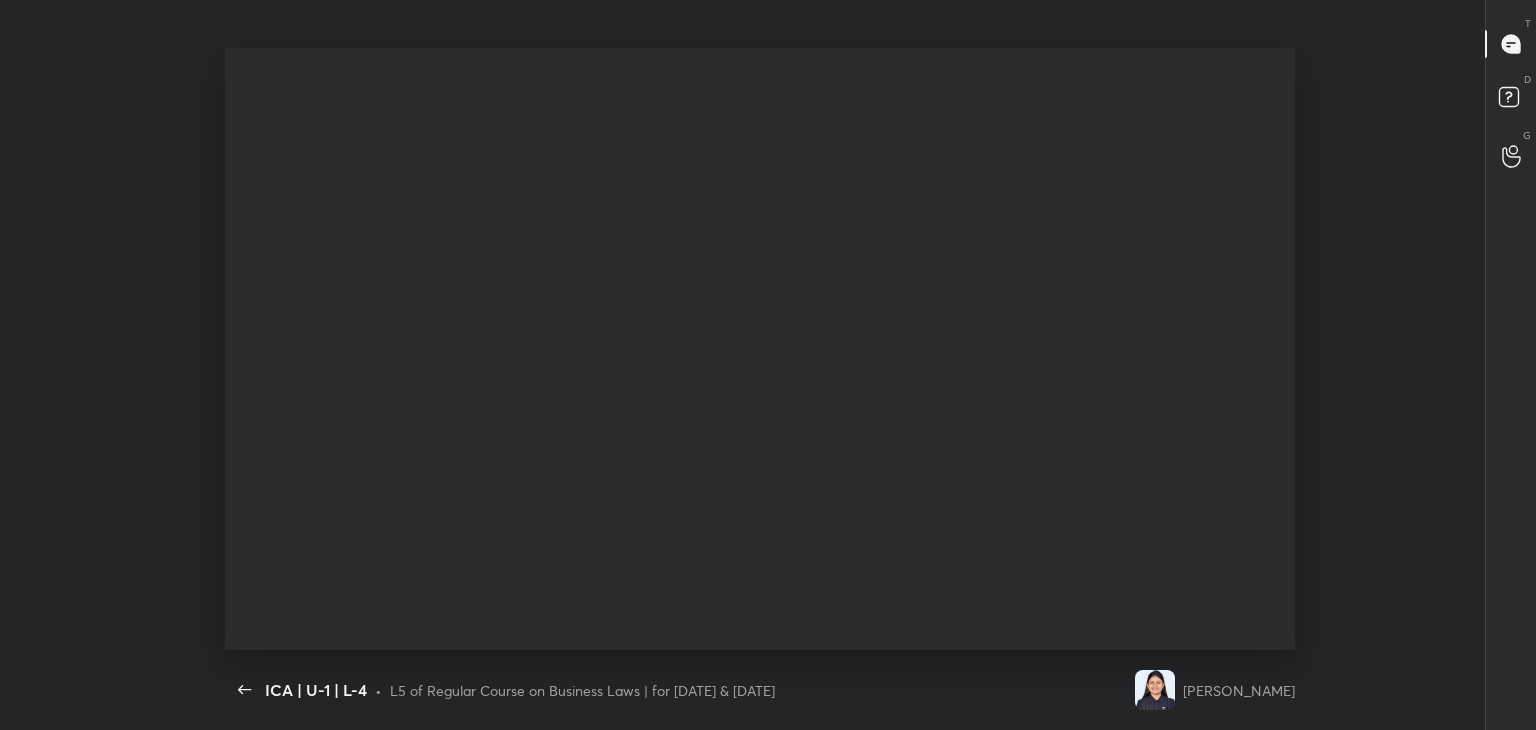 scroll, scrollTop: 99397, scrollLeft: 98860, axis: both 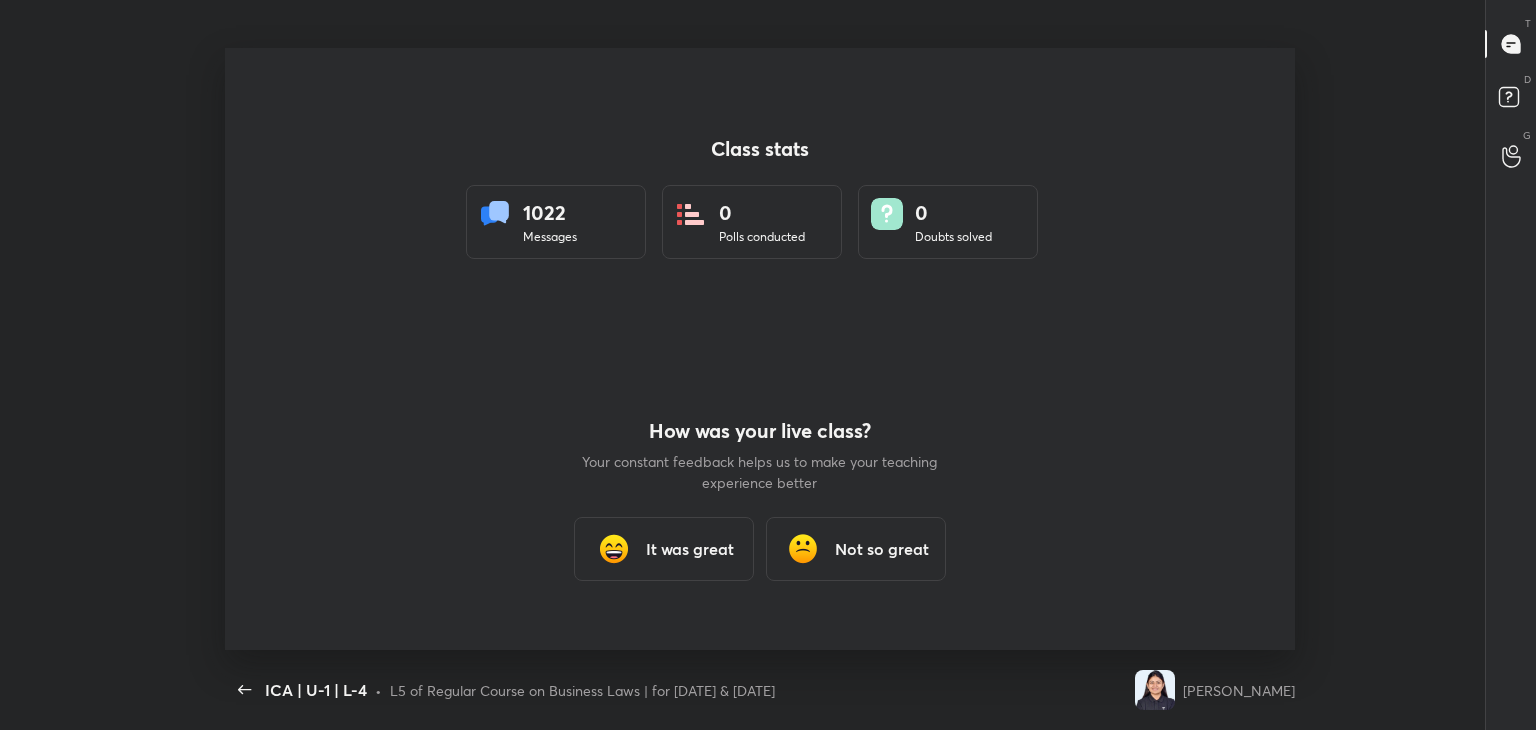 click on "It was great" at bounding box center [690, 549] 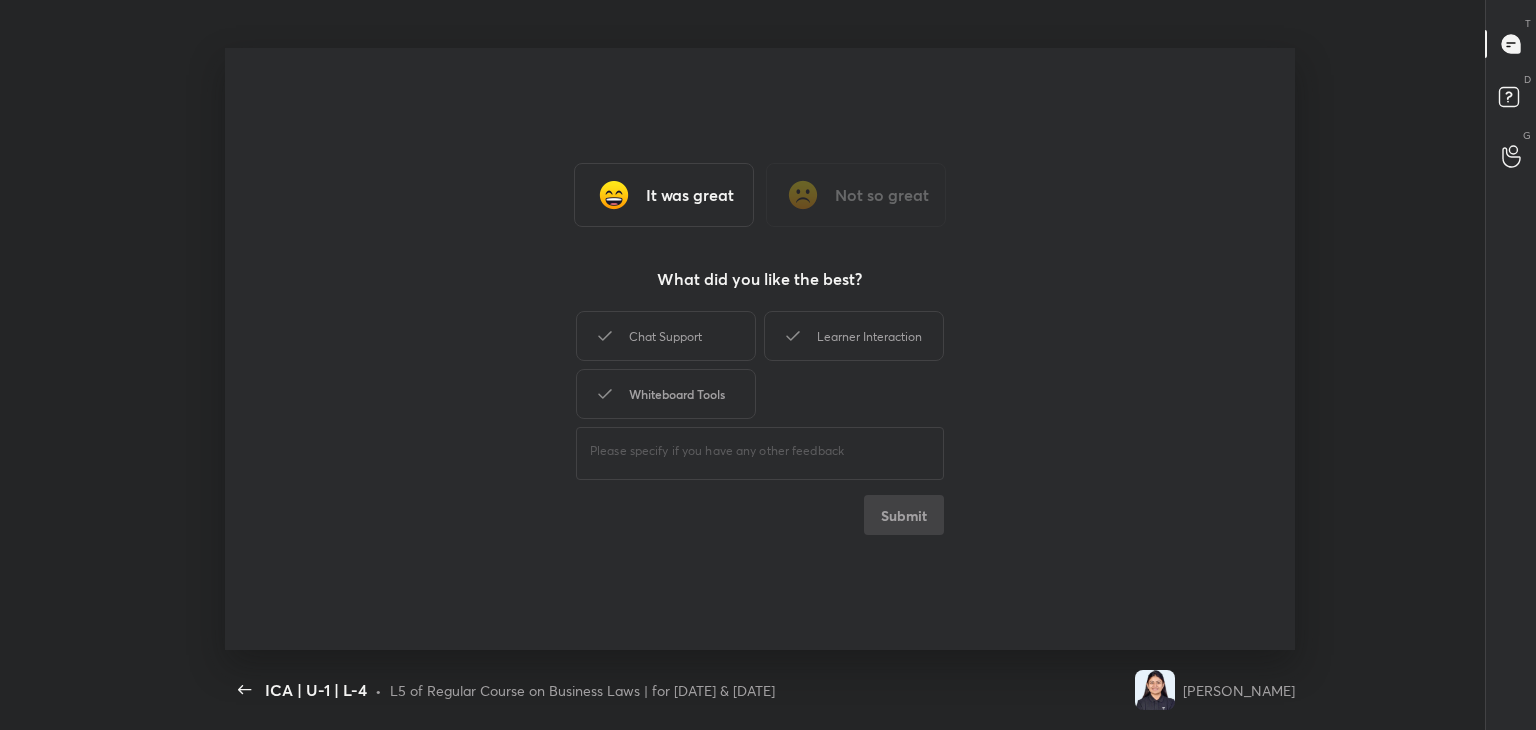 click on "Whiteboard Tools" at bounding box center [666, 394] 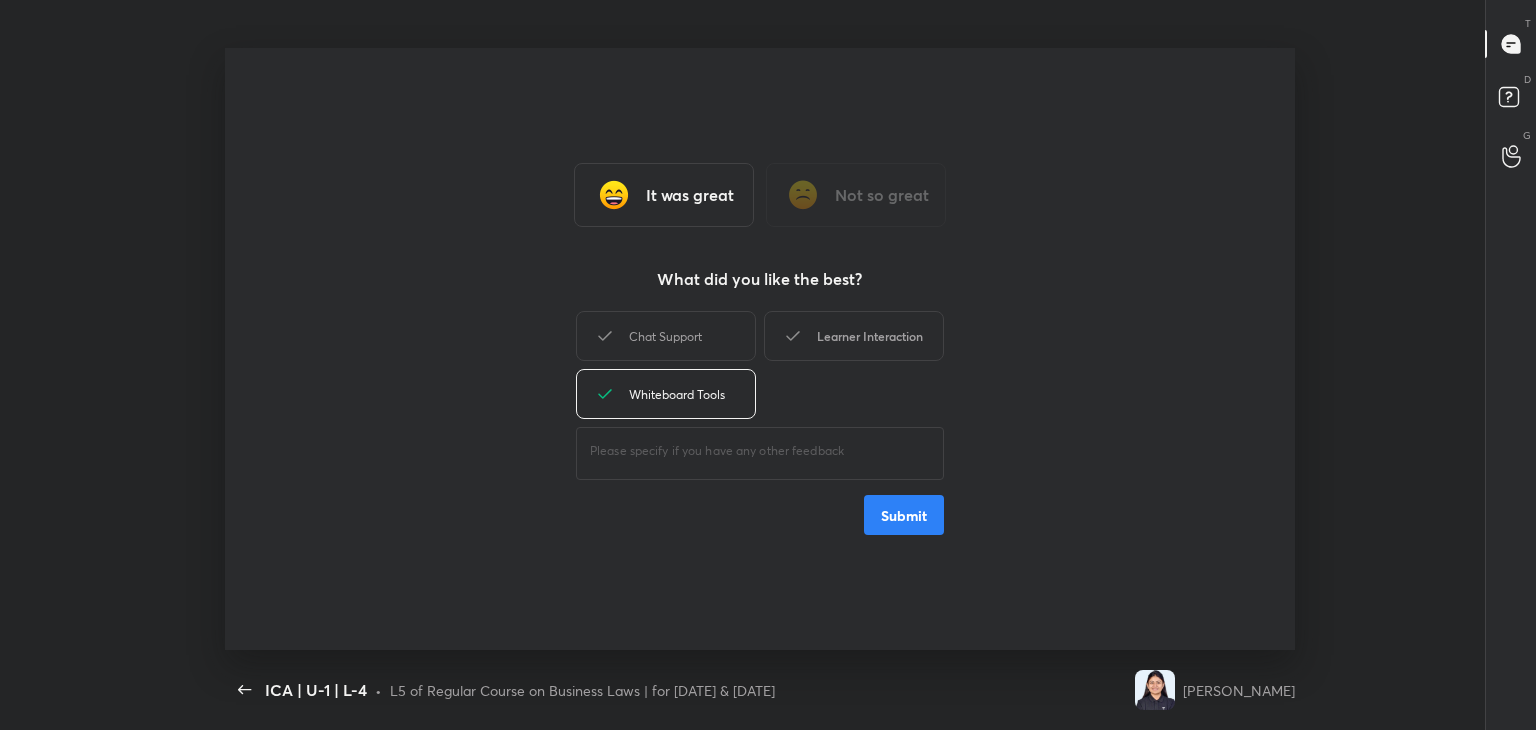click on "Learner Interaction" at bounding box center (854, 336) 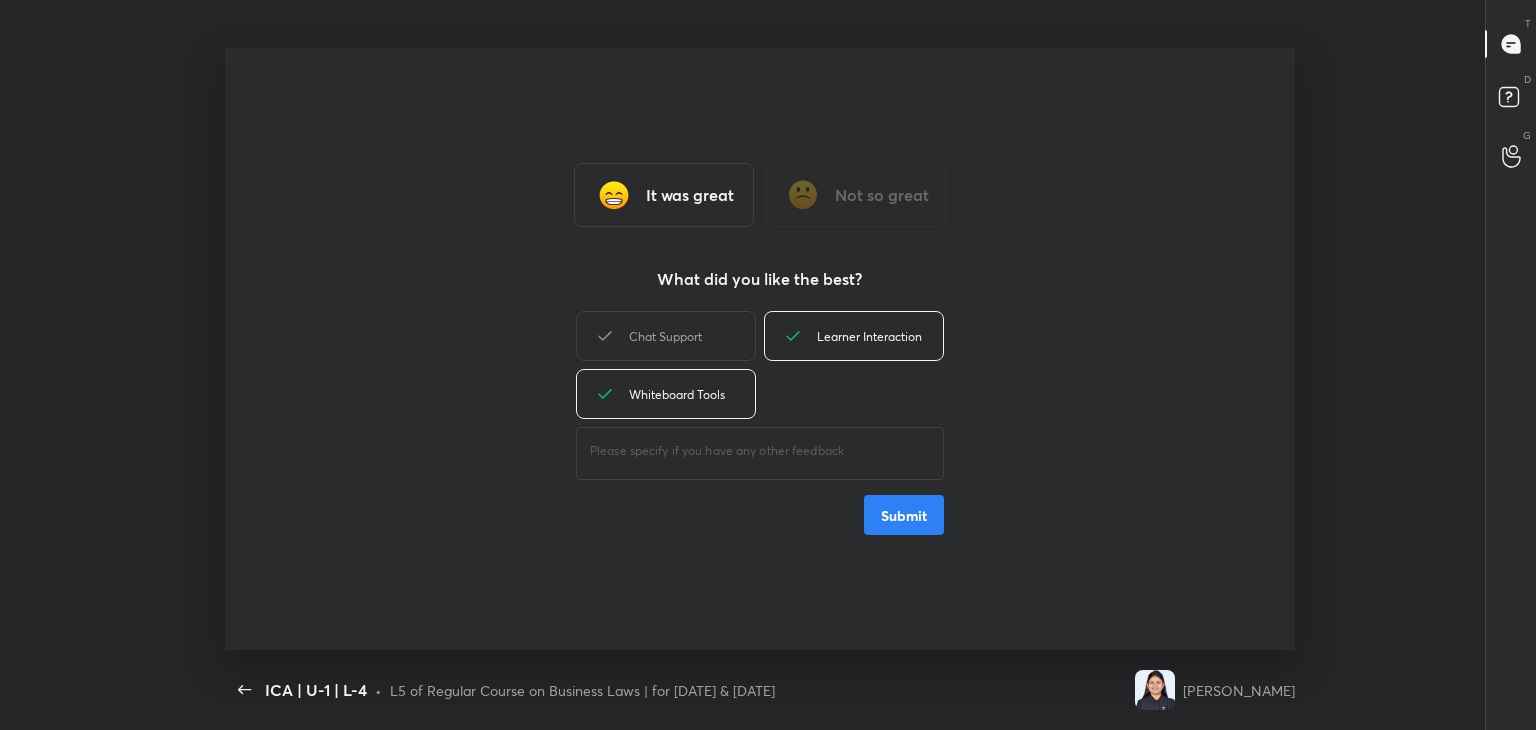 click on "Submit" at bounding box center [904, 515] 